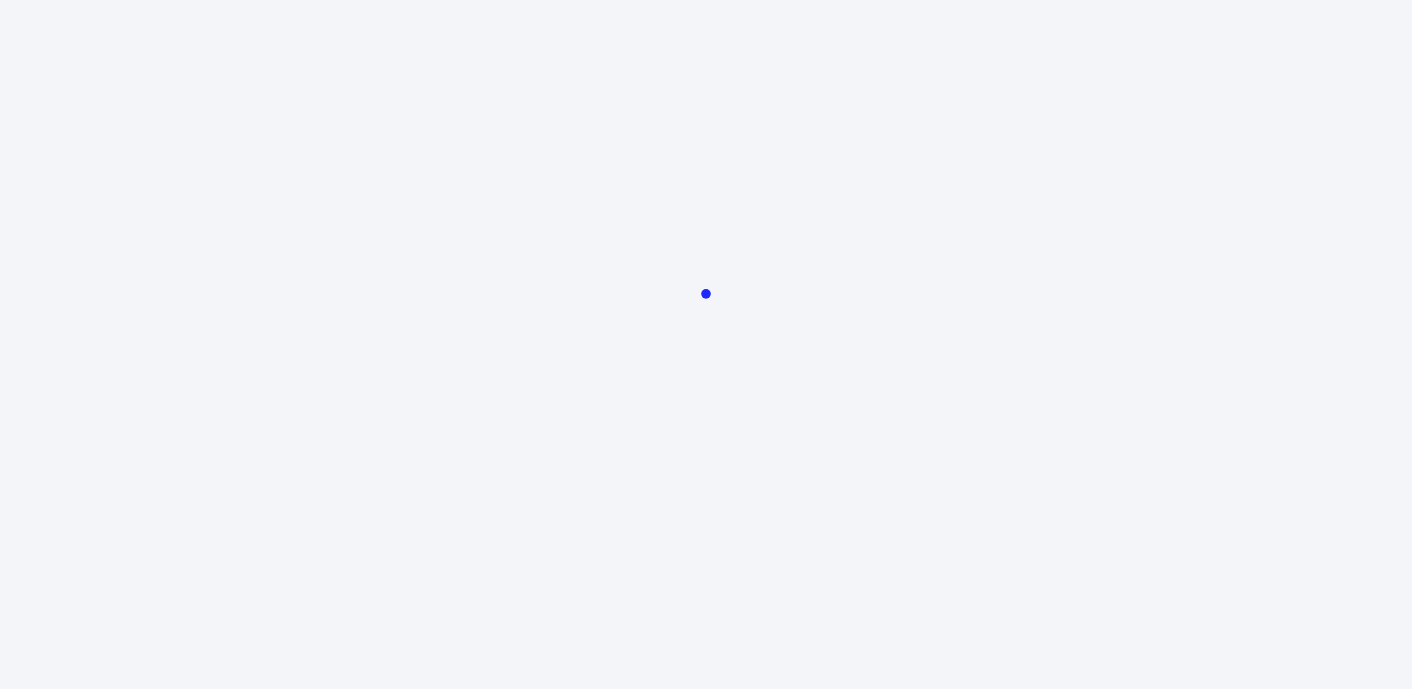 scroll, scrollTop: 0, scrollLeft: 0, axis: both 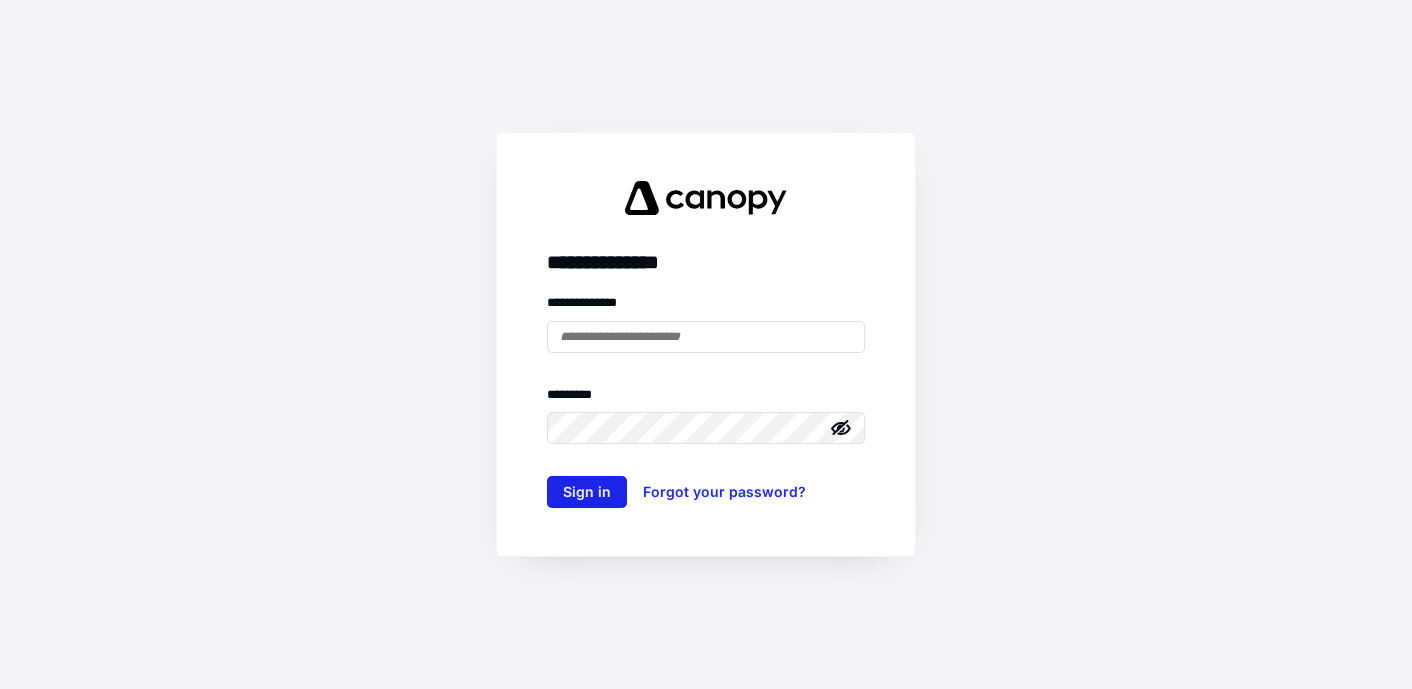type on "**********" 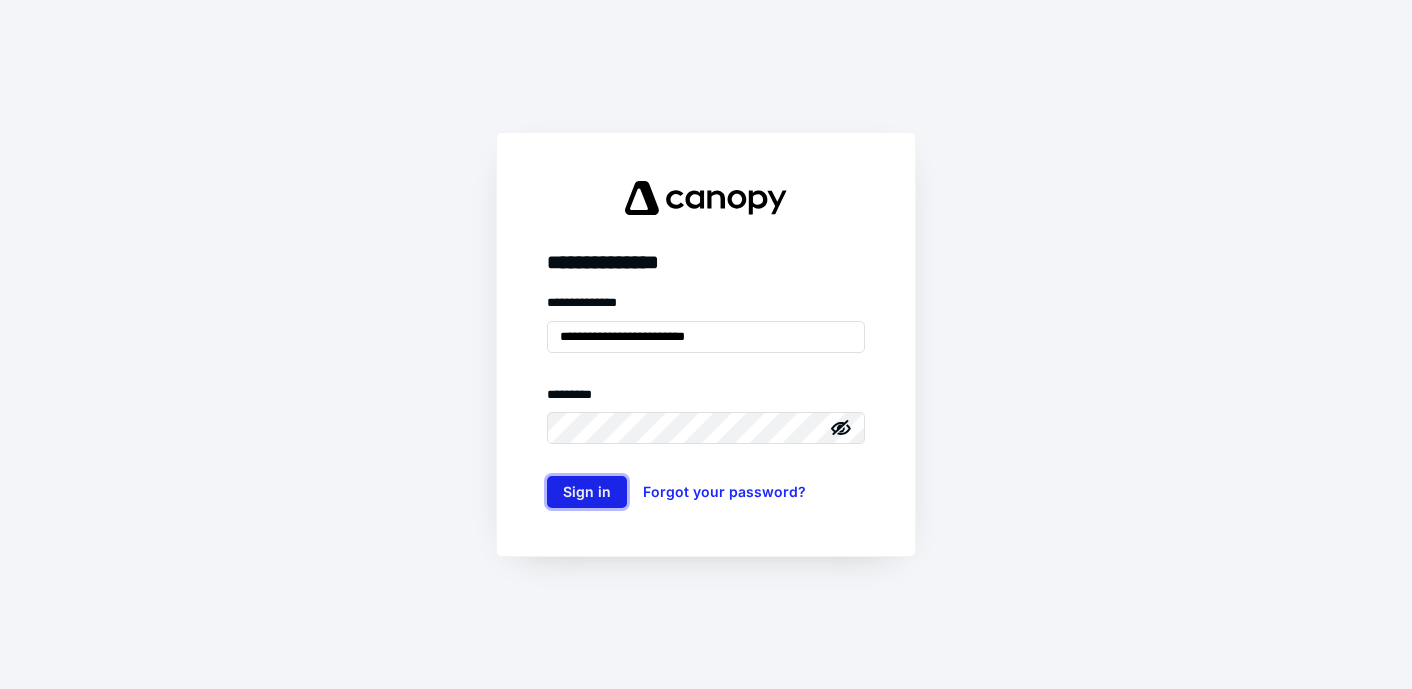 click on "Sign in" at bounding box center [587, 492] 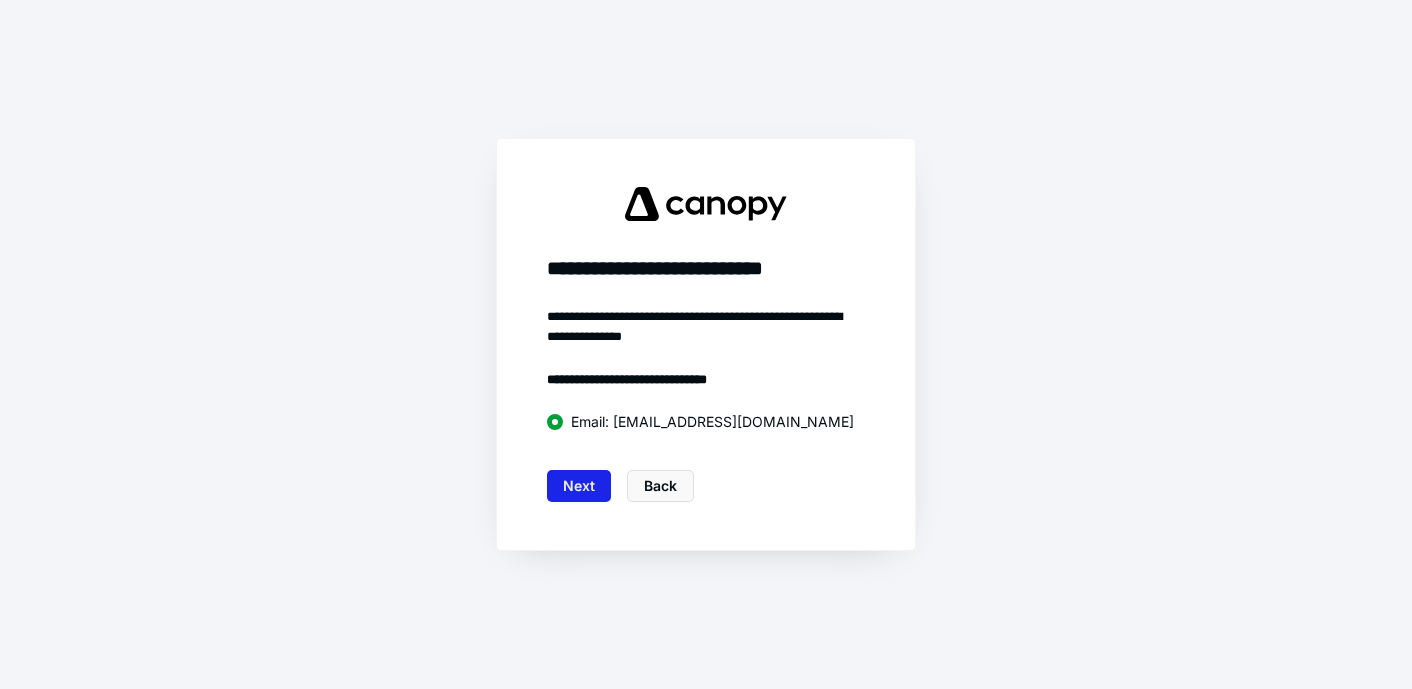 click on "Next" at bounding box center [579, 486] 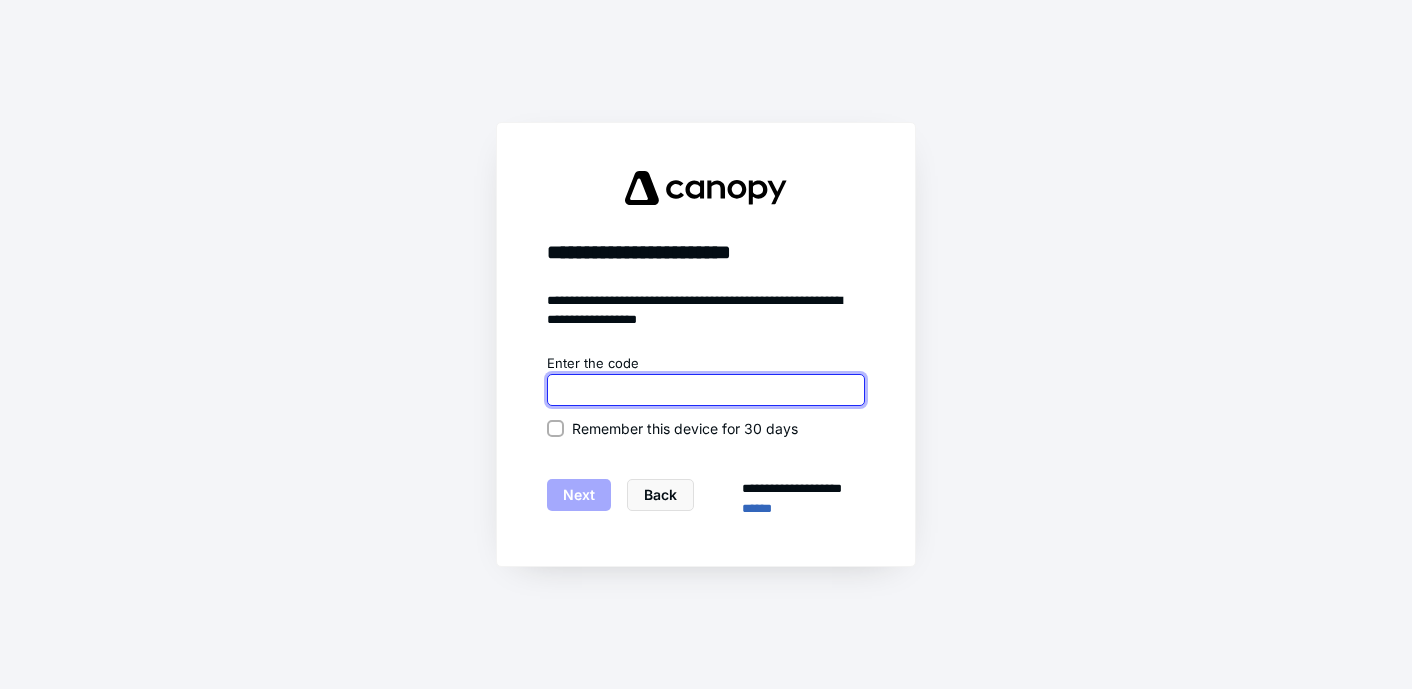 click at bounding box center (706, 390) 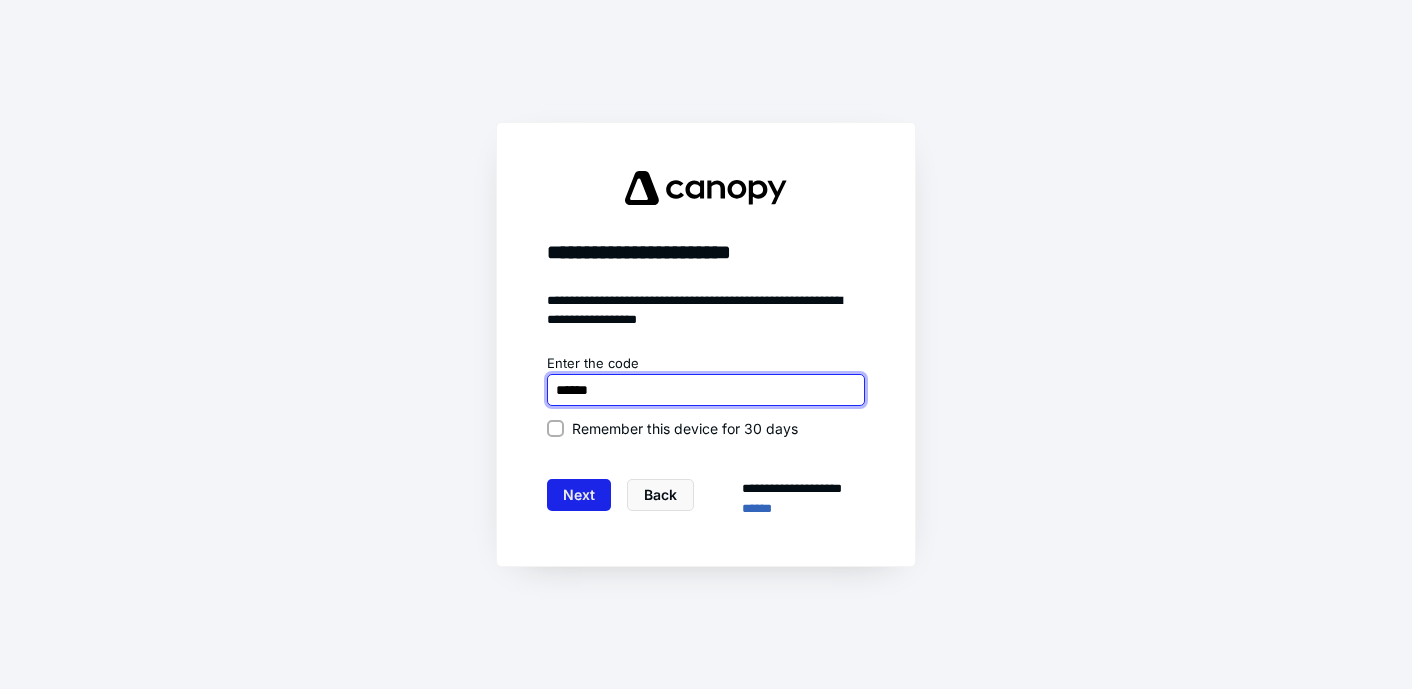 type on "******" 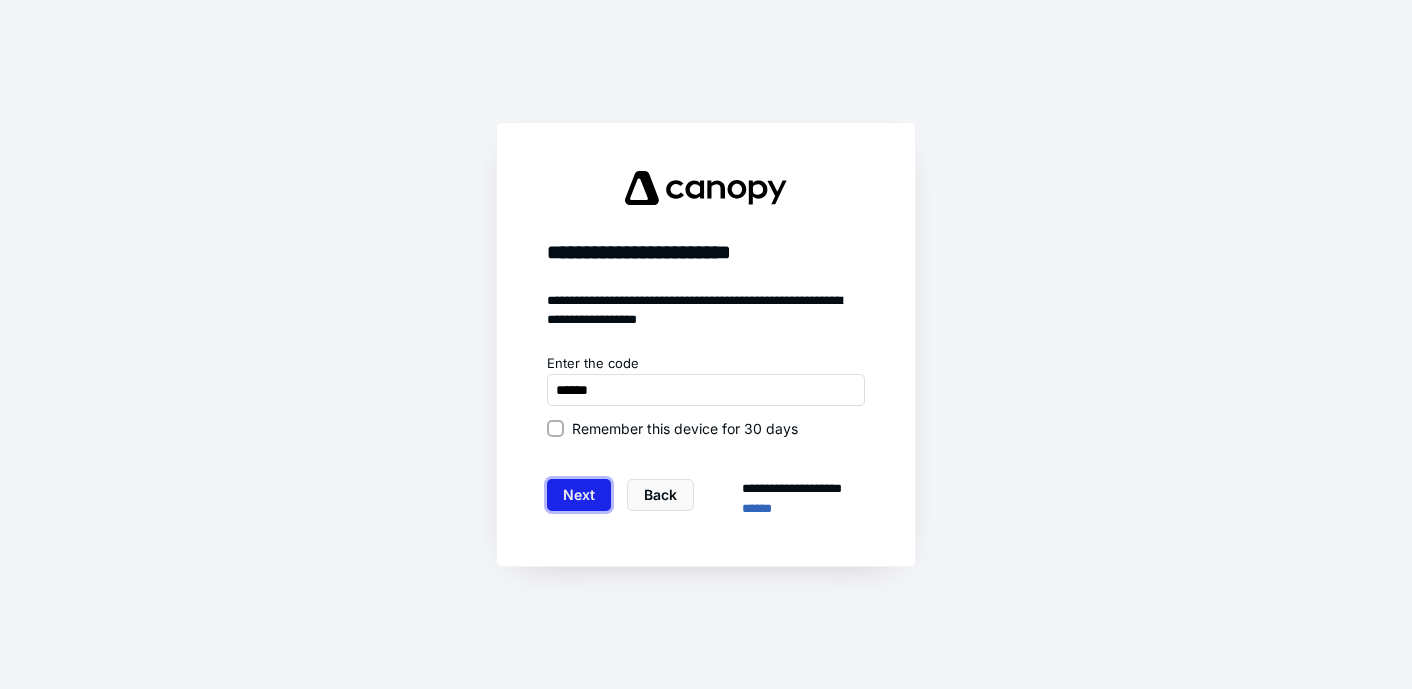 click on "Next" at bounding box center [579, 495] 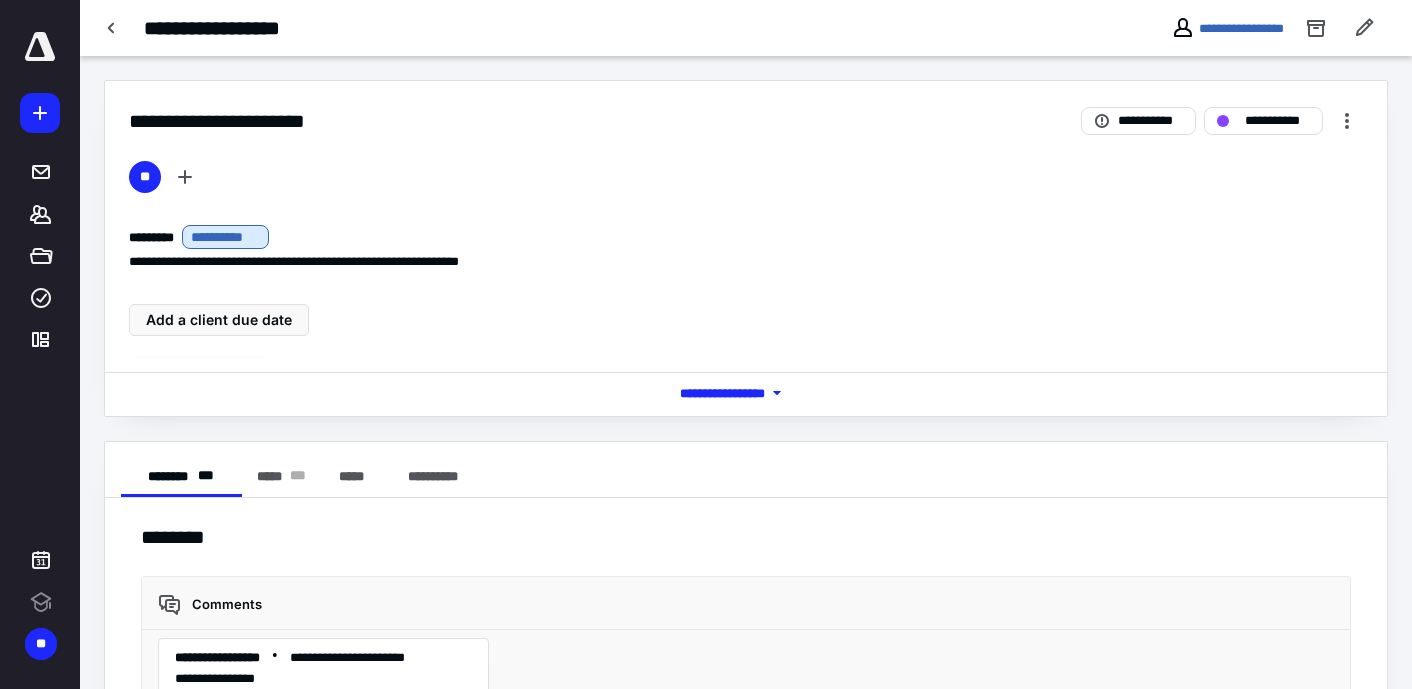 scroll, scrollTop: 0, scrollLeft: 0, axis: both 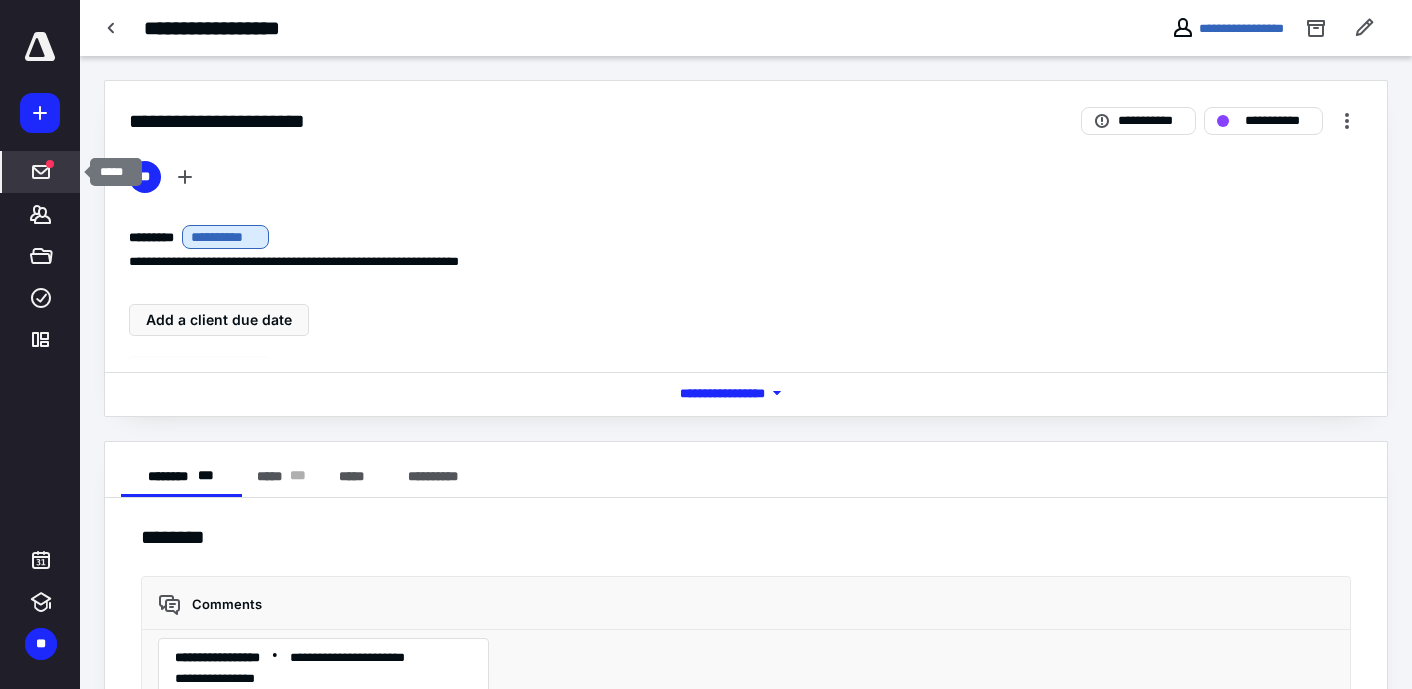 click 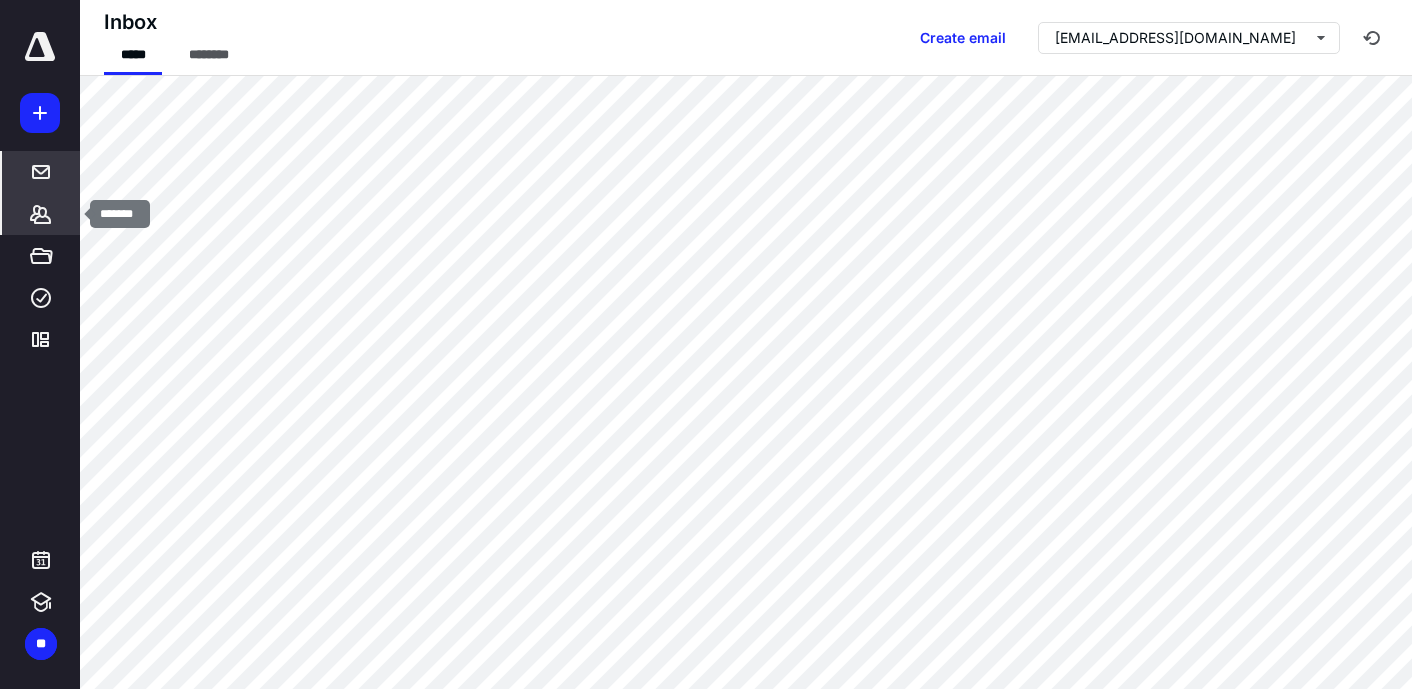click 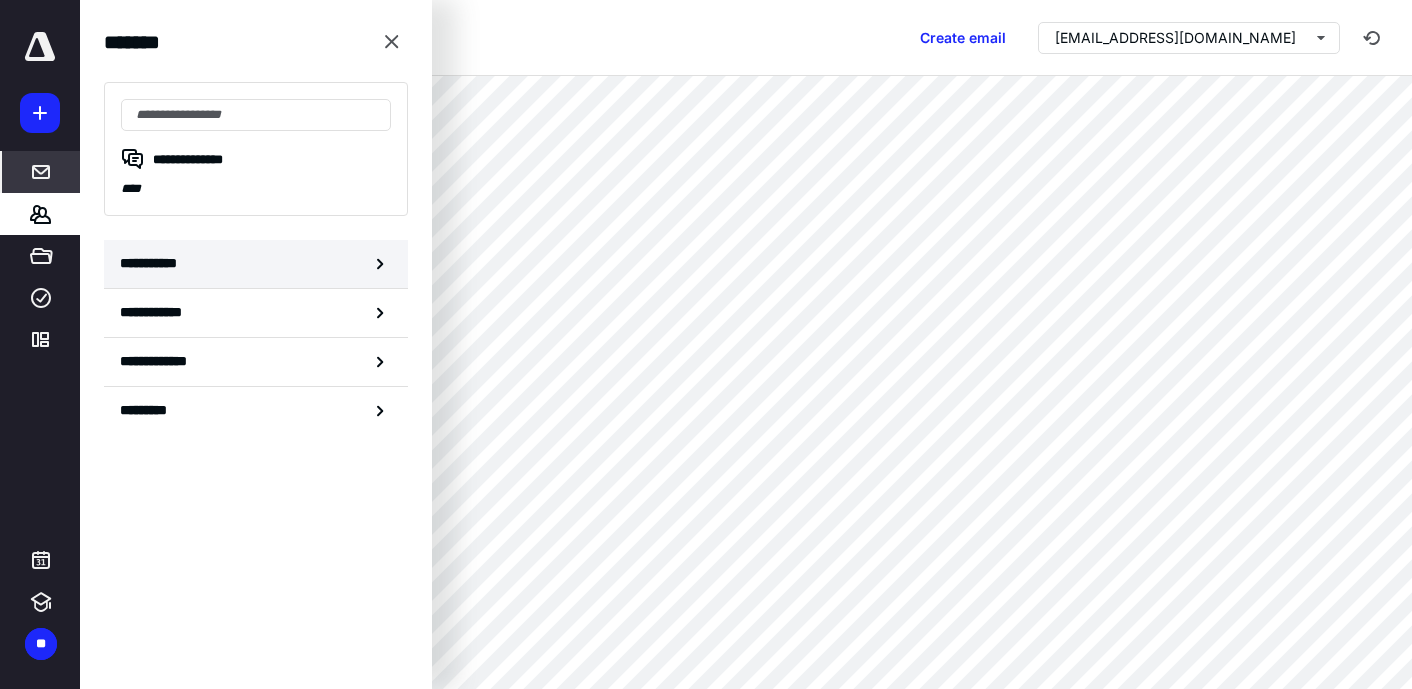 click on "**********" at bounding box center (153, 263) 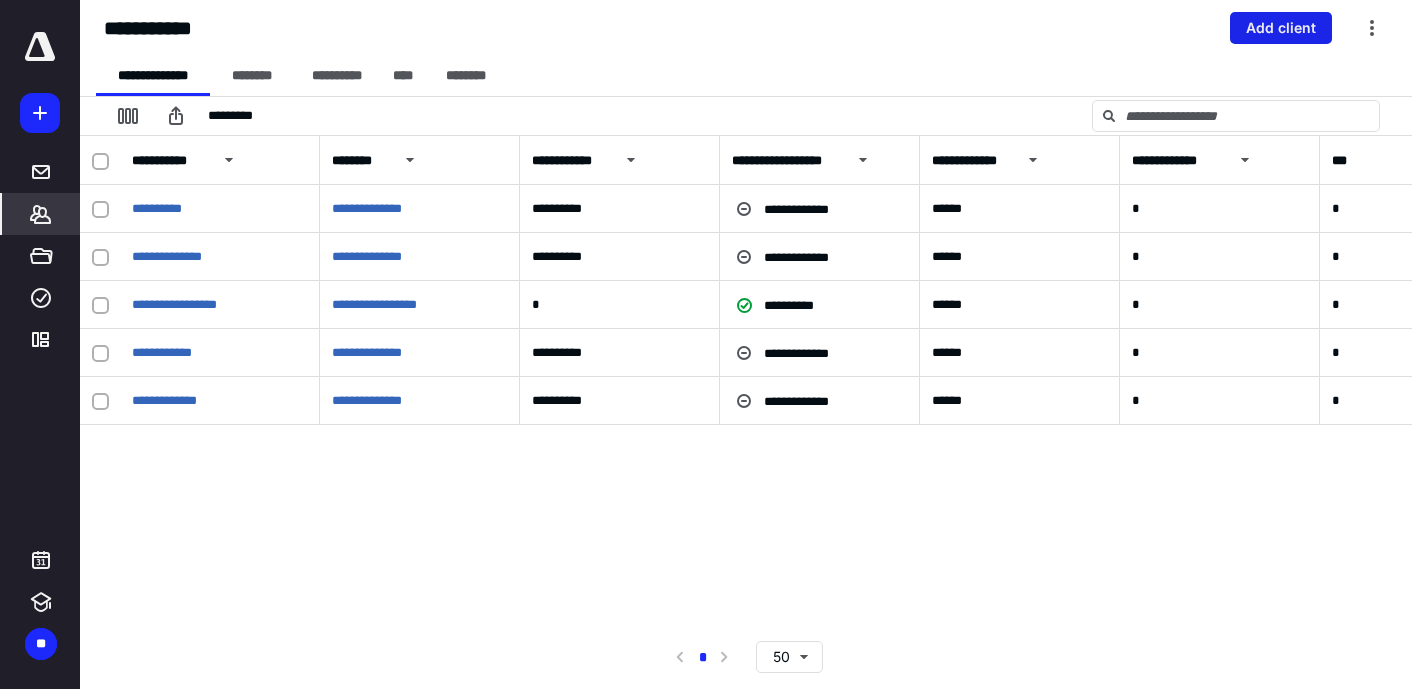 click on "Add client" at bounding box center (1281, 28) 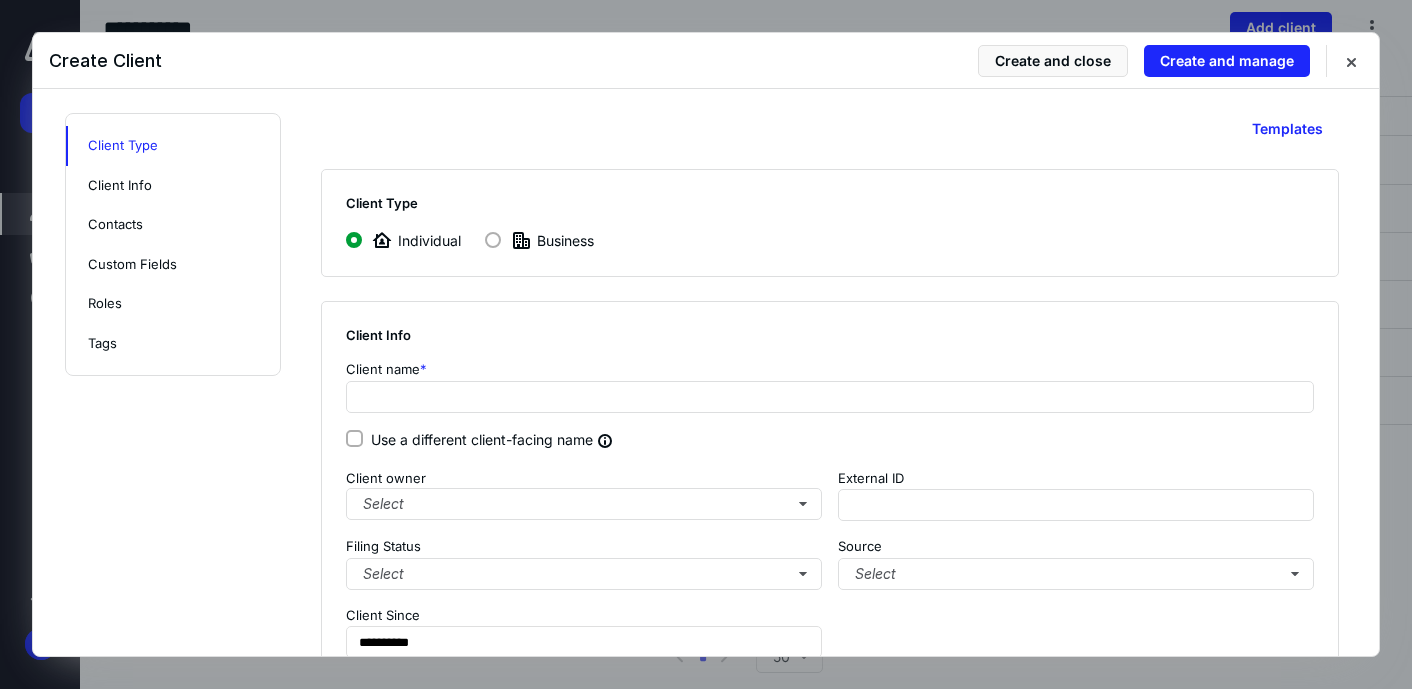 click at bounding box center (493, 240) 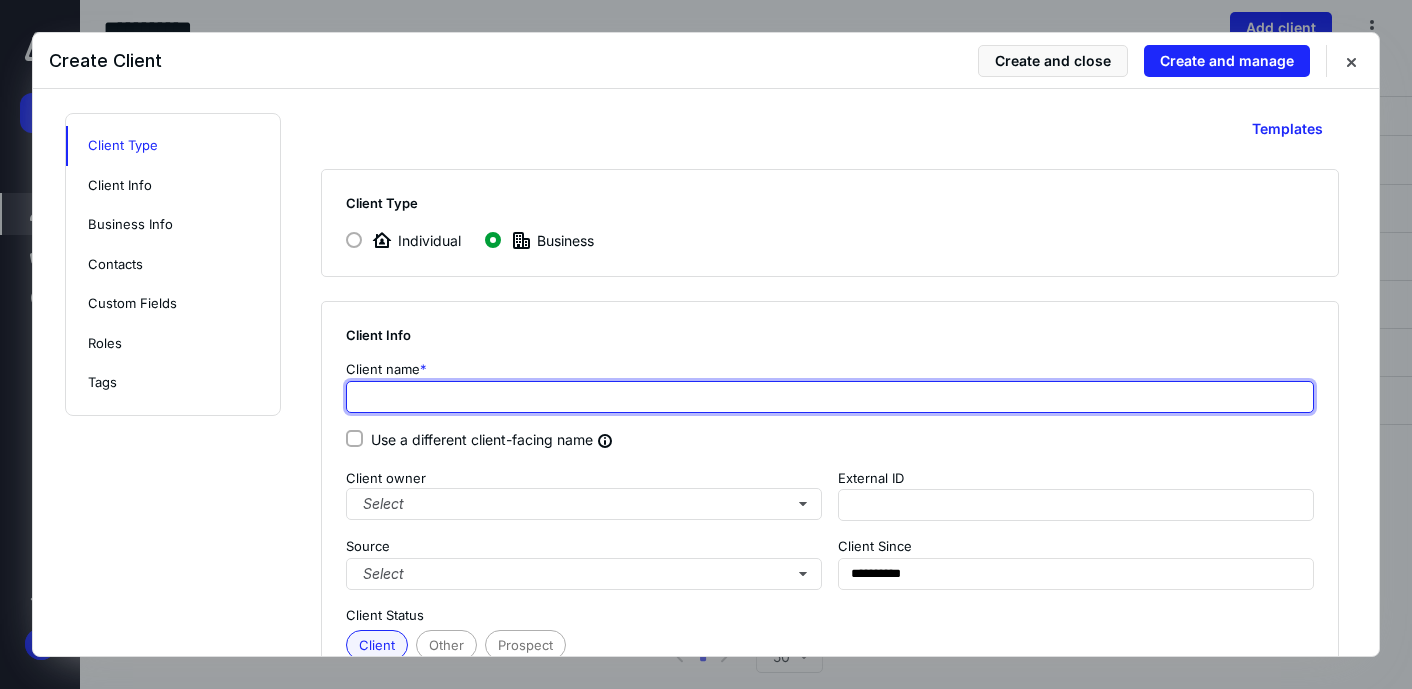 click at bounding box center [830, 397] 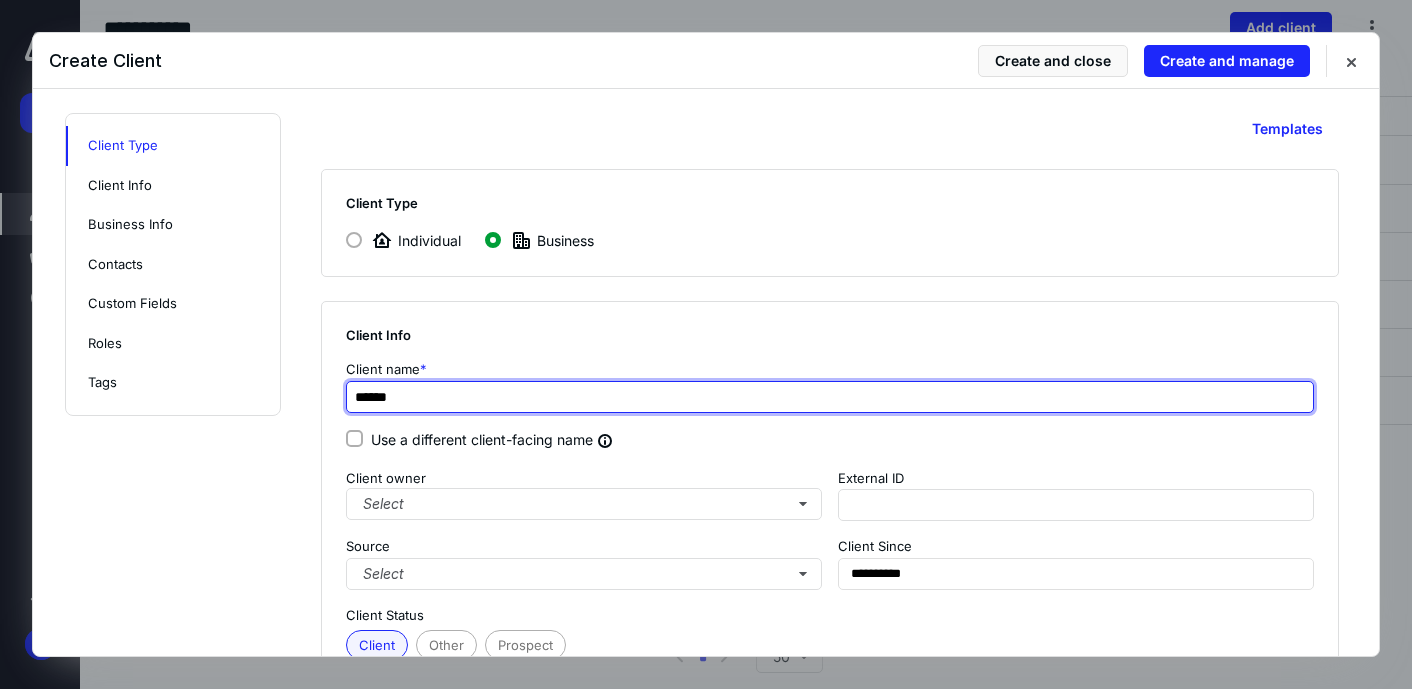drag, startPoint x: 430, startPoint y: 398, endPoint x: 348, endPoint y: 395, distance: 82.05486 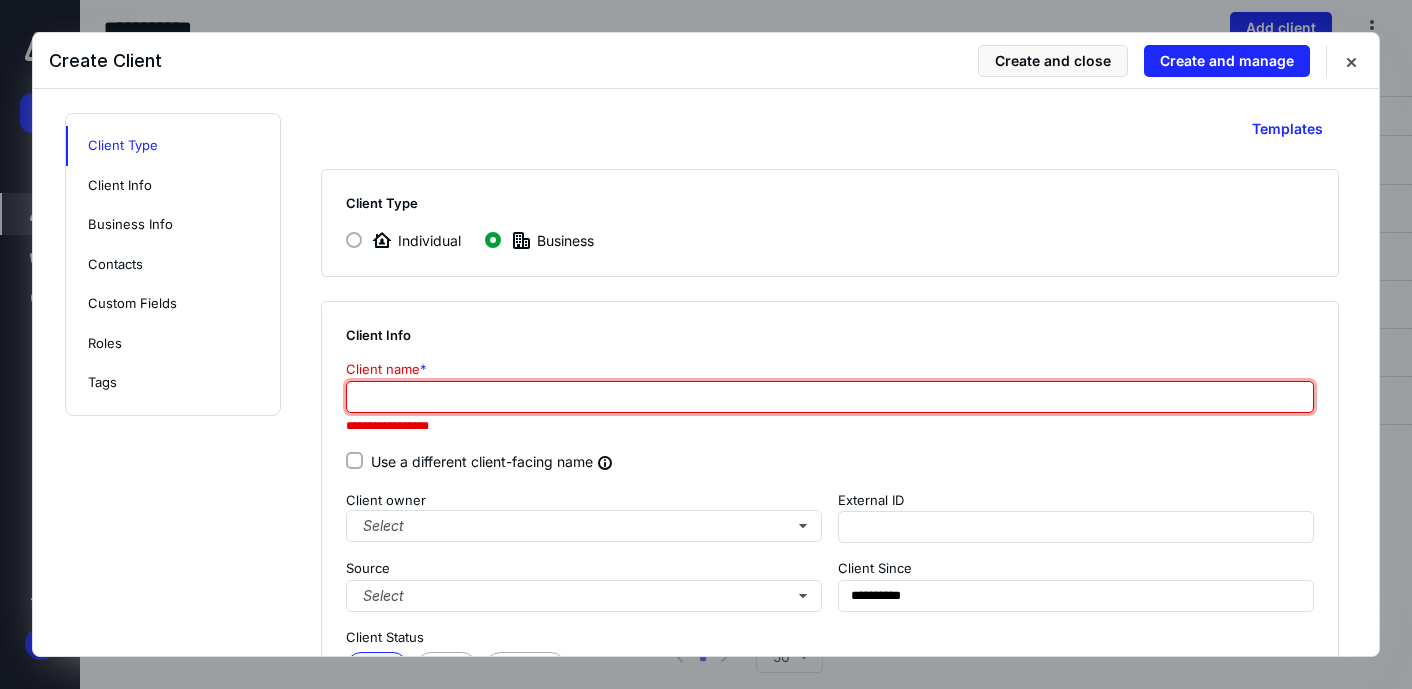 click at bounding box center (830, 397) 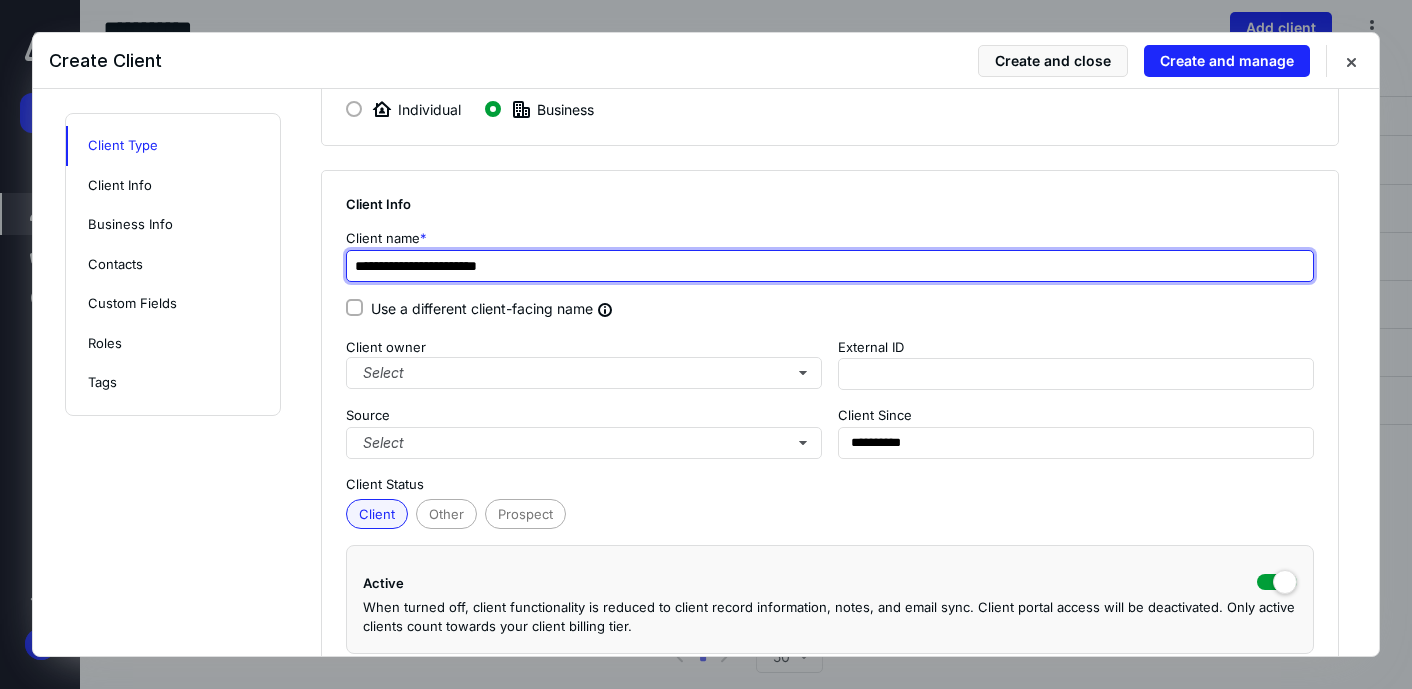 scroll, scrollTop: 155, scrollLeft: 0, axis: vertical 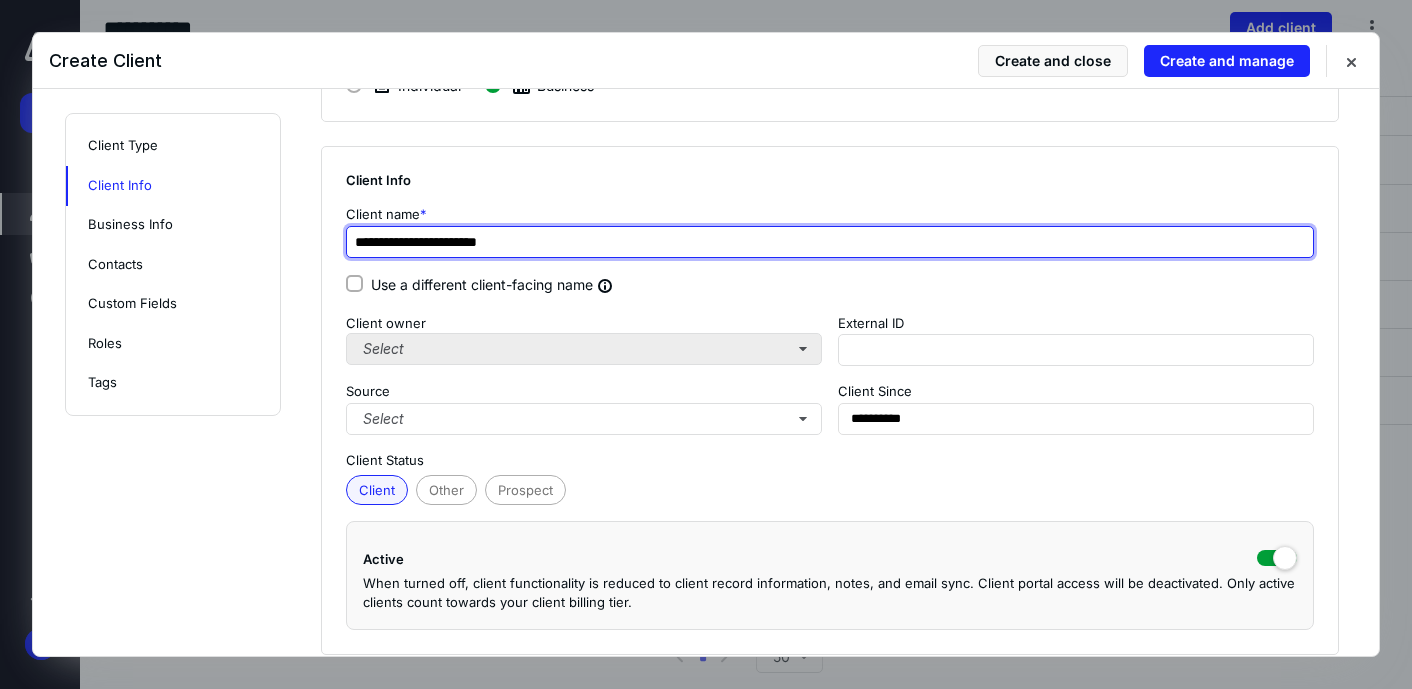 type on "**********" 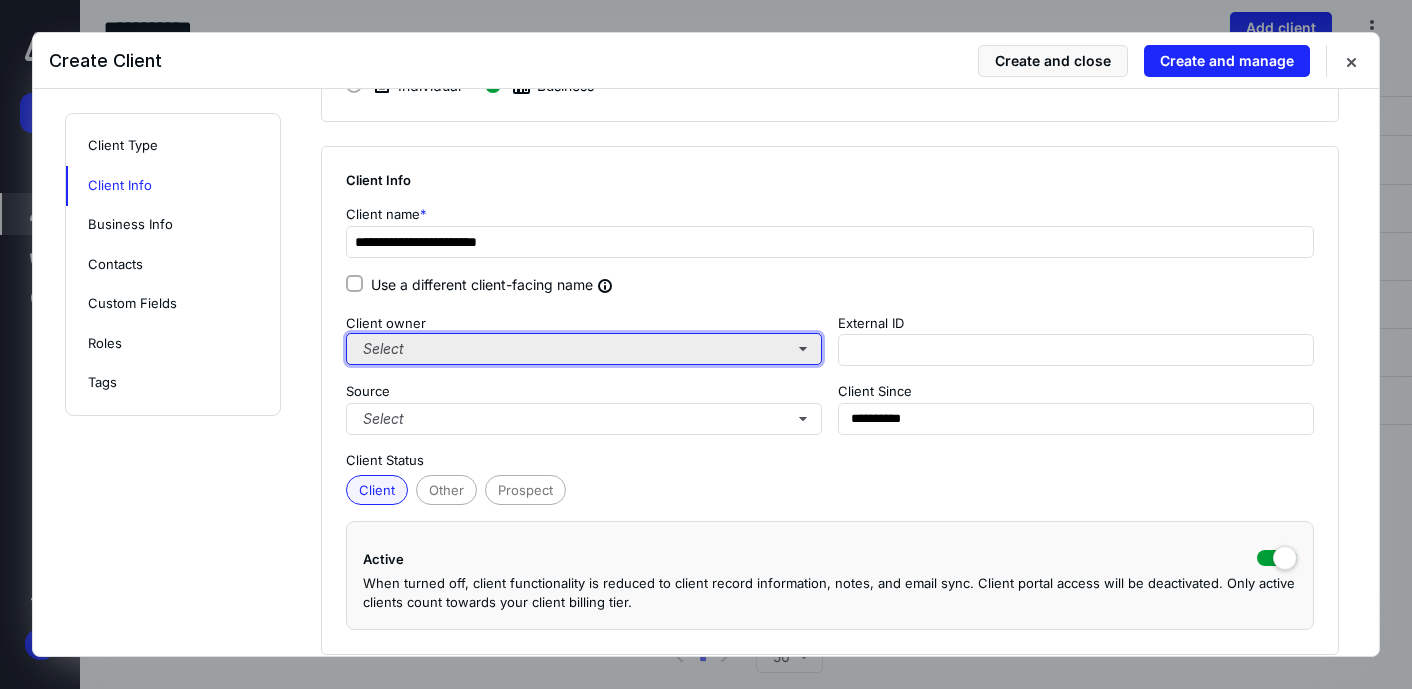 type on "**********" 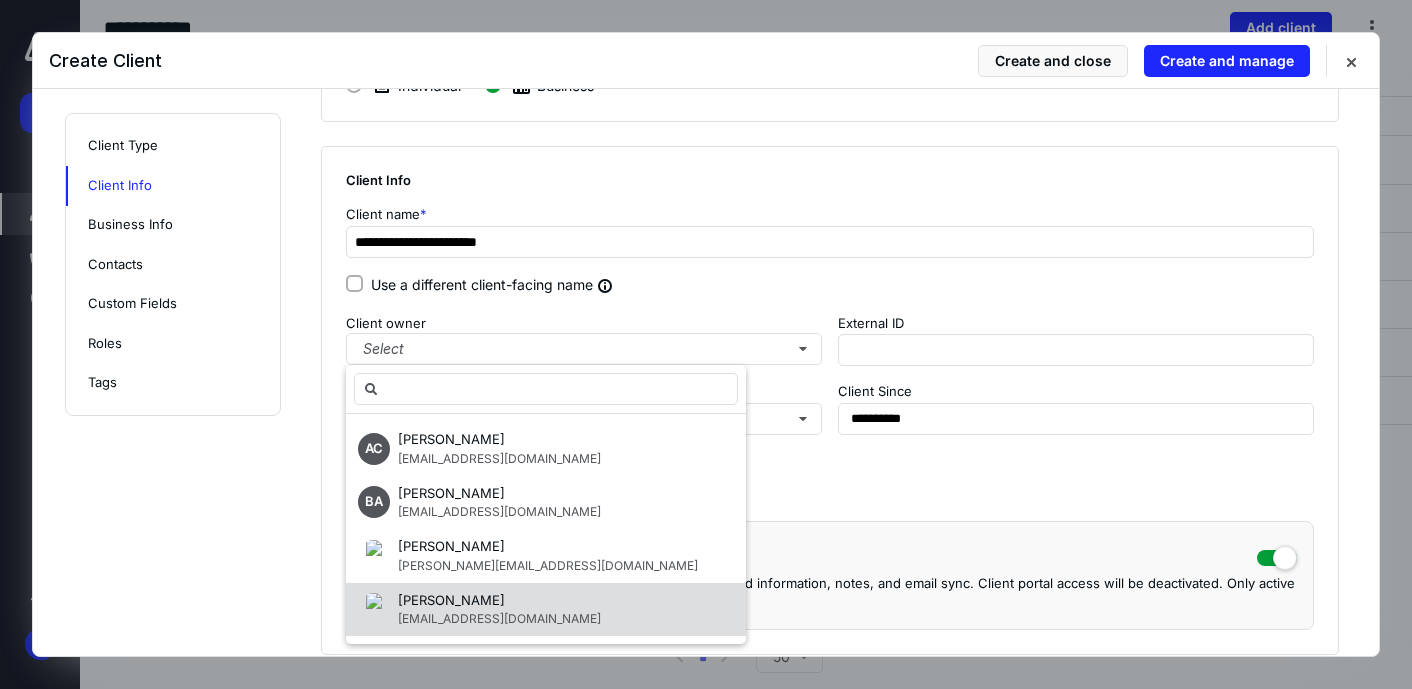 click on "[PERSON_NAME]" at bounding box center [499, 601] 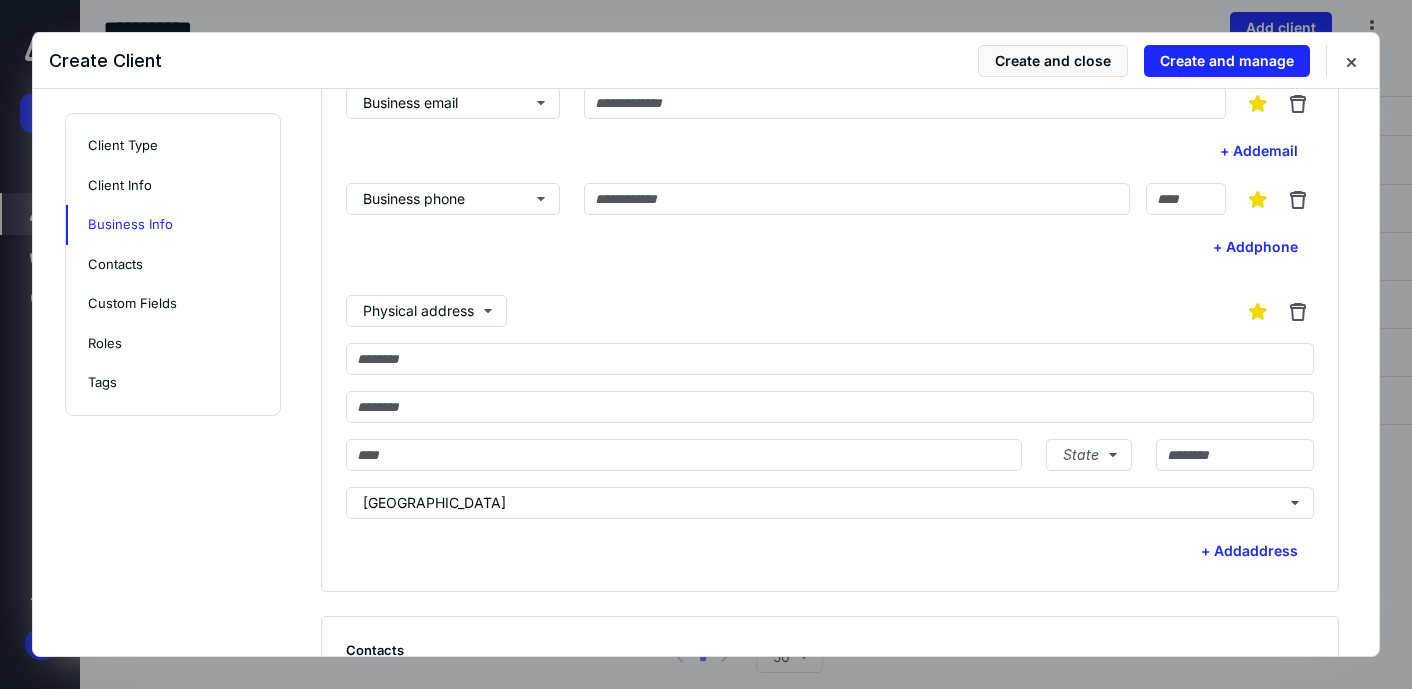scroll, scrollTop: 1020, scrollLeft: 0, axis: vertical 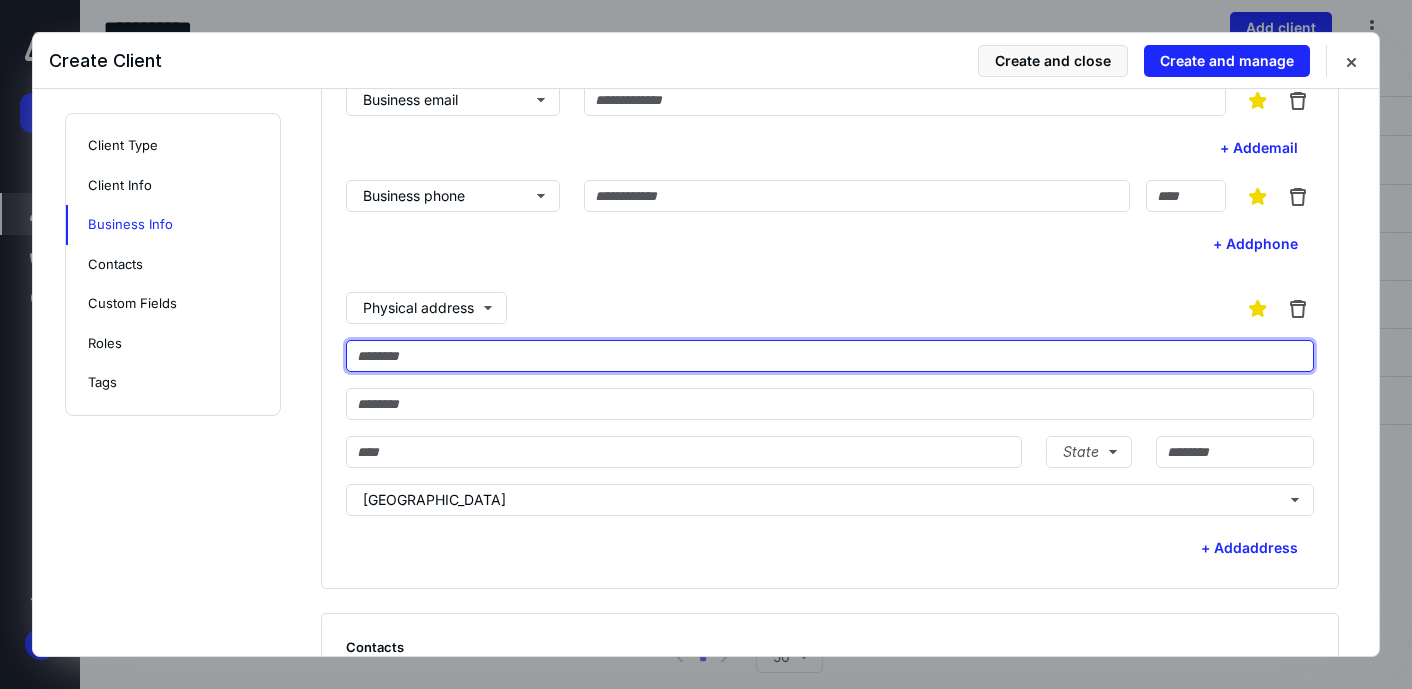 click at bounding box center [830, 356] 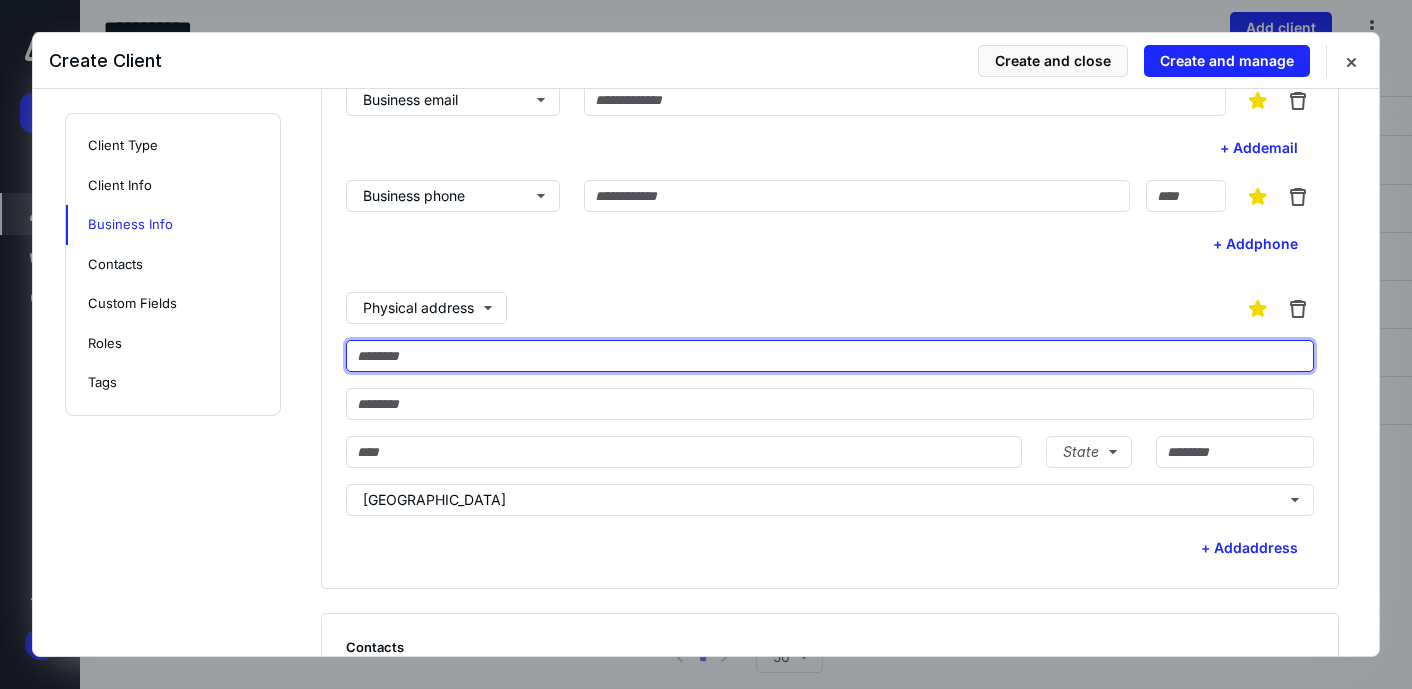 paste on "**********" 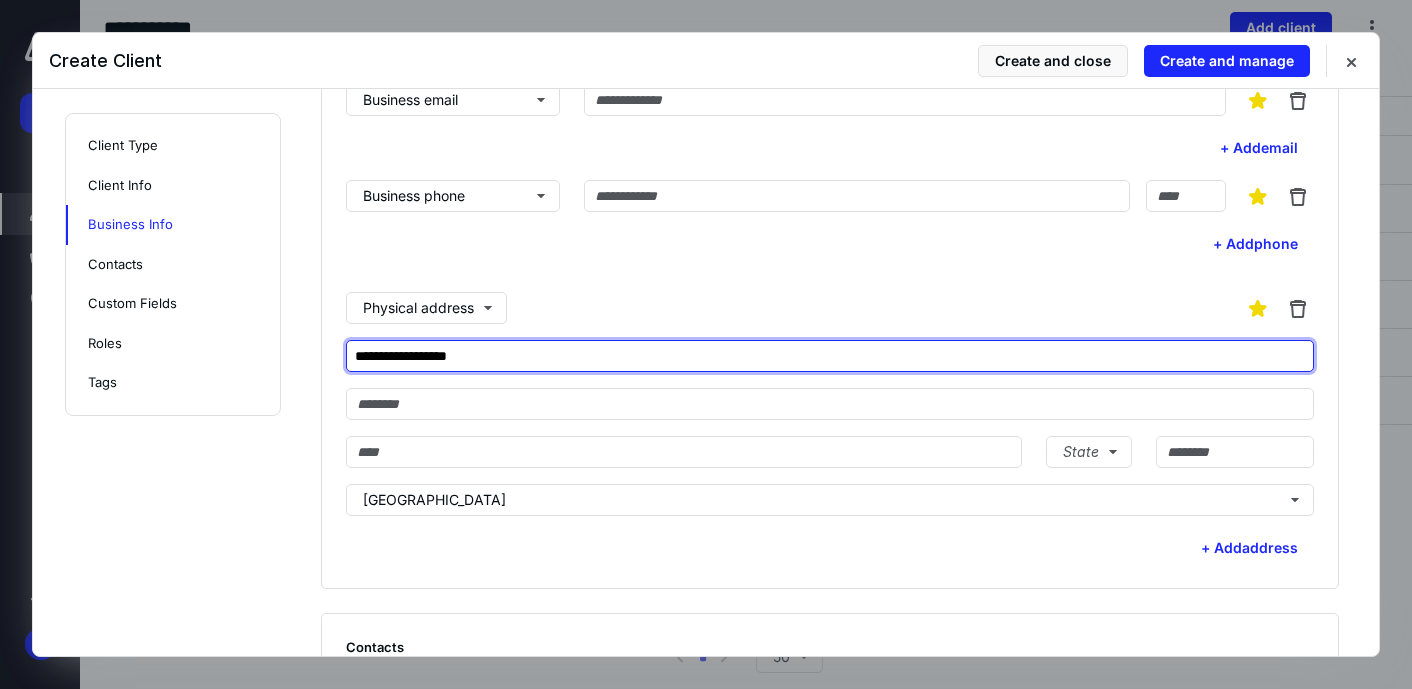 type on "**********" 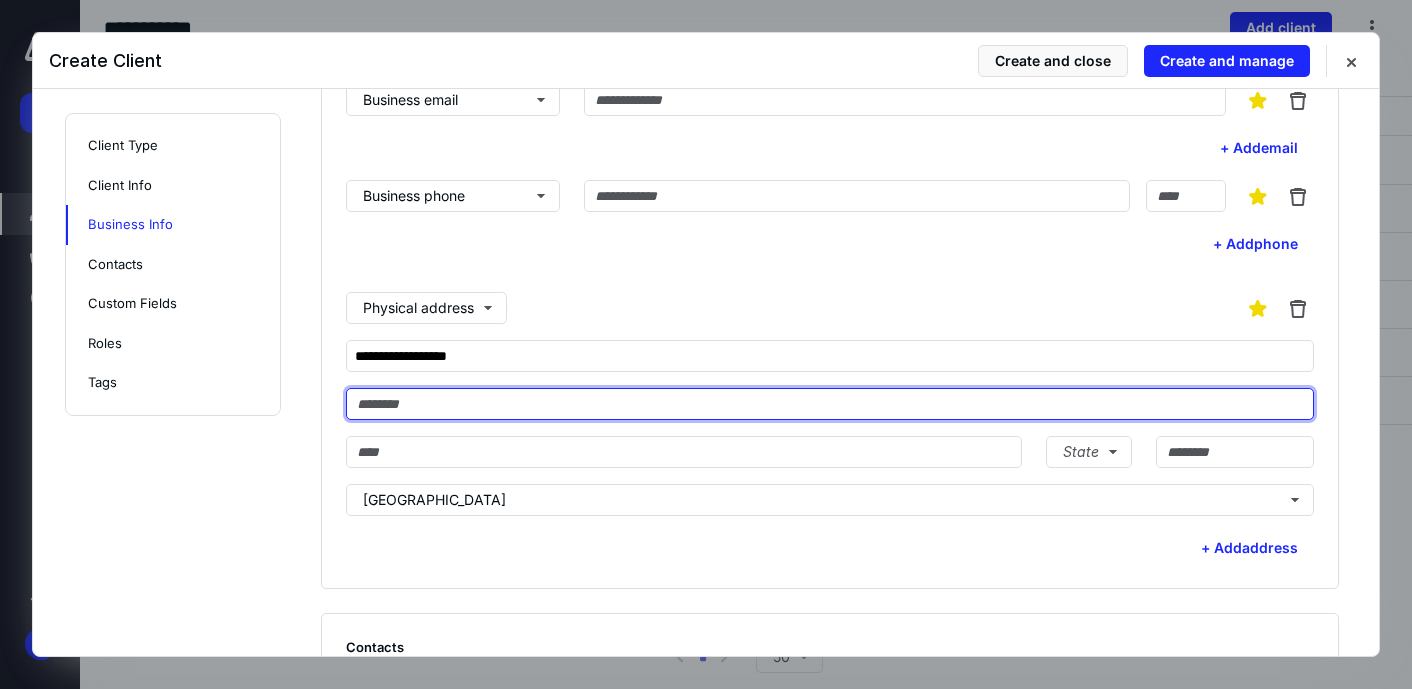 click at bounding box center (830, 404) 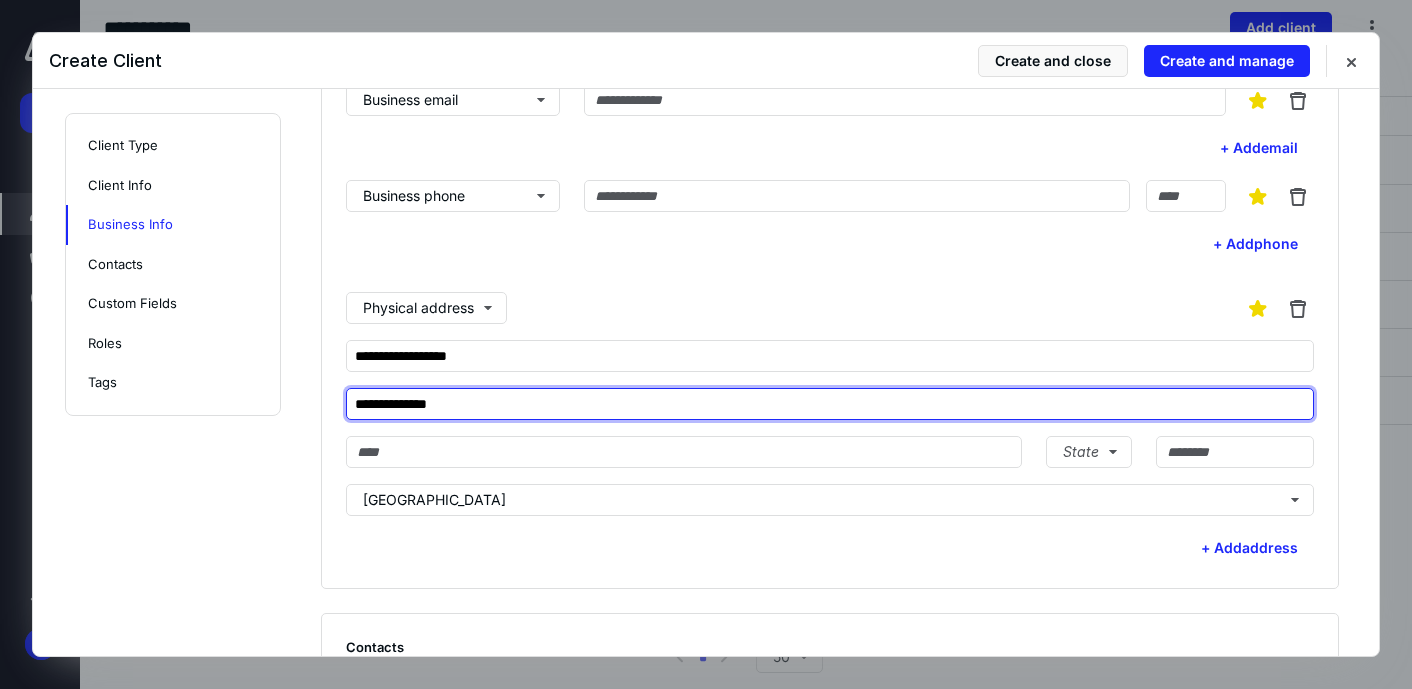type on "**********" 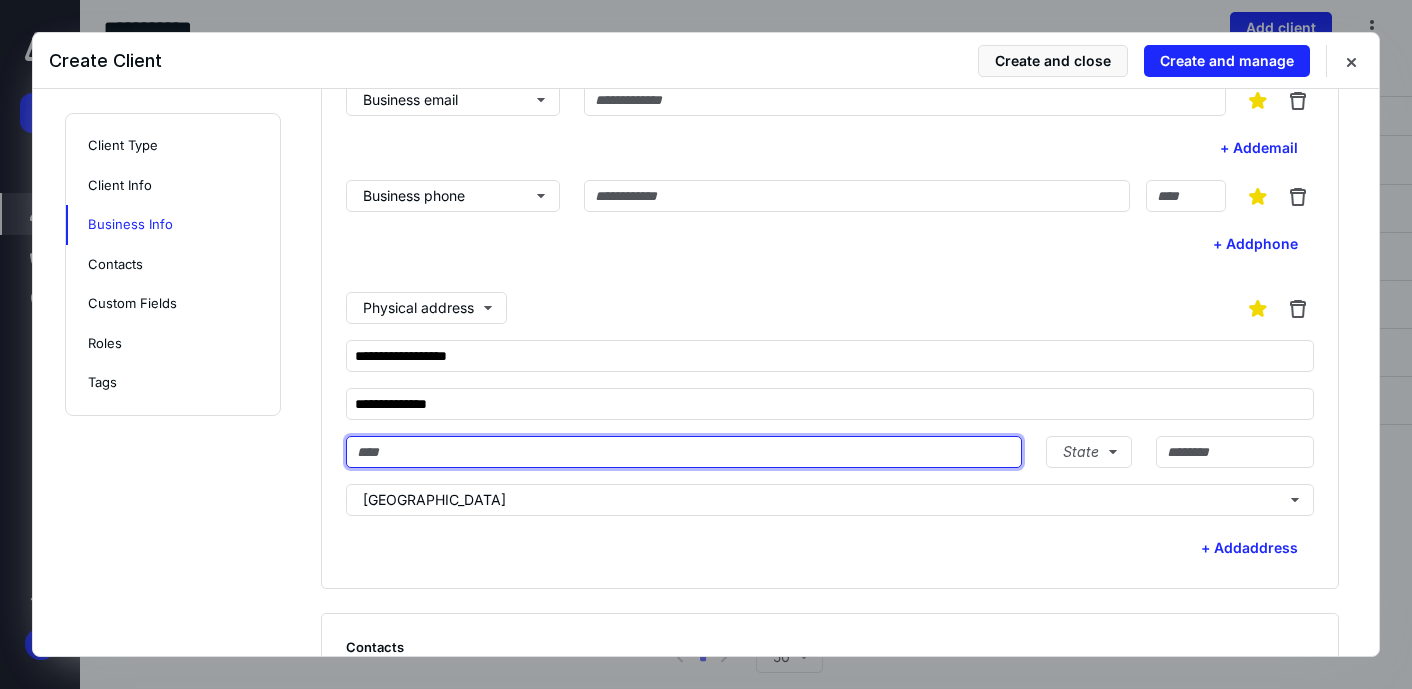 click at bounding box center (684, 452) 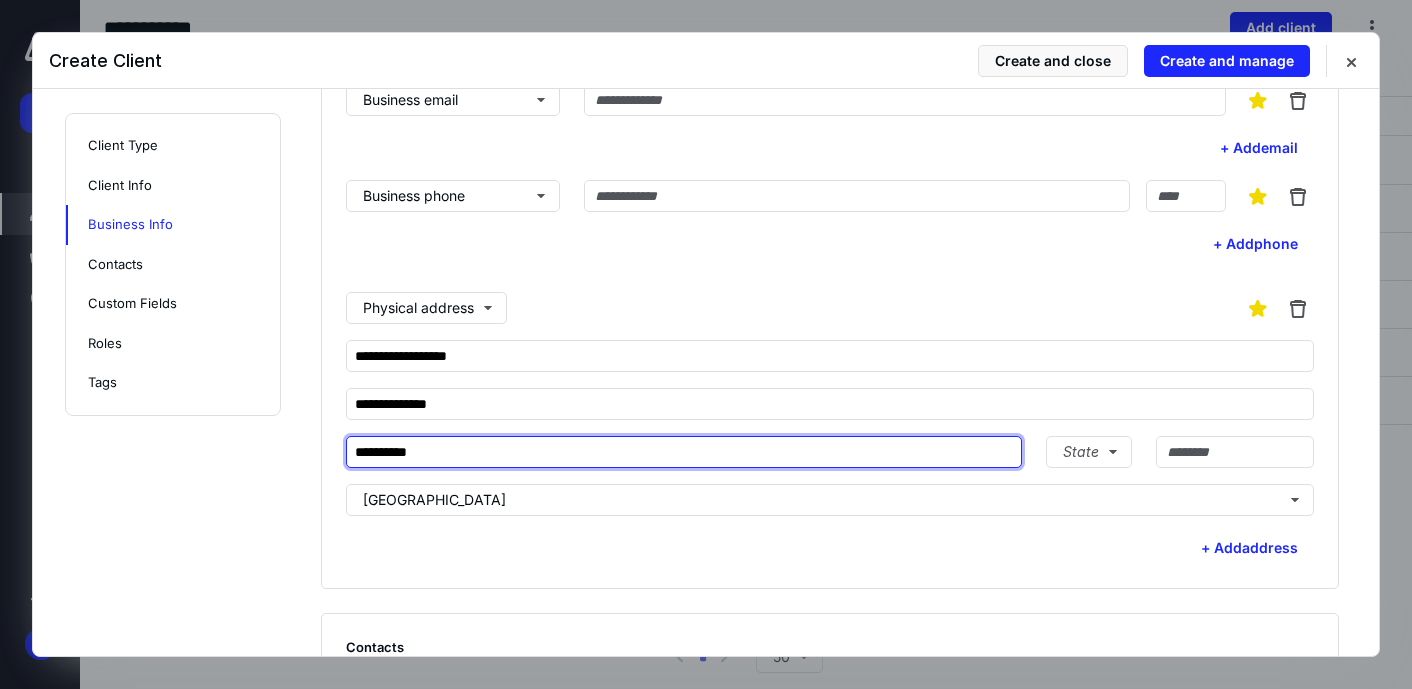 type on "*********" 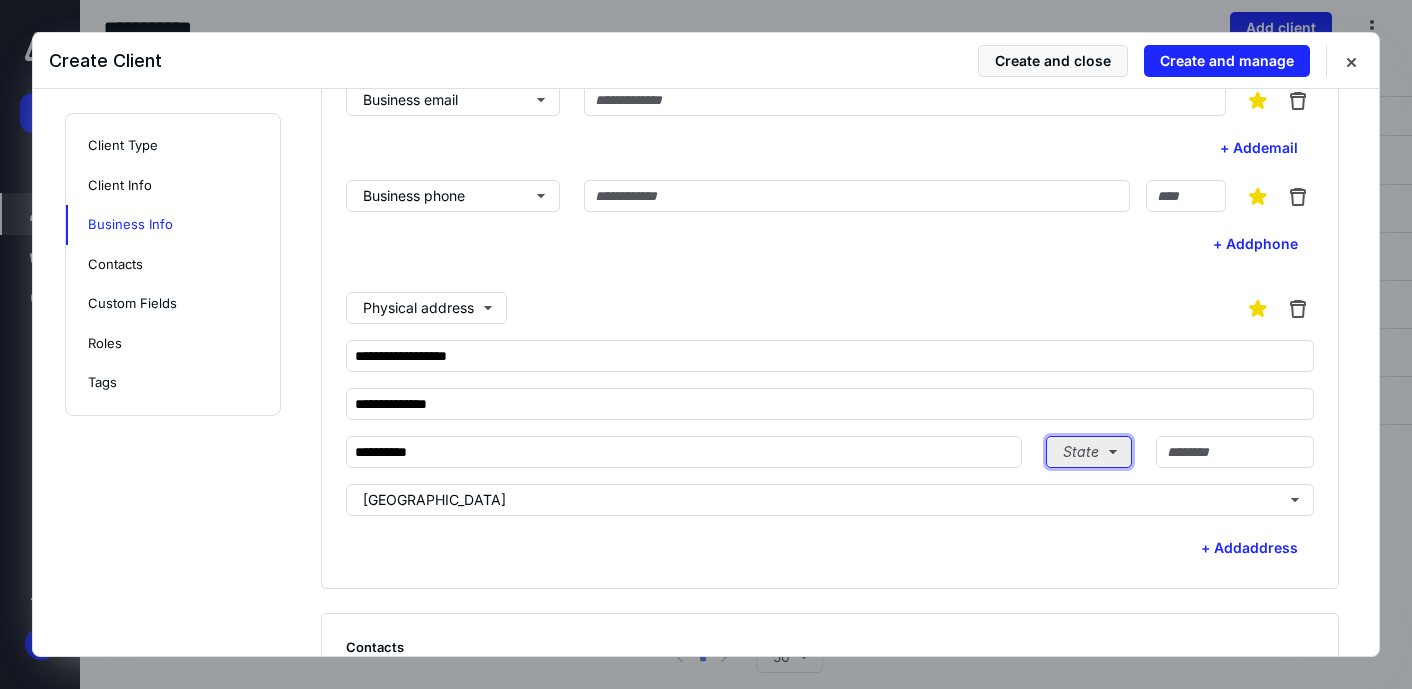 click on "State" at bounding box center (1089, 452) 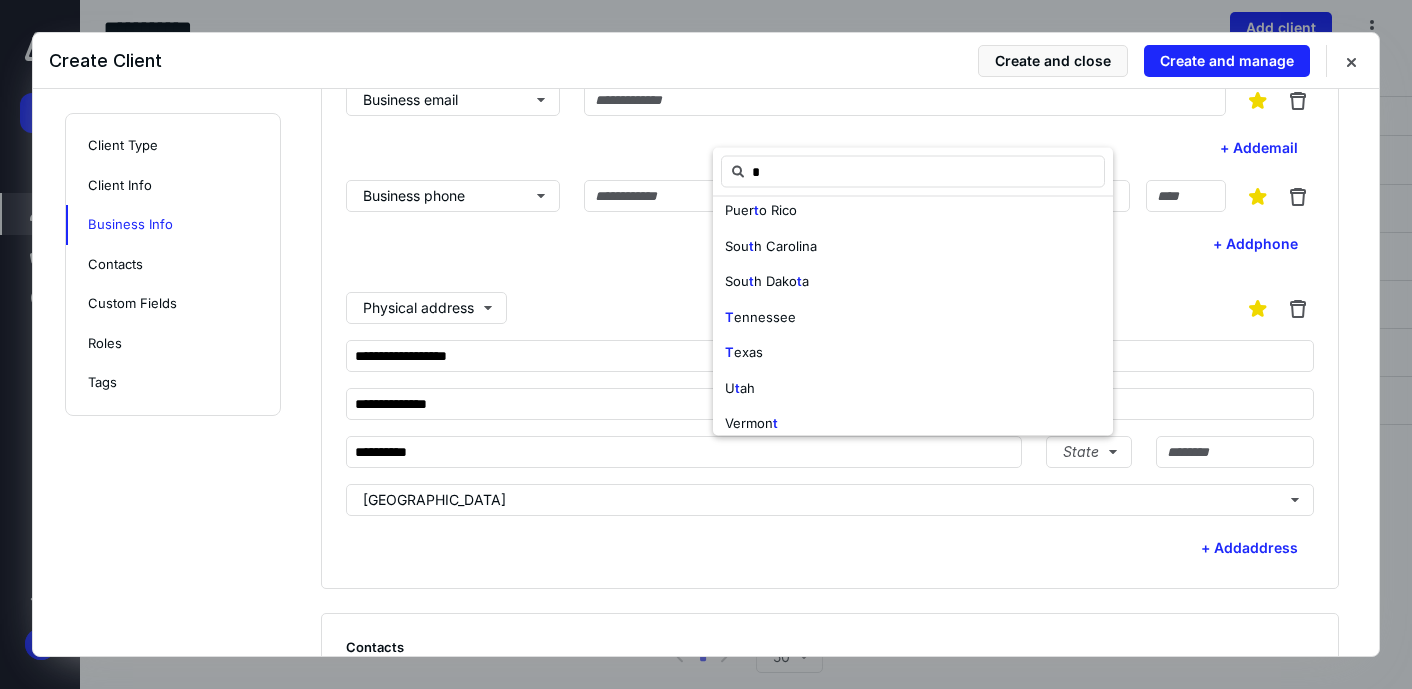 scroll, scrollTop: 300, scrollLeft: 0, axis: vertical 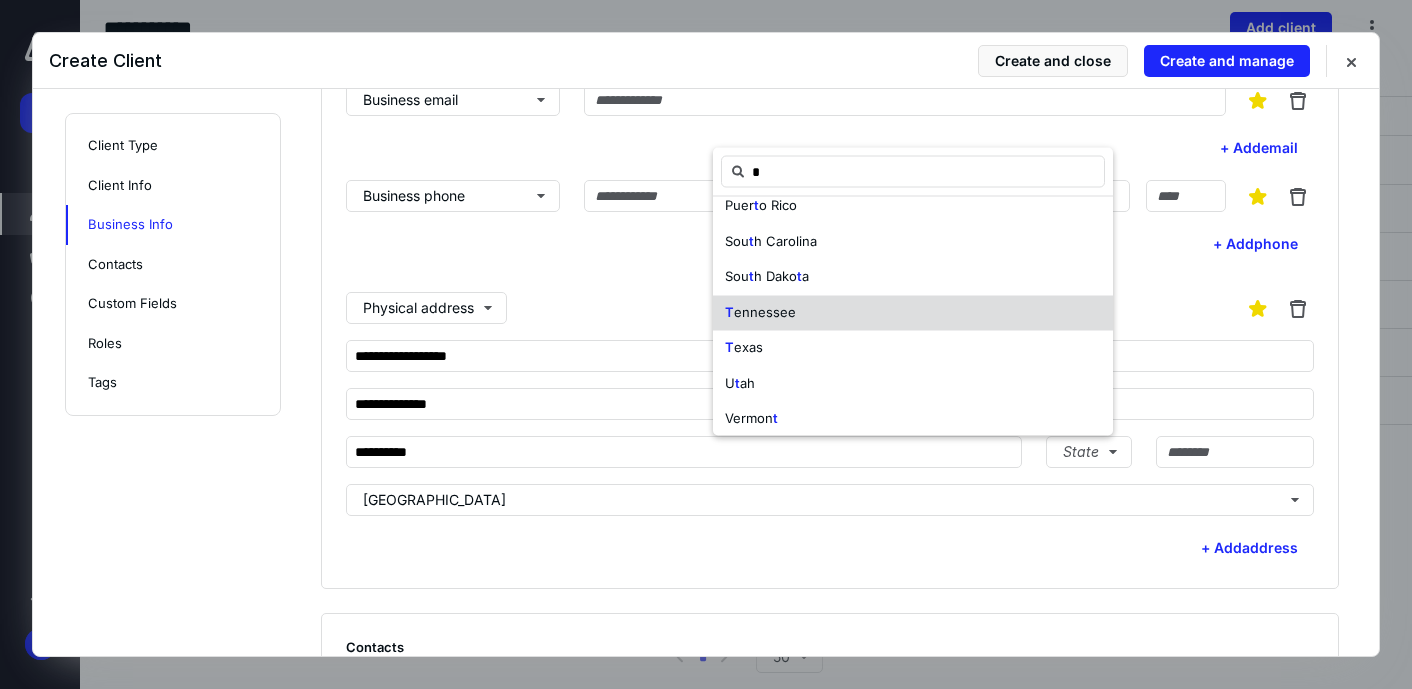 click on "T ennessee" at bounding box center (913, 313) 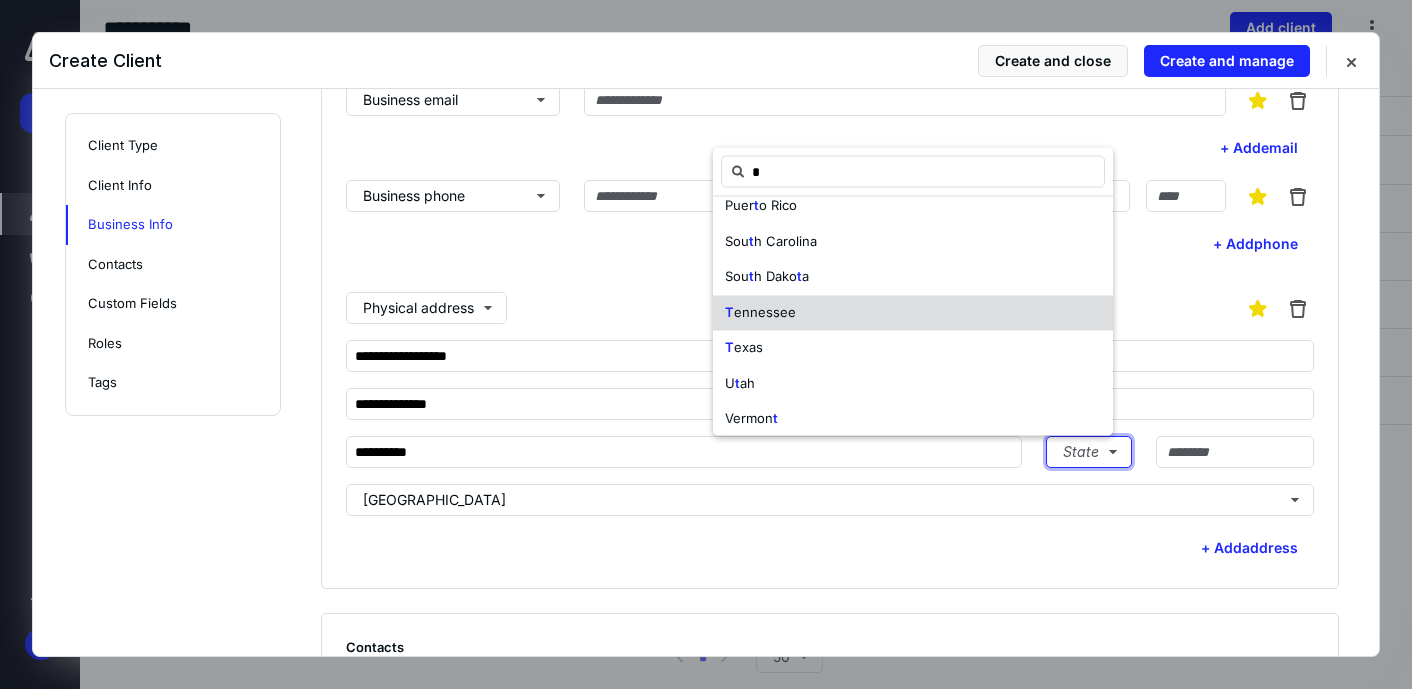 type 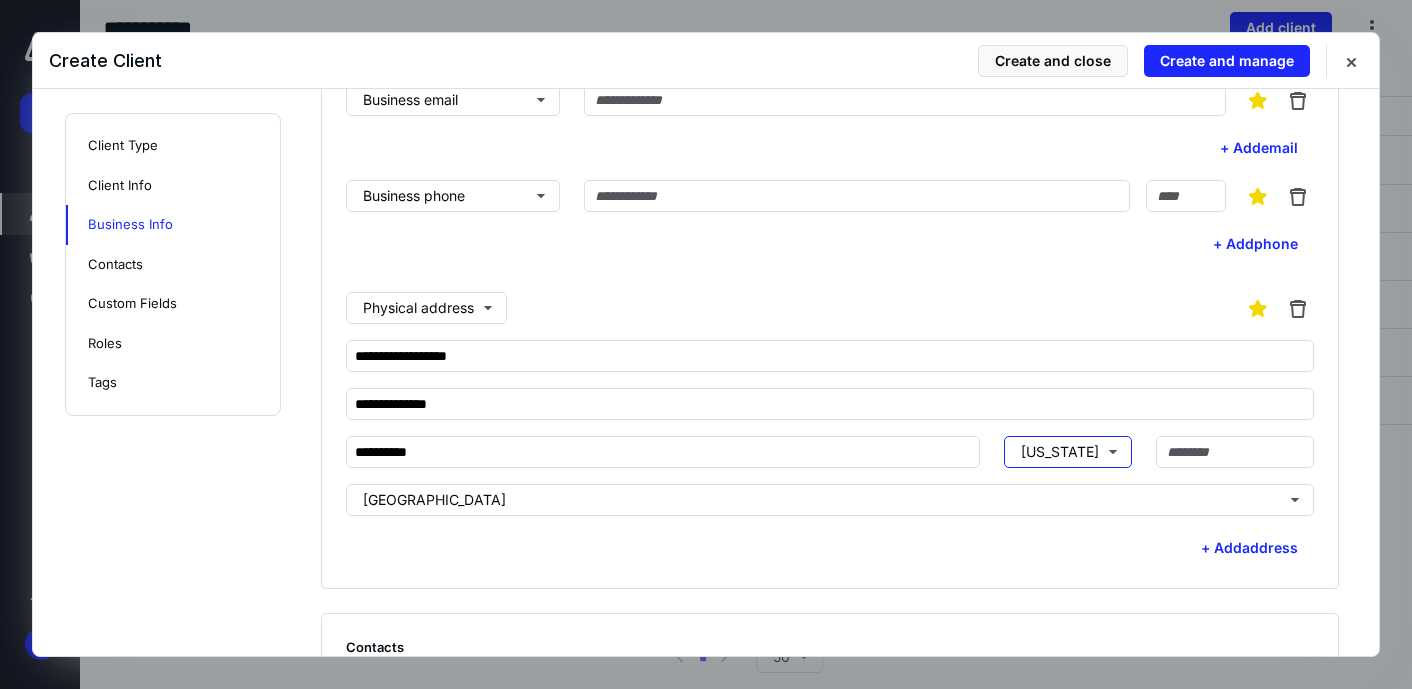 scroll, scrollTop: 0, scrollLeft: 0, axis: both 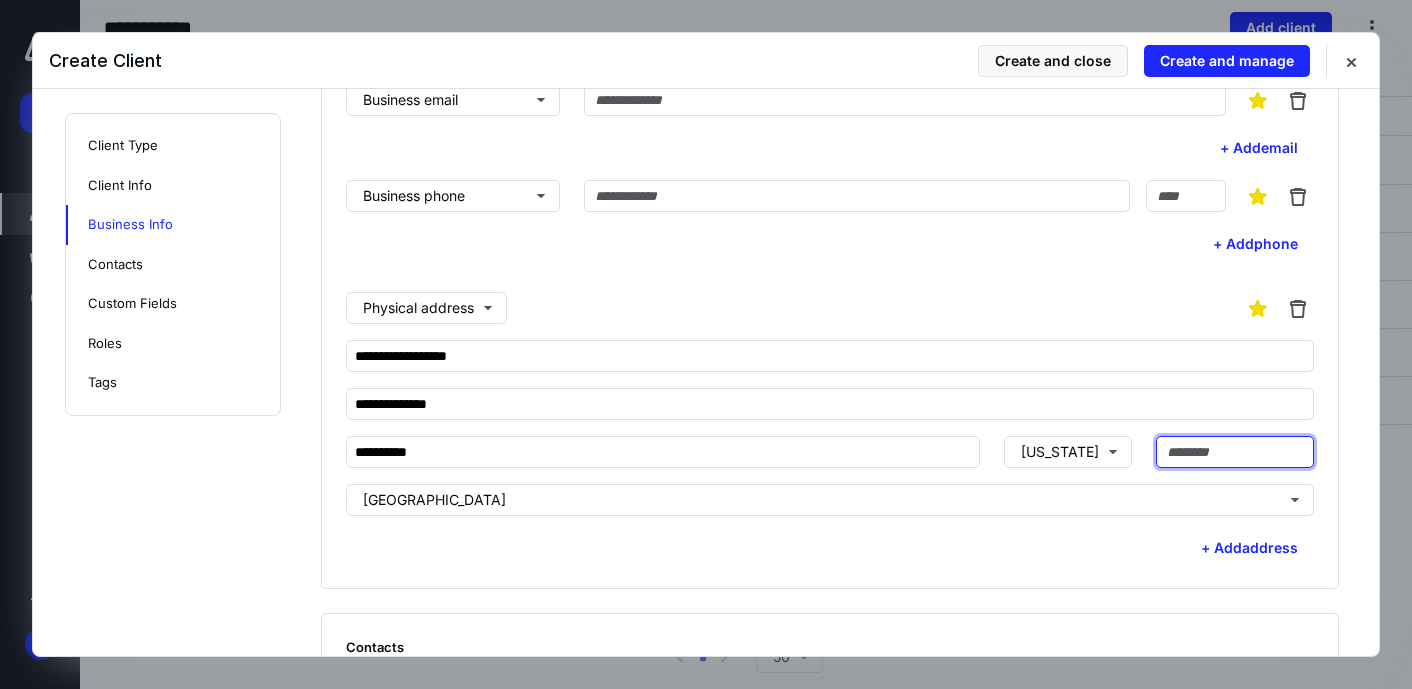 click at bounding box center (1235, 452) 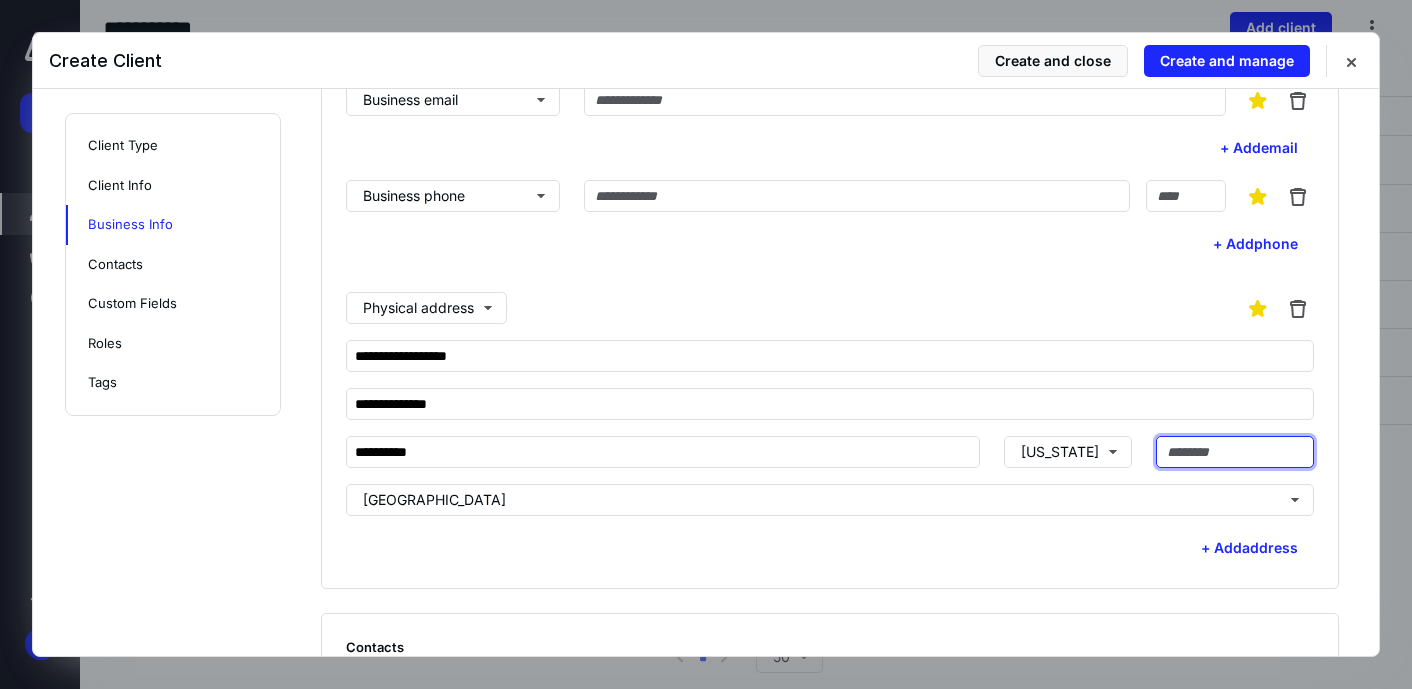 paste on "*****" 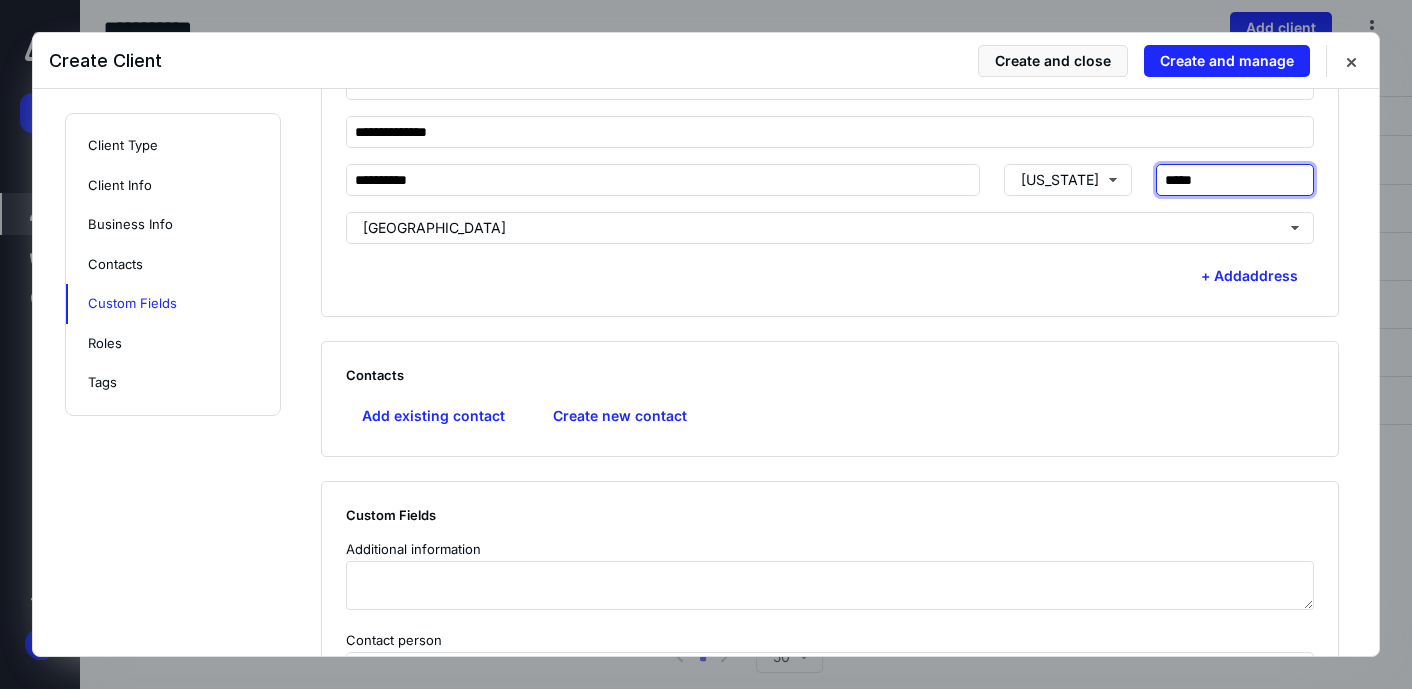 scroll, scrollTop: 1302, scrollLeft: 0, axis: vertical 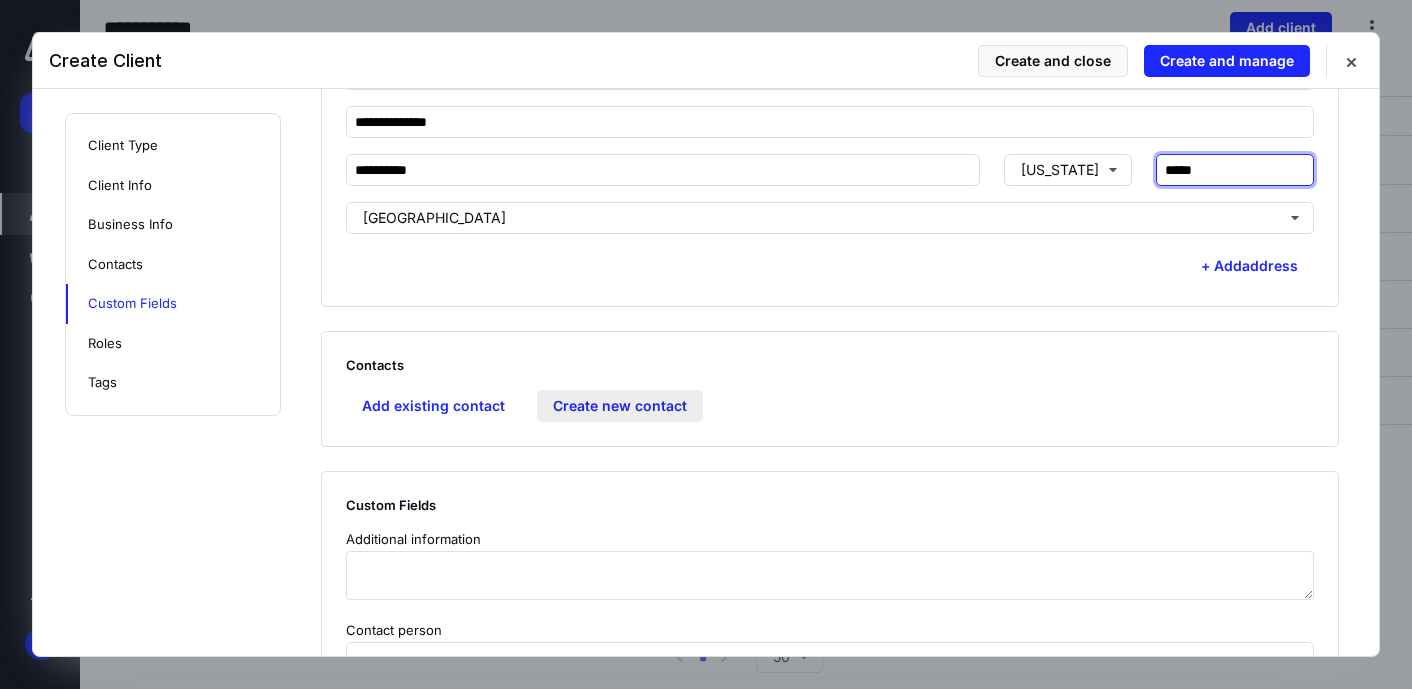 type on "*****" 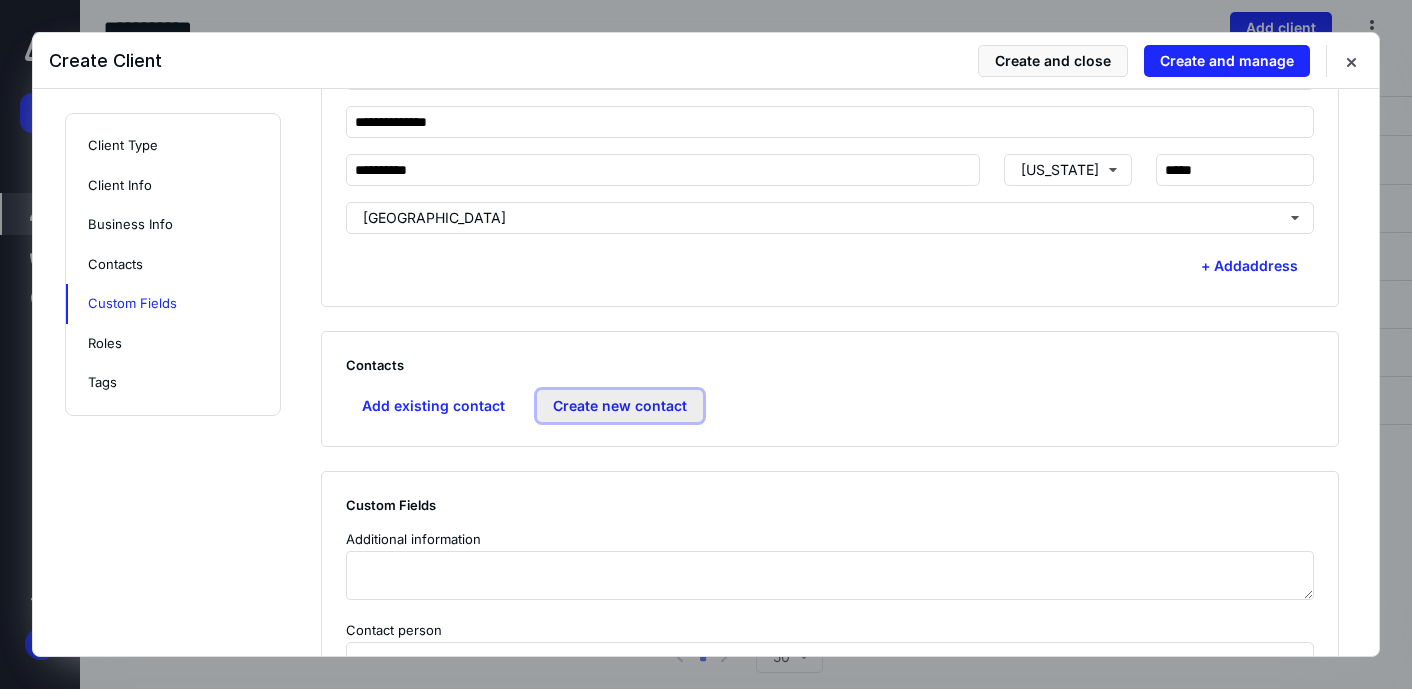click on "Create new contact" at bounding box center (620, 406) 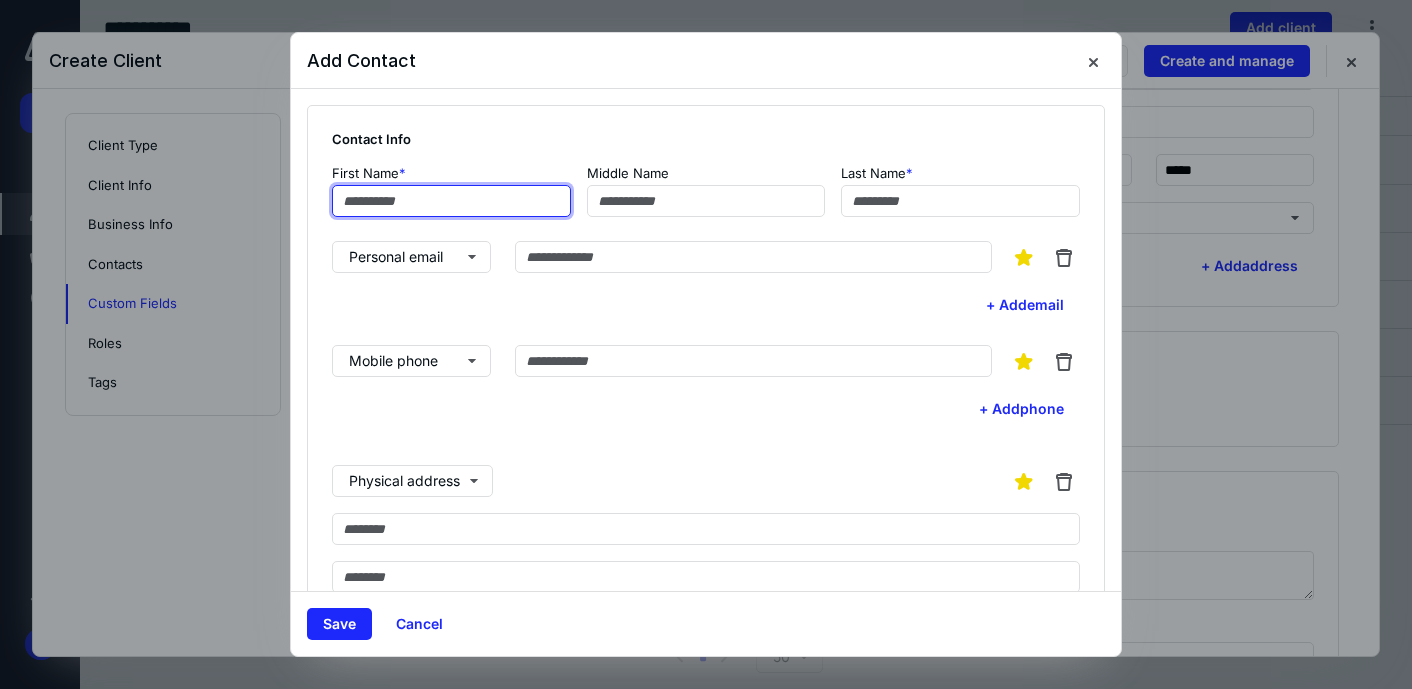 paste on "********" 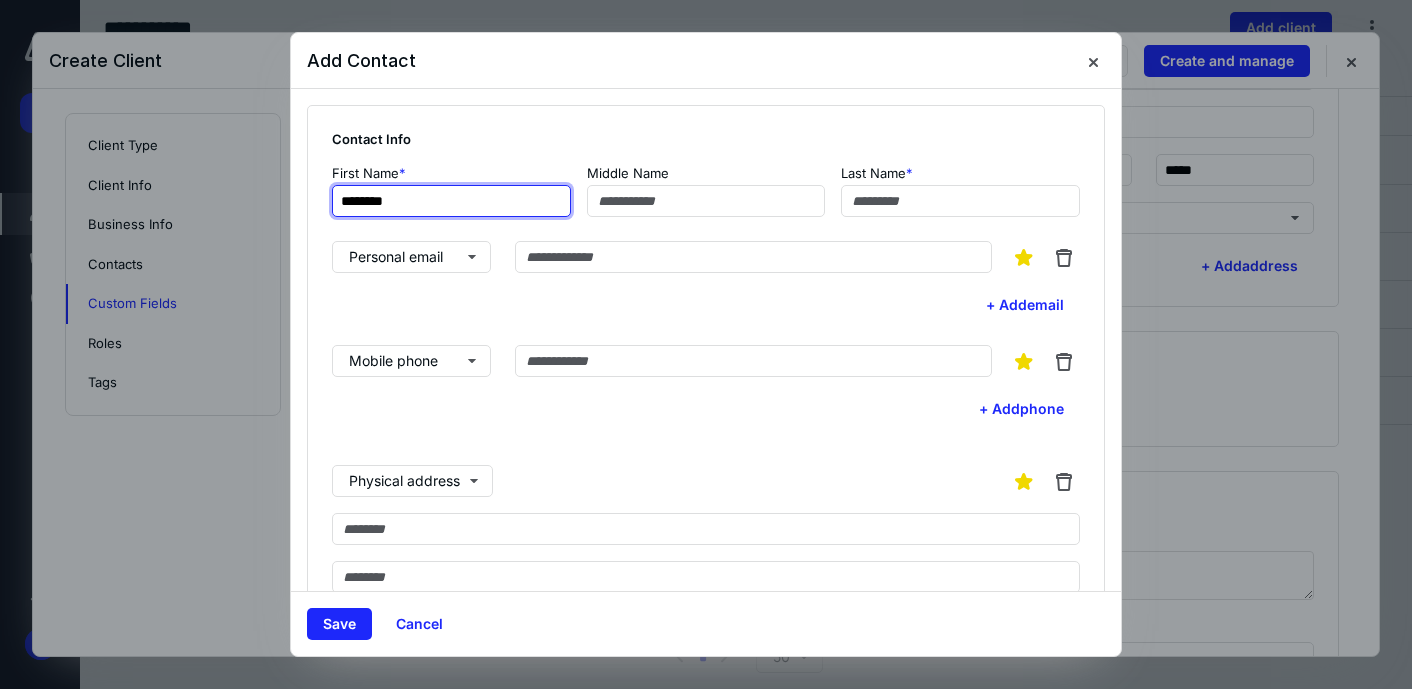 type on "********" 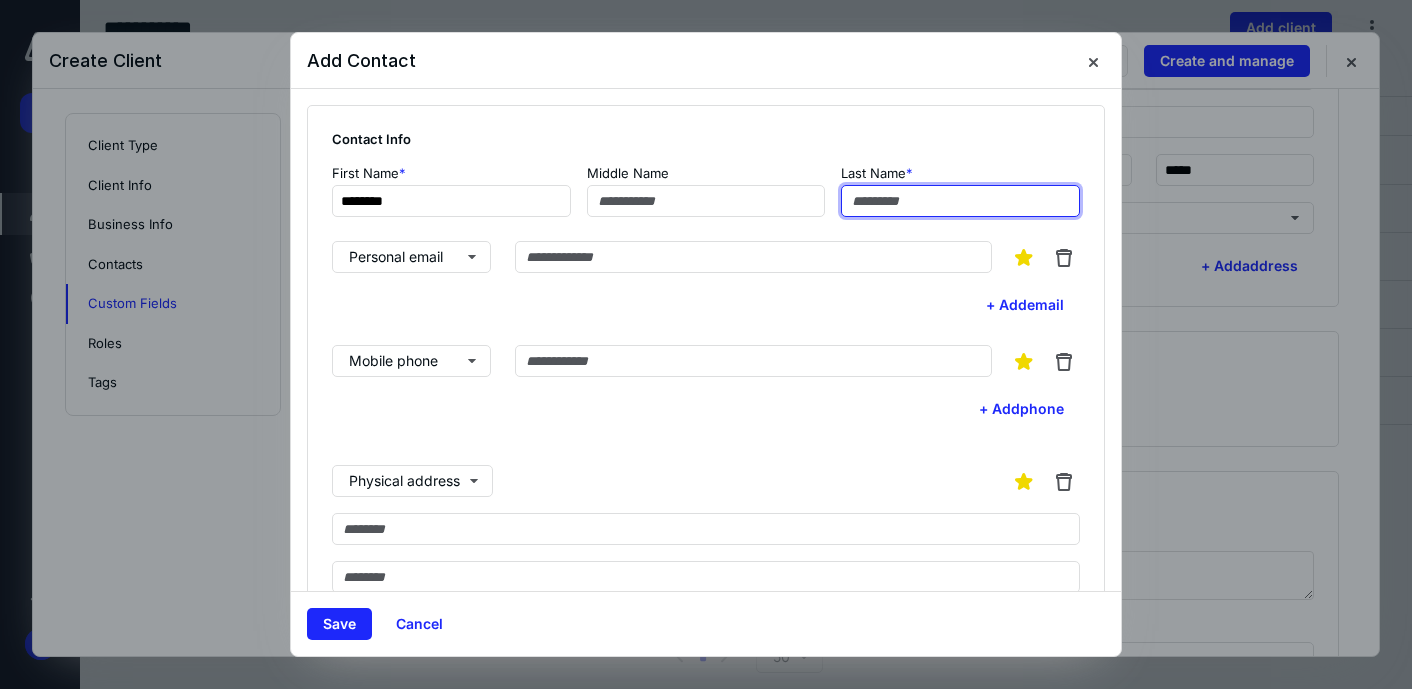 click at bounding box center [960, 201] 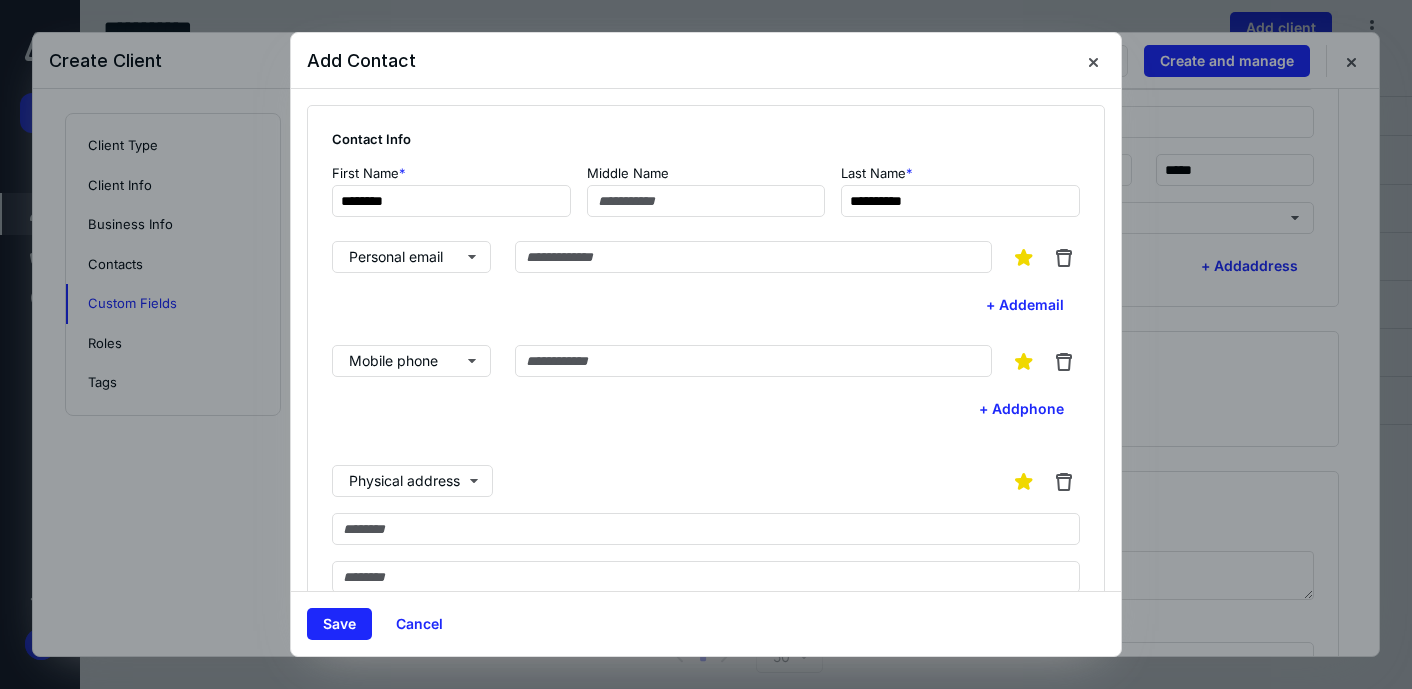 type on "*********" 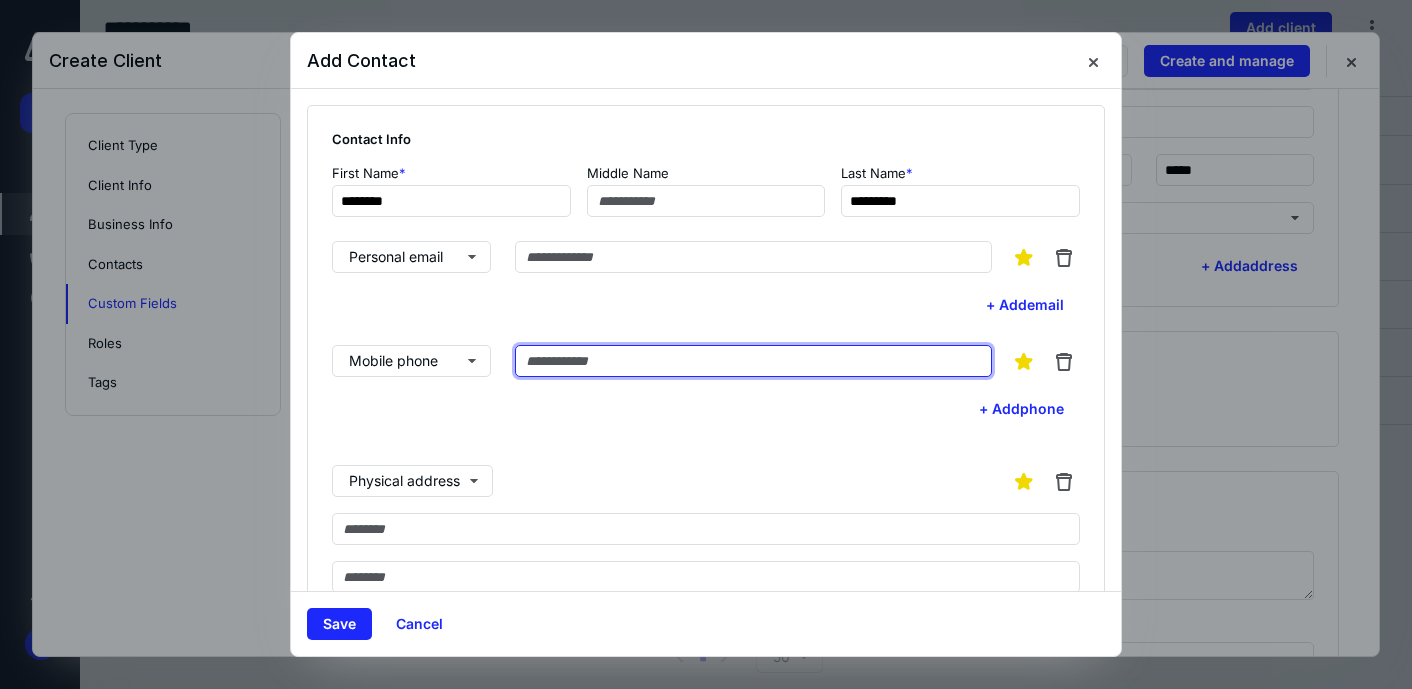 click at bounding box center [753, 361] 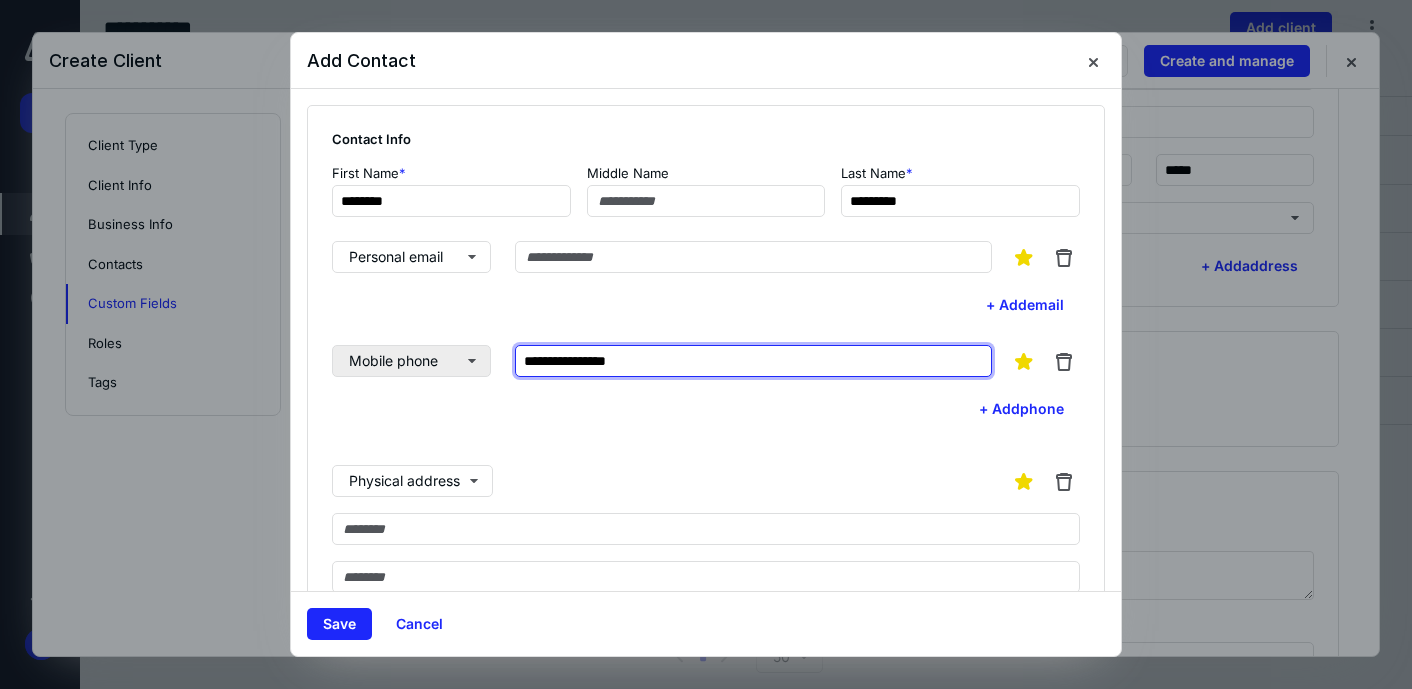 type on "**********" 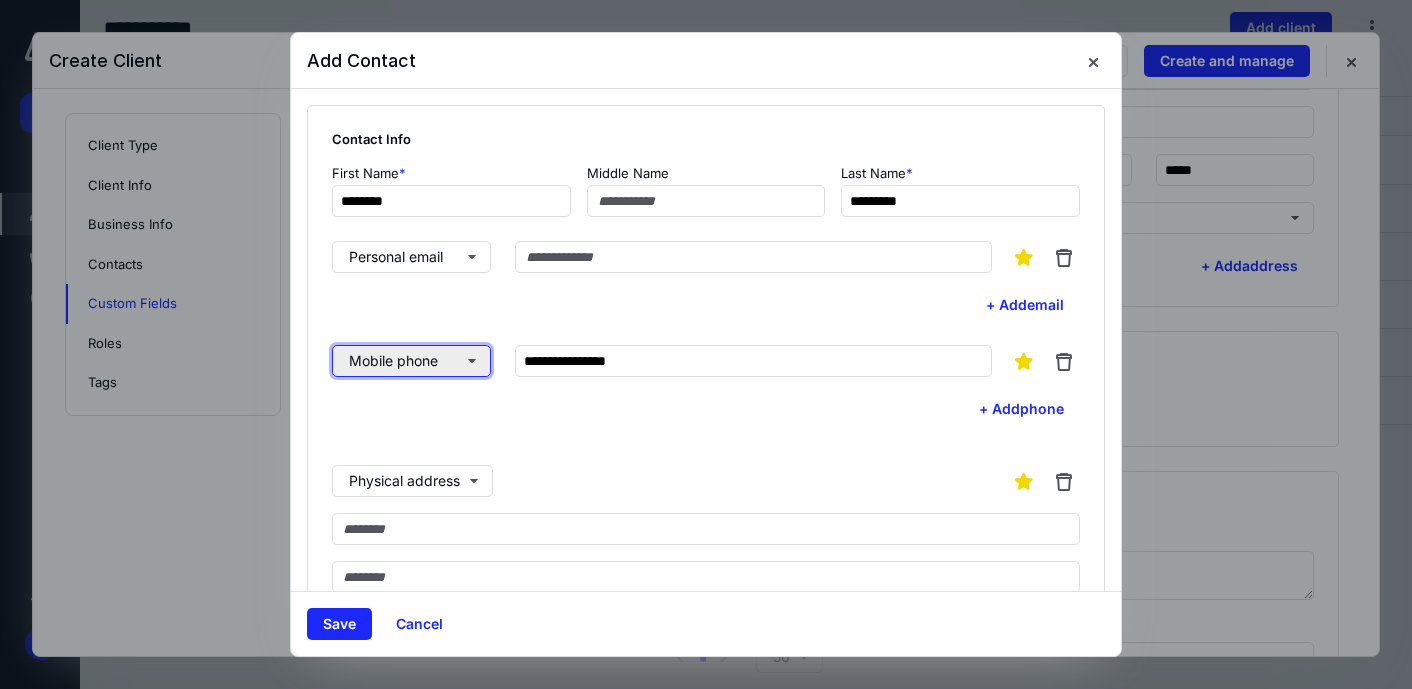 click on "Mobile phone" at bounding box center (411, 361) 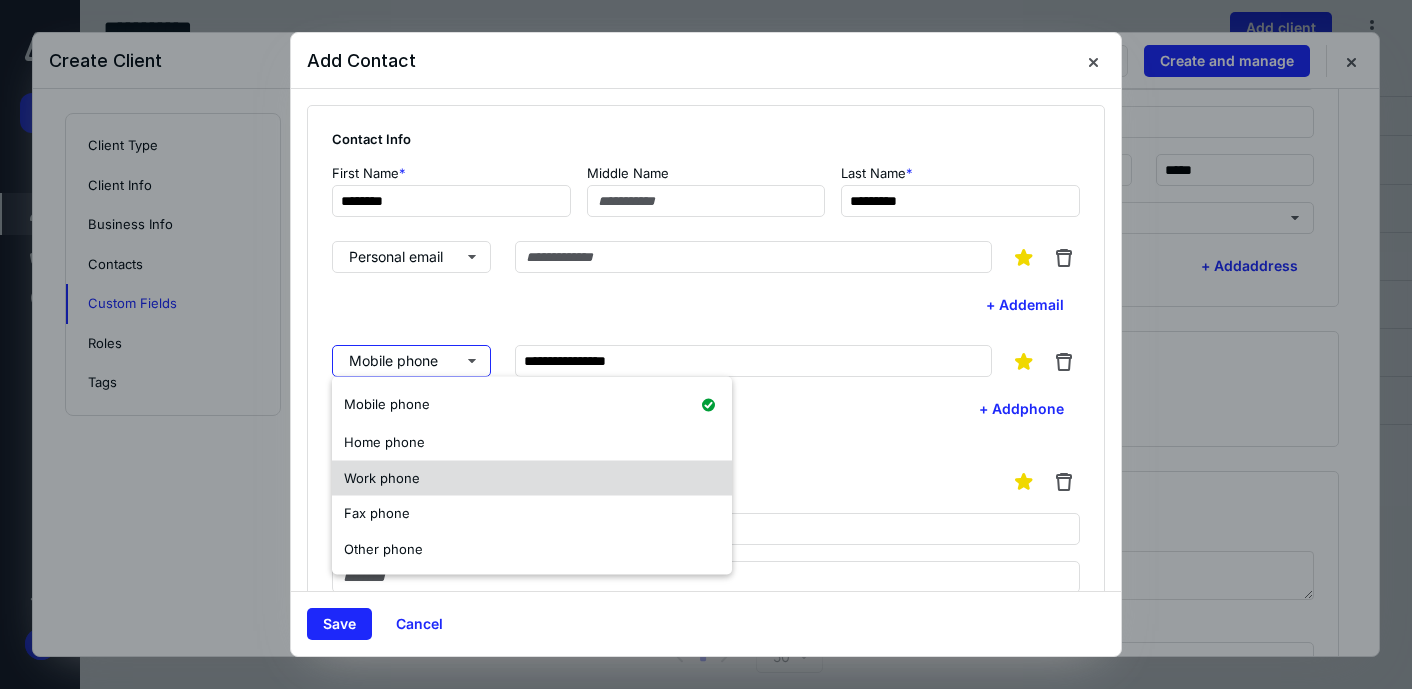 click on "Work phone" at bounding box center [532, 478] 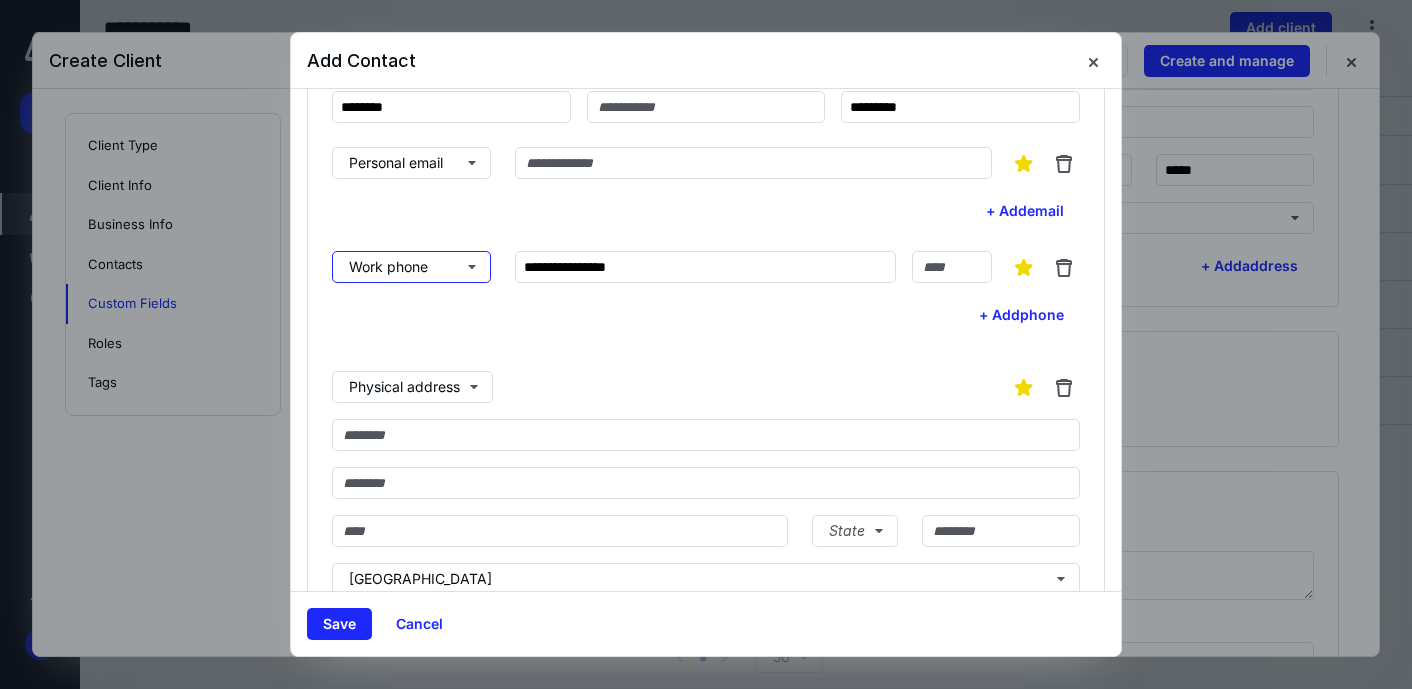 scroll, scrollTop: 87, scrollLeft: 0, axis: vertical 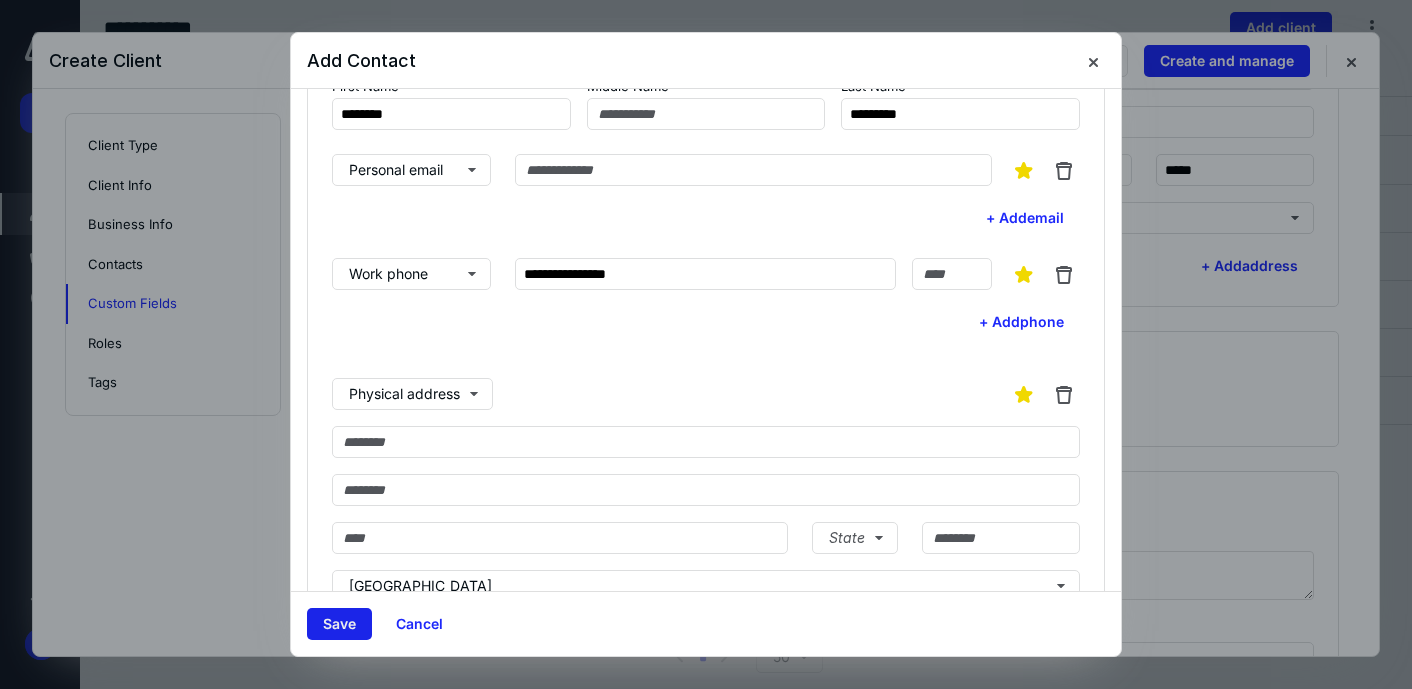 click on "Save" at bounding box center [339, 624] 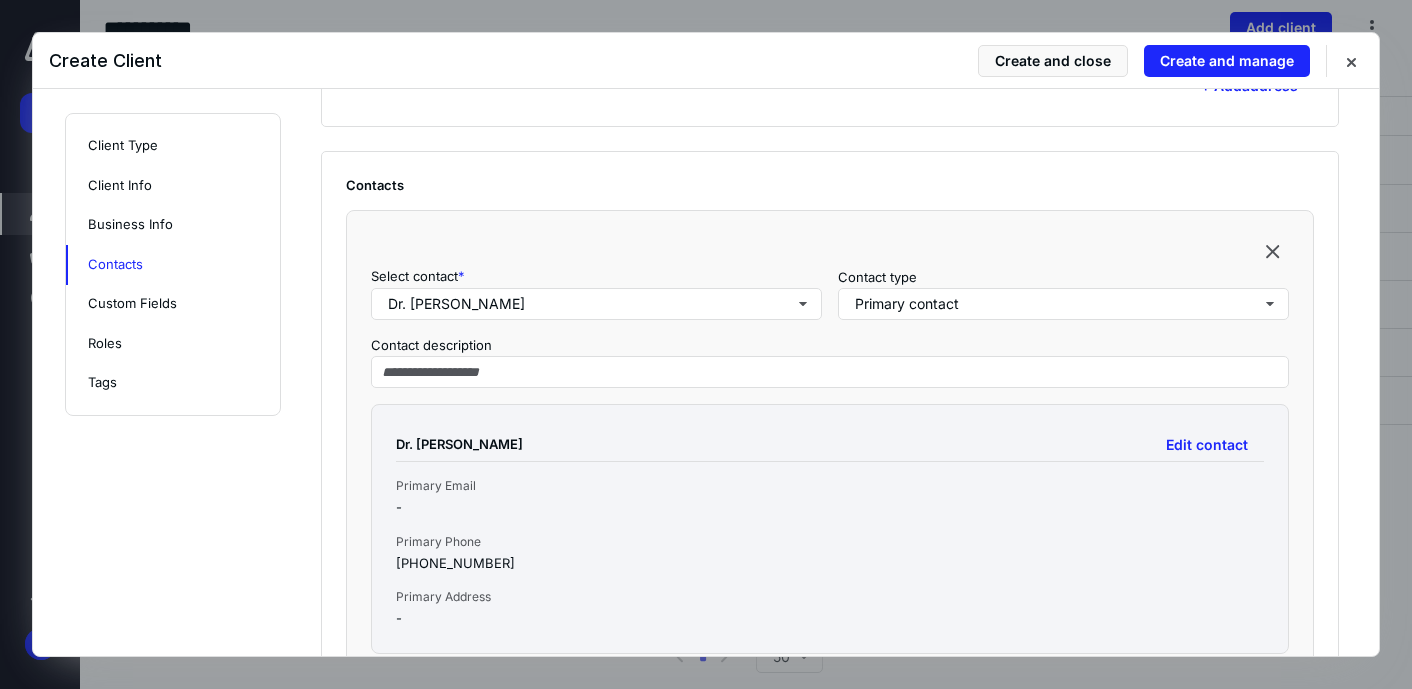 scroll, scrollTop: 1491, scrollLeft: 0, axis: vertical 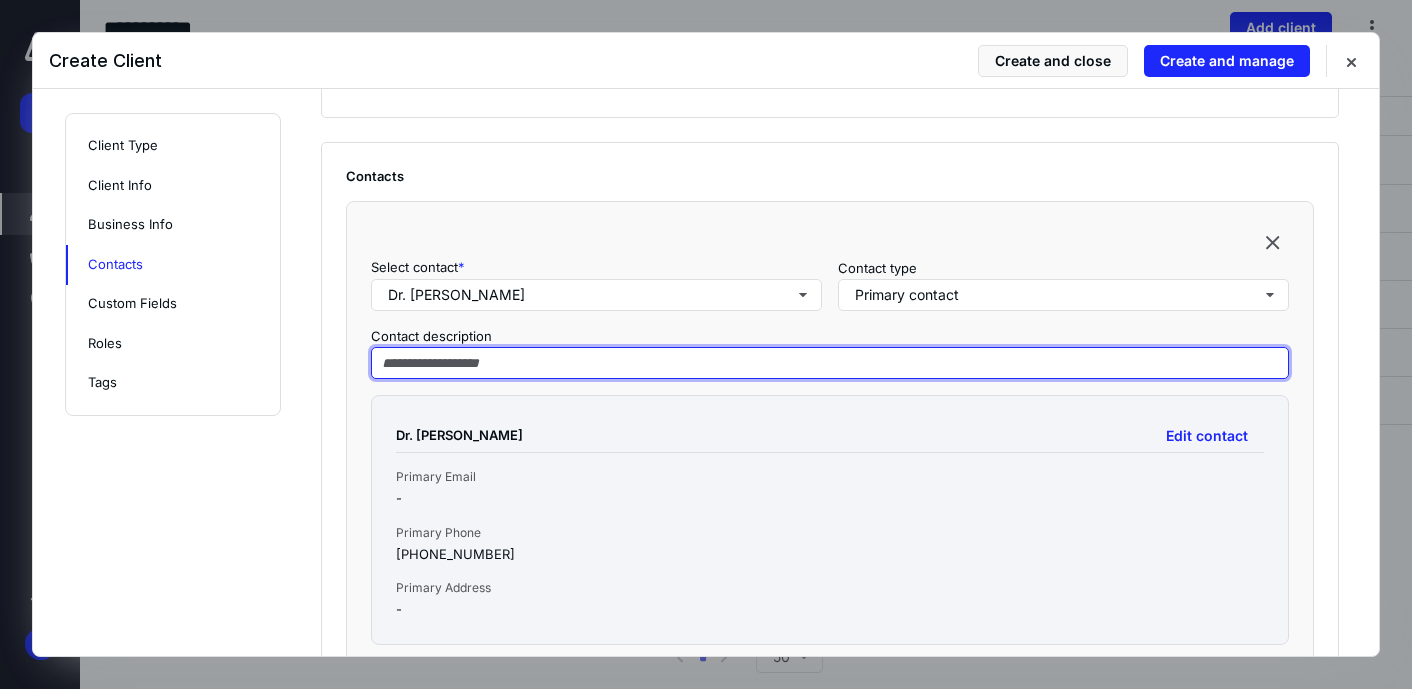 click at bounding box center (830, 363) 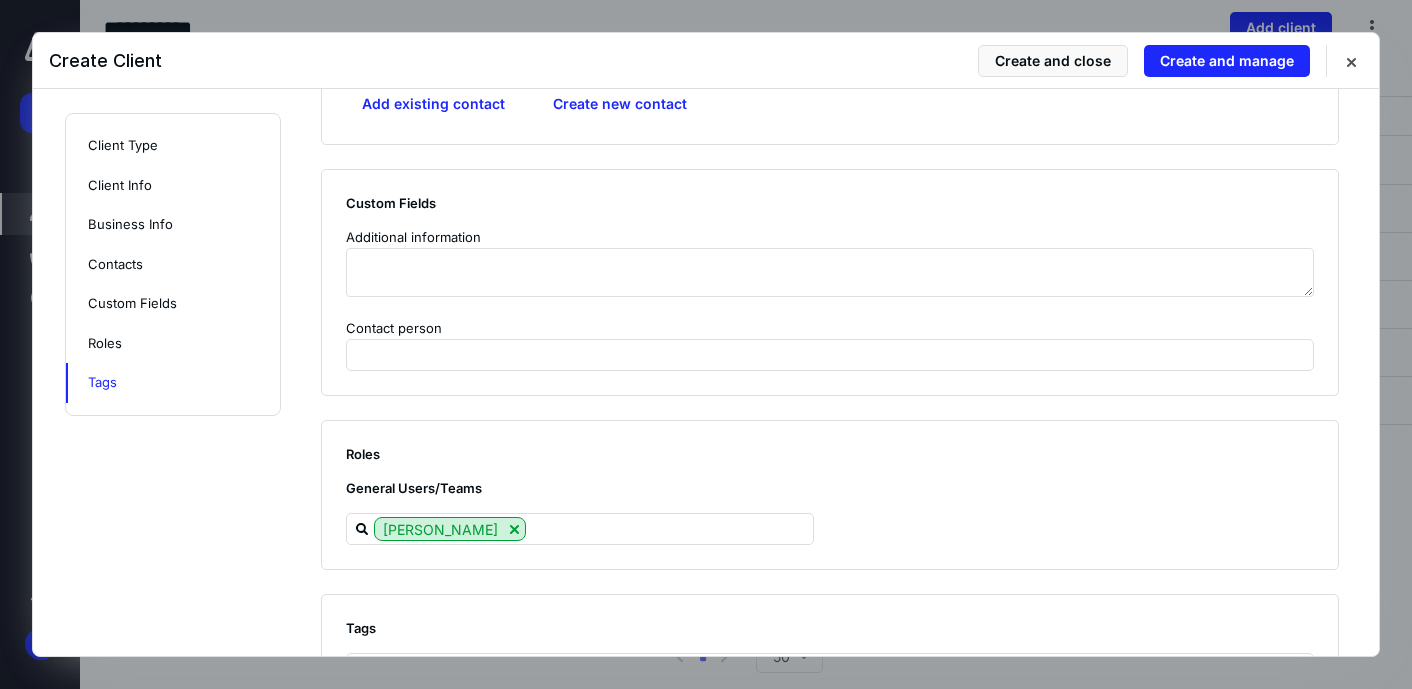 scroll, scrollTop: 2116, scrollLeft: 0, axis: vertical 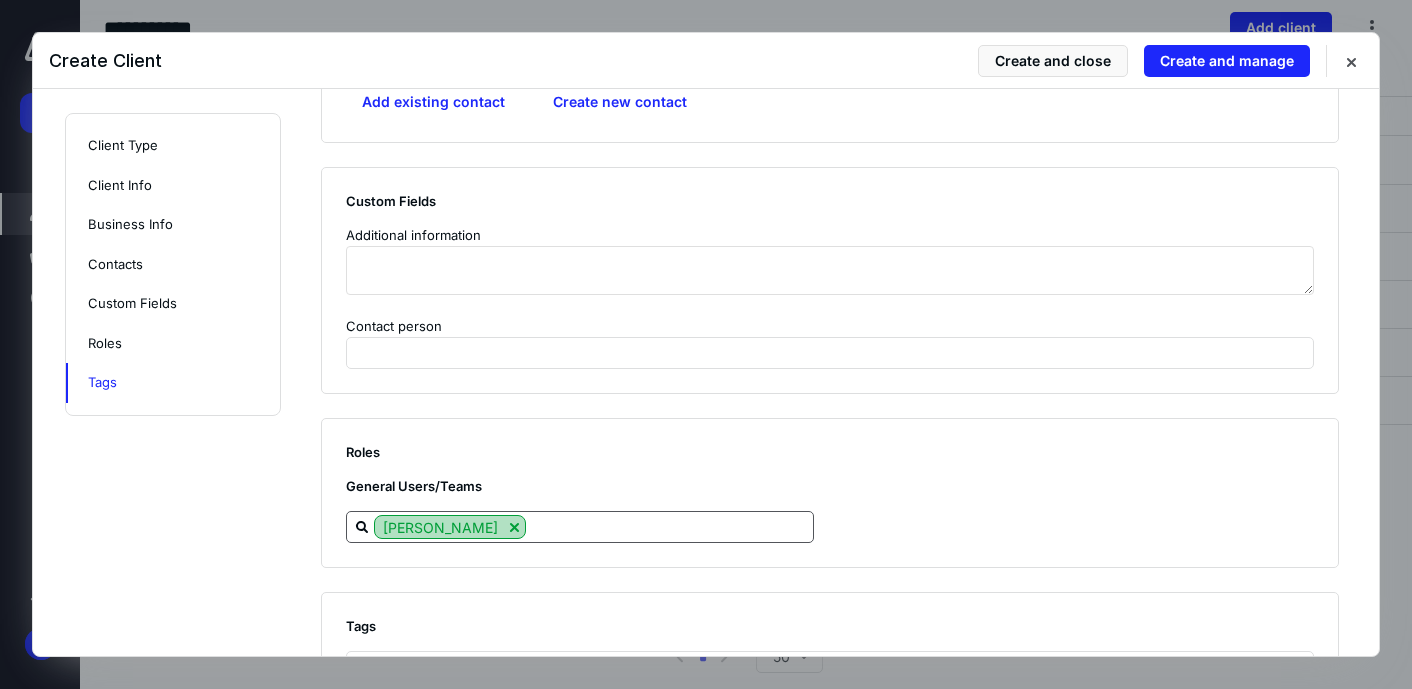 type on "*****" 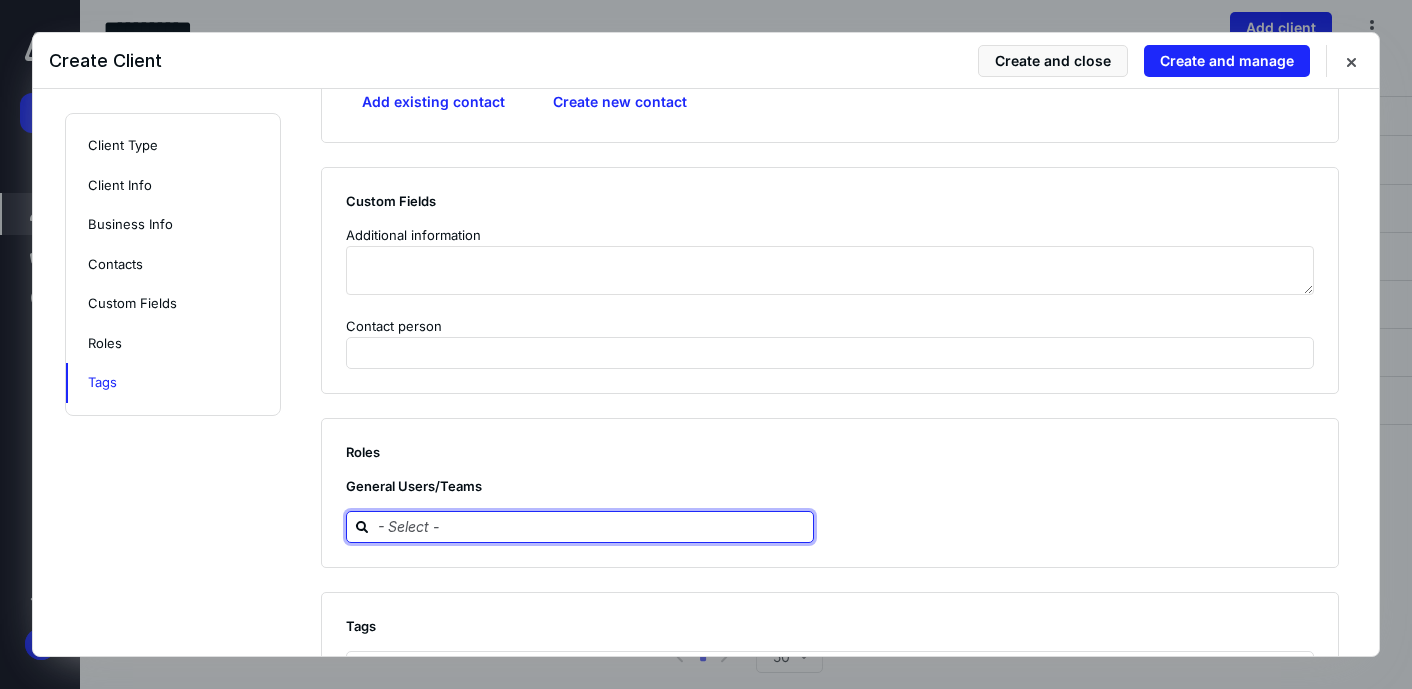 click at bounding box center (592, 526) 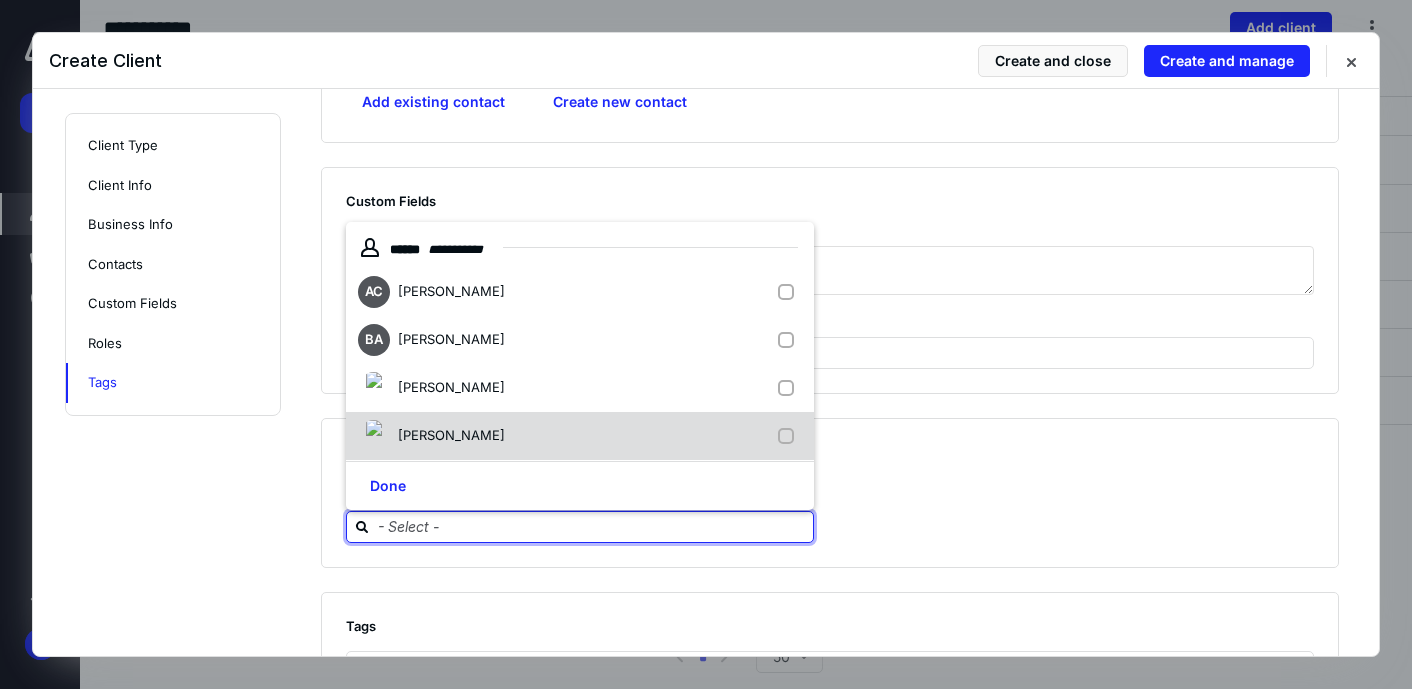 click on "[PERSON_NAME]" at bounding box center (451, 436) 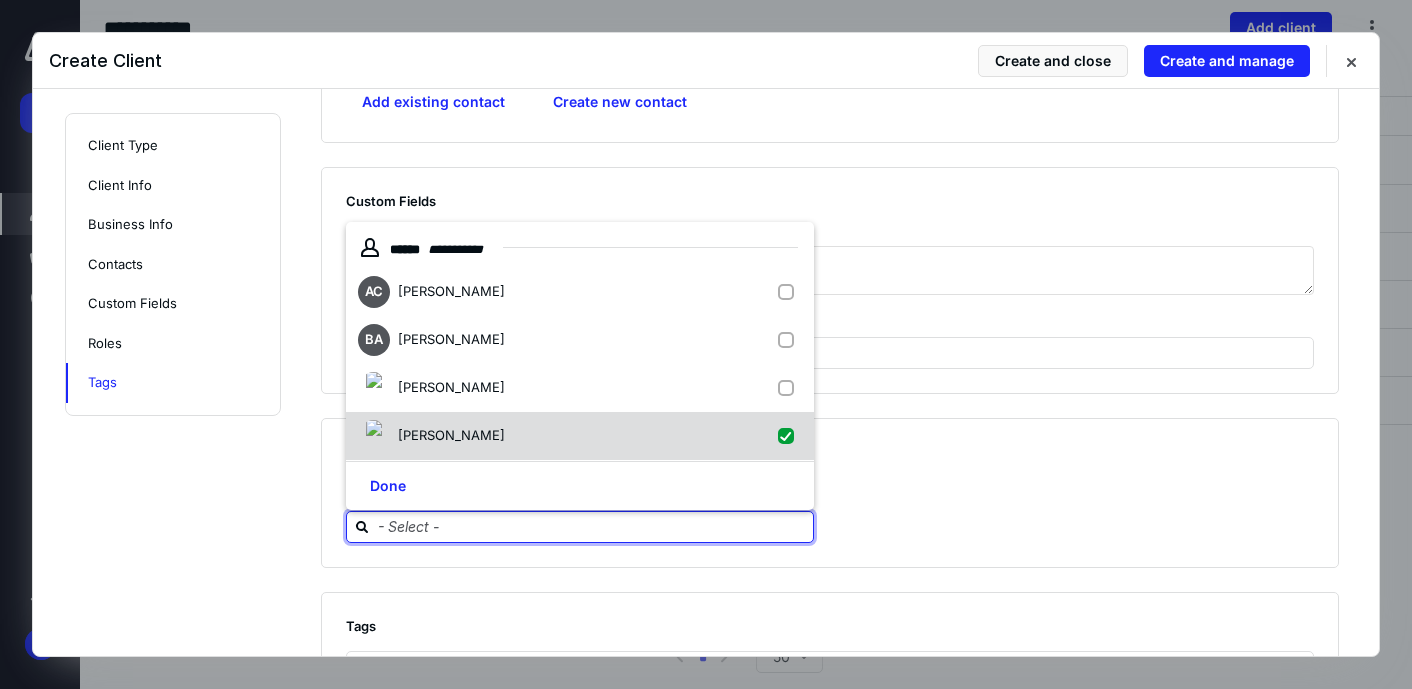 checkbox on "true" 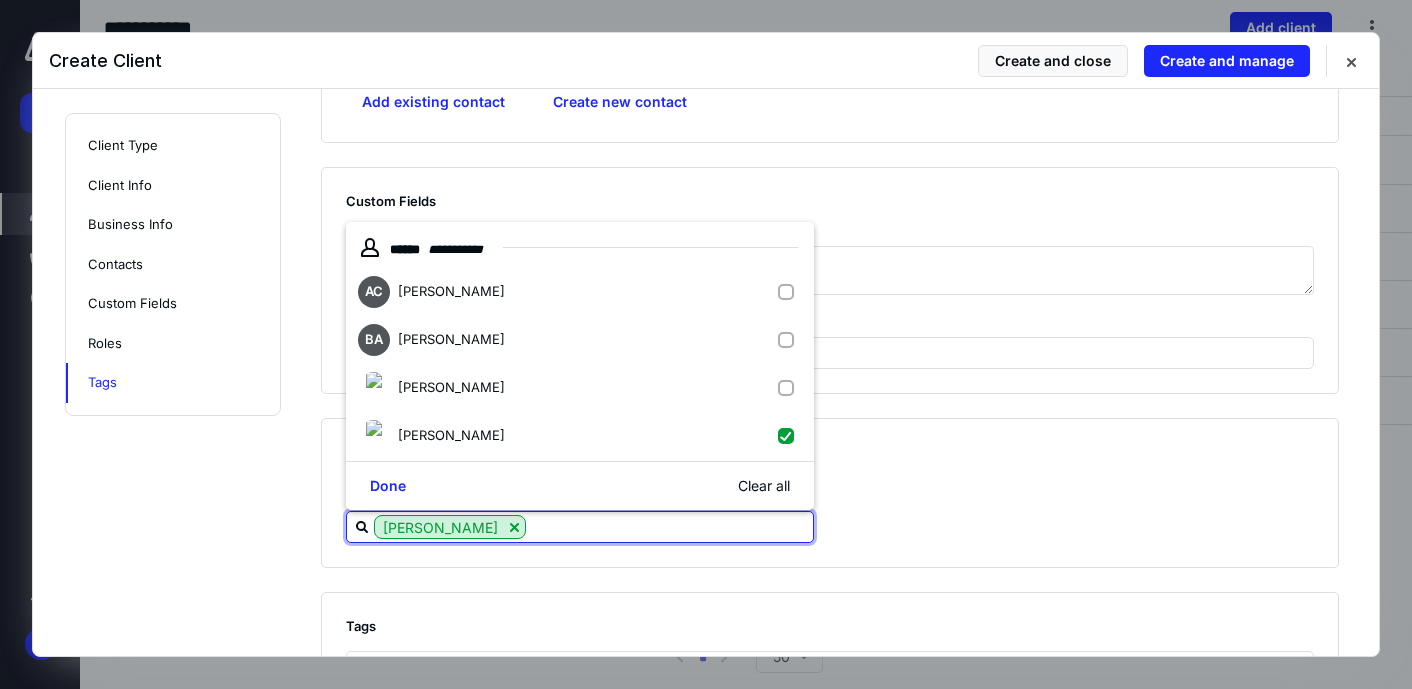 click on "Roles General Users/Teams [PERSON_NAME]" at bounding box center (830, 493) 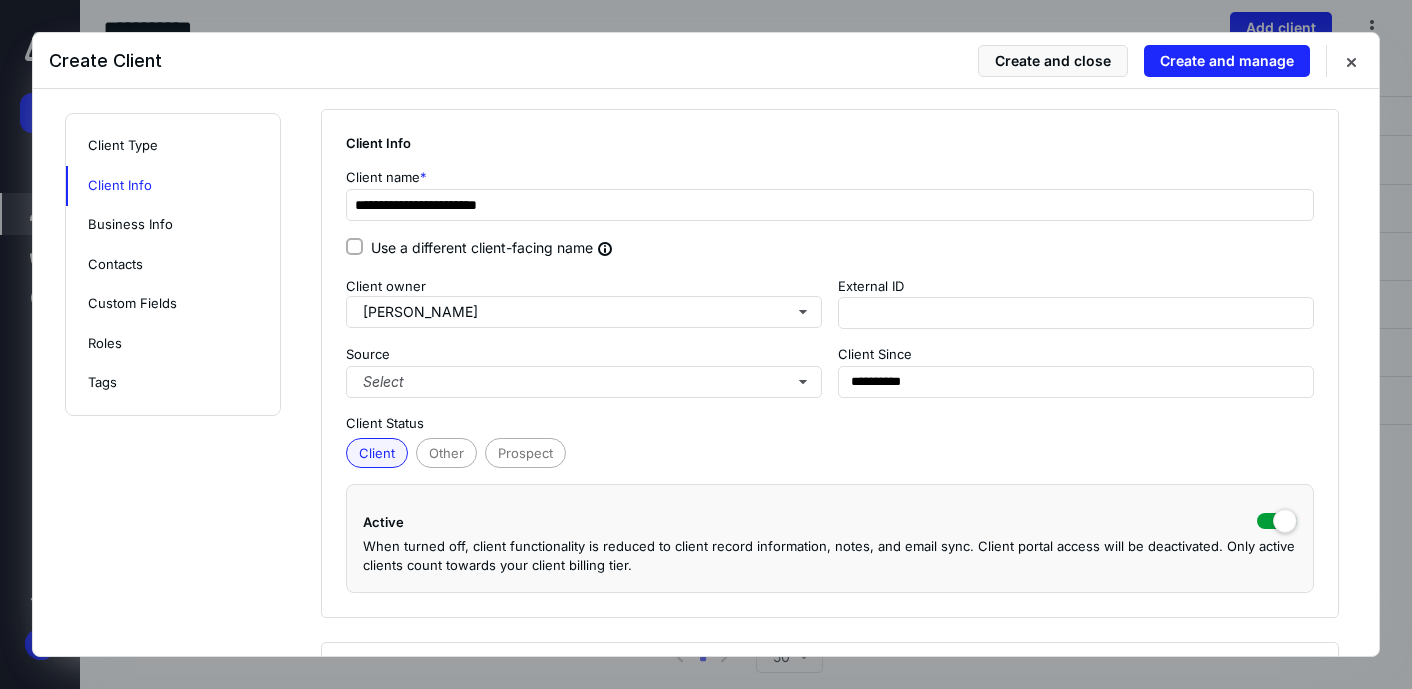 scroll, scrollTop: 0, scrollLeft: 0, axis: both 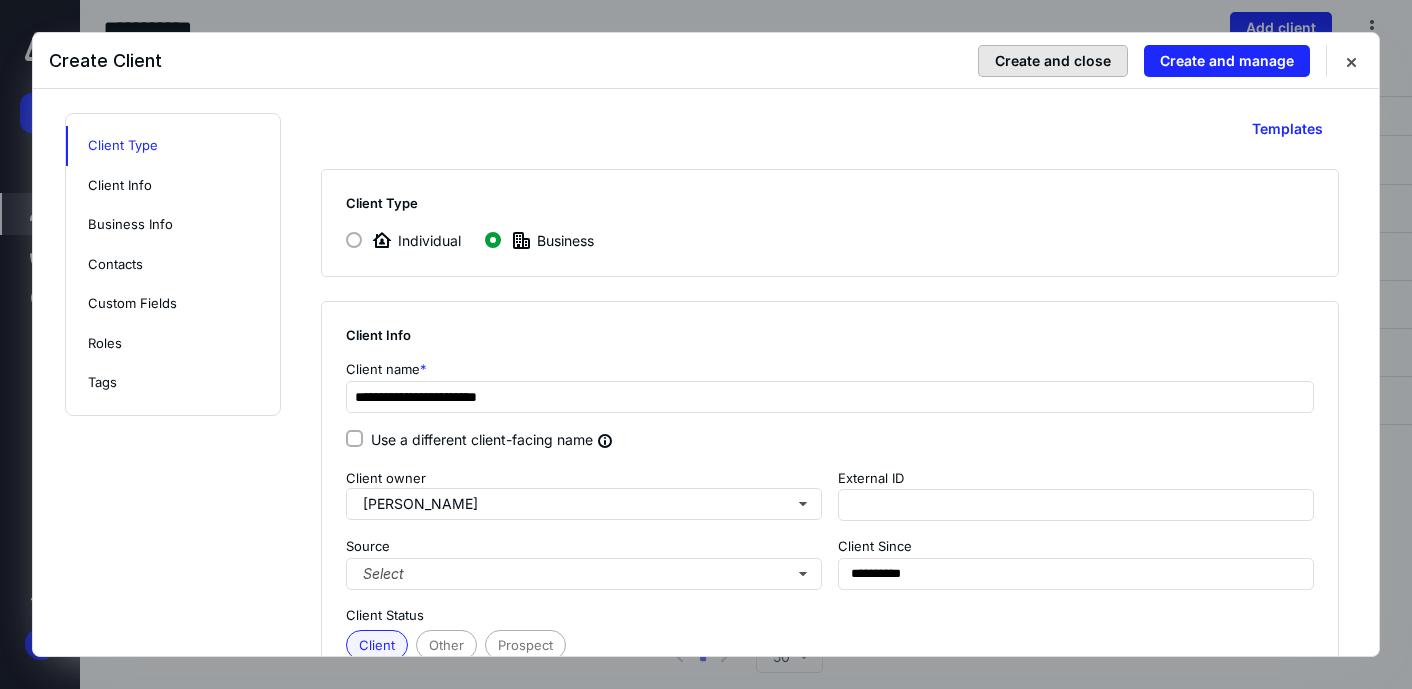 click on "Create and close" at bounding box center [1053, 61] 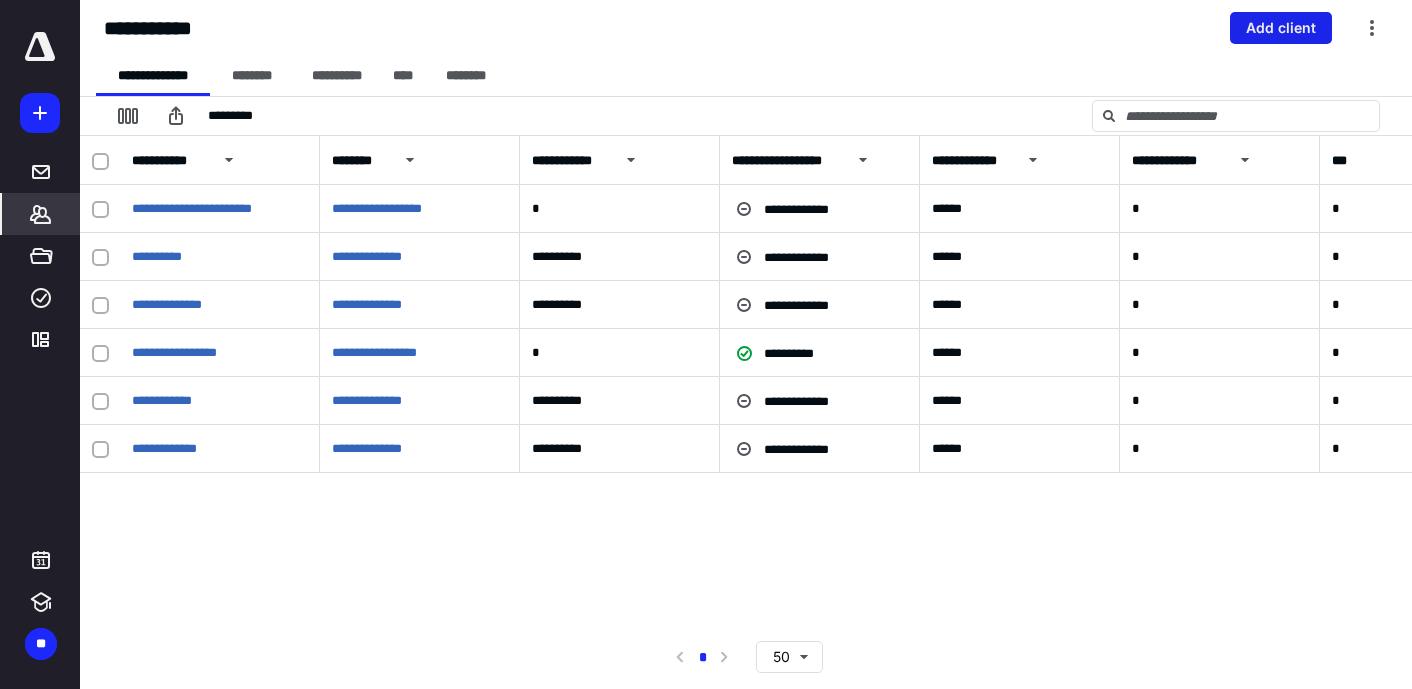 click on "Add client" at bounding box center [1281, 28] 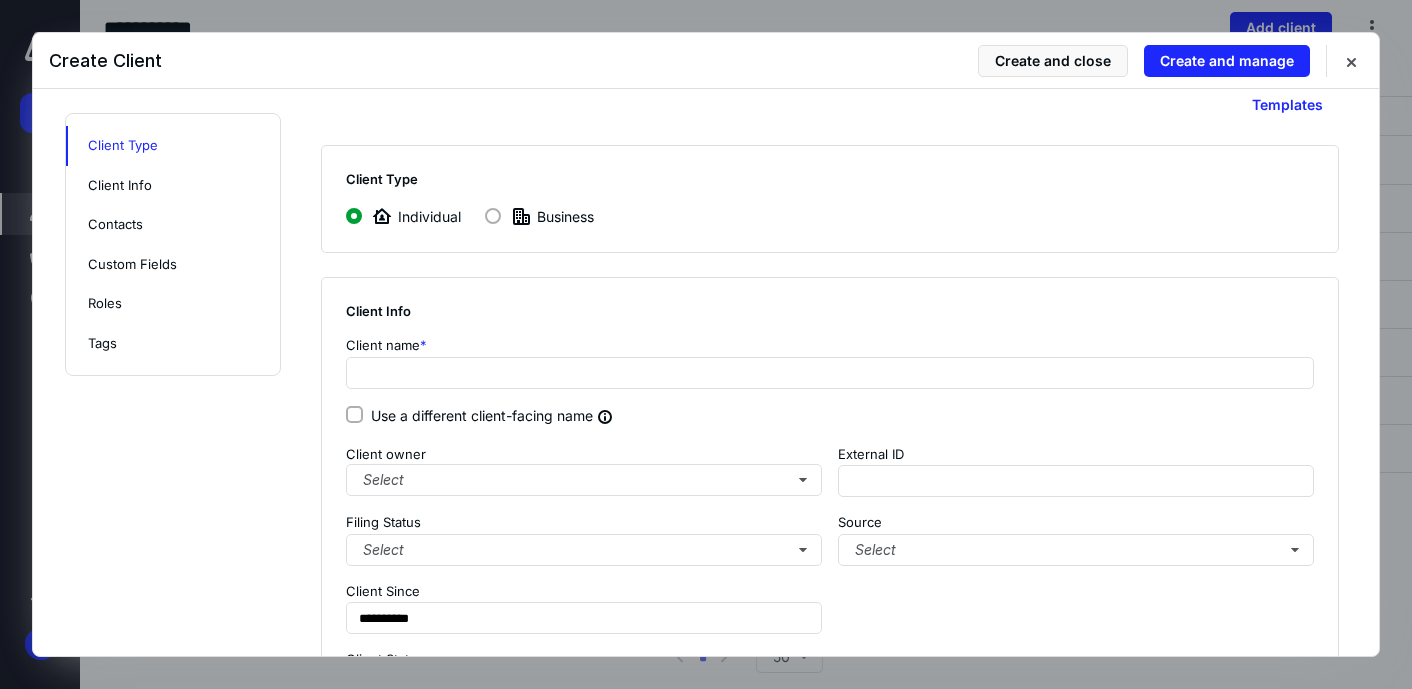 scroll, scrollTop: 0, scrollLeft: 0, axis: both 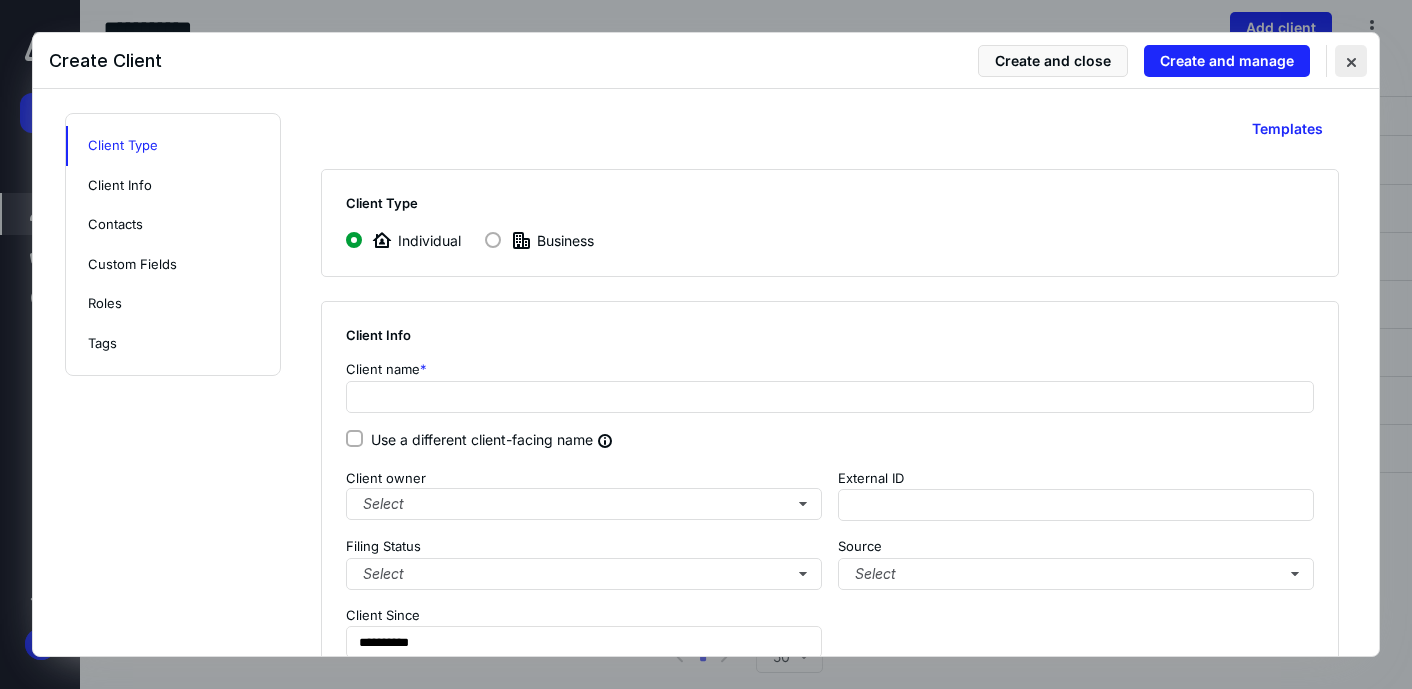 click at bounding box center (1351, 61) 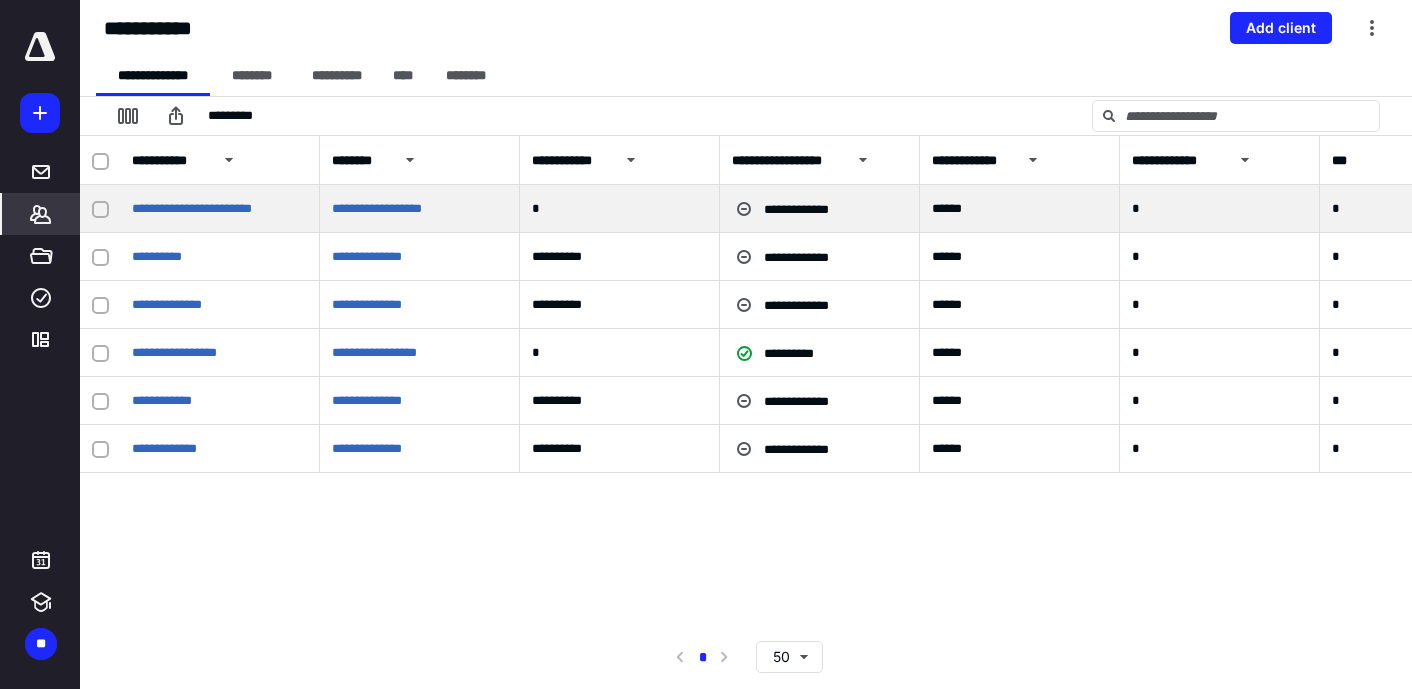 click on "**********" at bounding box center (419, 209) 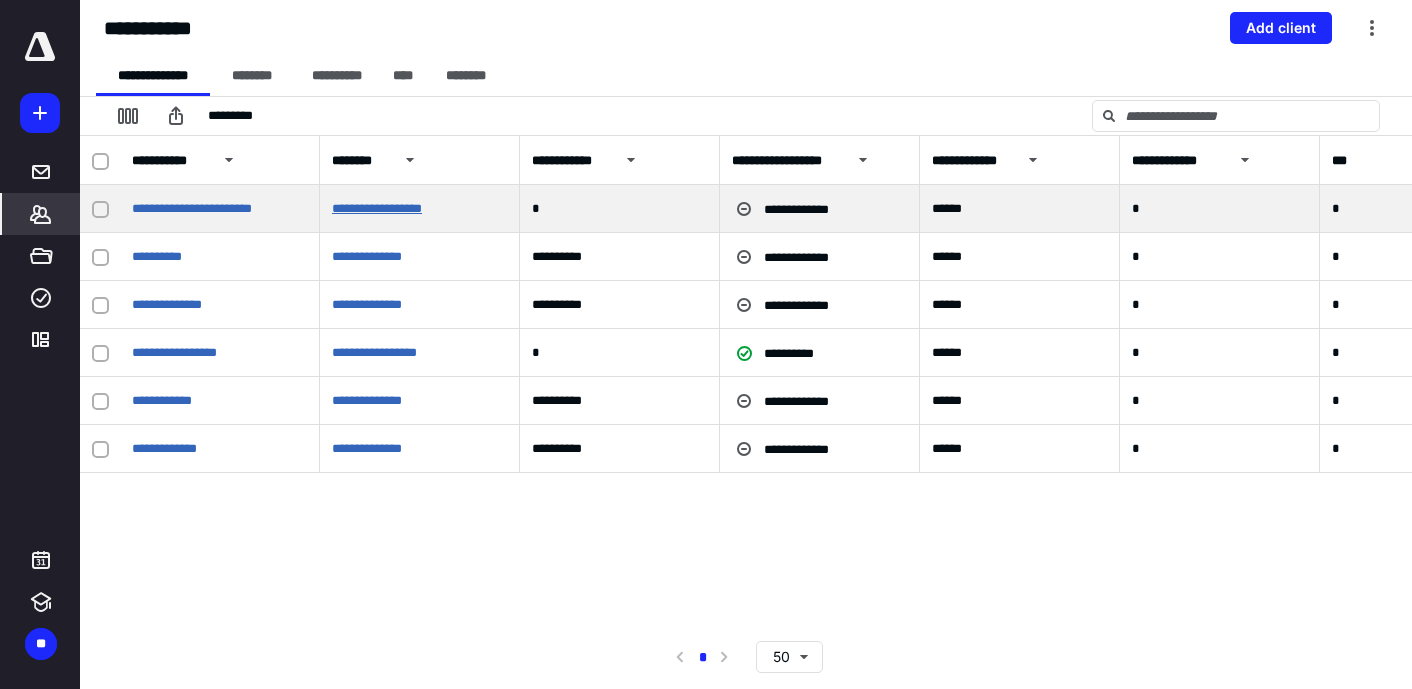 click on "**********" at bounding box center (377, 208) 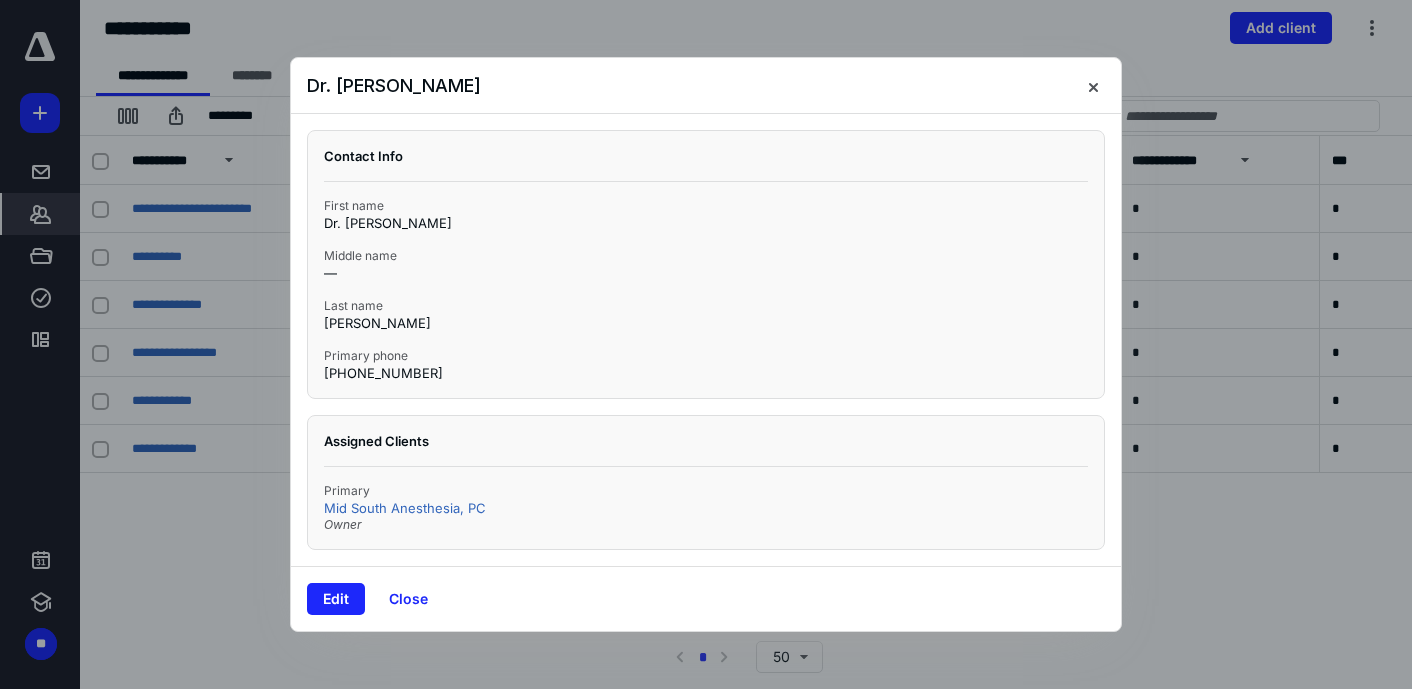 click at bounding box center [706, 344] 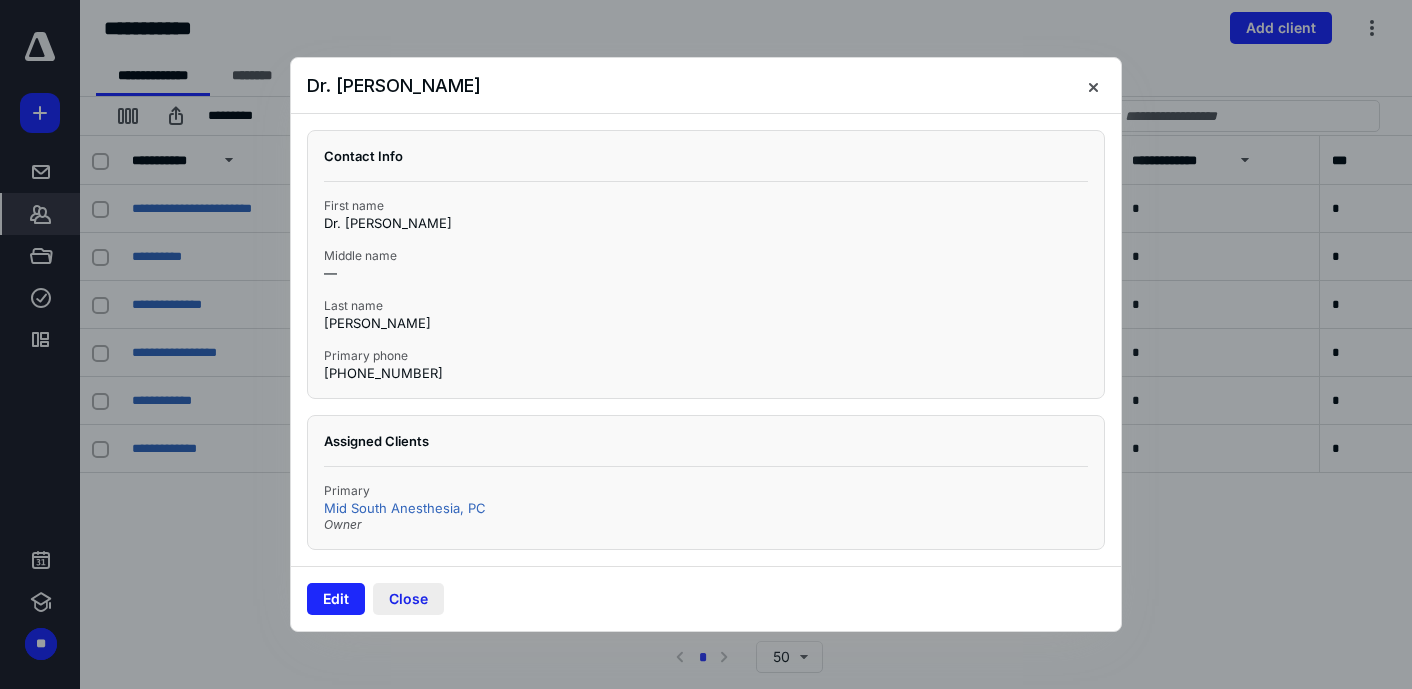 click on "Close" at bounding box center [408, 599] 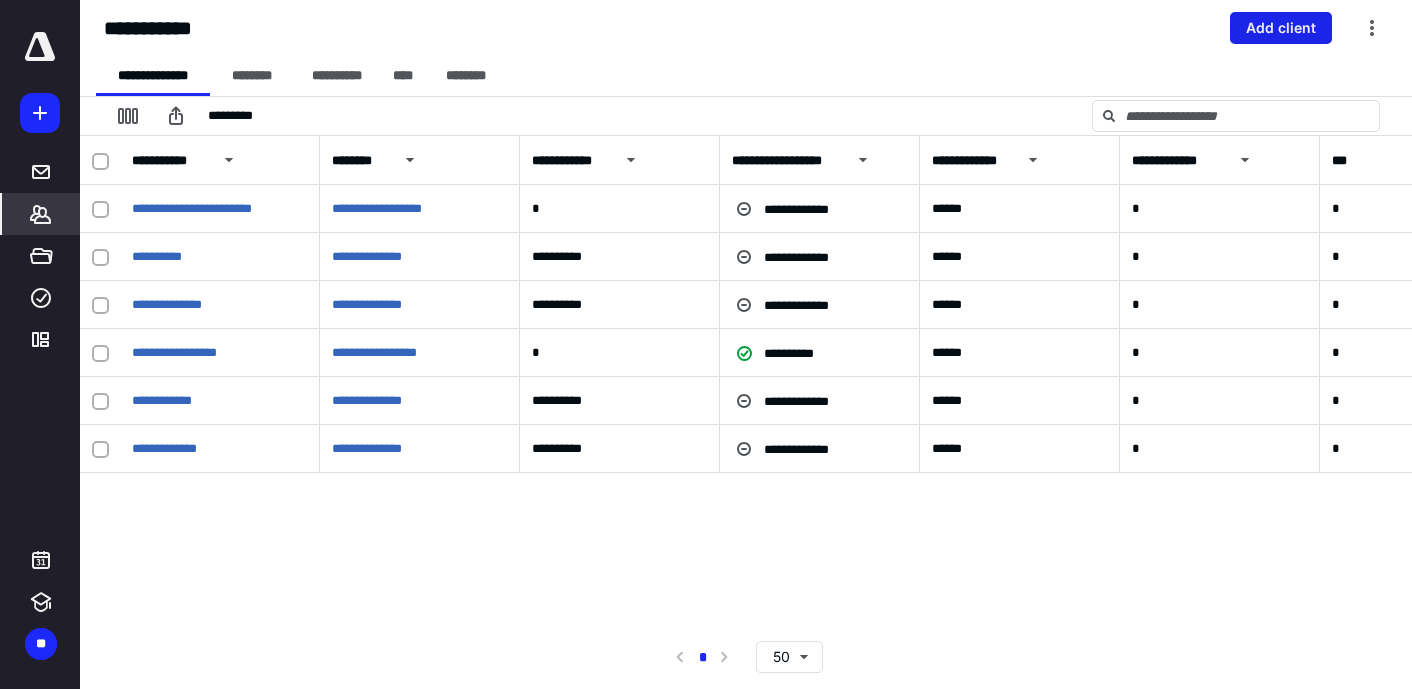 click on "Add client" at bounding box center [1281, 28] 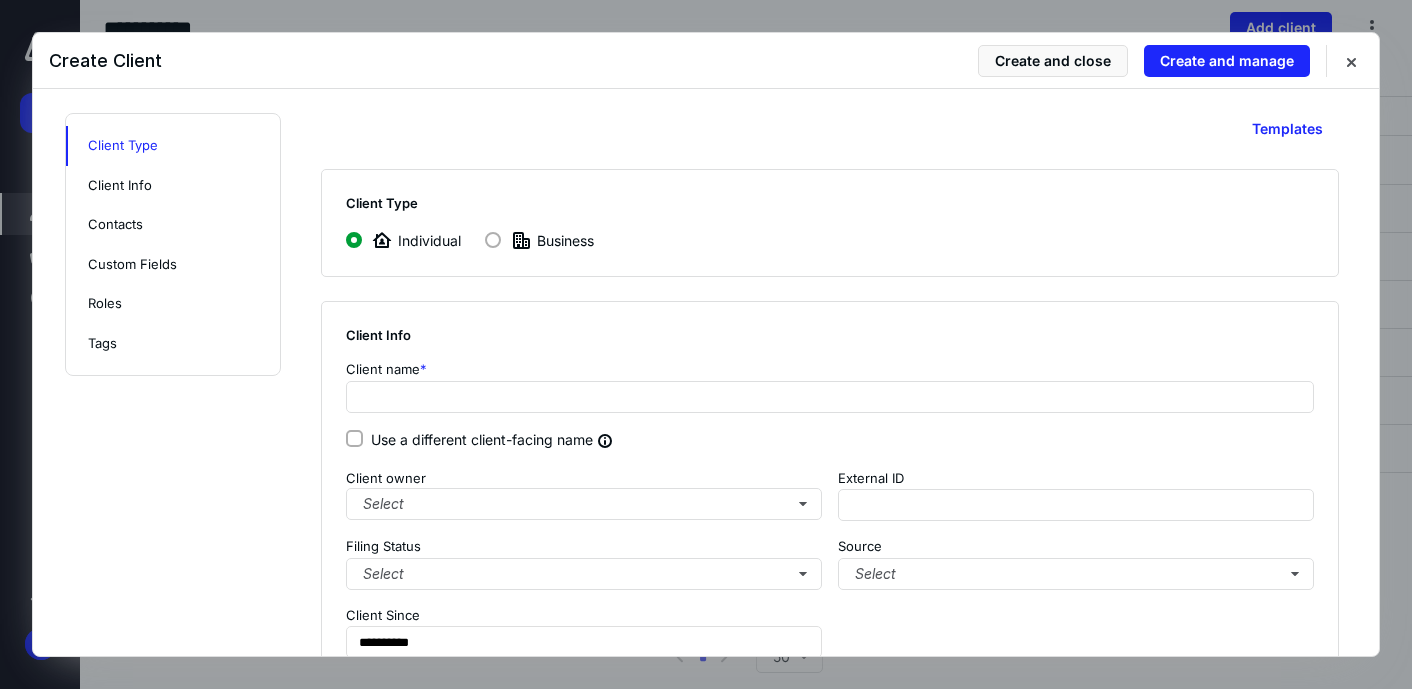 click at bounding box center [493, 240] 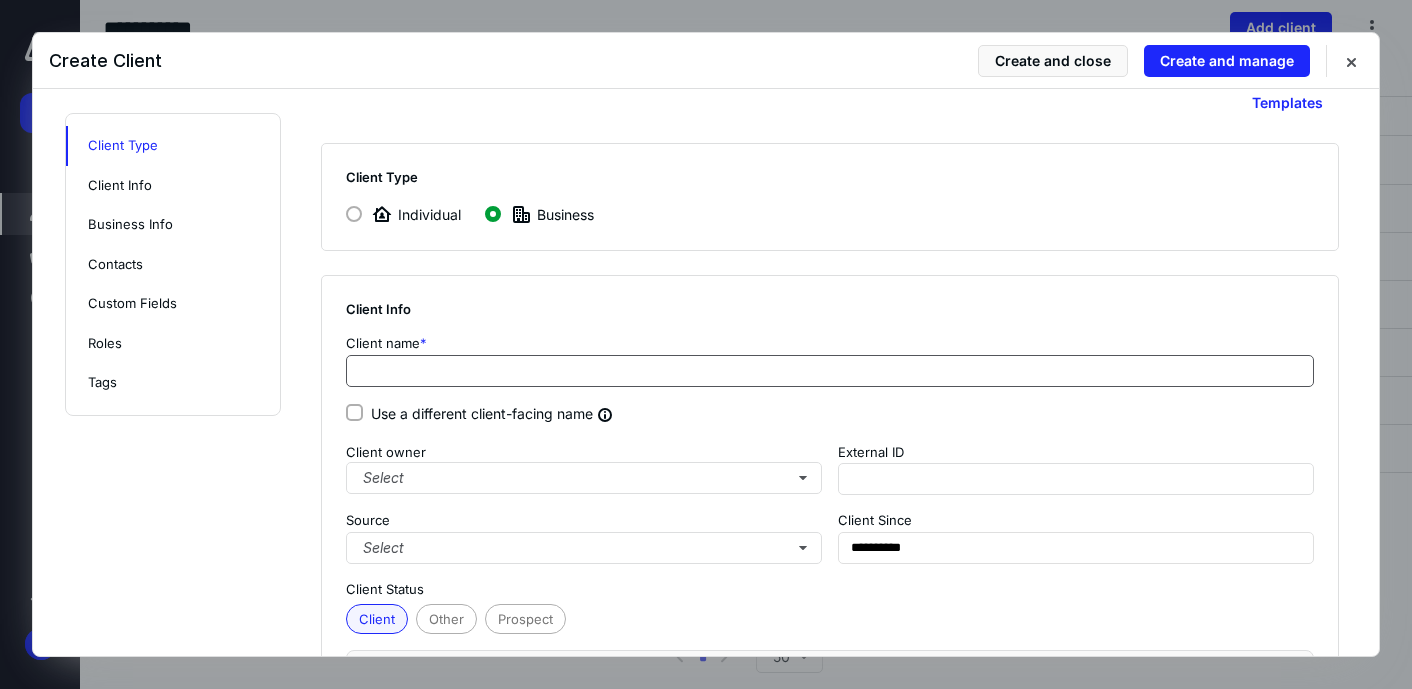 scroll, scrollTop: 29, scrollLeft: 0, axis: vertical 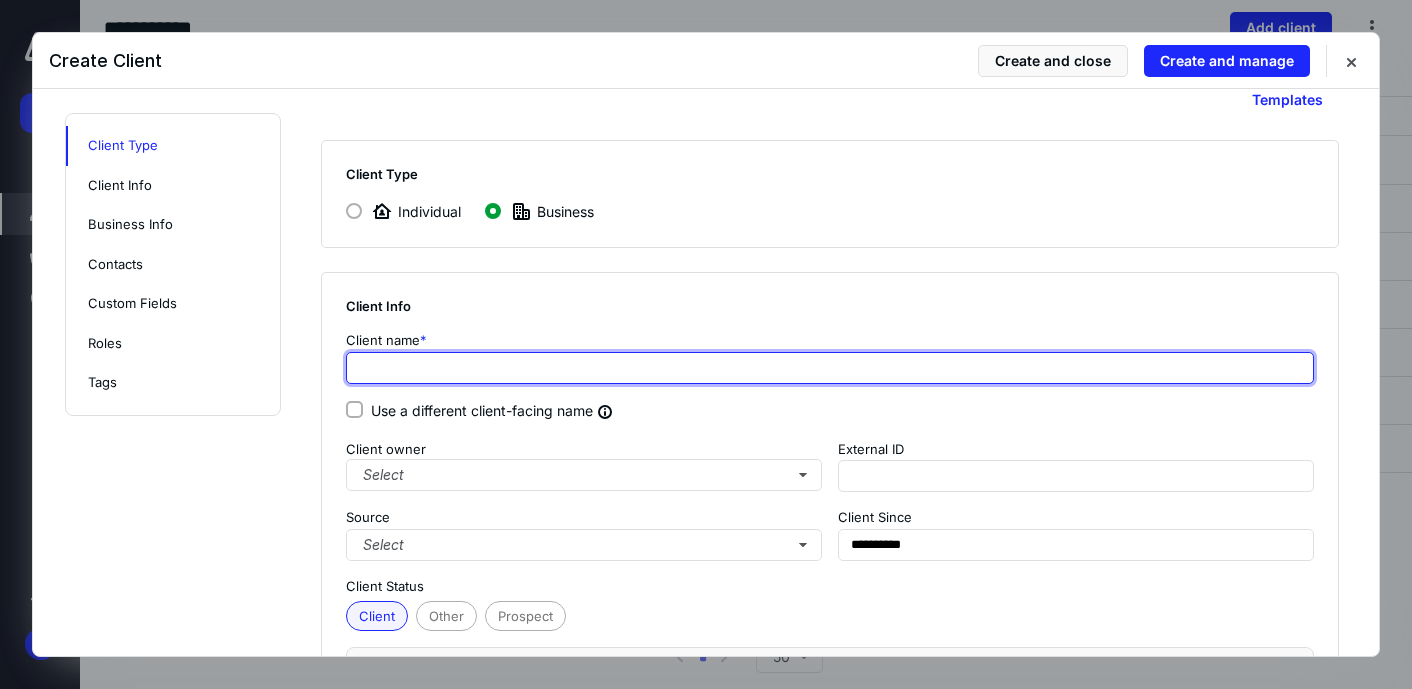 click at bounding box center (830, 368) 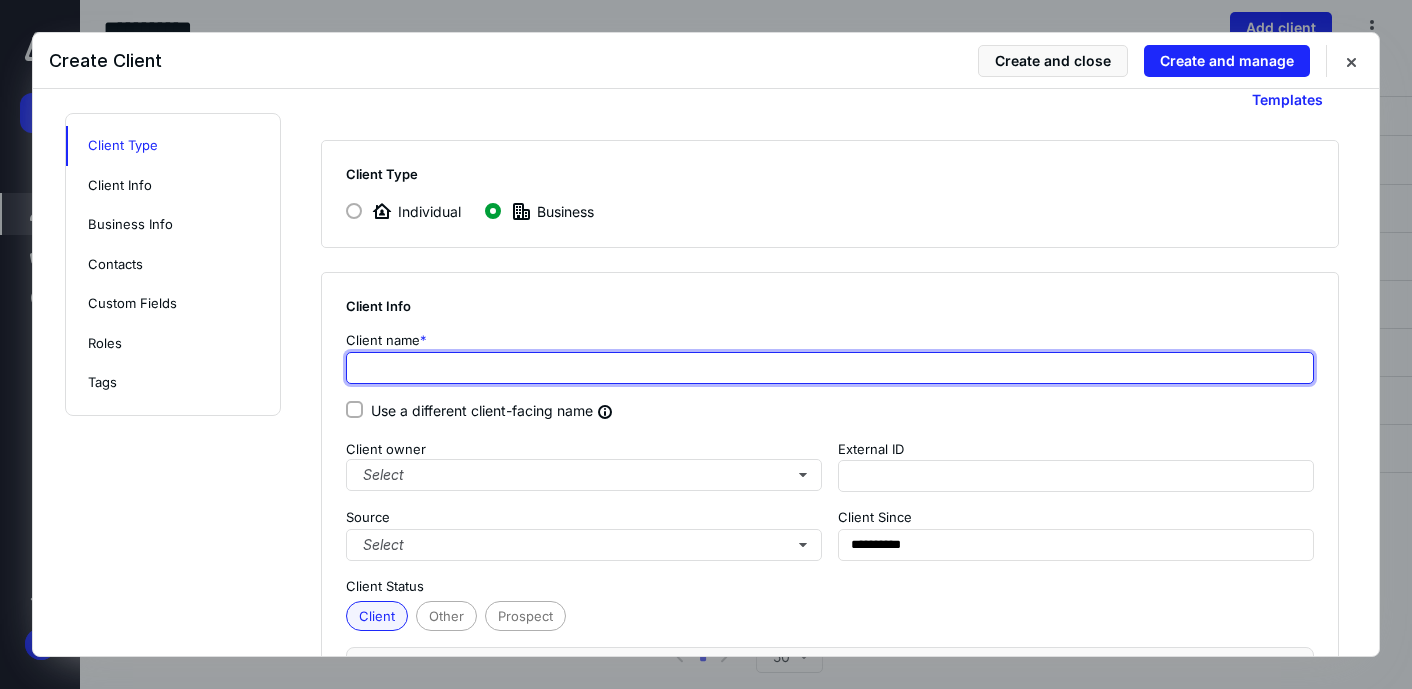 paste on "**********" 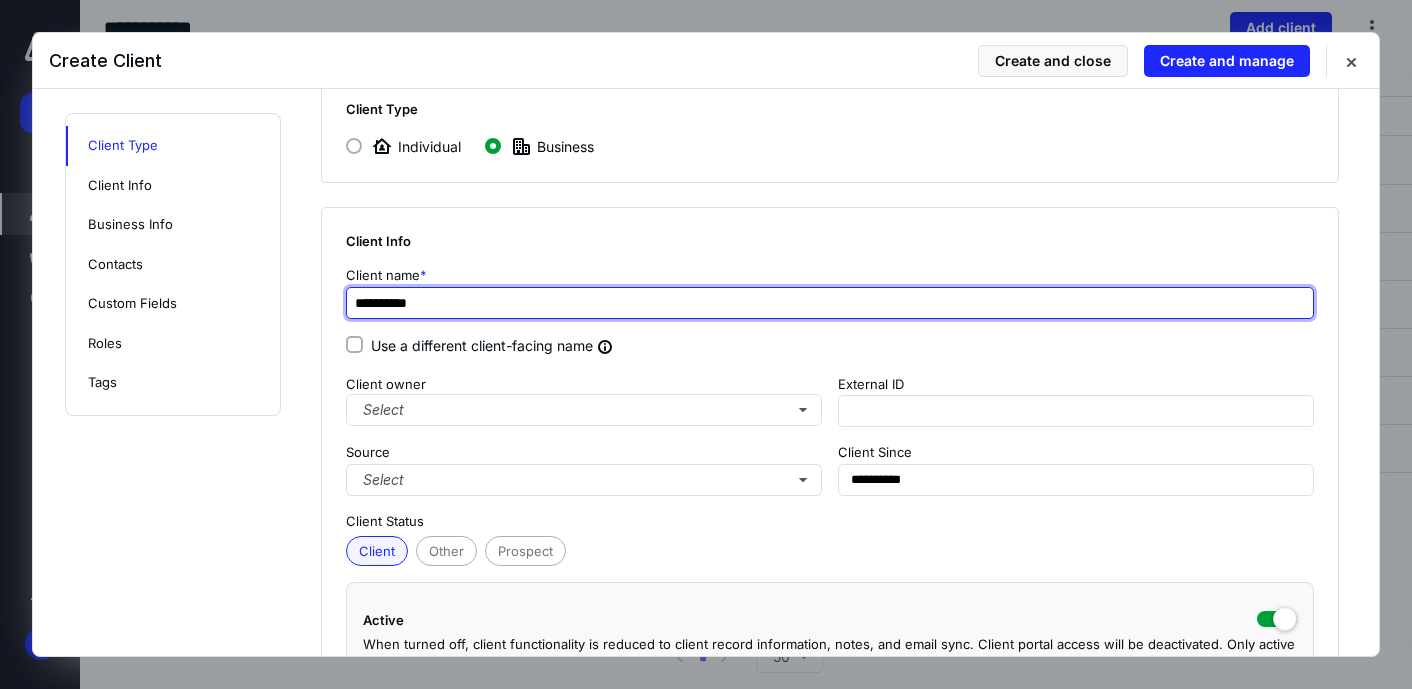 scroll, scrollTop: 125, scrollLeft: 0, axis: vertical 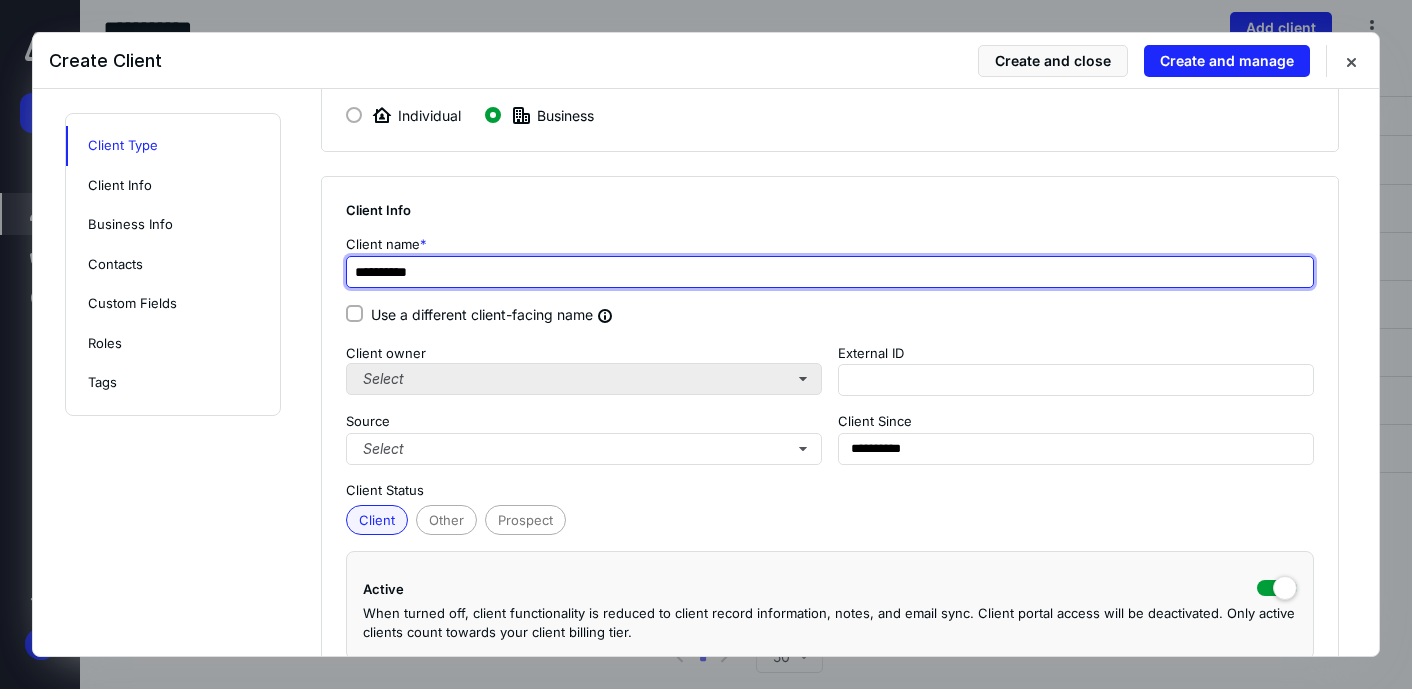 type on "**********" 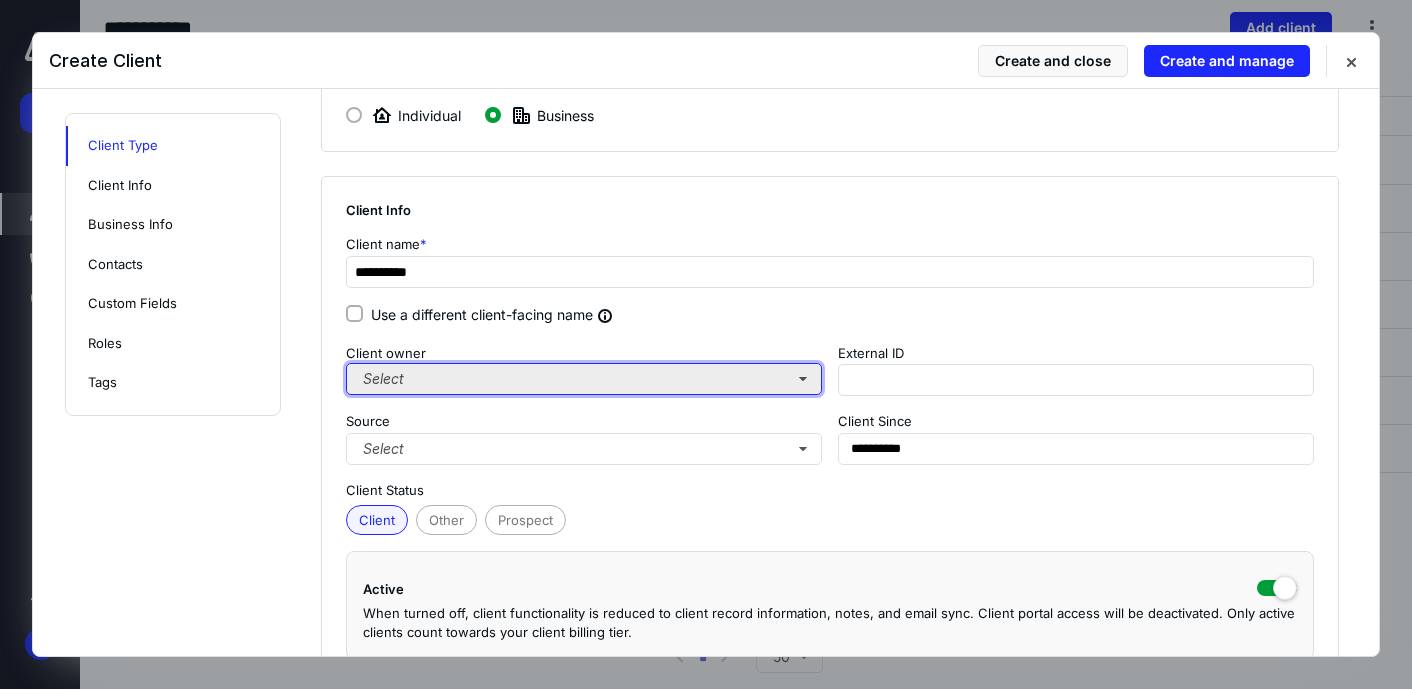 type on "**********" 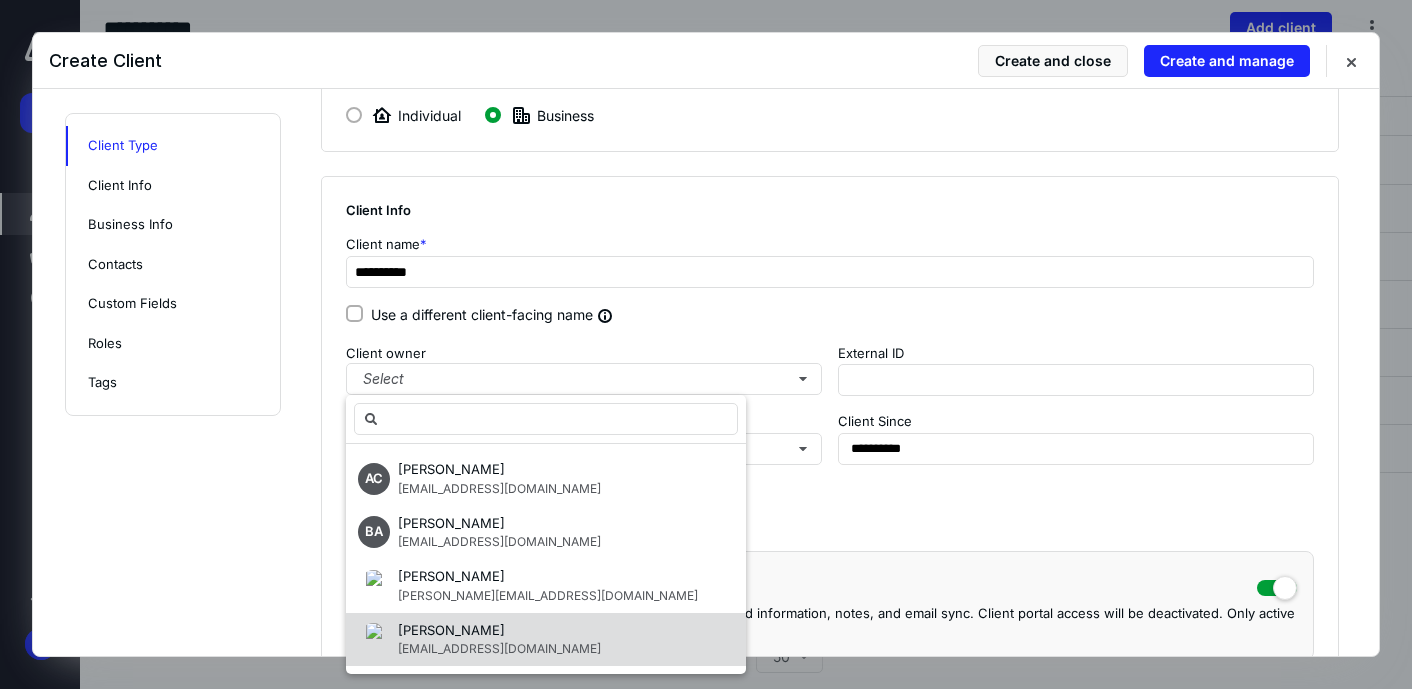 click on "[PERSON_NAME]" at bounding box center (451, 630) 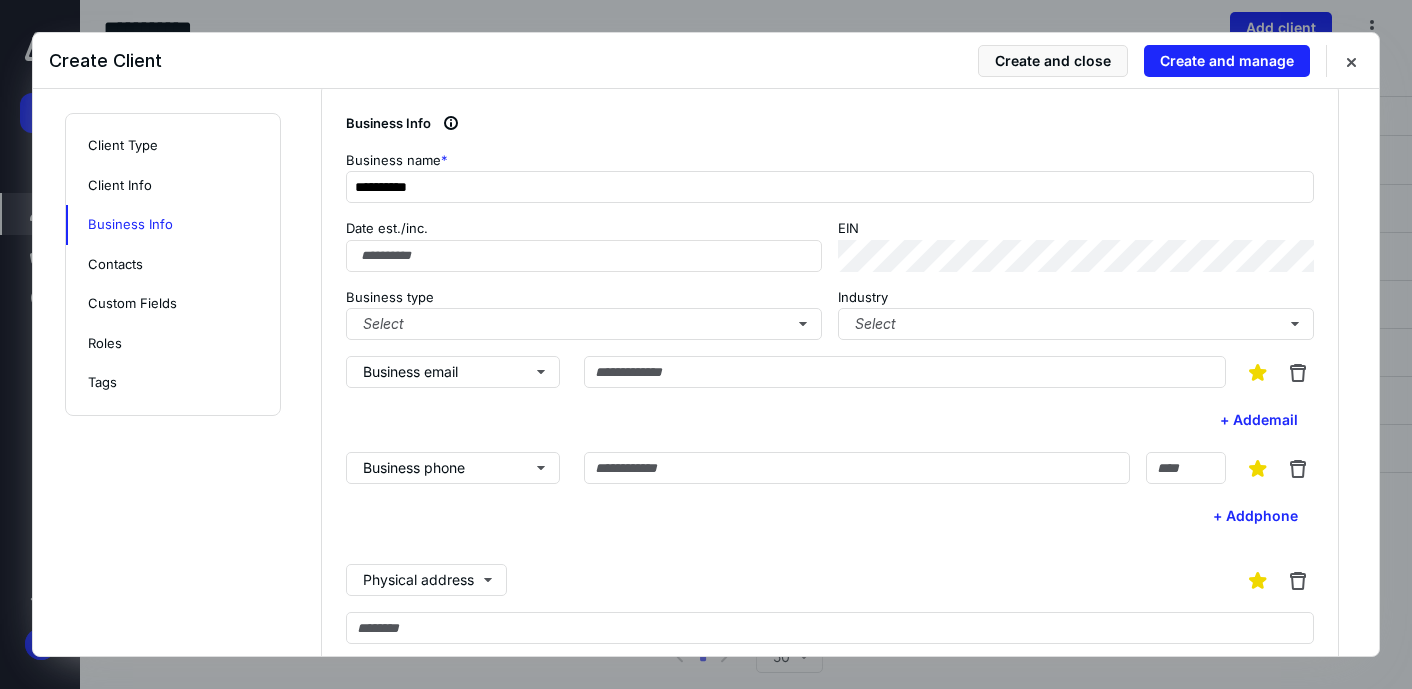 scroll, scrollTop: 757, scrollLeft: 0, axis: vertical 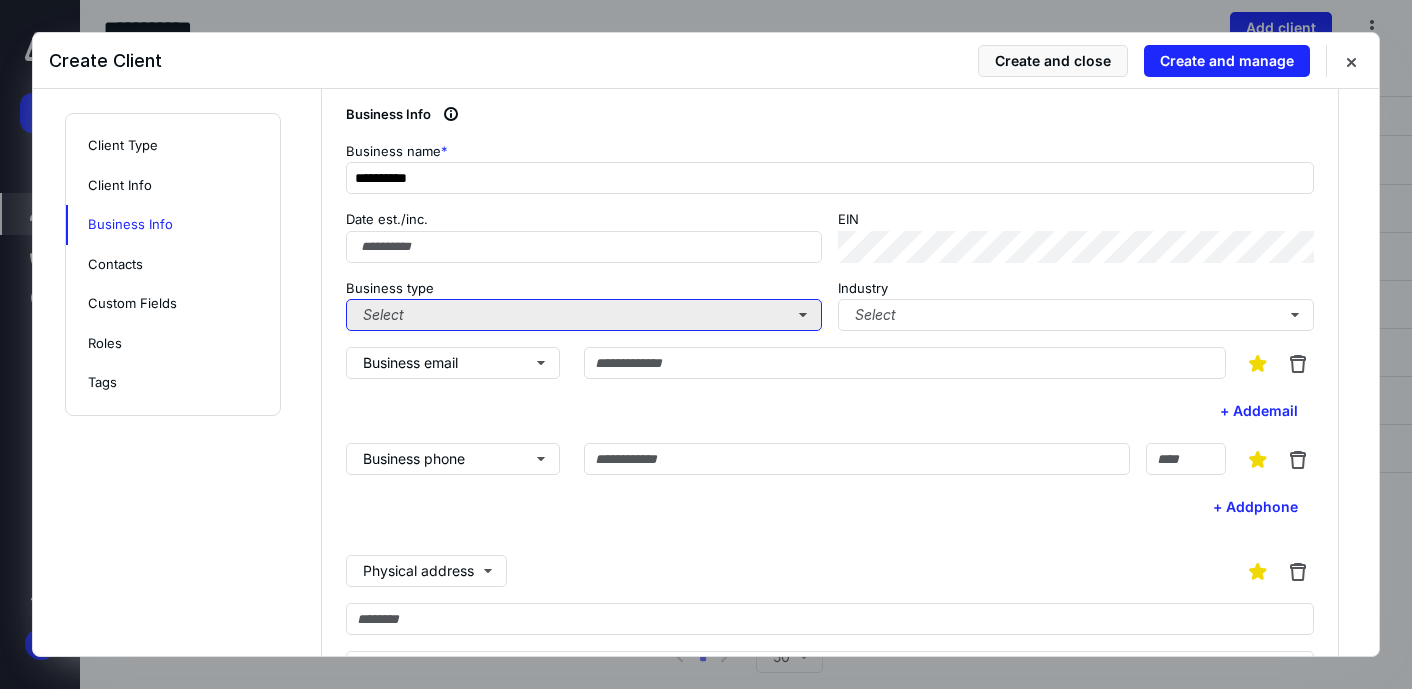 click on "Select" at bounding box center (584, 315) 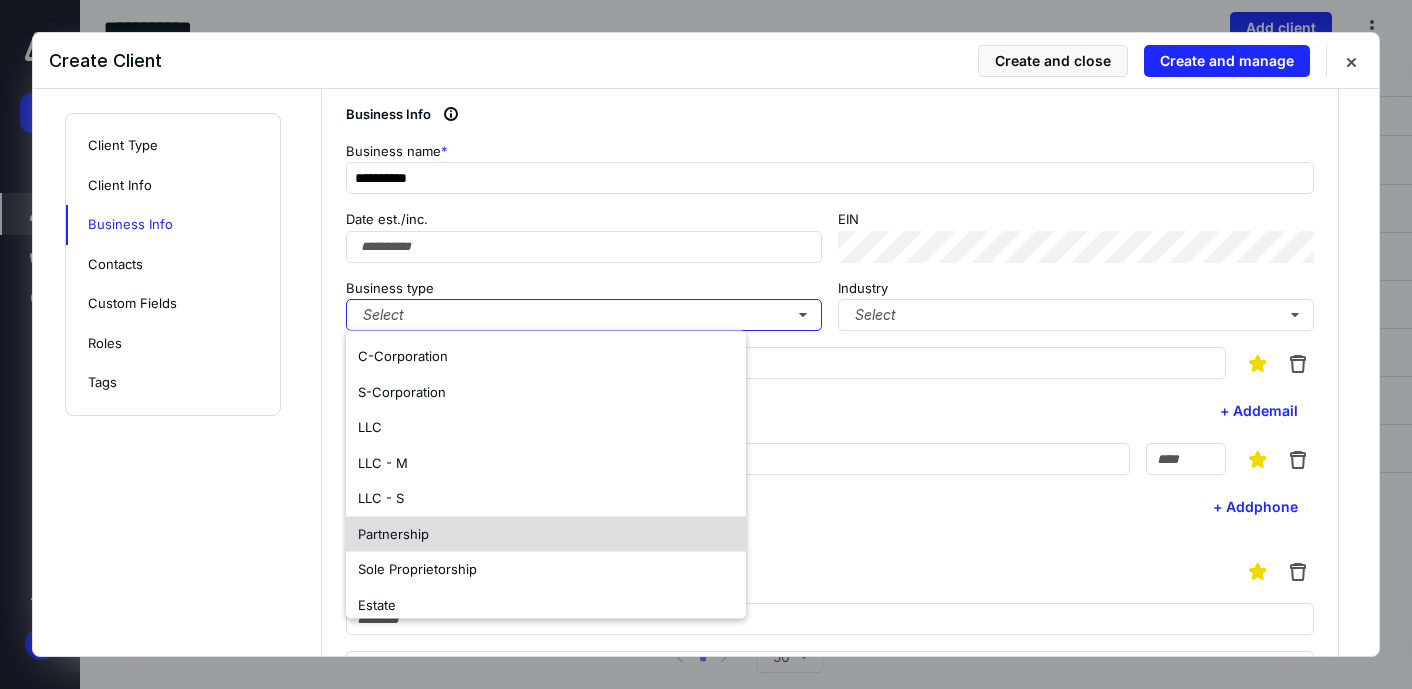 click on "Partnership" at bounding box center (546, 534) 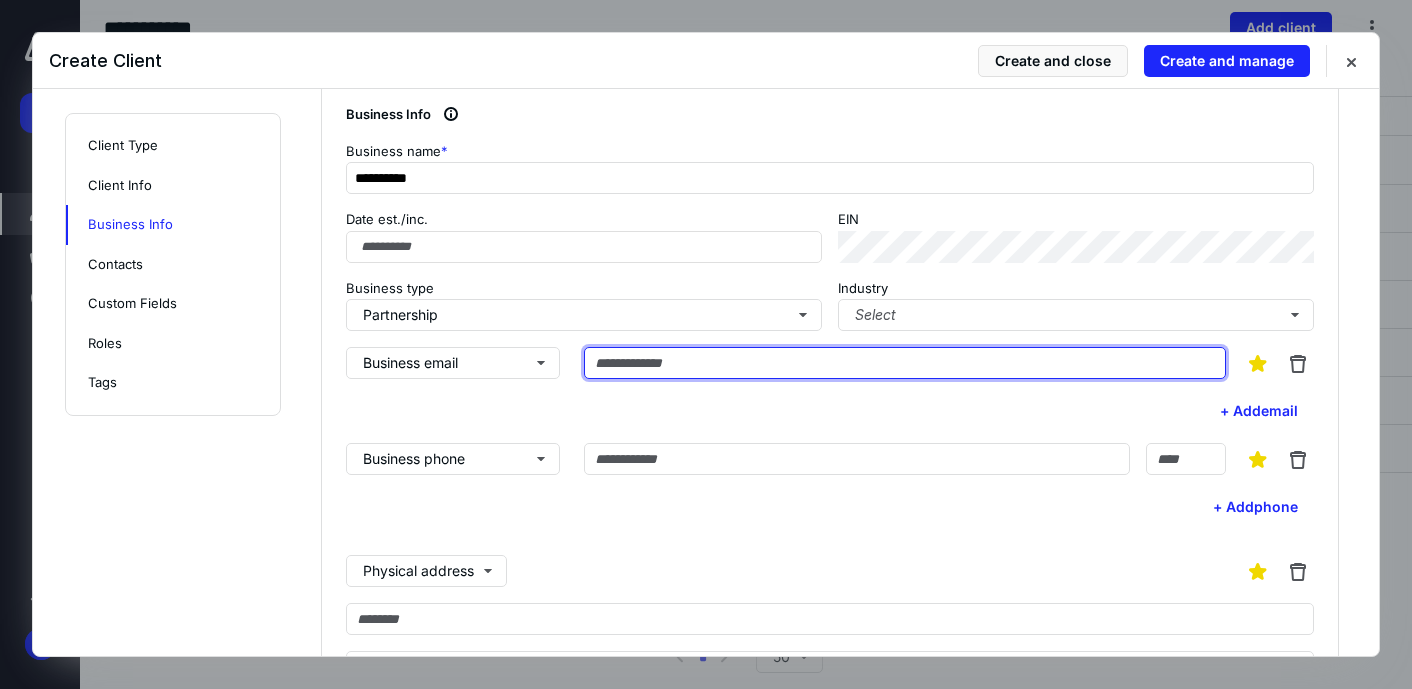 click at bounding box center [905, 363] 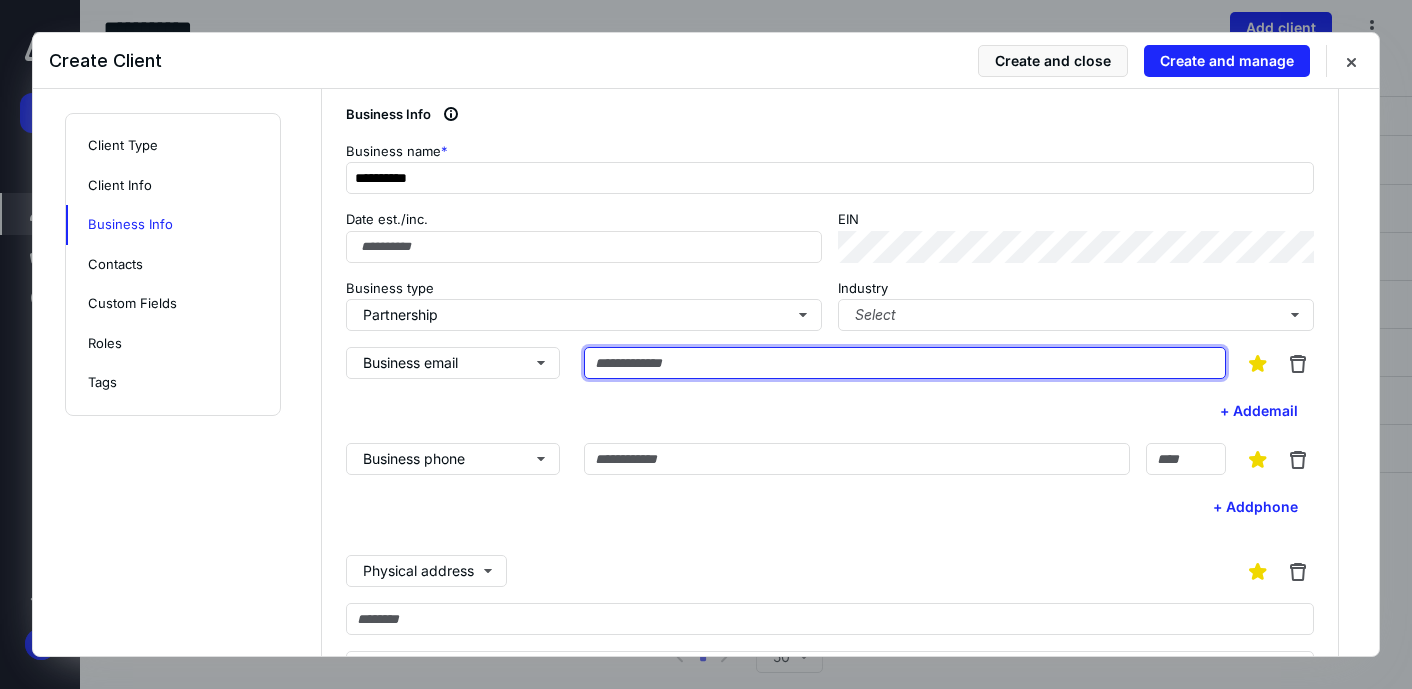 paste on "**********" 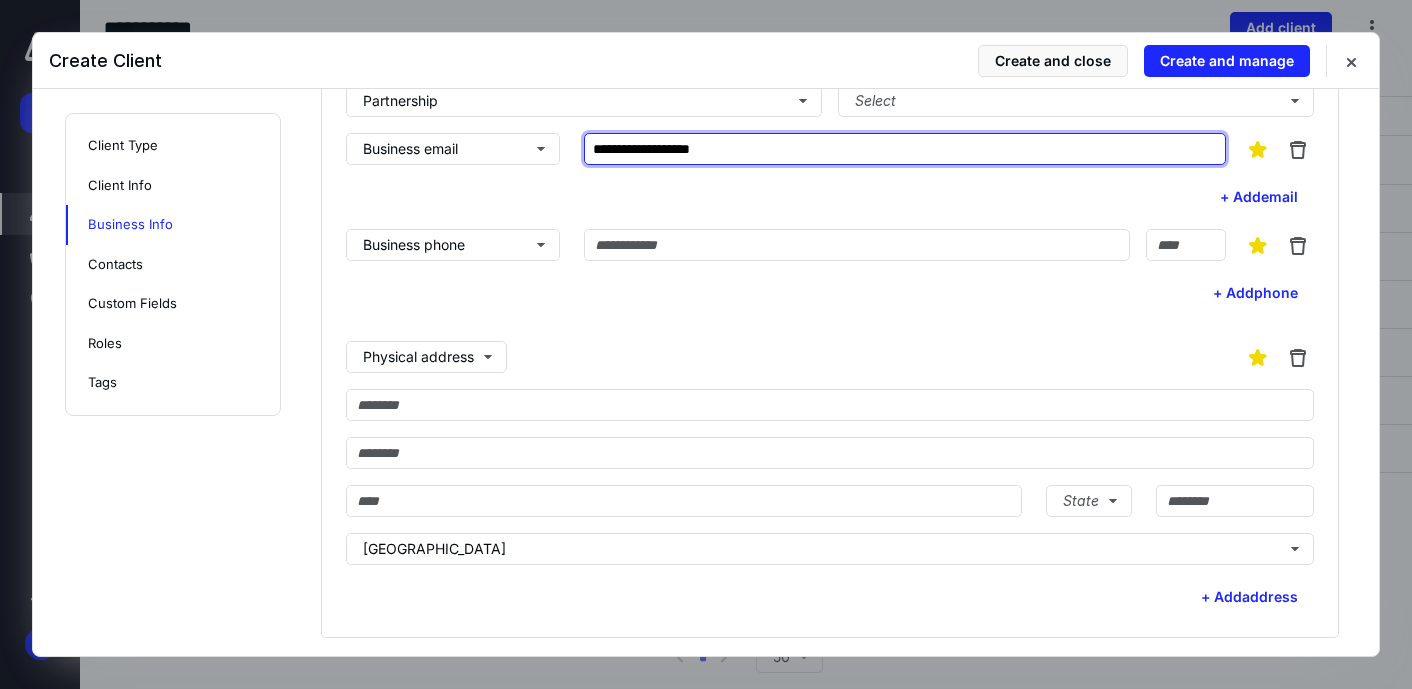 scroll, scrollTop: 985, scrollLeft: 0, axis: vertical 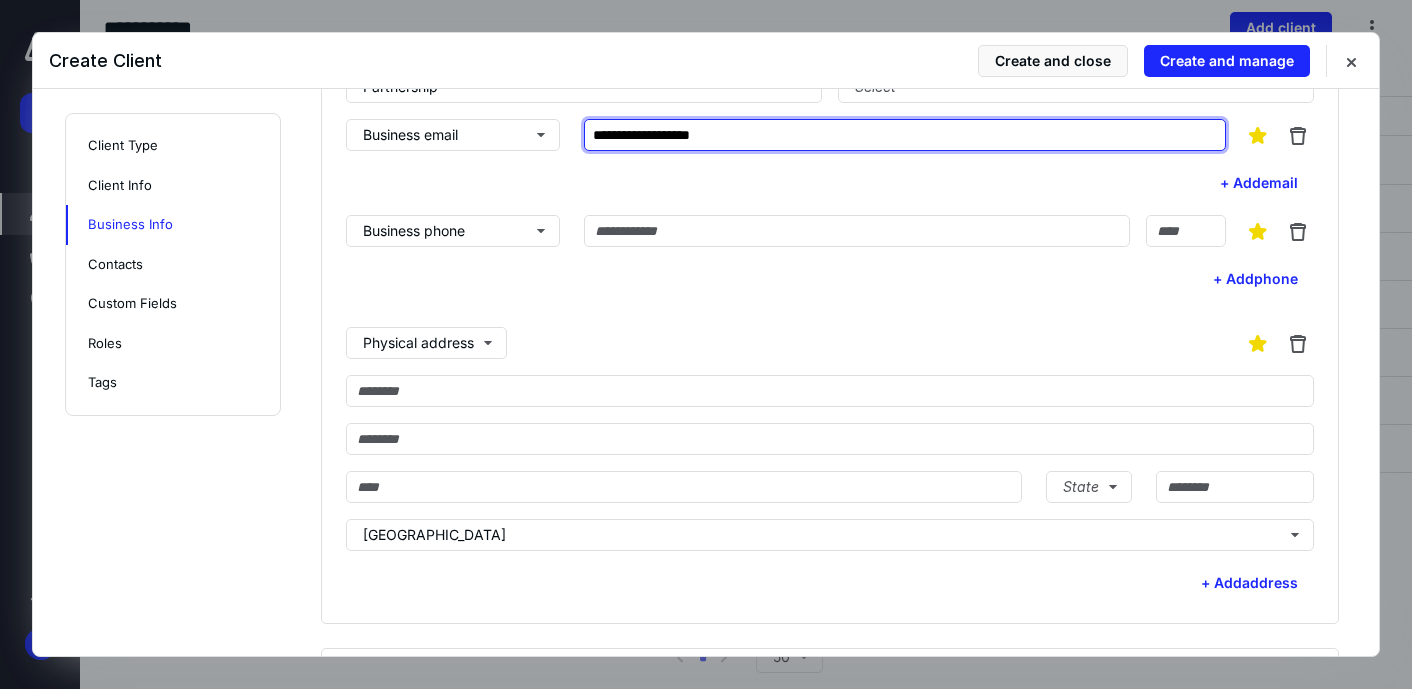 type on "**********" 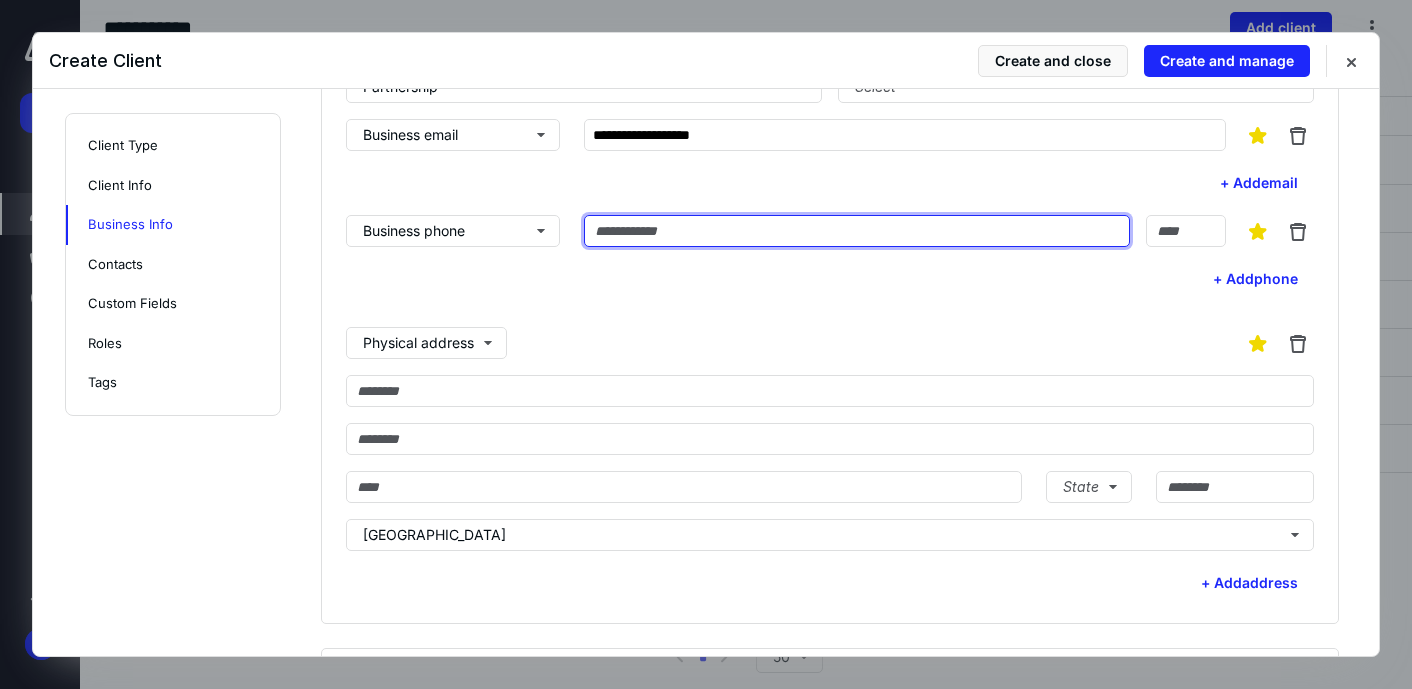 click at bounding box center [857, 231] 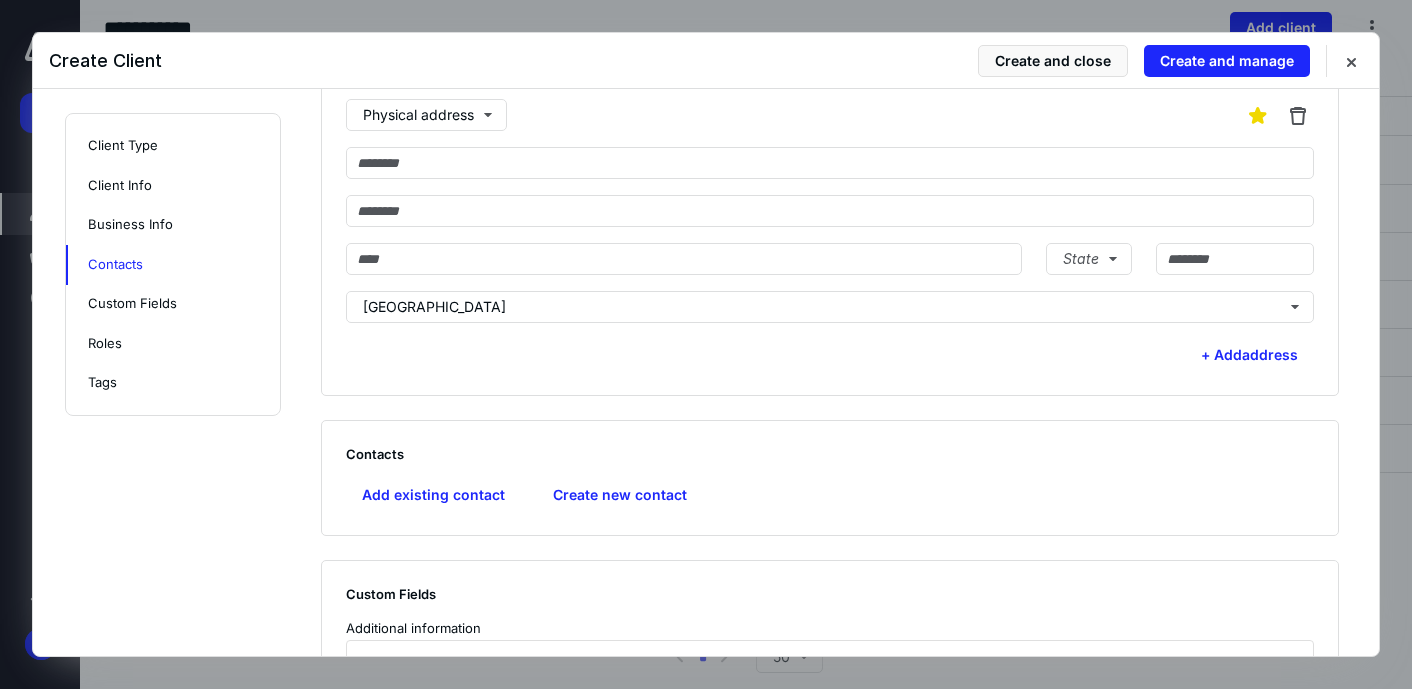 scroll, scrollTop: 1218, scrollLeft: 0, axis: vertical 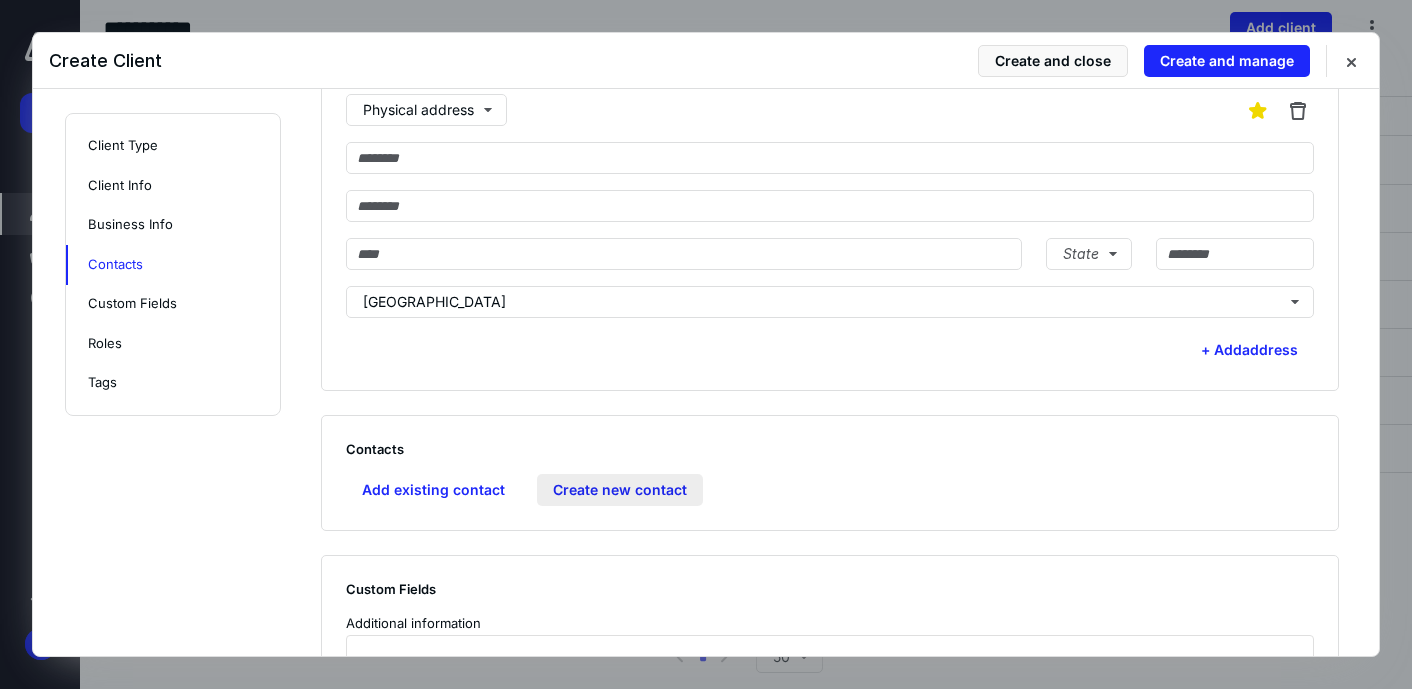 type on "**********" 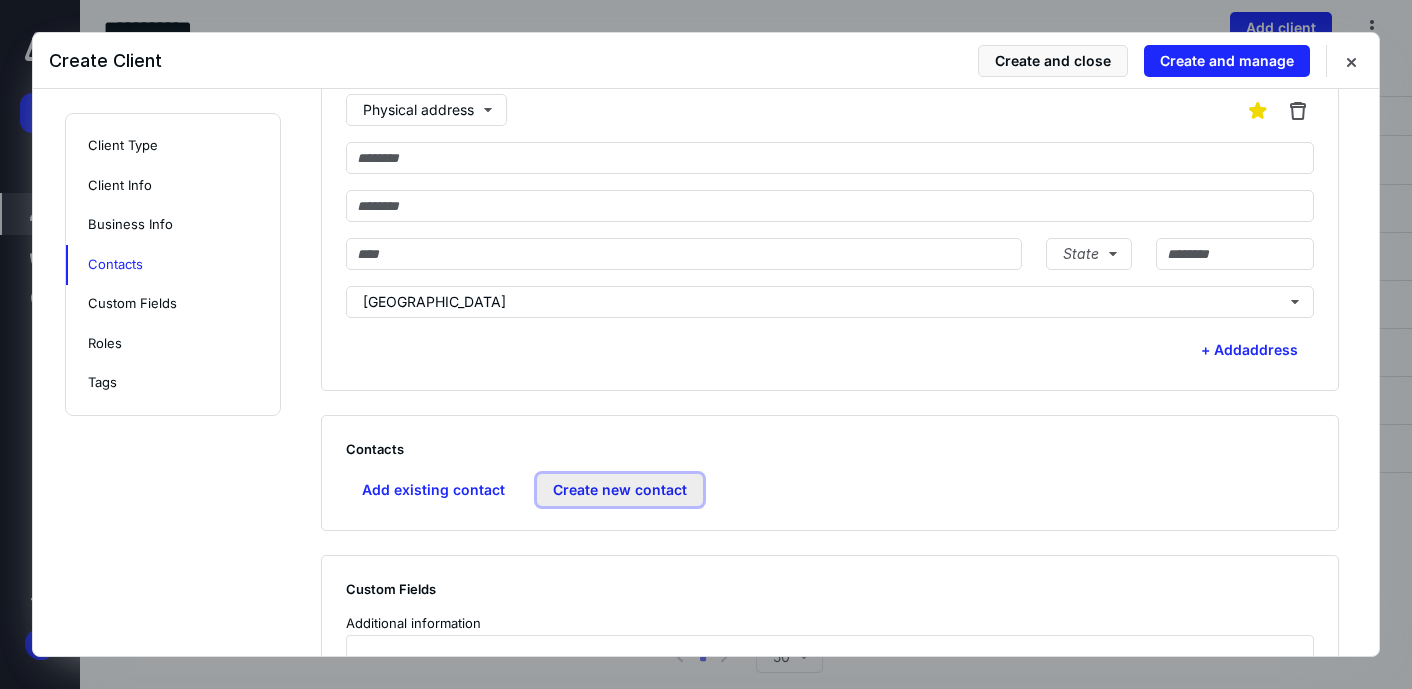 click on "Create new contact" at bounding box center [620, 490] 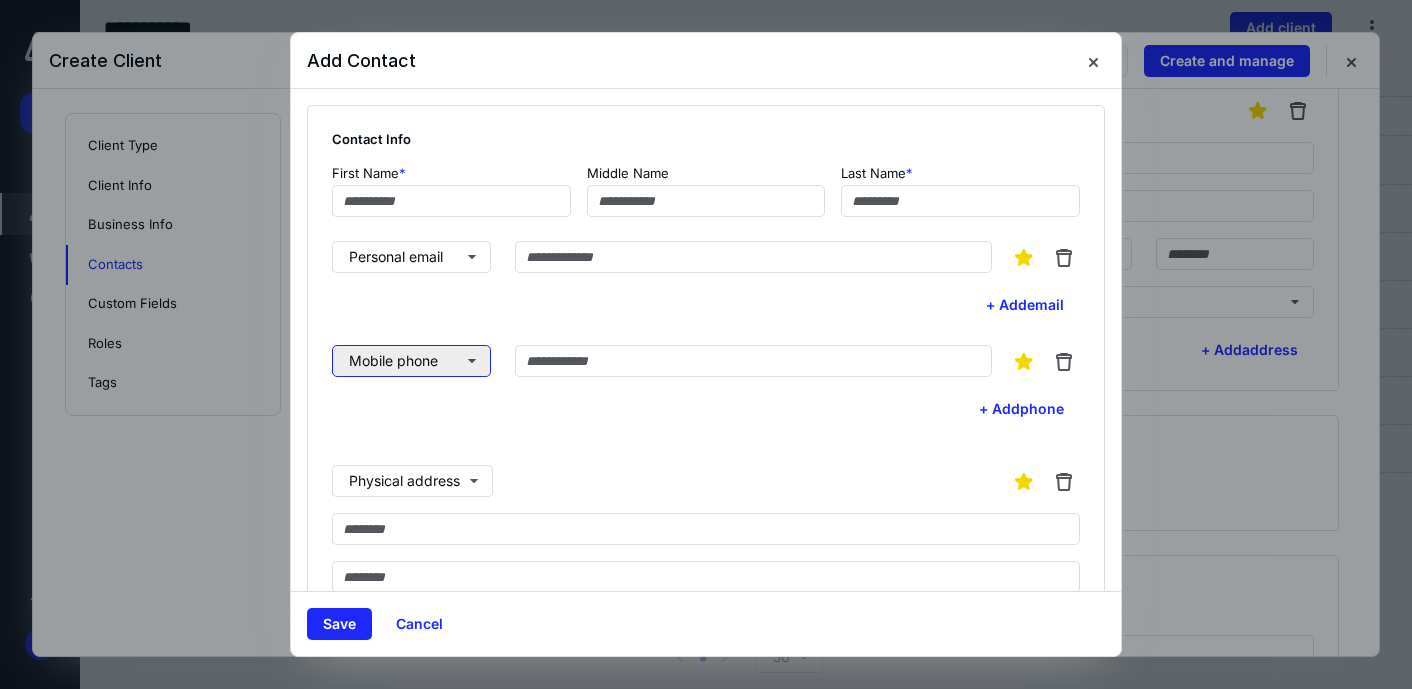 click on "Mobile phone" at bounding box center (411, 361) 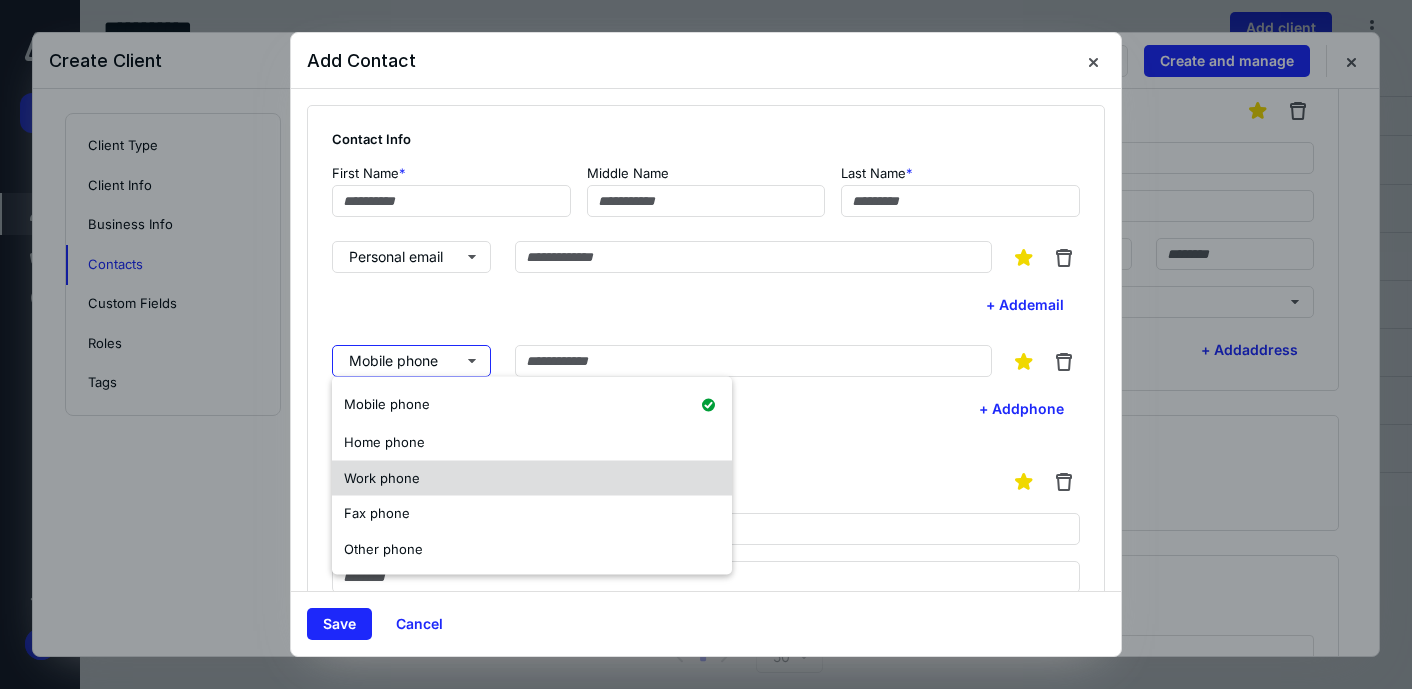 click on "Work phone" at bounding box center [532, 478] 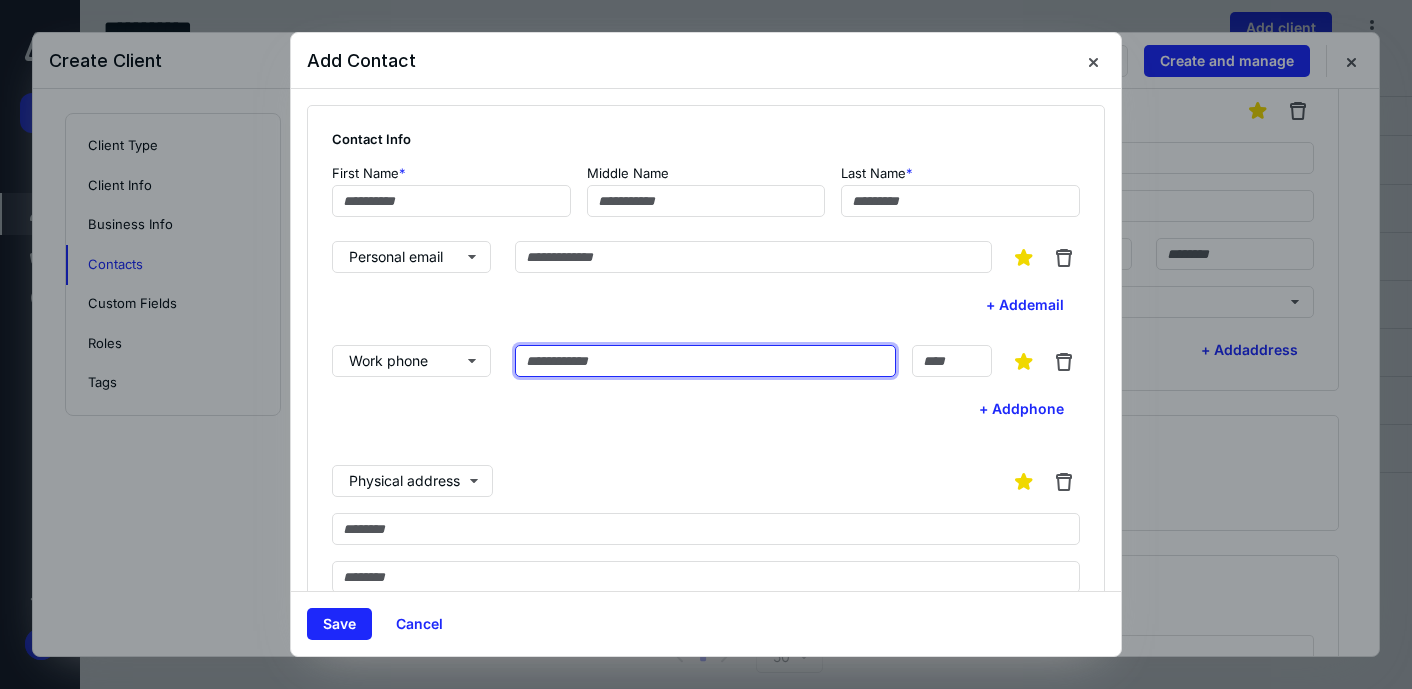 click at bounding box center (705, 361) 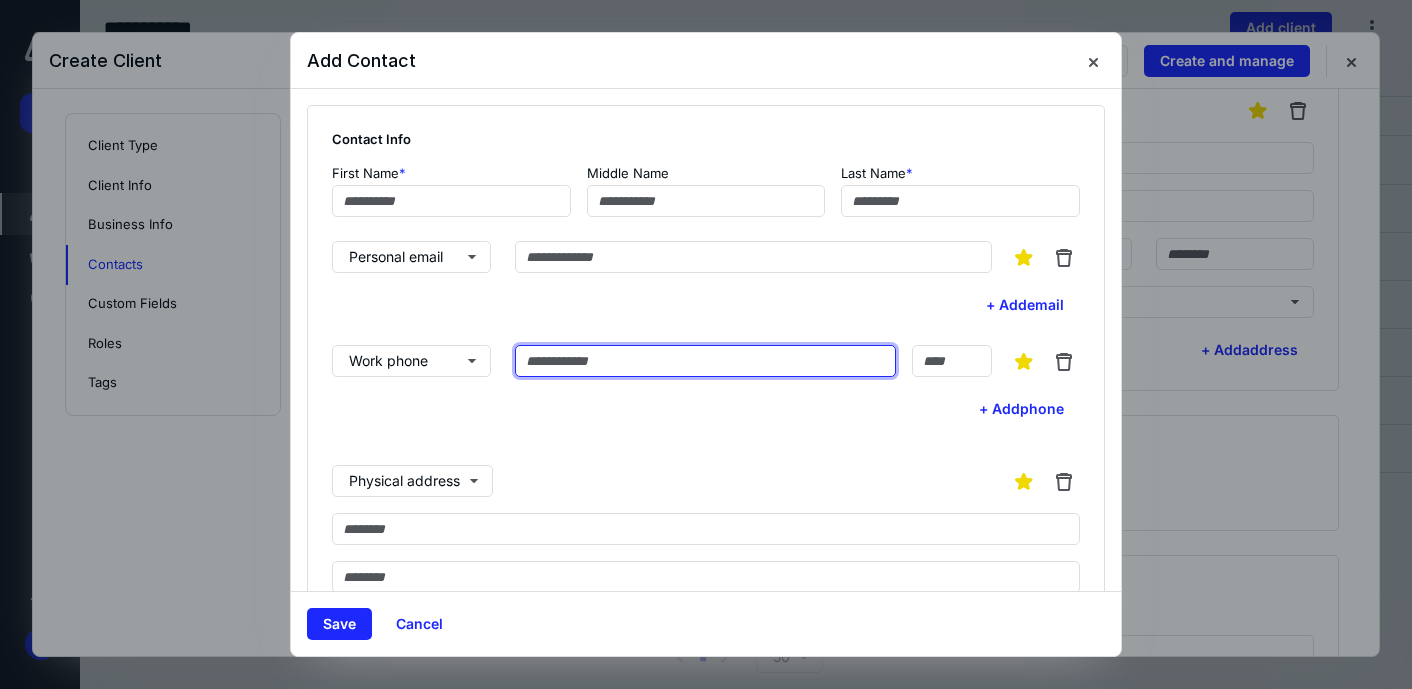 paste on "**********" 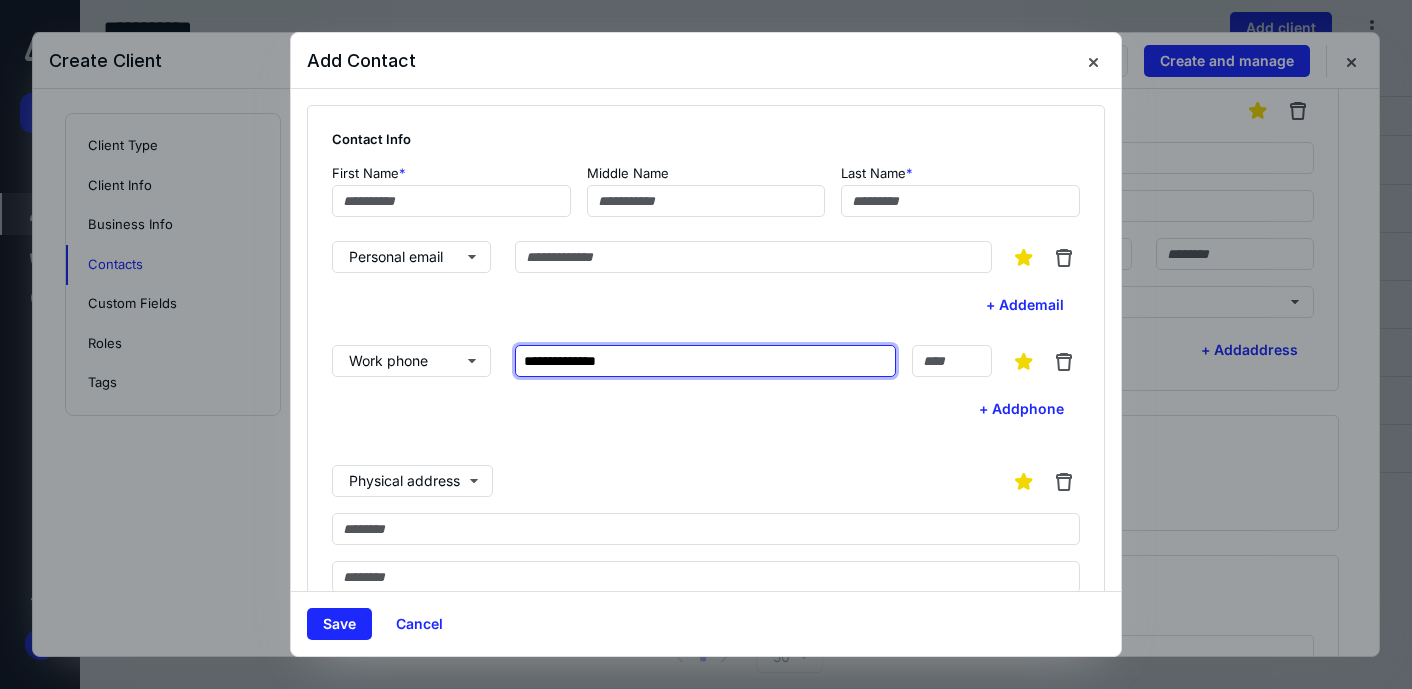 type on "**********" 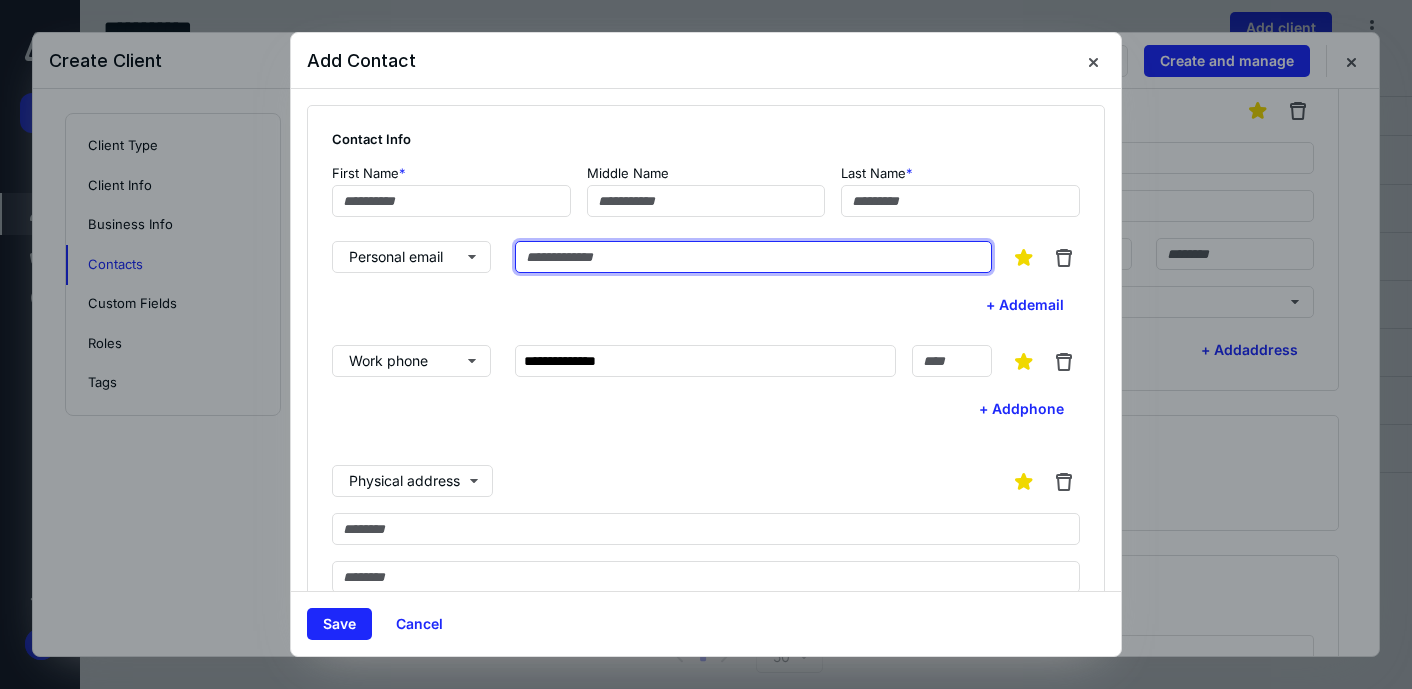click at bounding box center [753, 257] 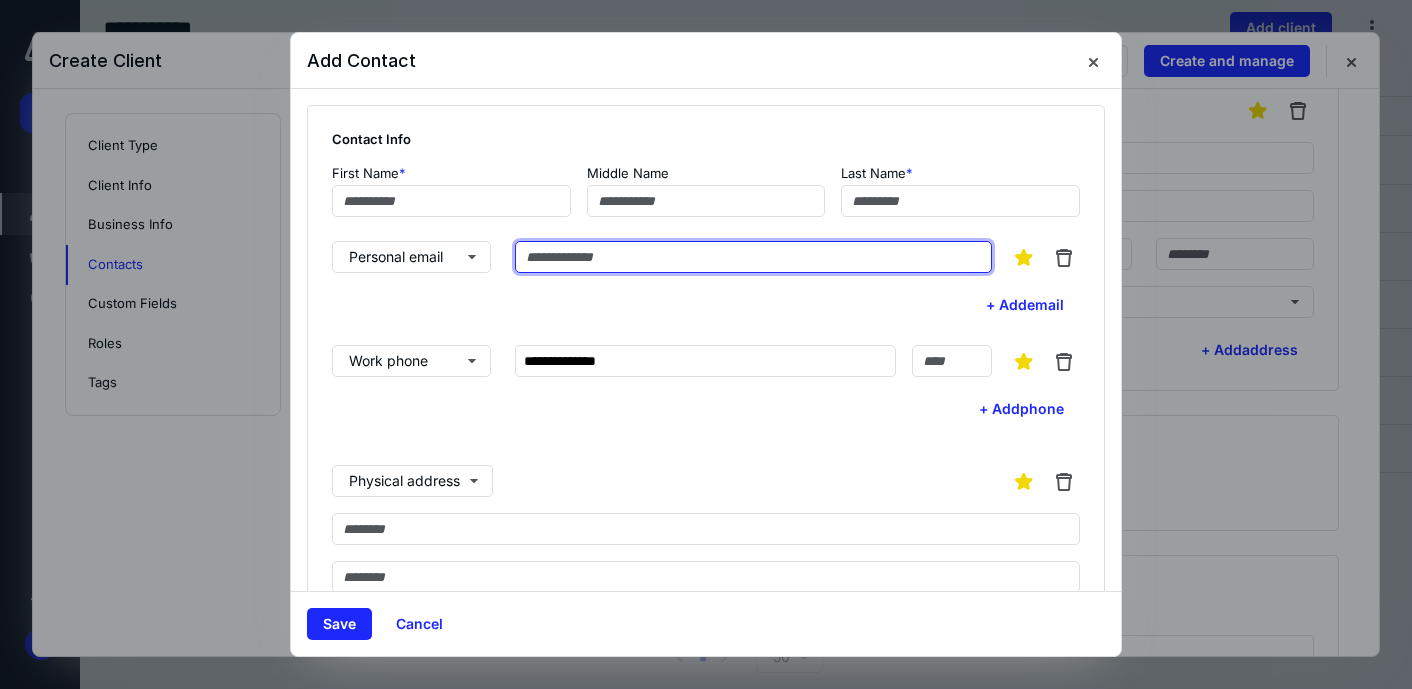 paste on "**********" 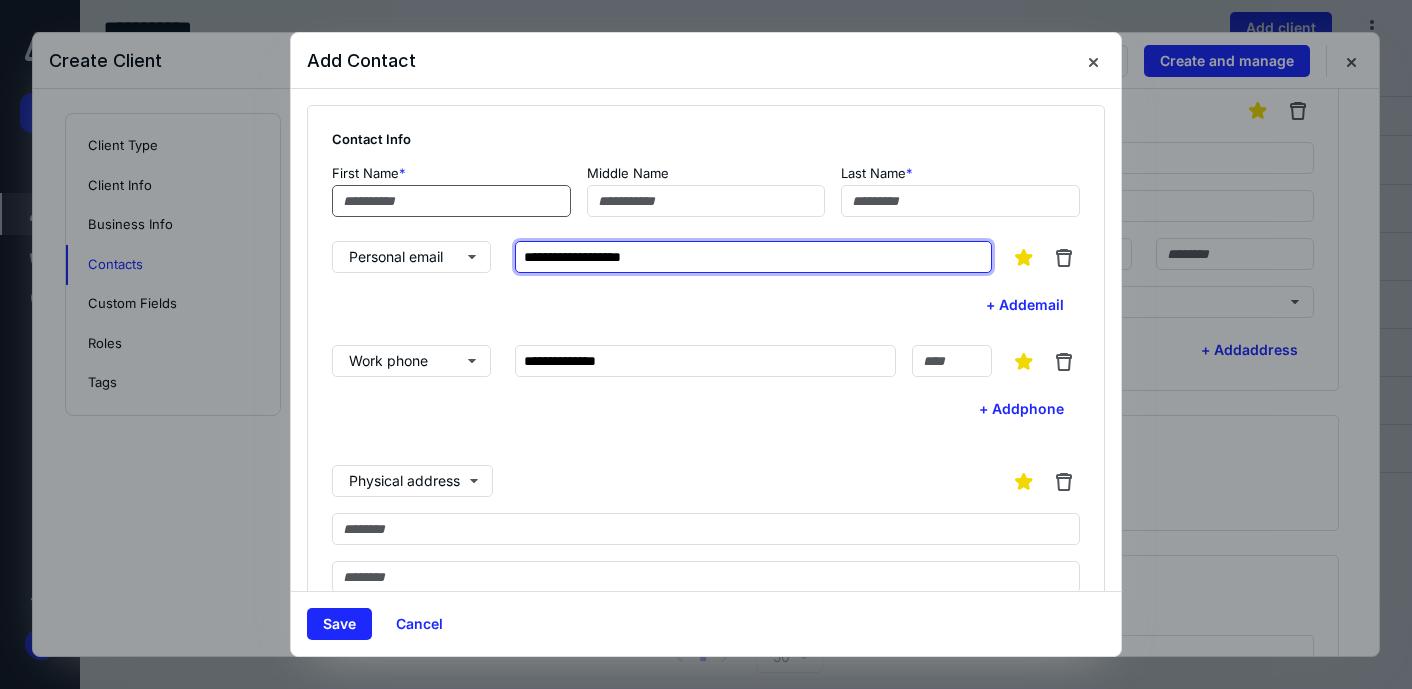 type on "**********" 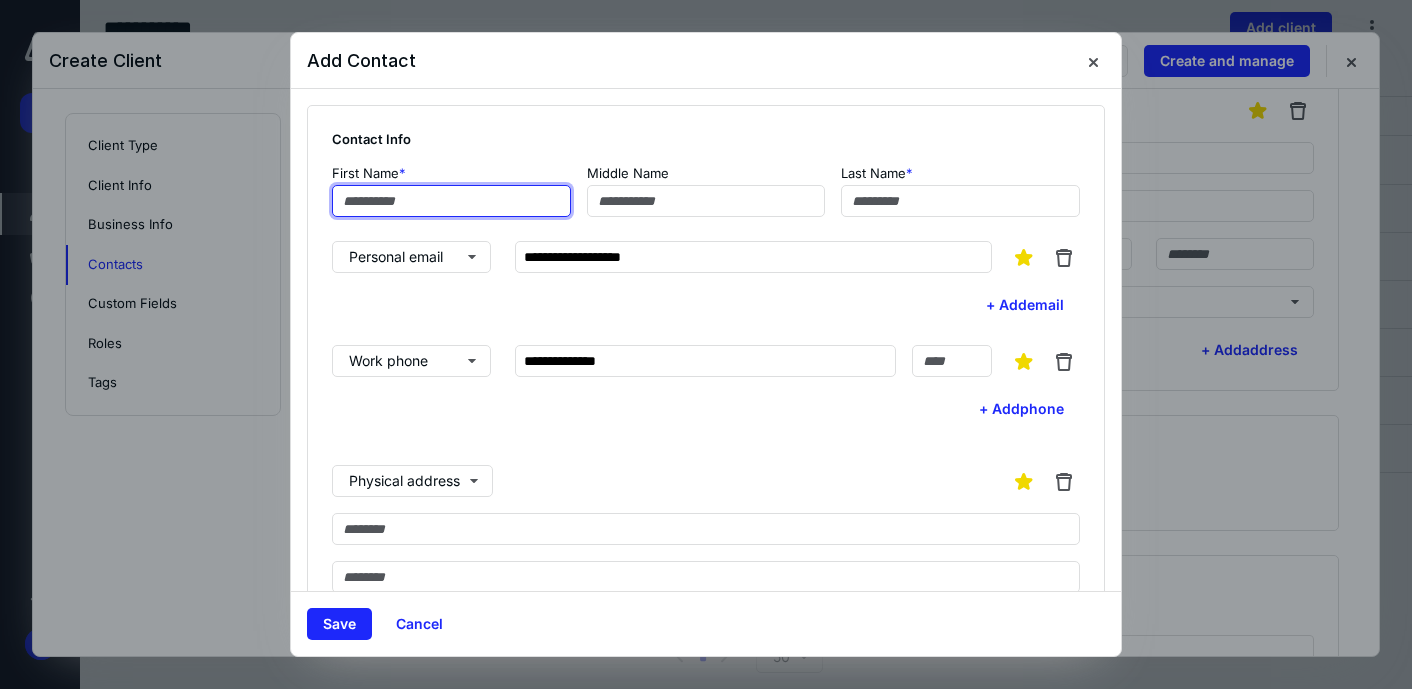 click at bounding box center [451, 201] 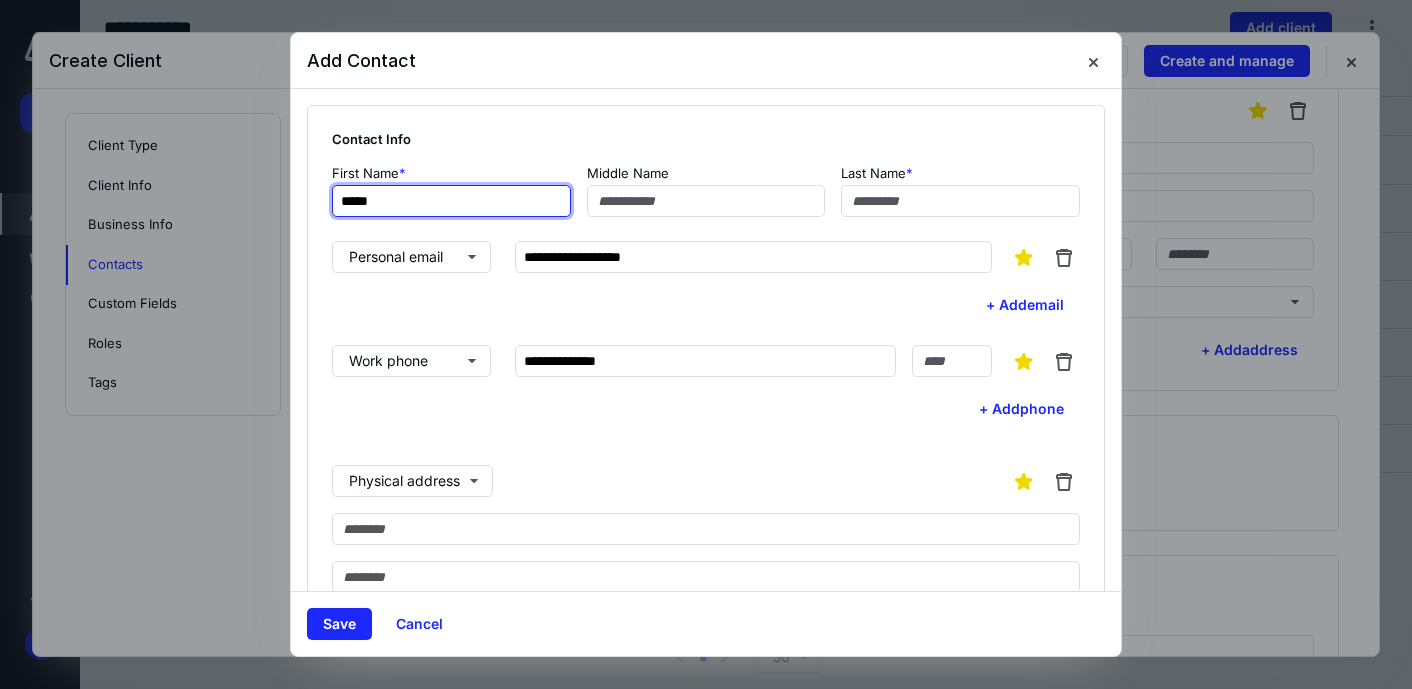 type on "*****" 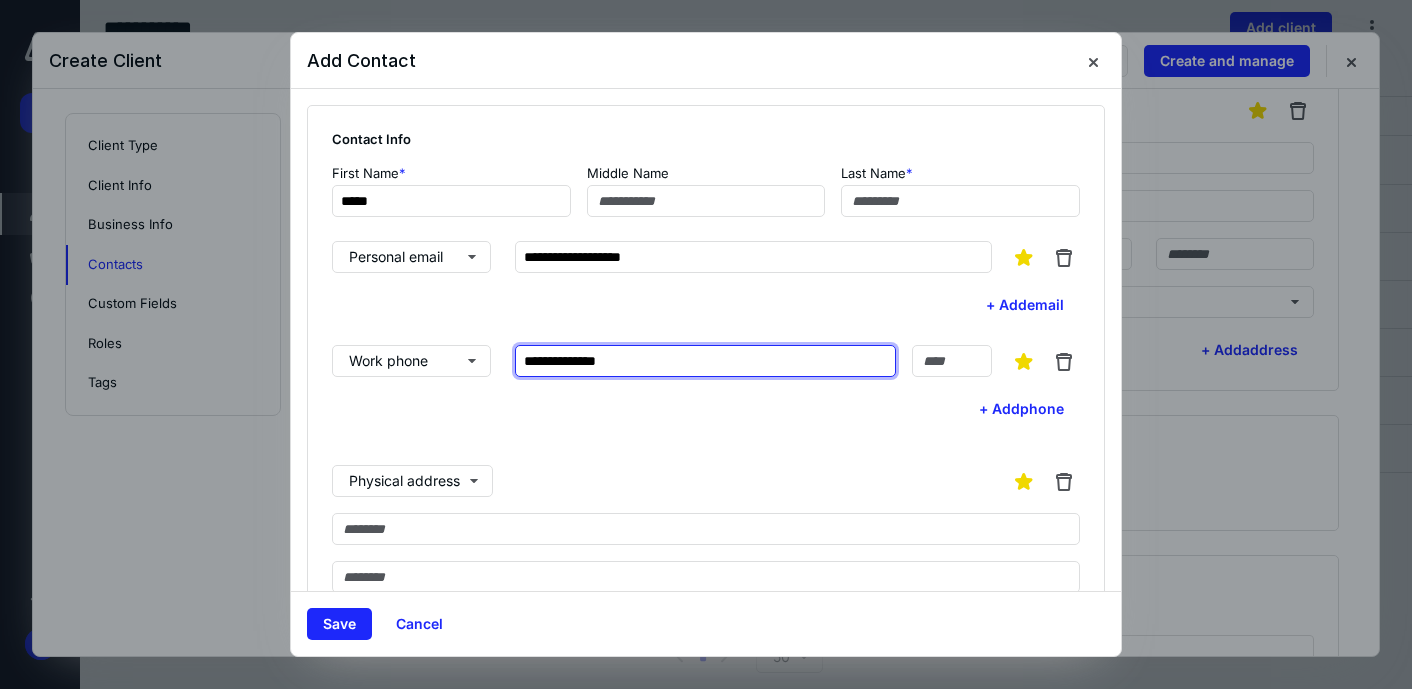 click on "**********" at bounding box center [705, 361] 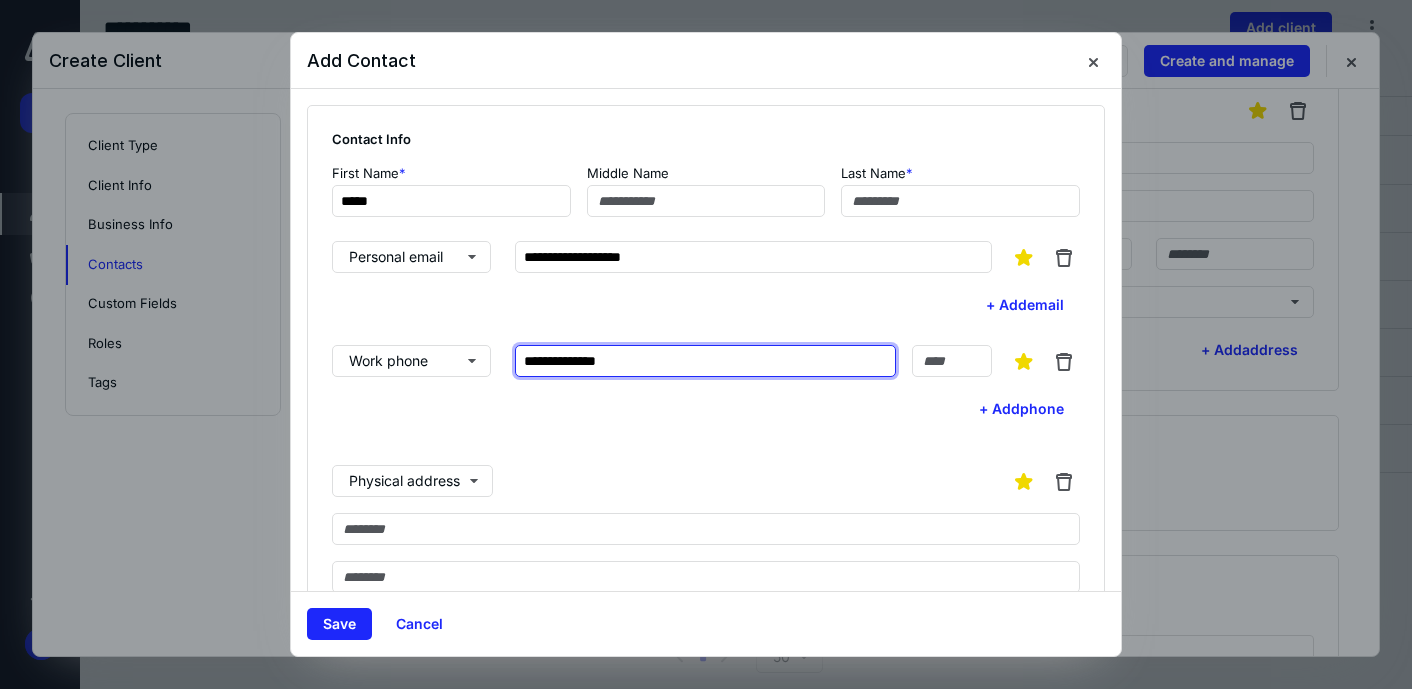 type on "**********" 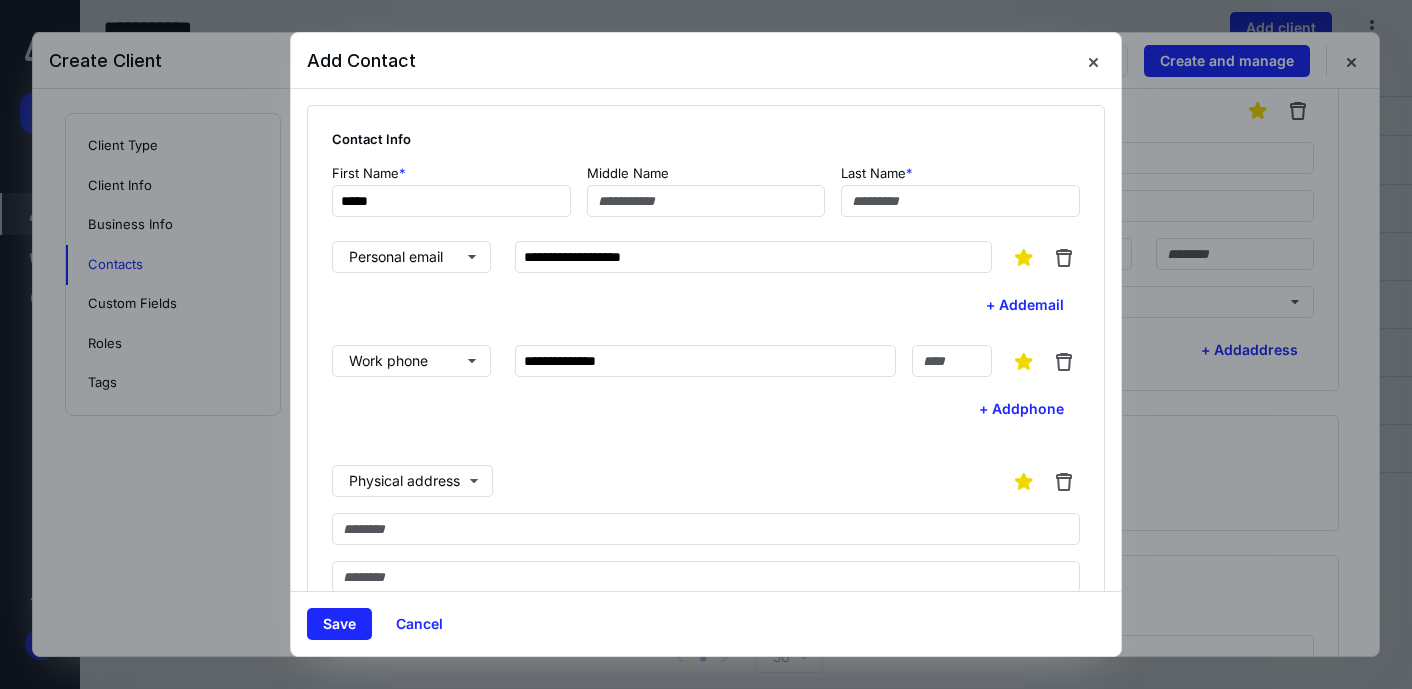 click on "Physical address" at bounding box center [706, 481] 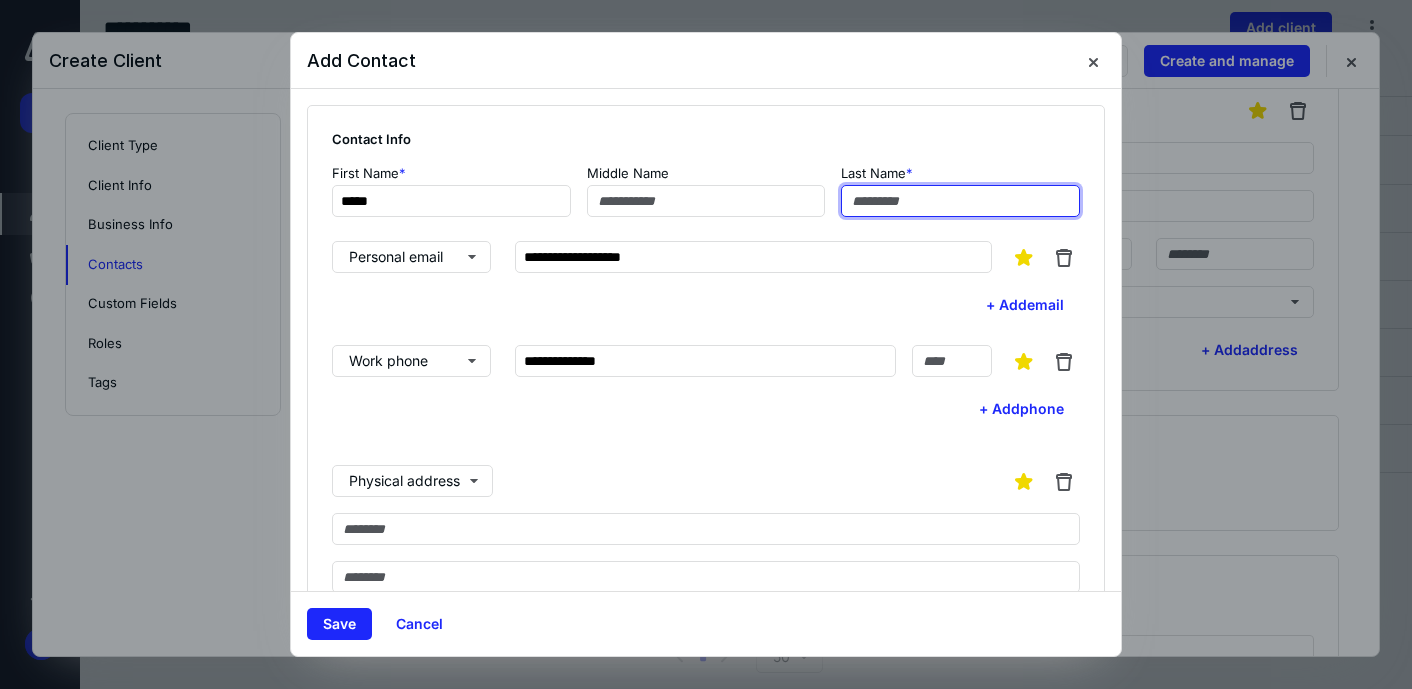 click at bounding box center [960, 201] 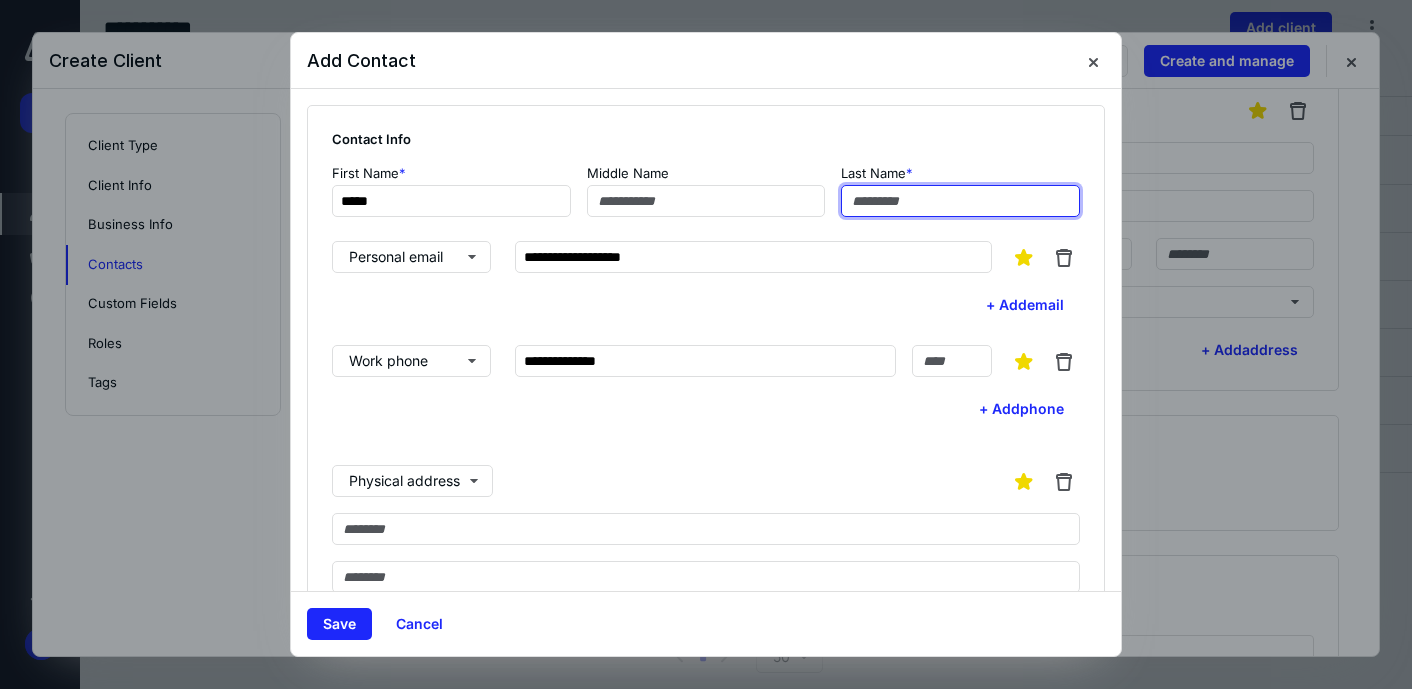 paste on "*********" 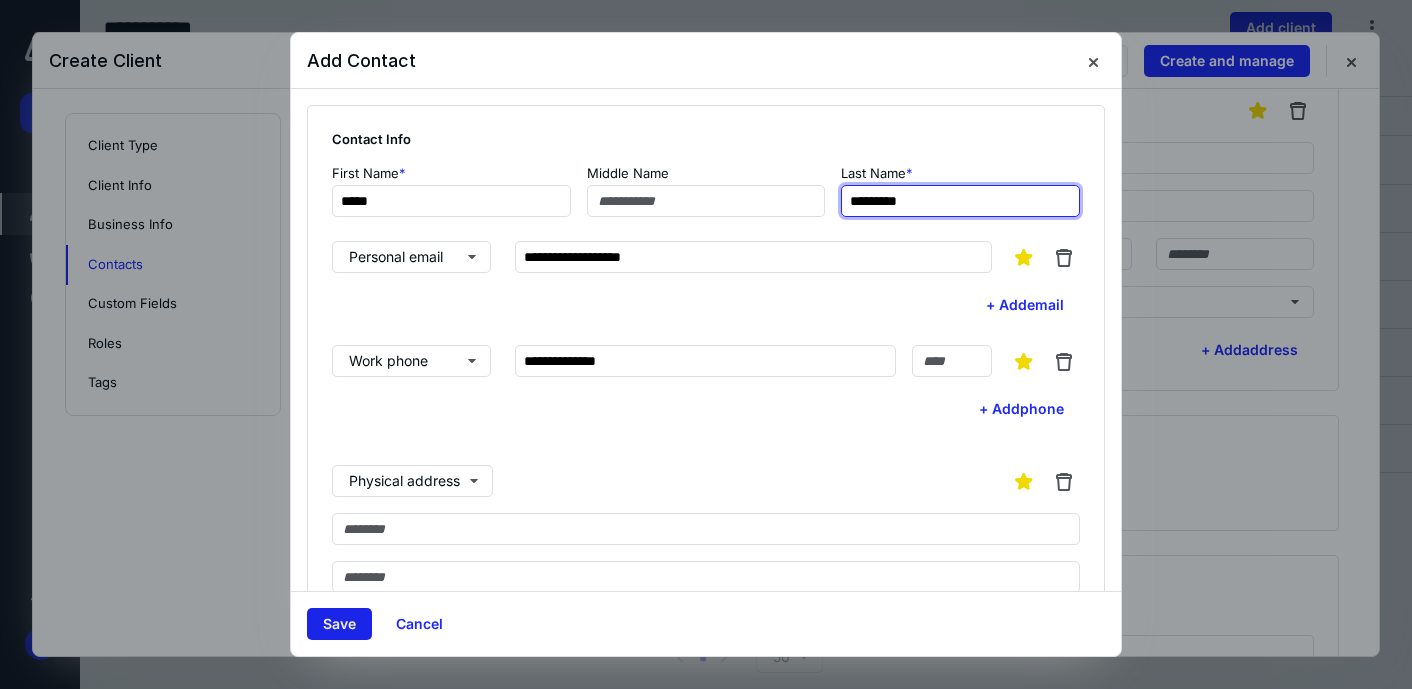 type on "*********" 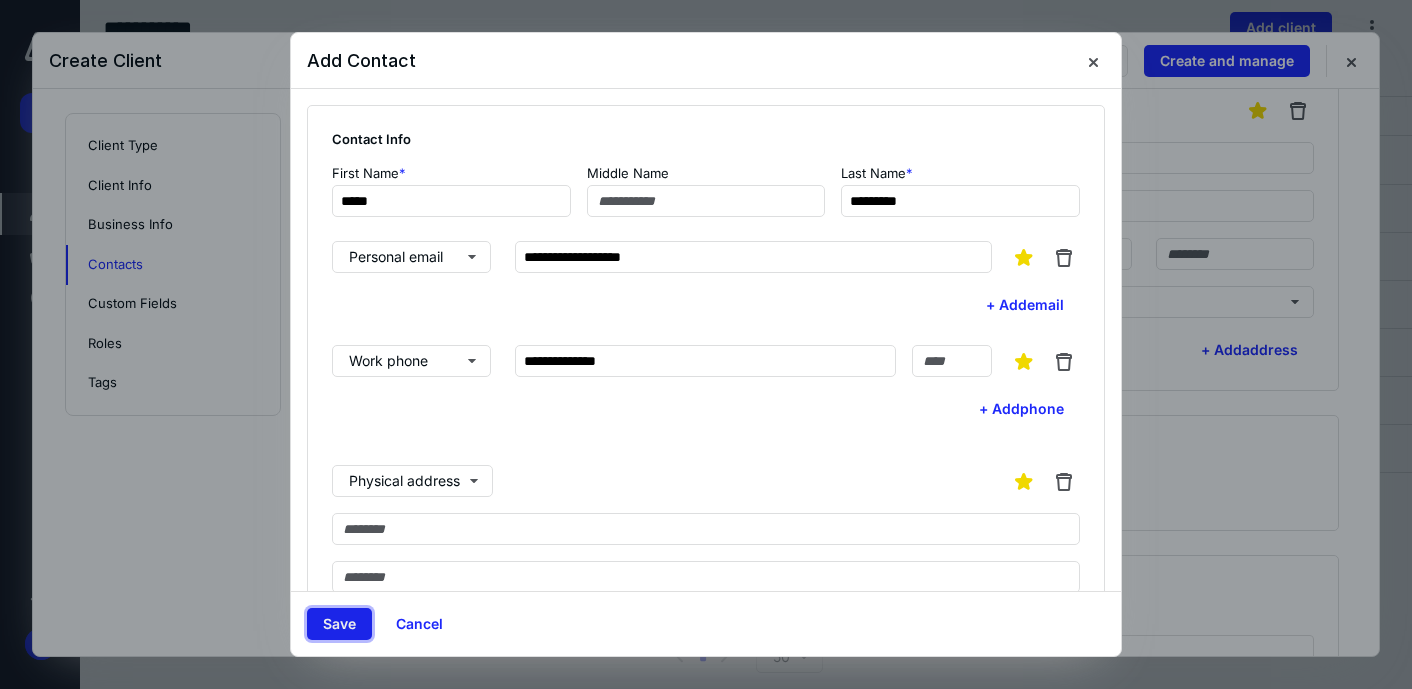 click on "Save" at bounding box center (339, 624) 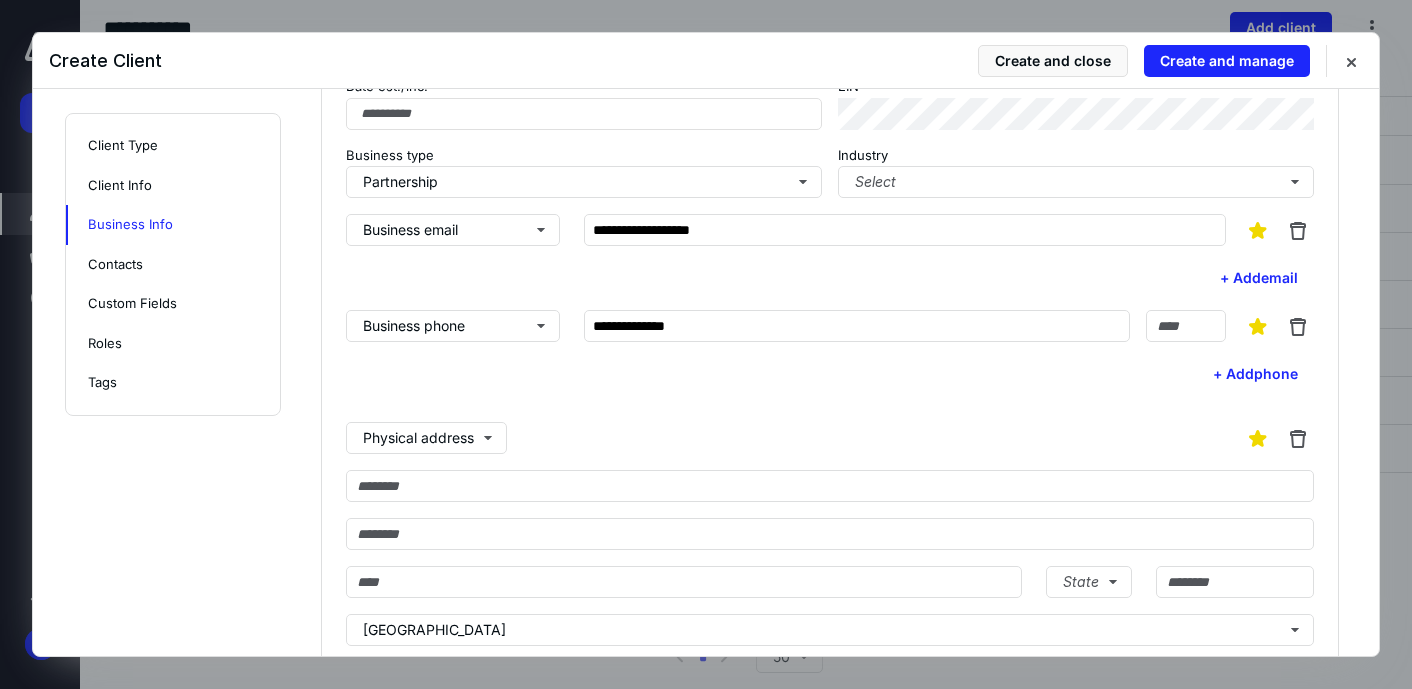 scroll, scrollTop: 884, scrollLeft: 0, axis: vertical 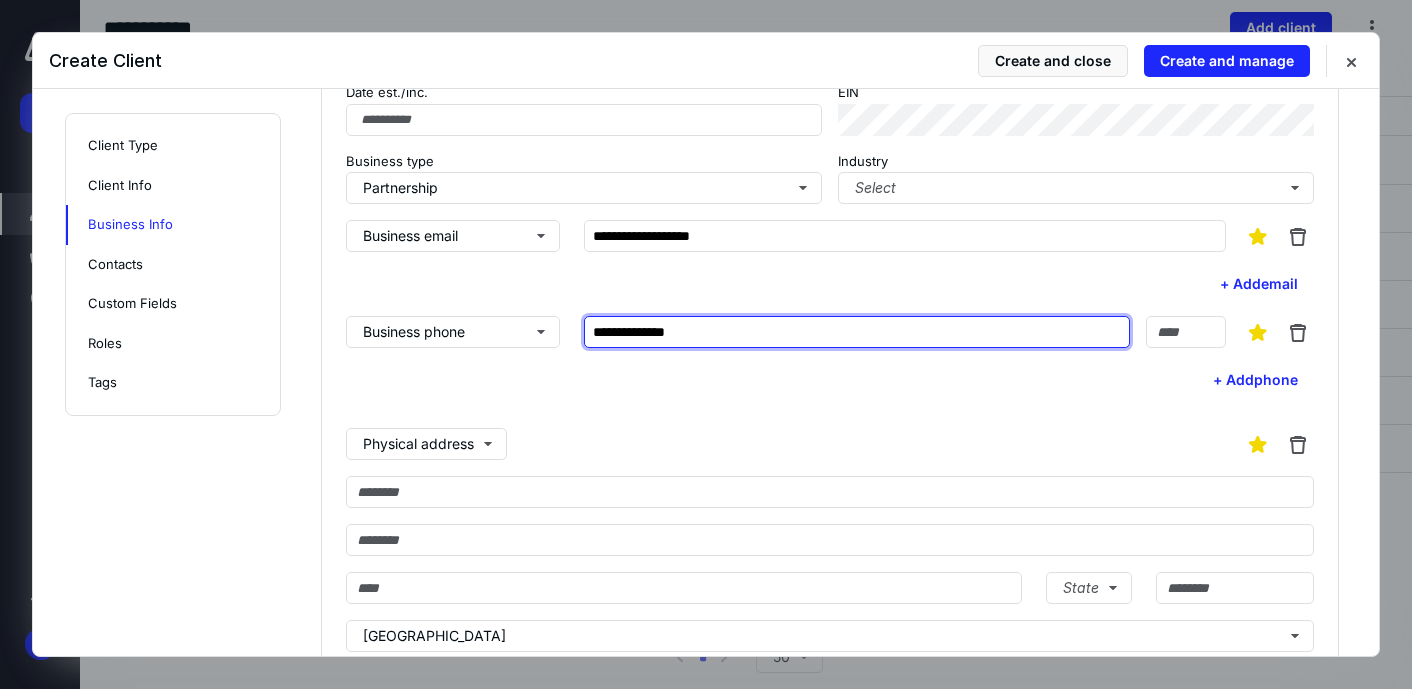 click on "**********" at bounding box center (857, 332) 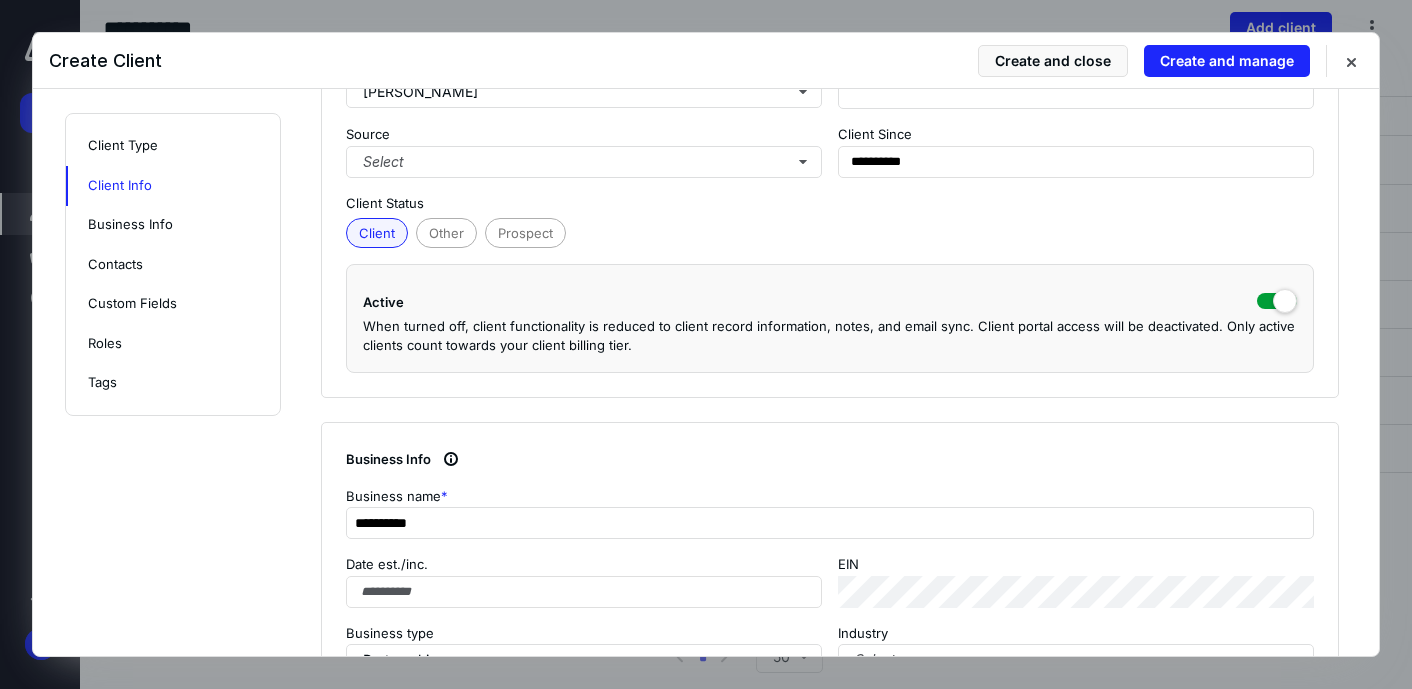 scroll, scrollTop: 379, scrollLeft: 0, axis: vertical 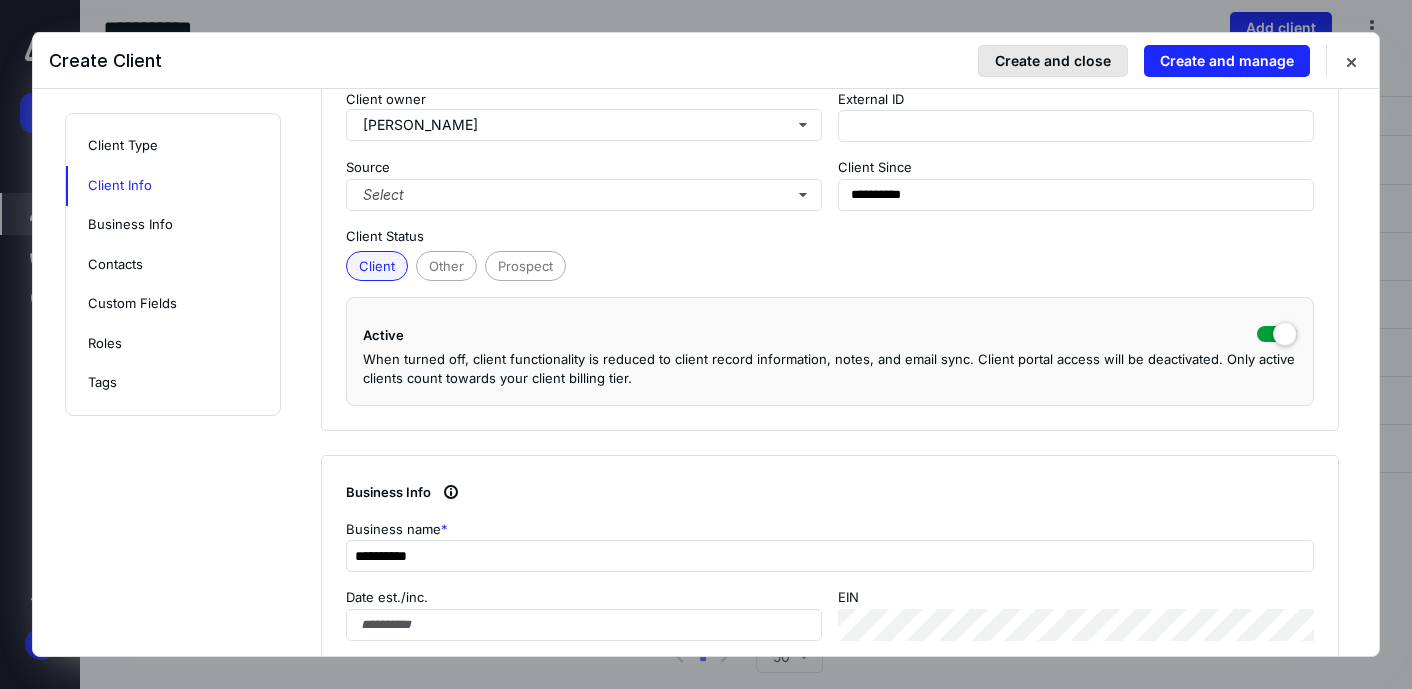 type on "**********" 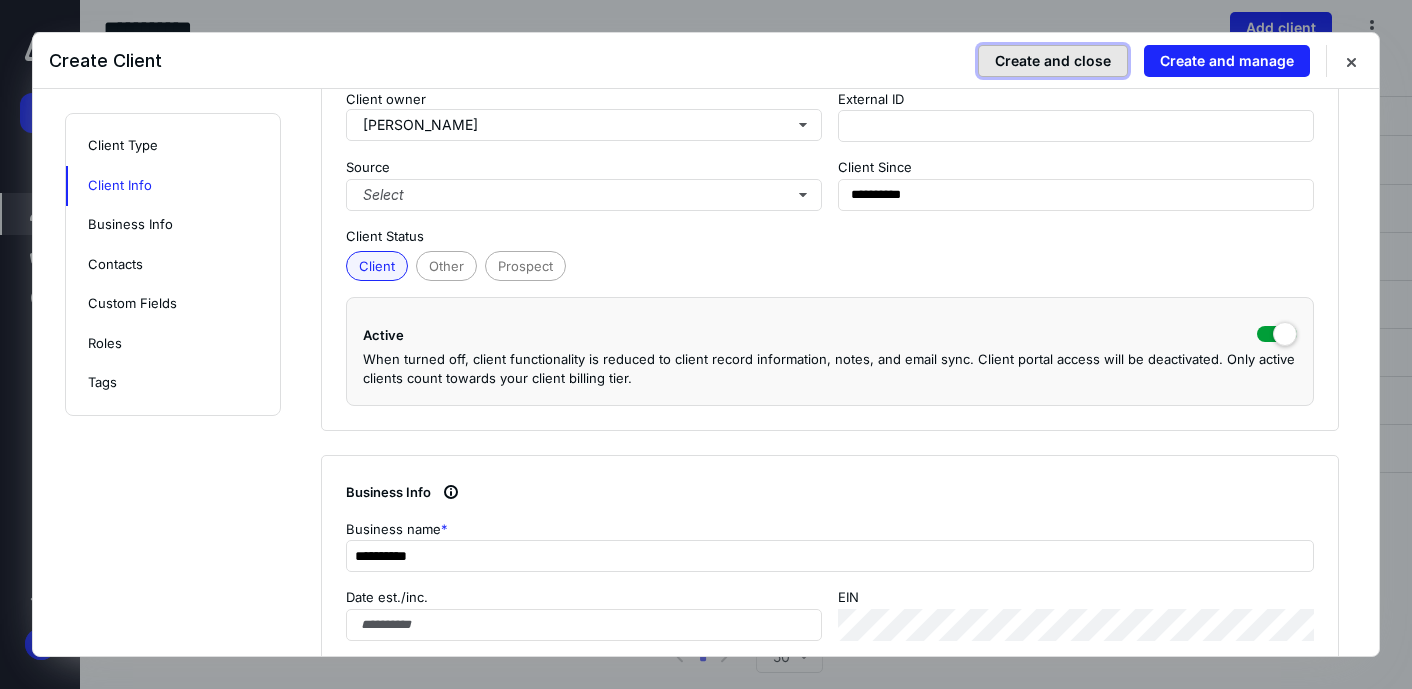 click on "Create and close" at bounding box center [1053, 61] 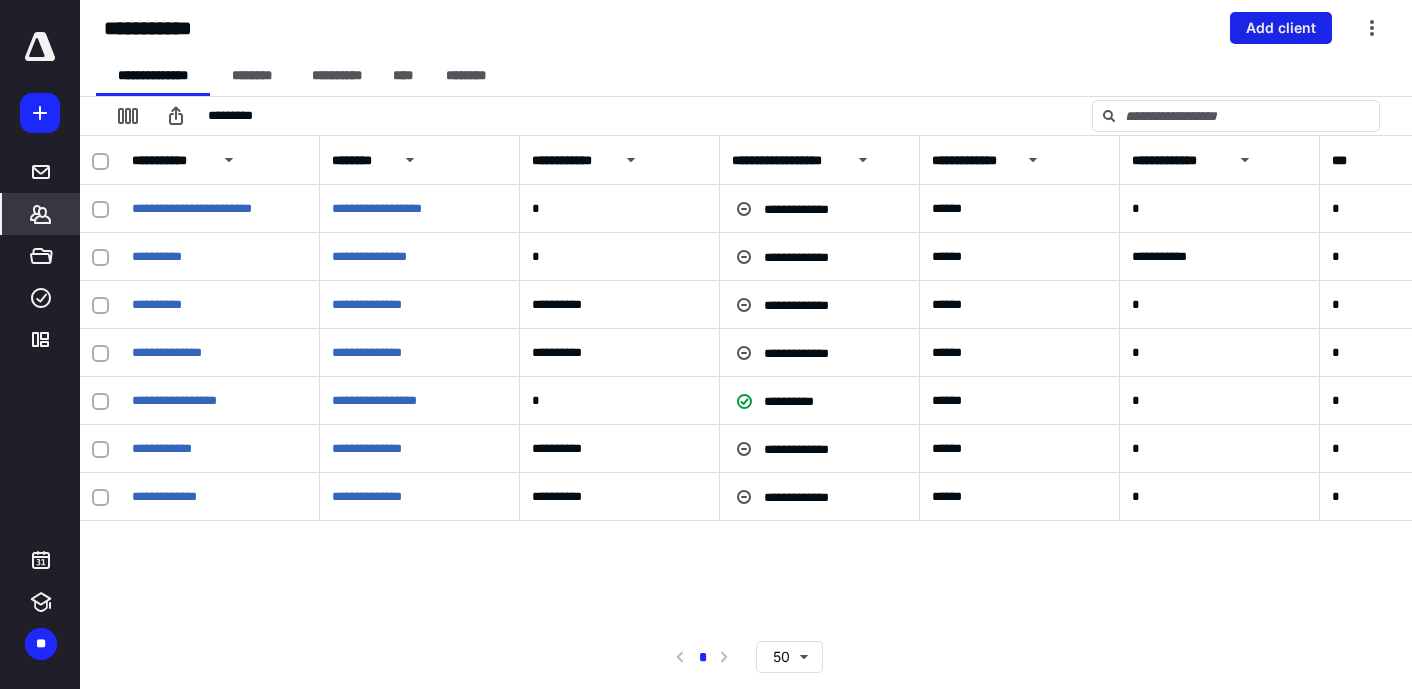 click on "Add client" at bounding box center [1281, 28] 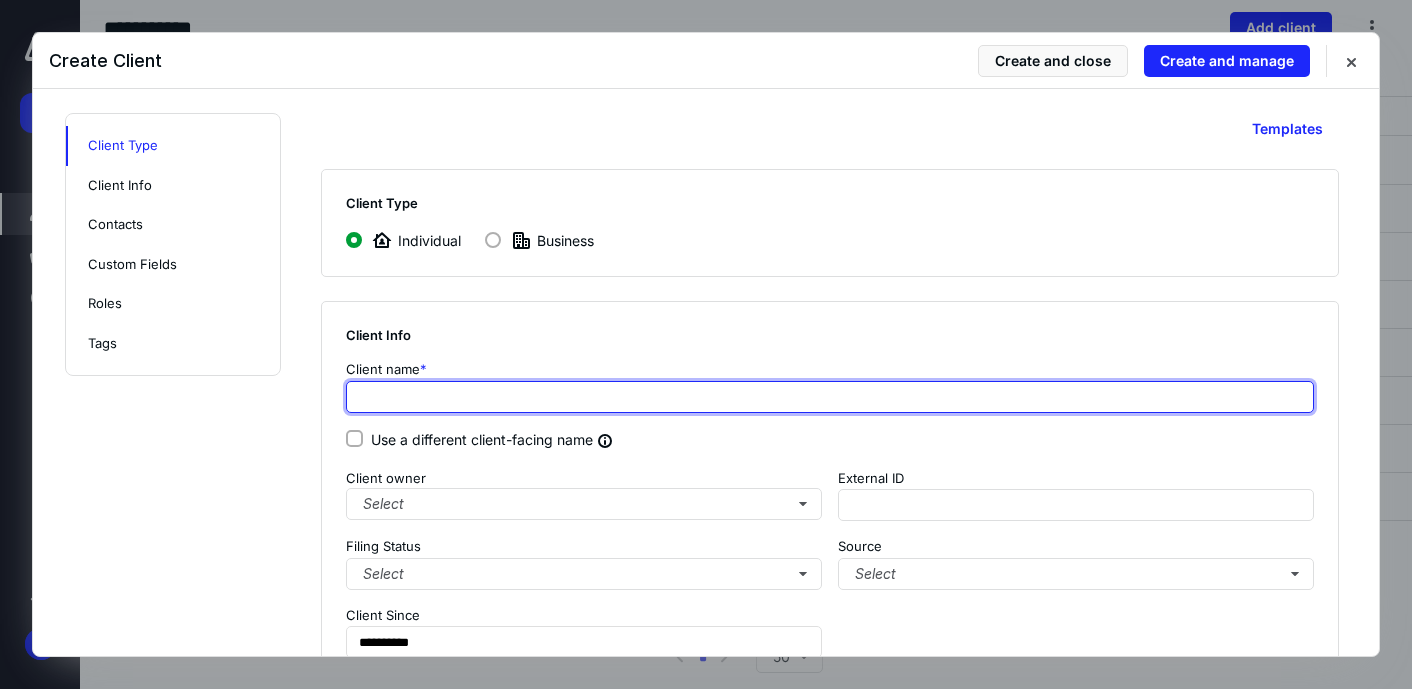 click at bounding box center (830, 397) 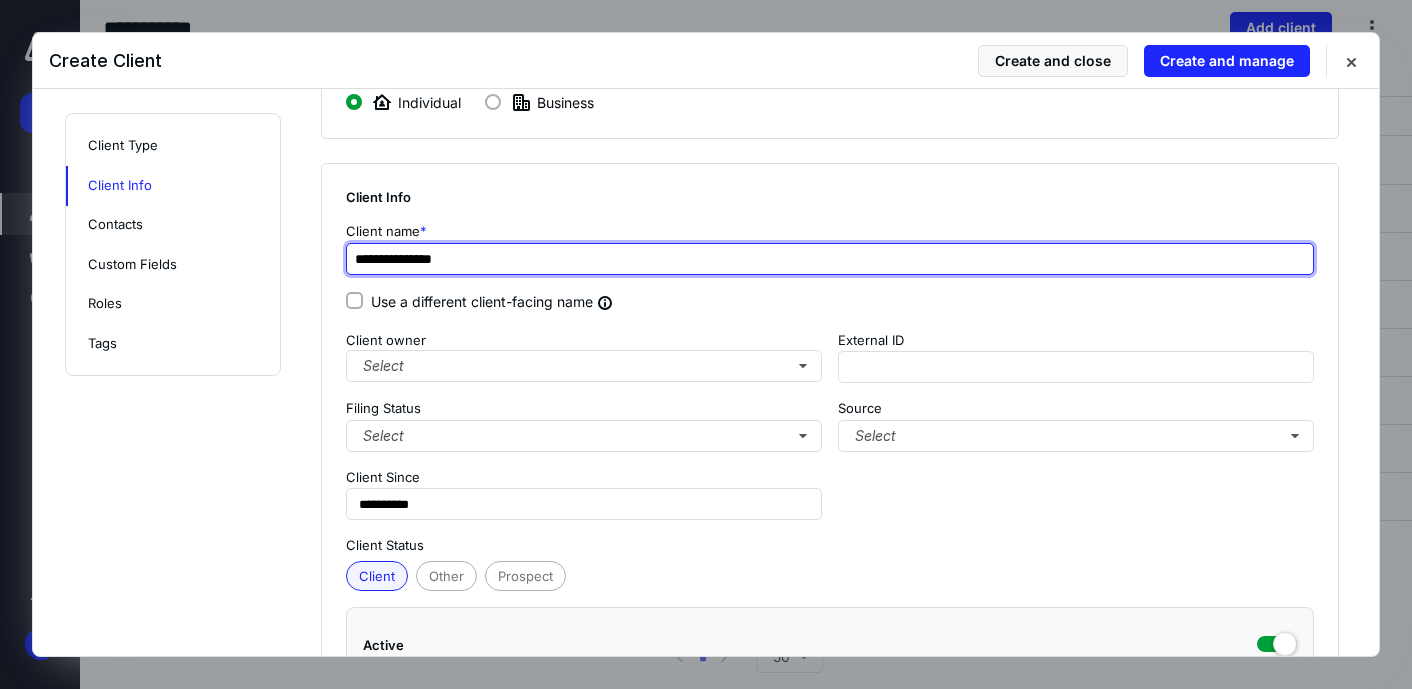 scroll, scrollTop: 142, scrollLeft: 0, axis: vertical 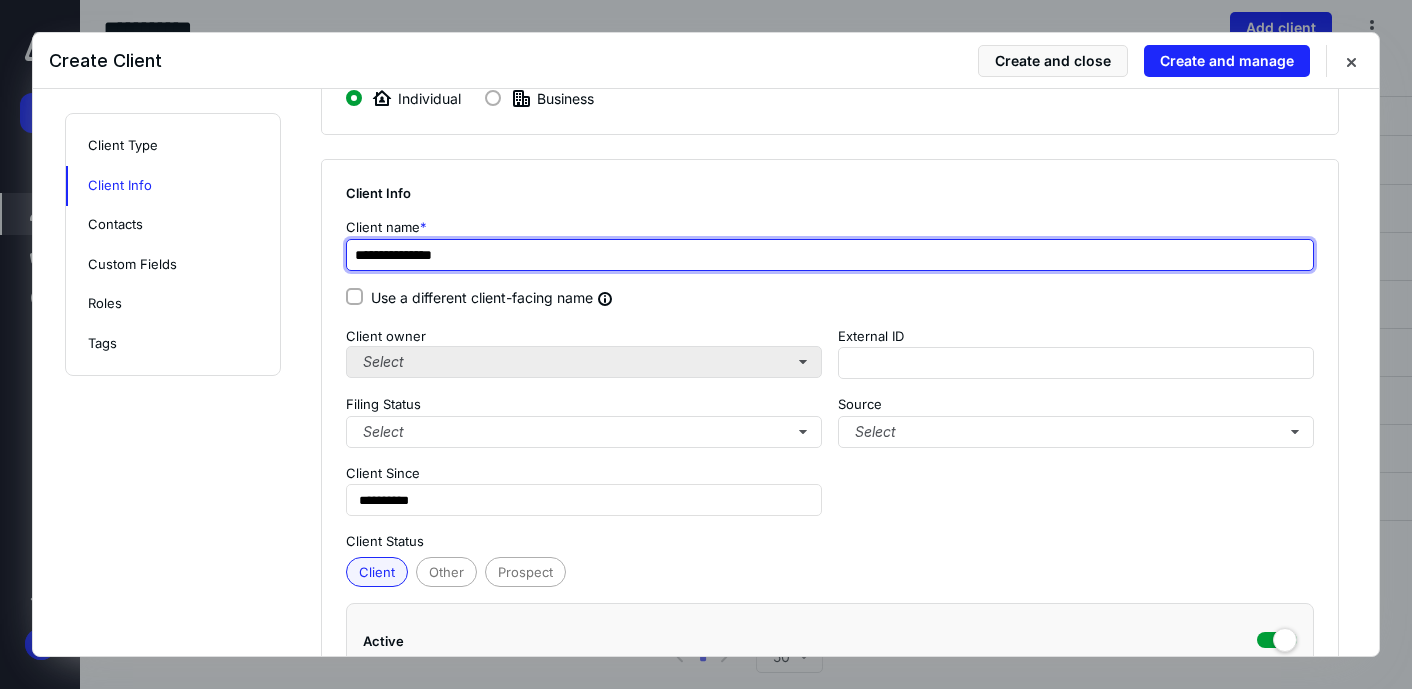 type on "**********" 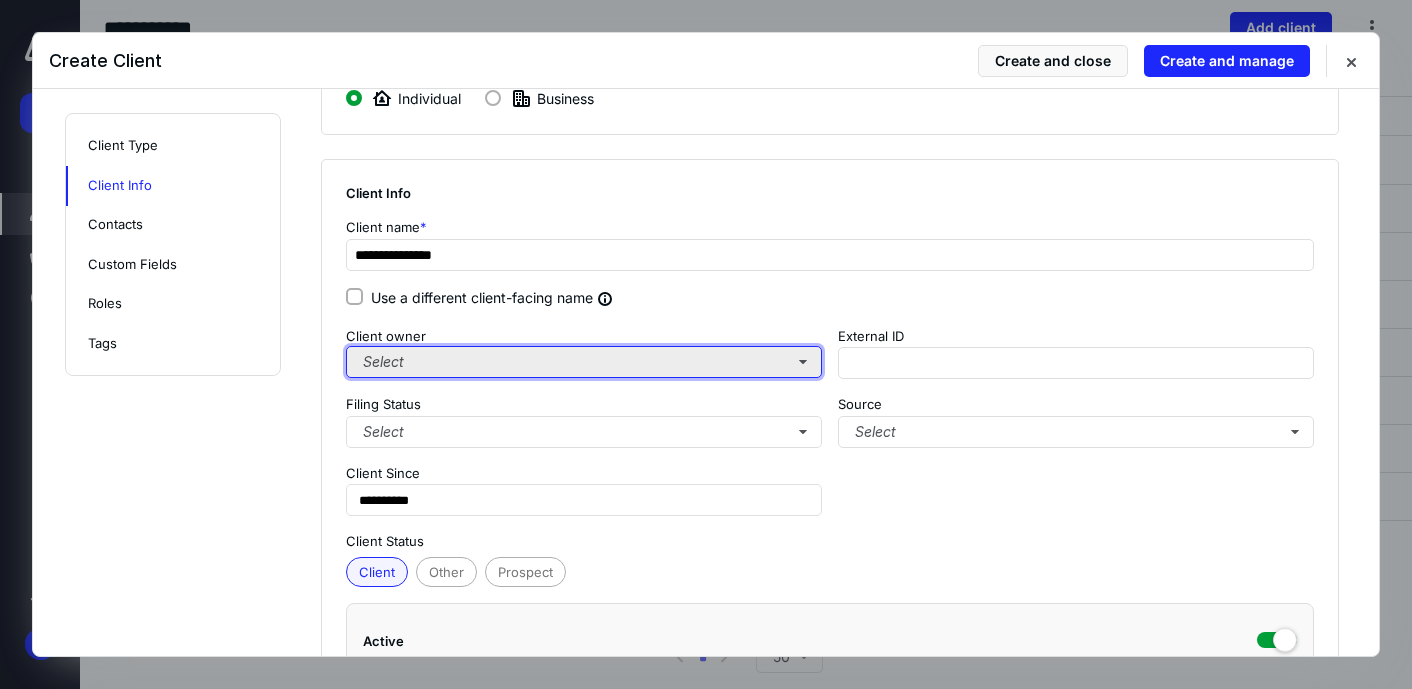 click on "Select" at bounding box center [584, 362] 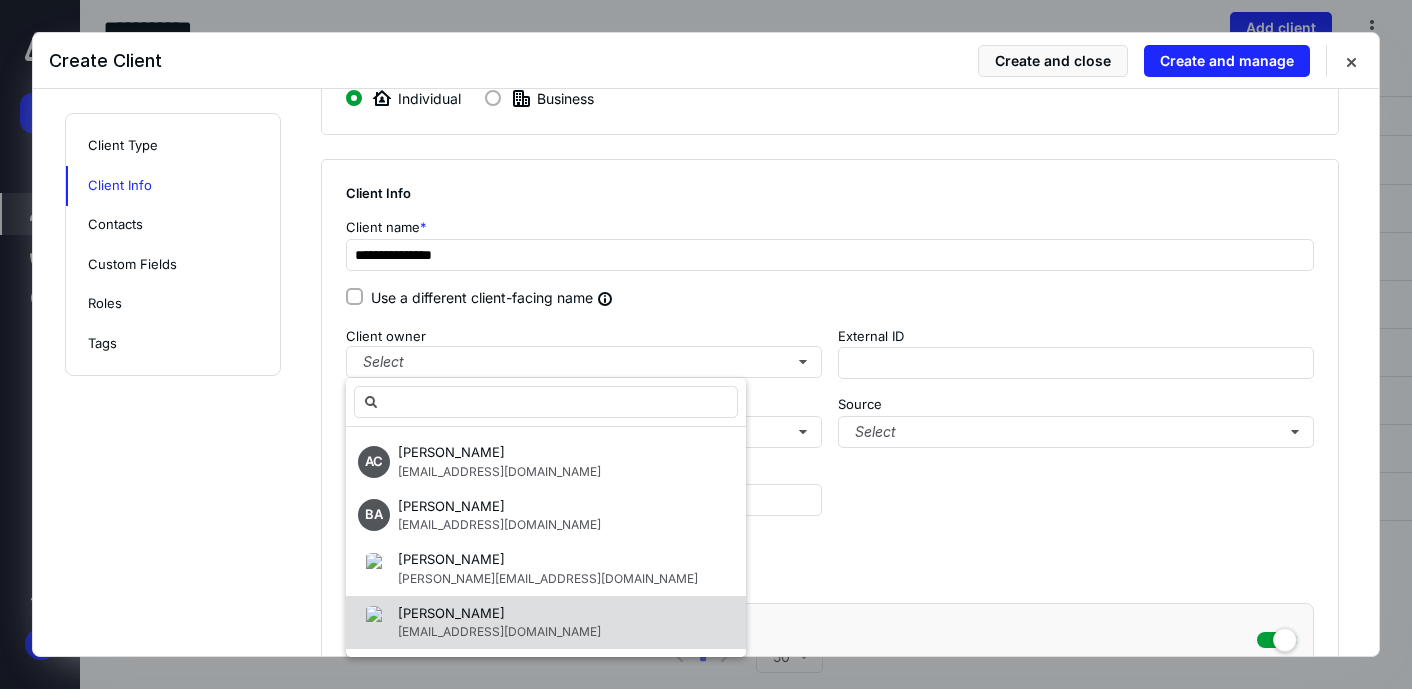 click on "[EMAIL_ADDRESS][DOMAIN_NAME]" at bounding box center [499, 631] 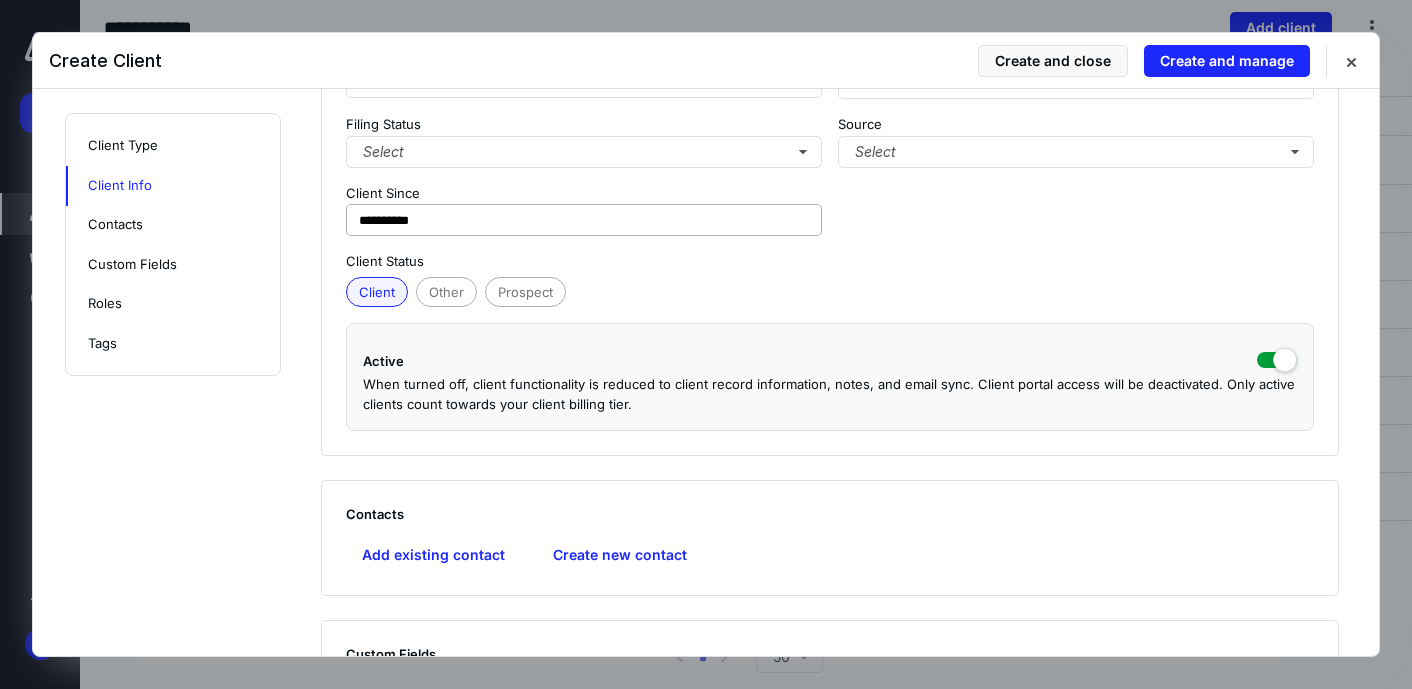 scroll, scrollTop: 470, scrollLeft: 0, axis: vertical 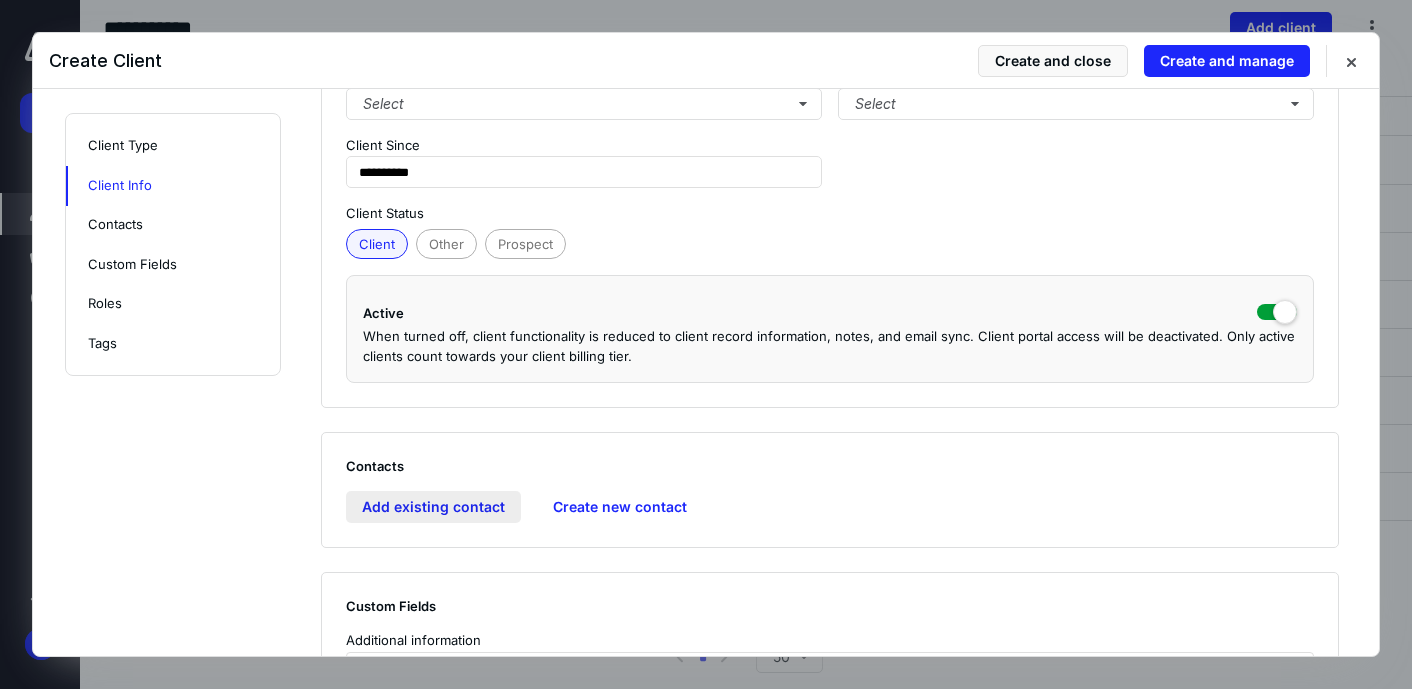 click on "Add existing contact" at bounding box center (433, 507) 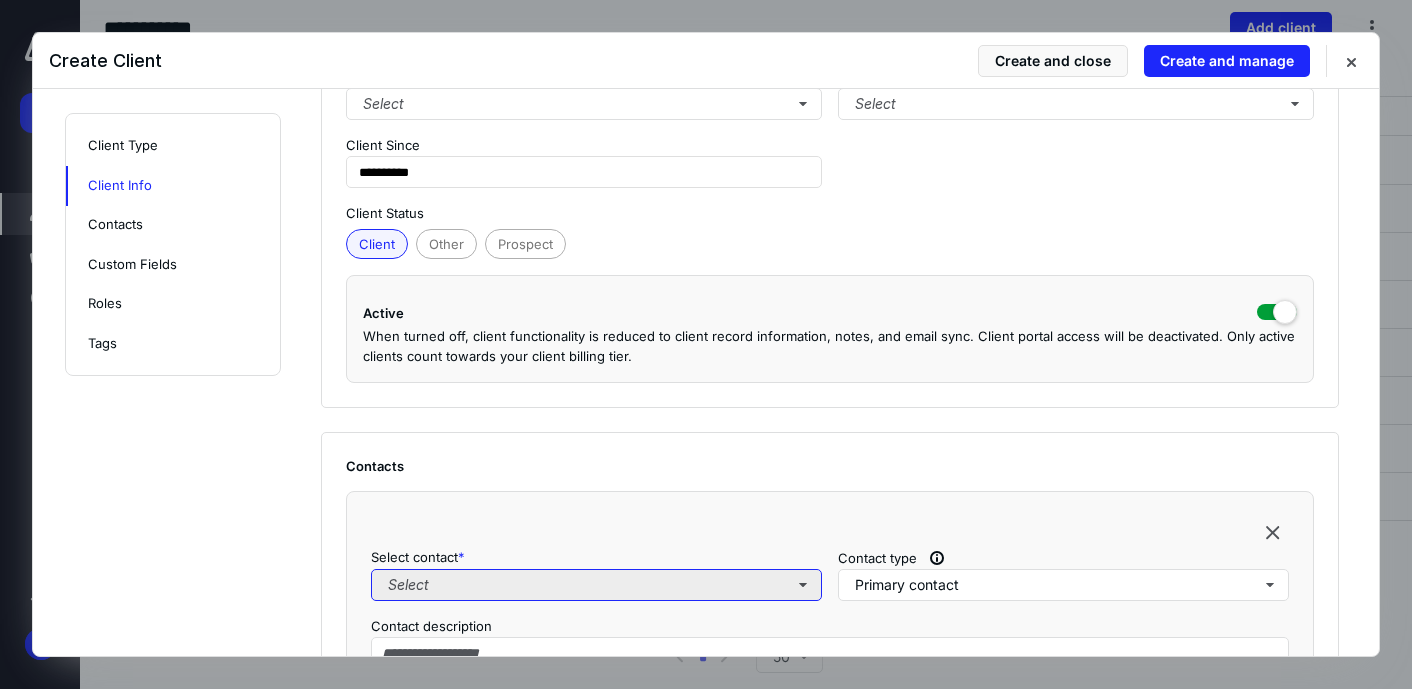 click on "Select" at bounding box center (596, 585) 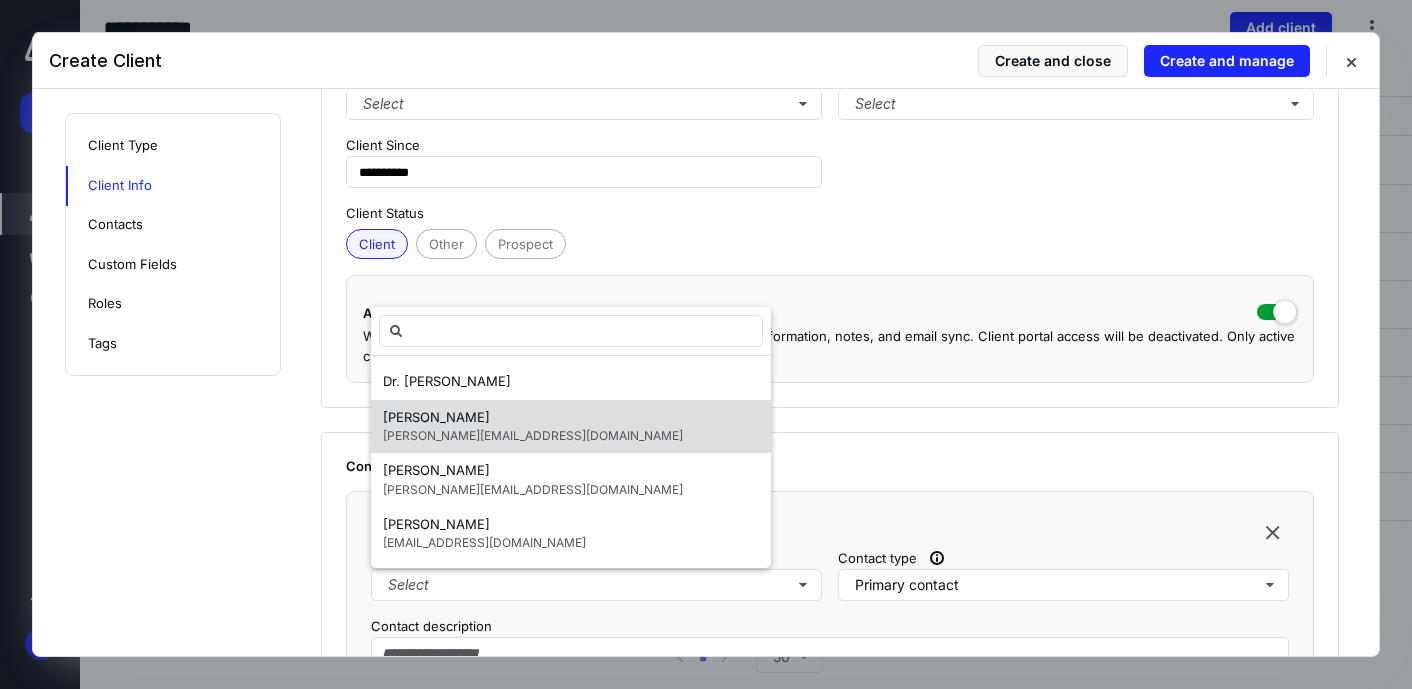 click on "[PERSON_NAME][EMAIL_ADDRESS][DOMAIN_NAME]" at bounding box center [533, 436] 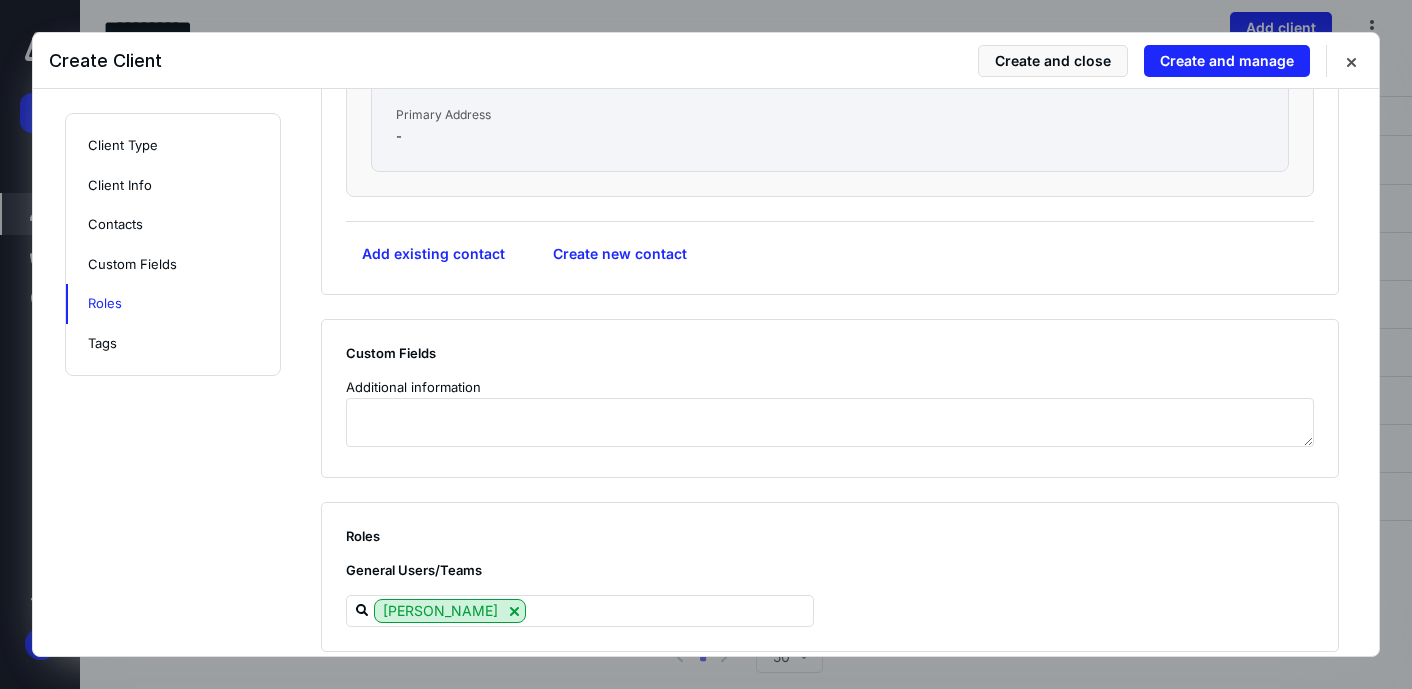 scroll, scrollTop: 1234, scrollLeft: 0, axis: vertical 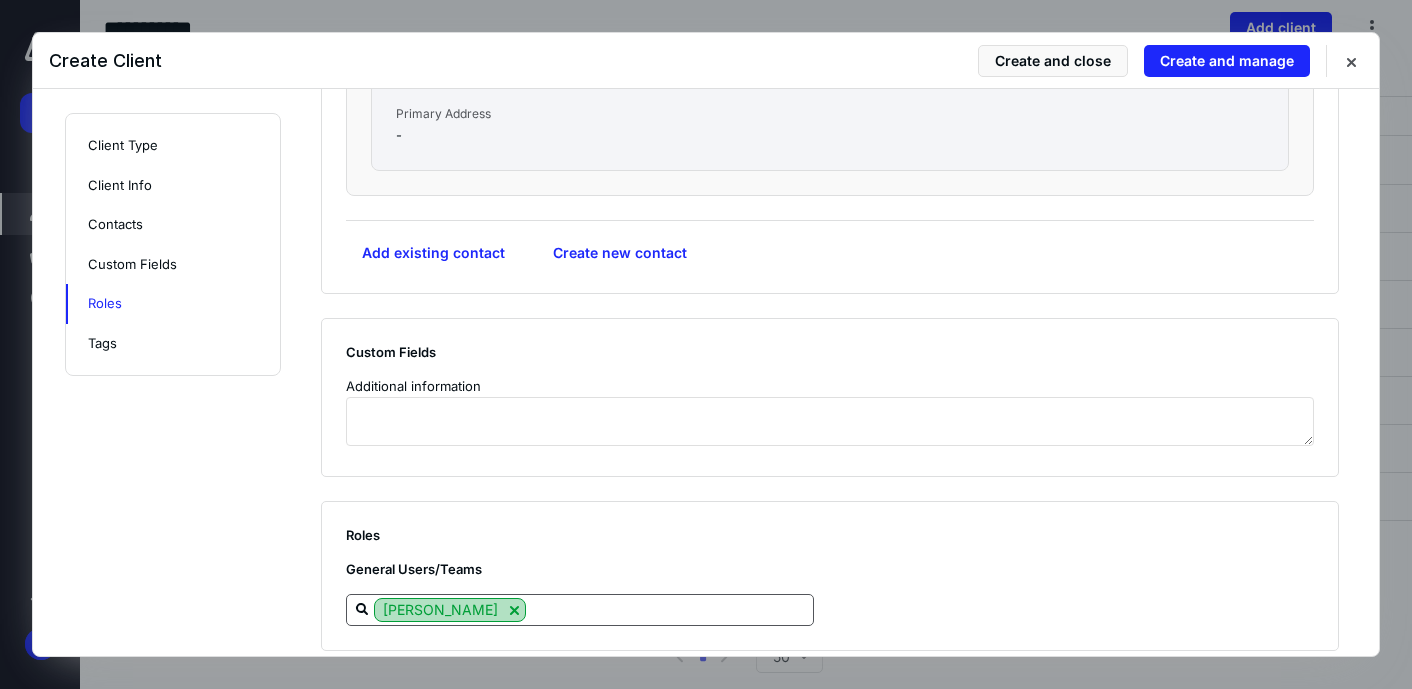 click at bounding box center [514, 610] 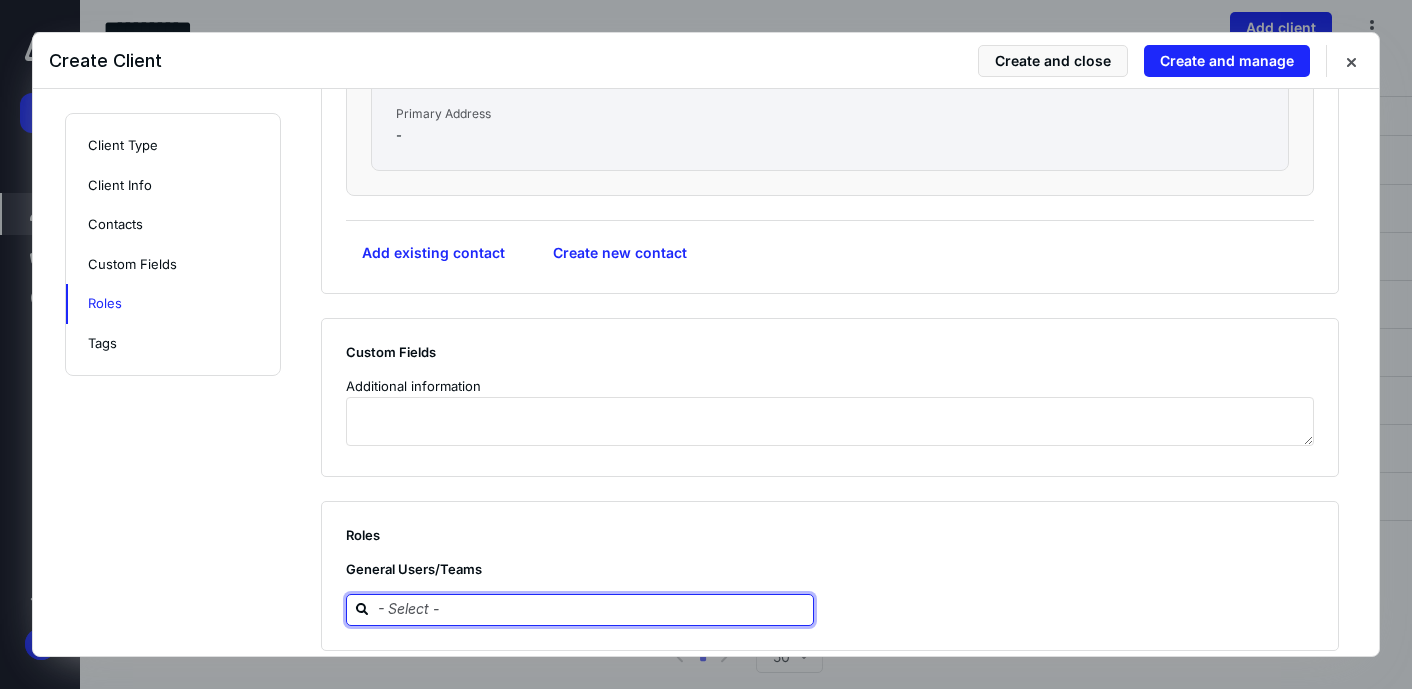 click at bounding box center [592, 609] 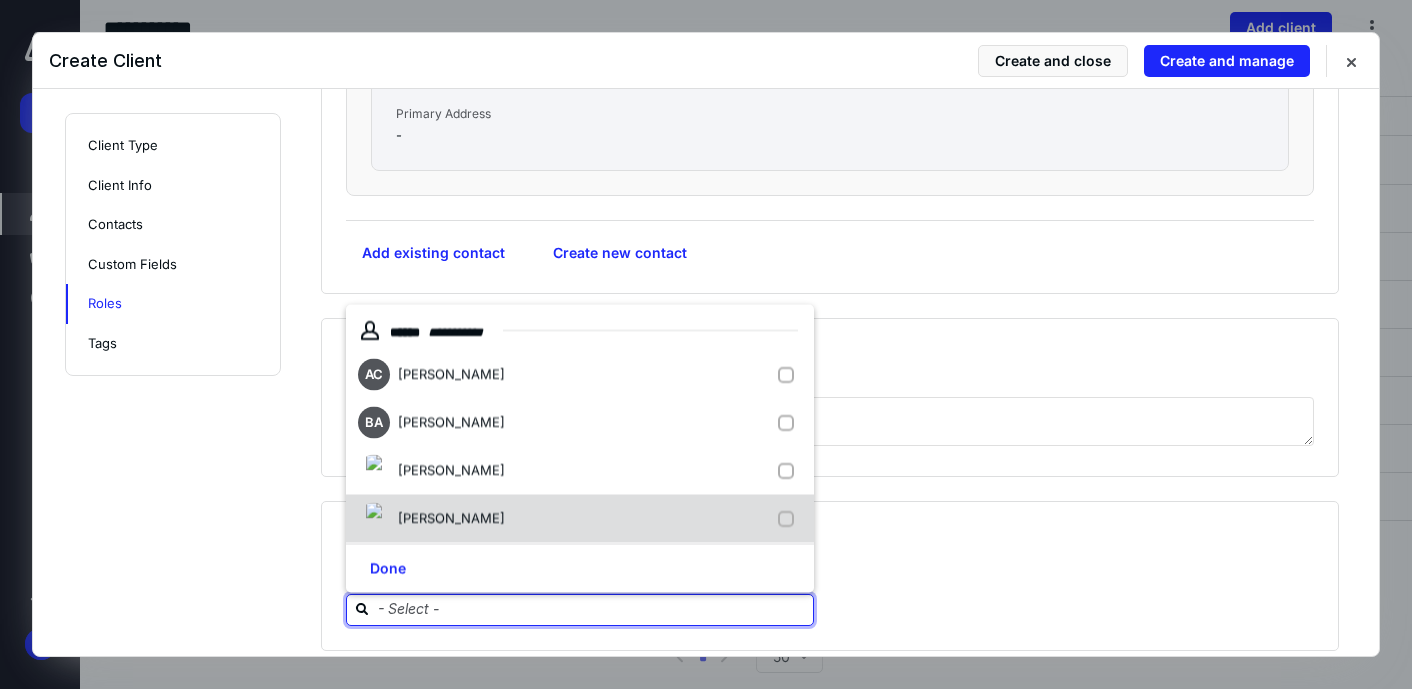 click on "[PERSON_NAME]" at bounding box center [455, 519] 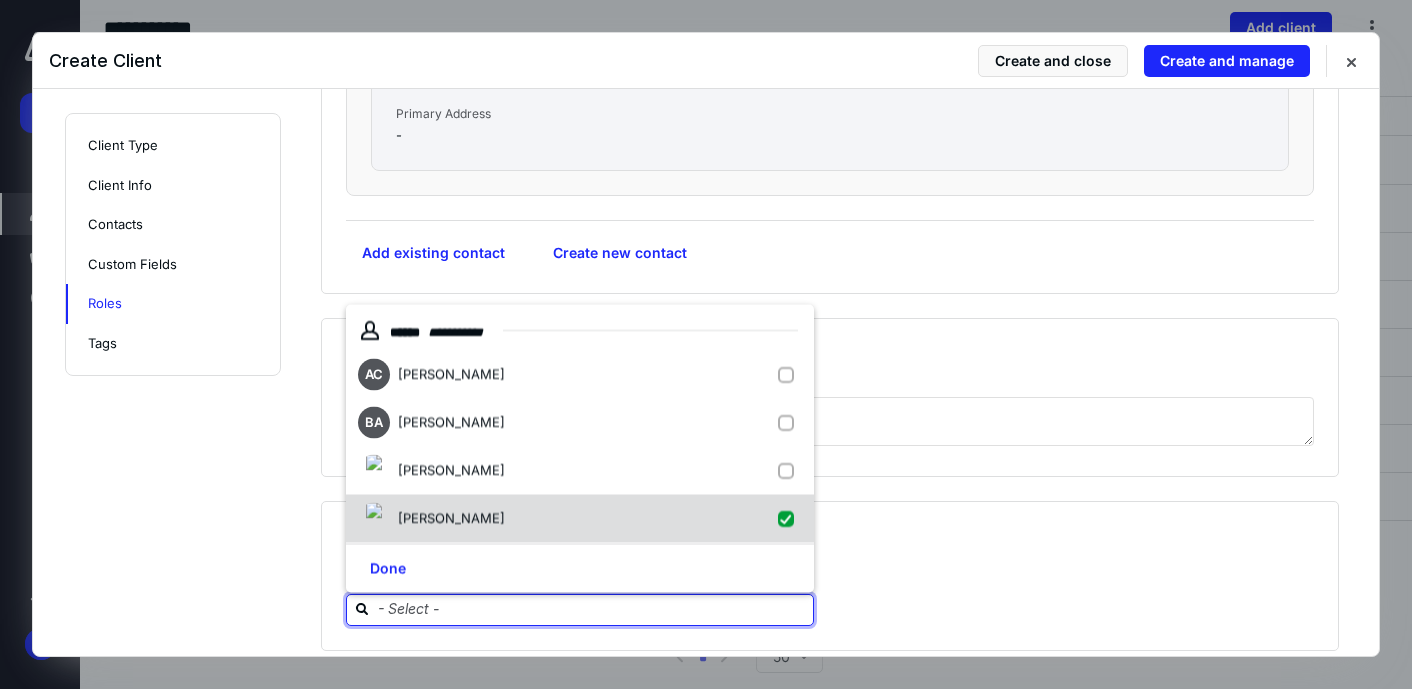 checkbox on "true" 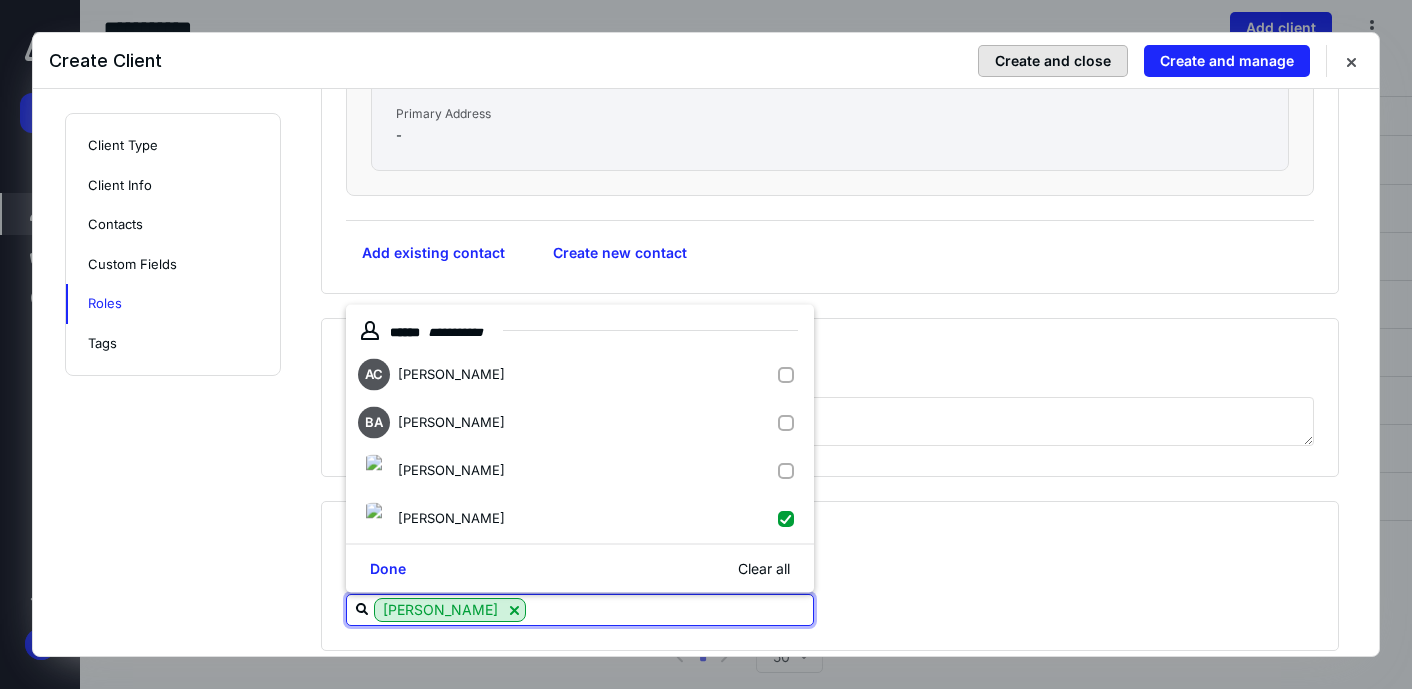 click on "Create and close" at bounding box center (1053, 61) 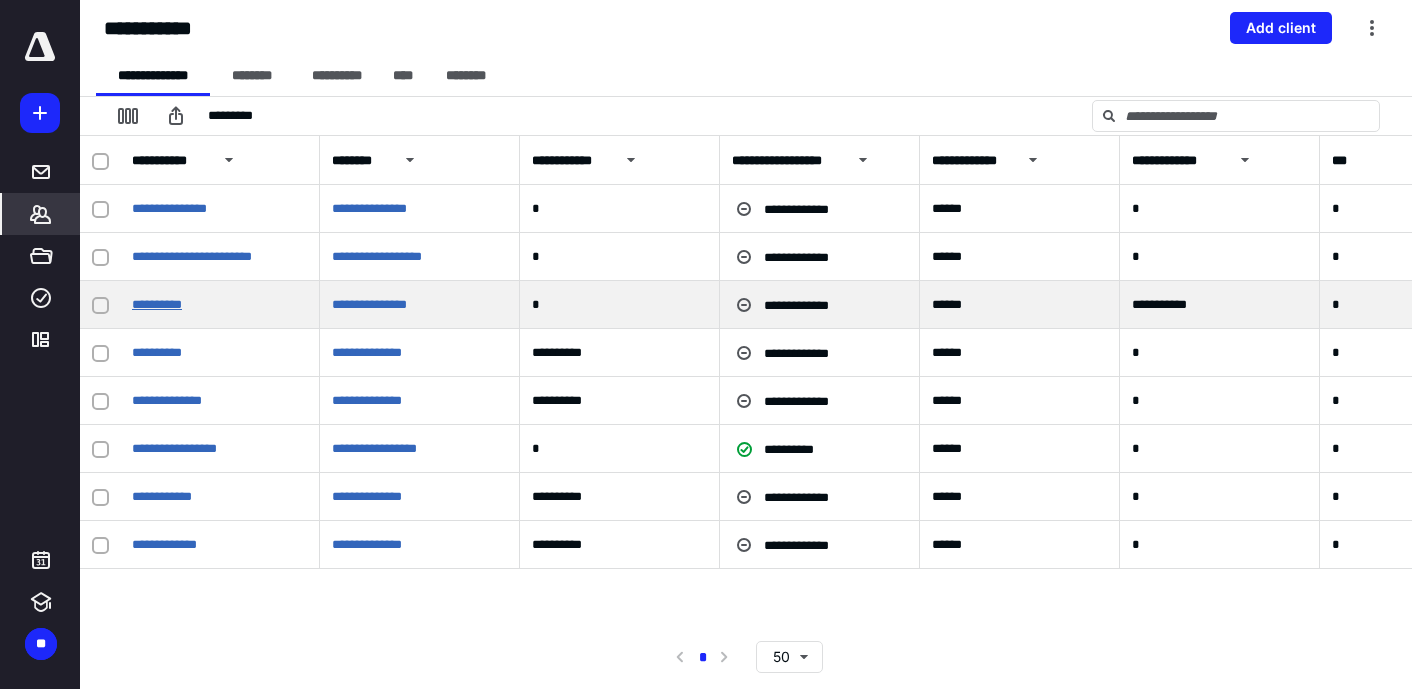click on "**********" at bounding box center (157, 304) 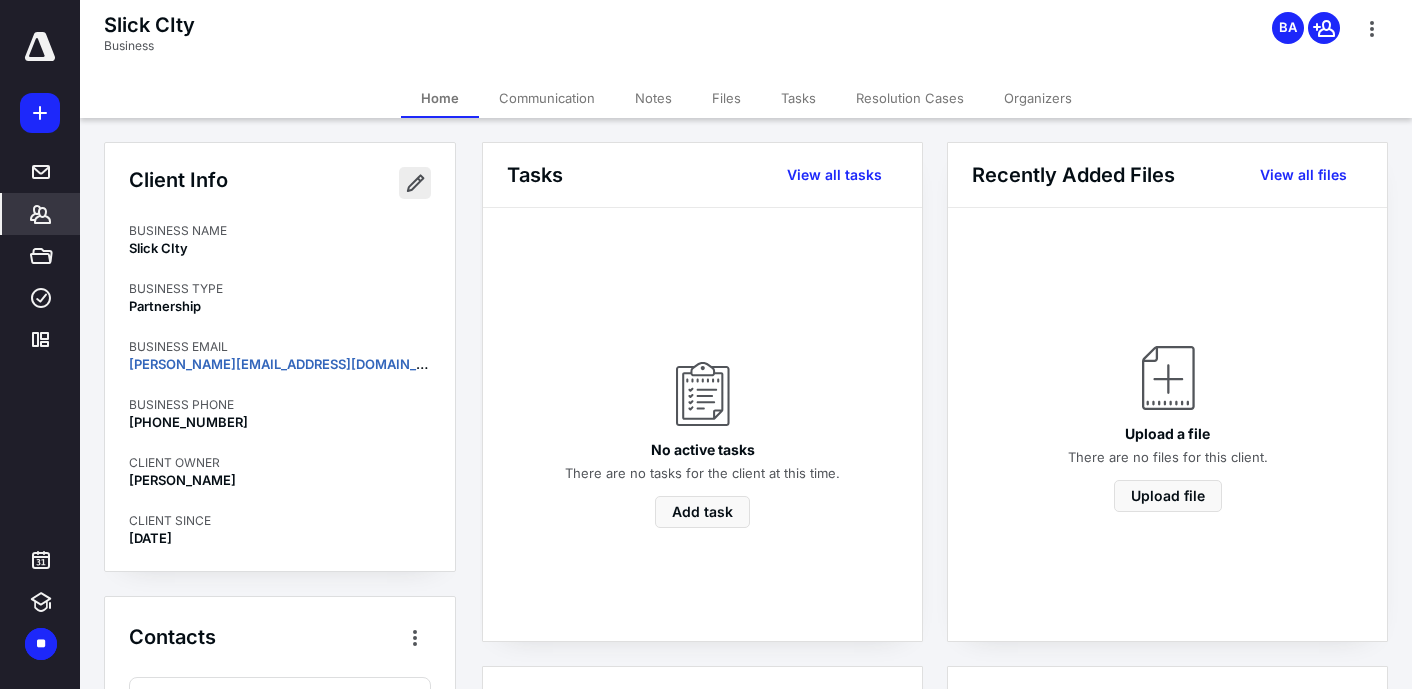 click at bounding box center (415, 183) 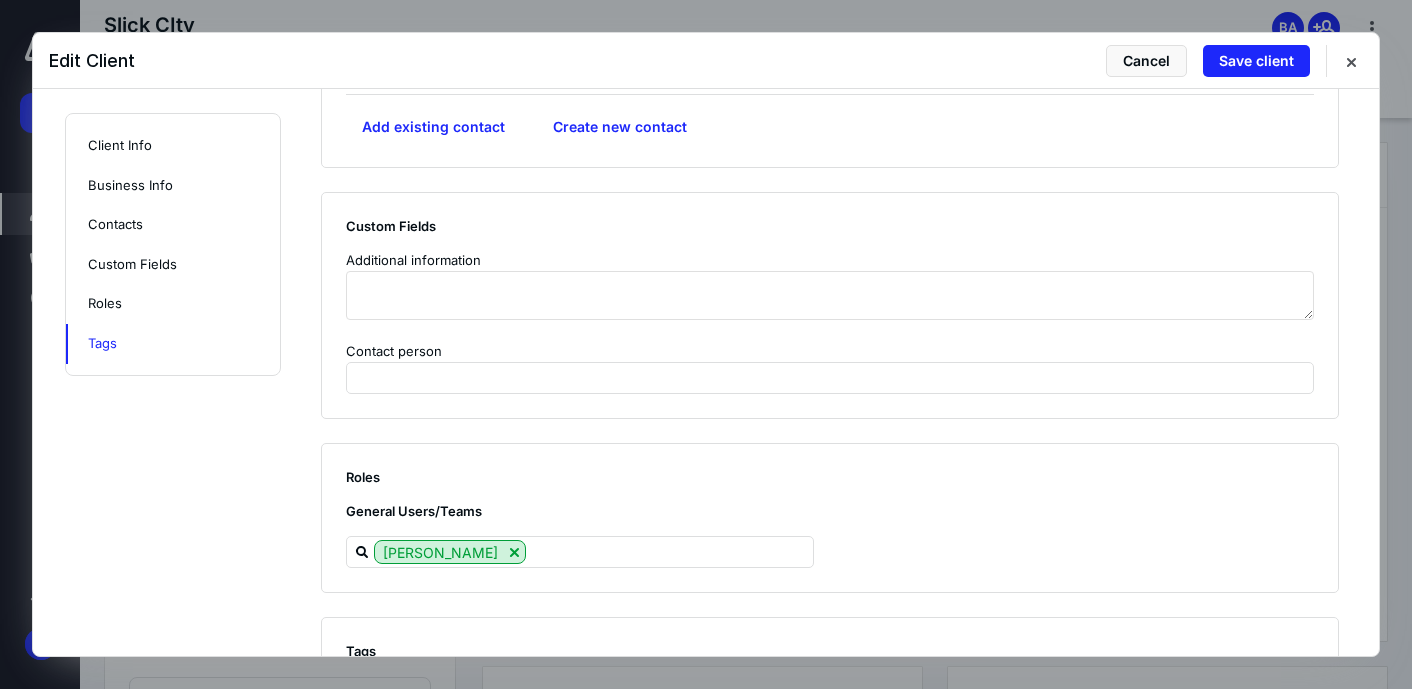 scroll, scrollTop: 1707, scrollLeft: 0, axis: vertical 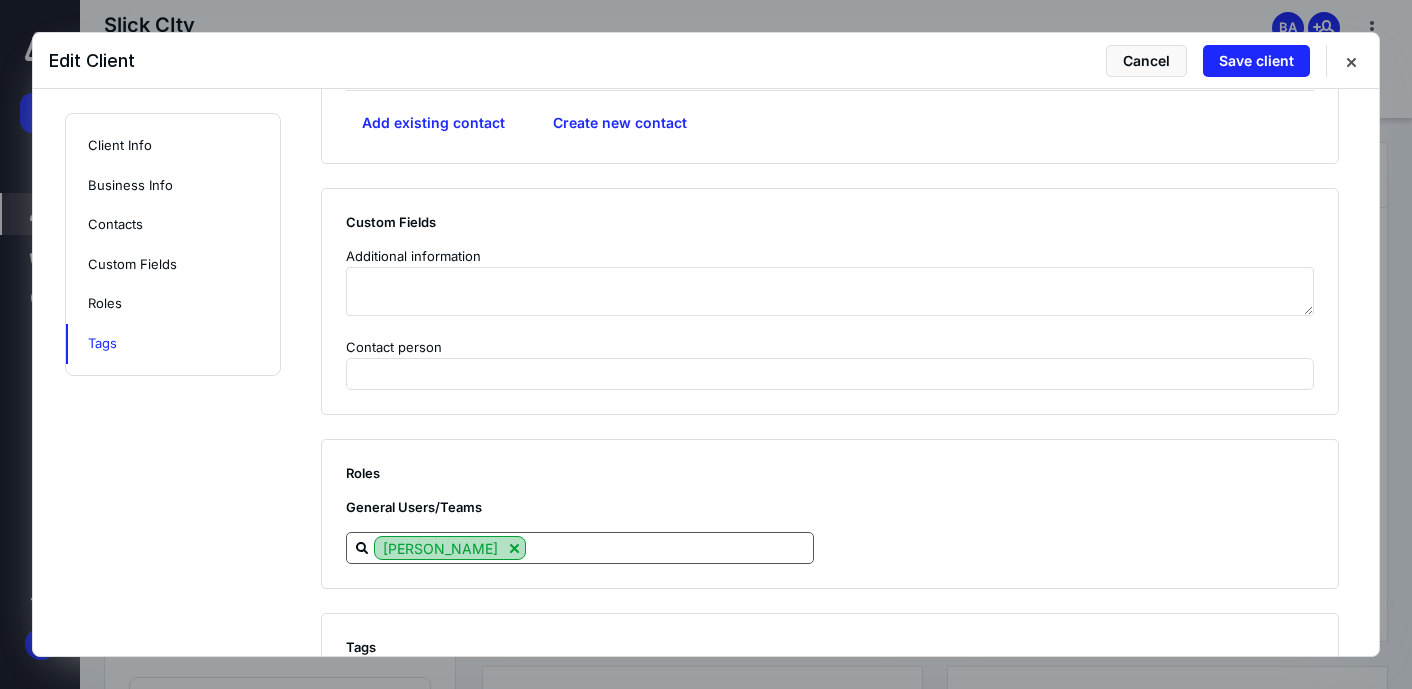 click at bounding box center [514, 548] 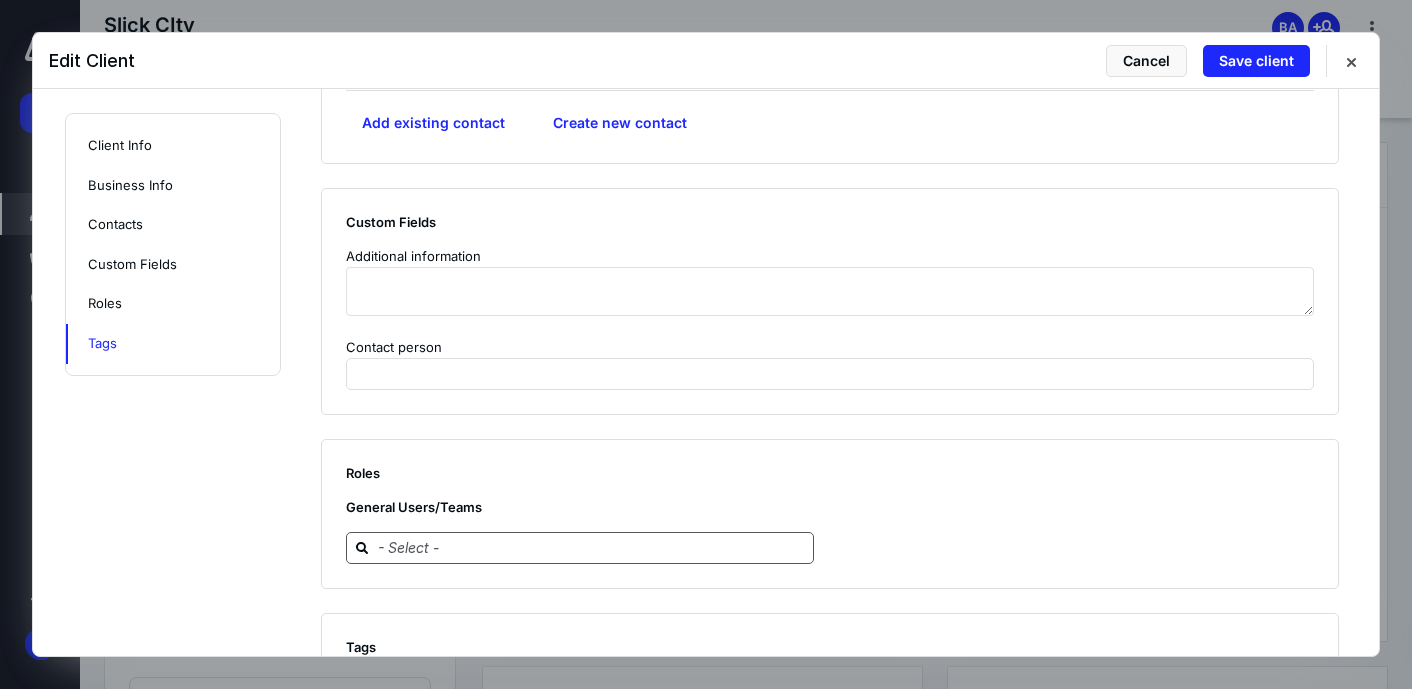 click at bounding box center (592, 547) 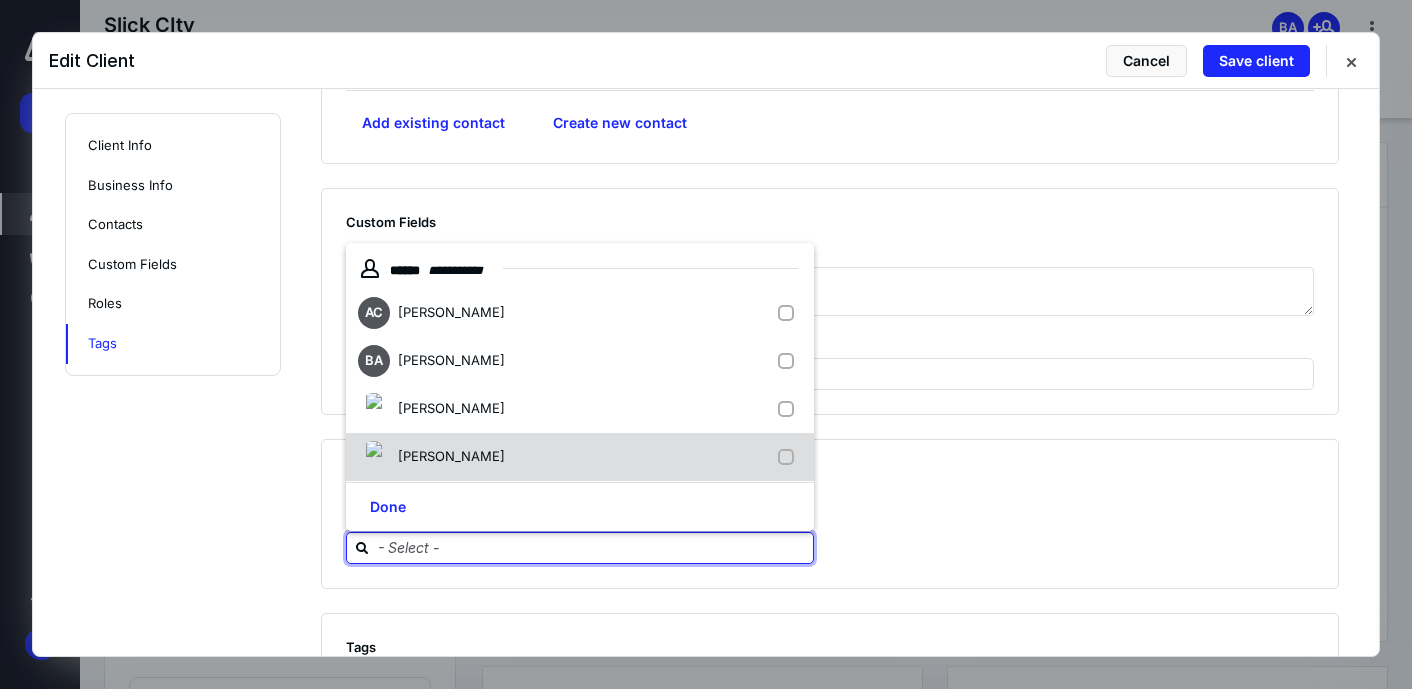 click on "[PERSON_NAME]" at bounding box center (451, 456) 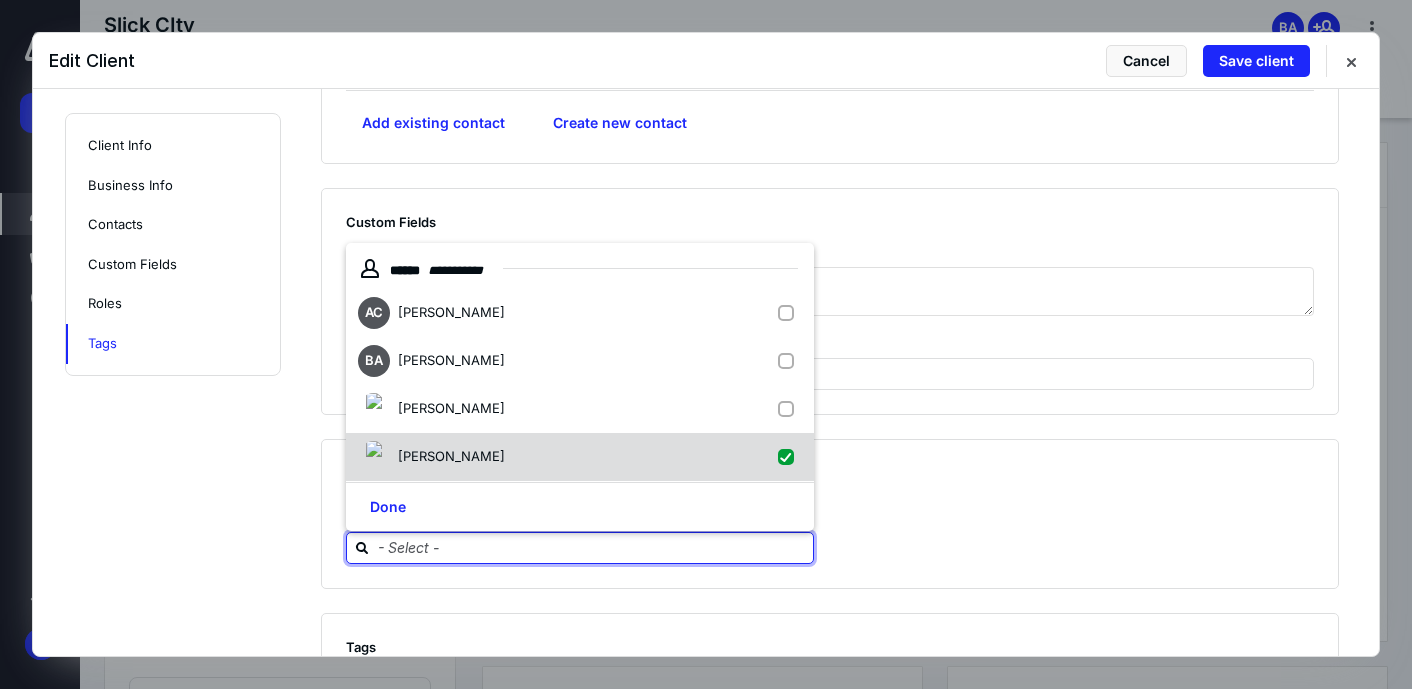 checkbox on "true" 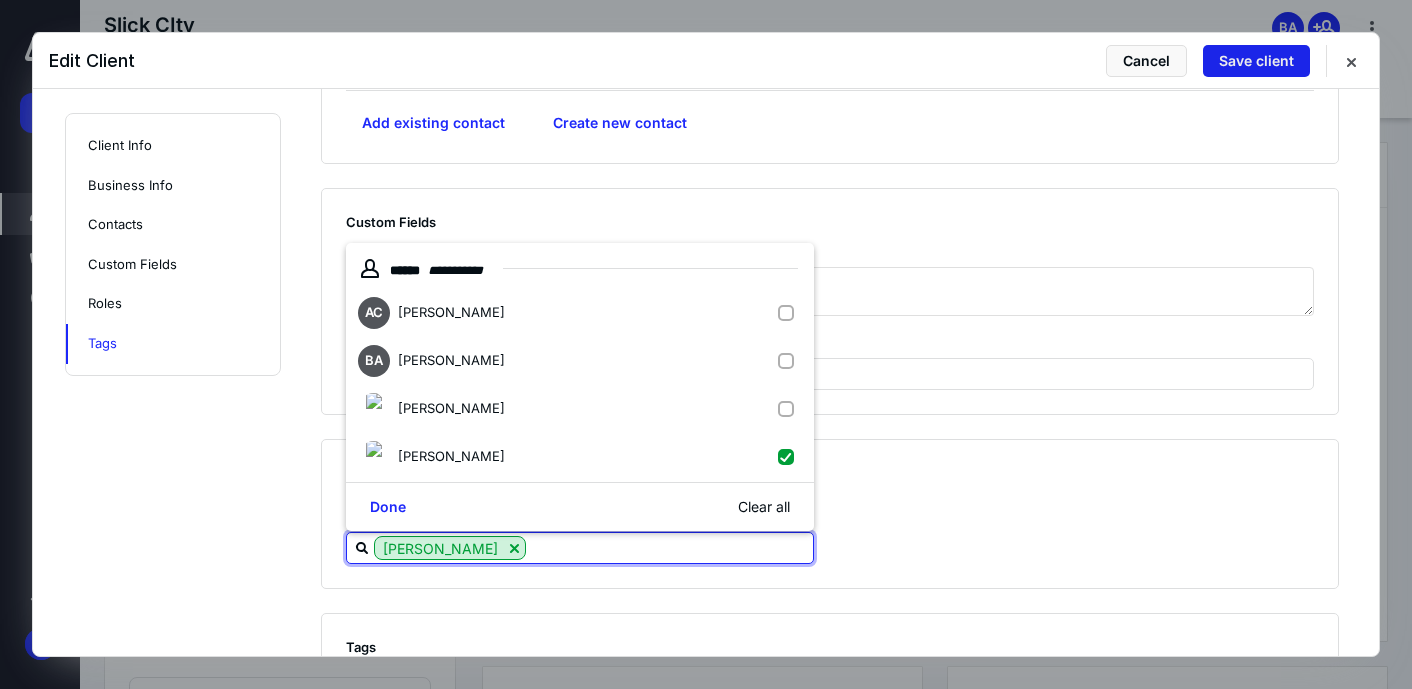click on "Save client" at bounding box center (1256, 61) 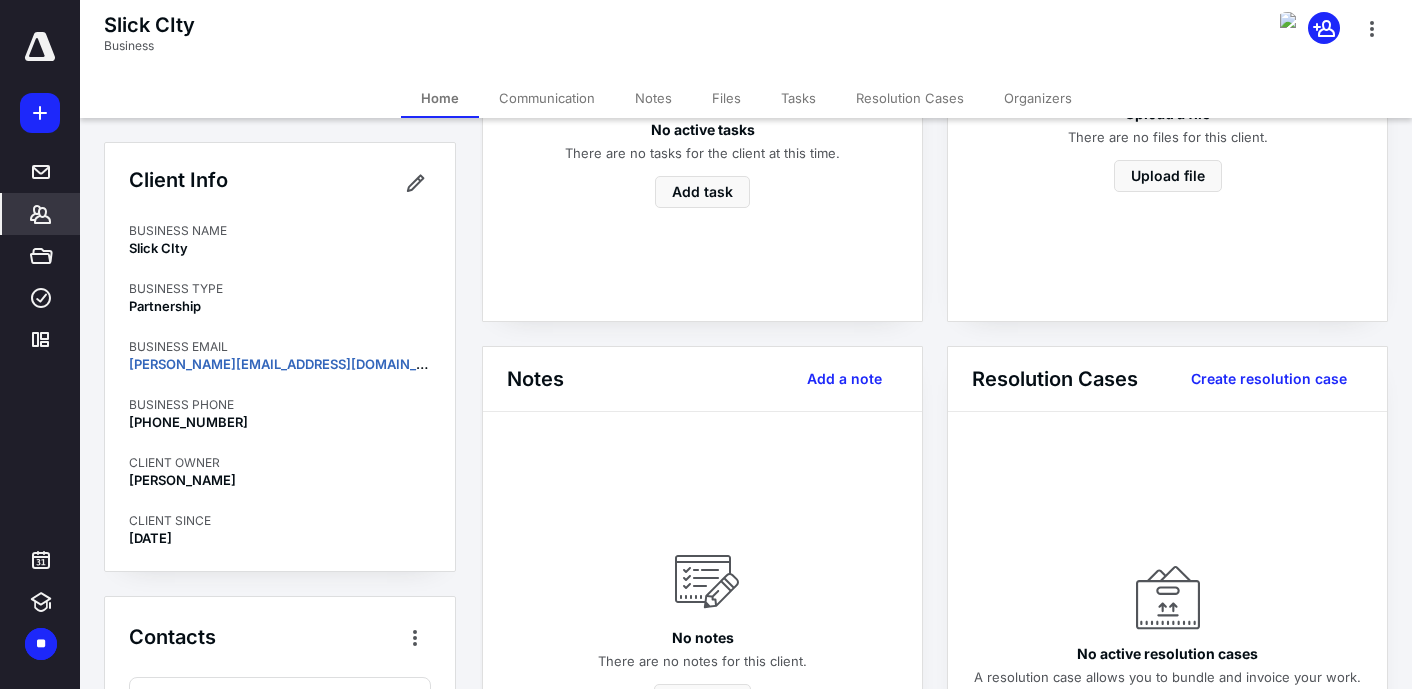 scroll, scrollTop: 0, scrollLeft: 0, axis: both 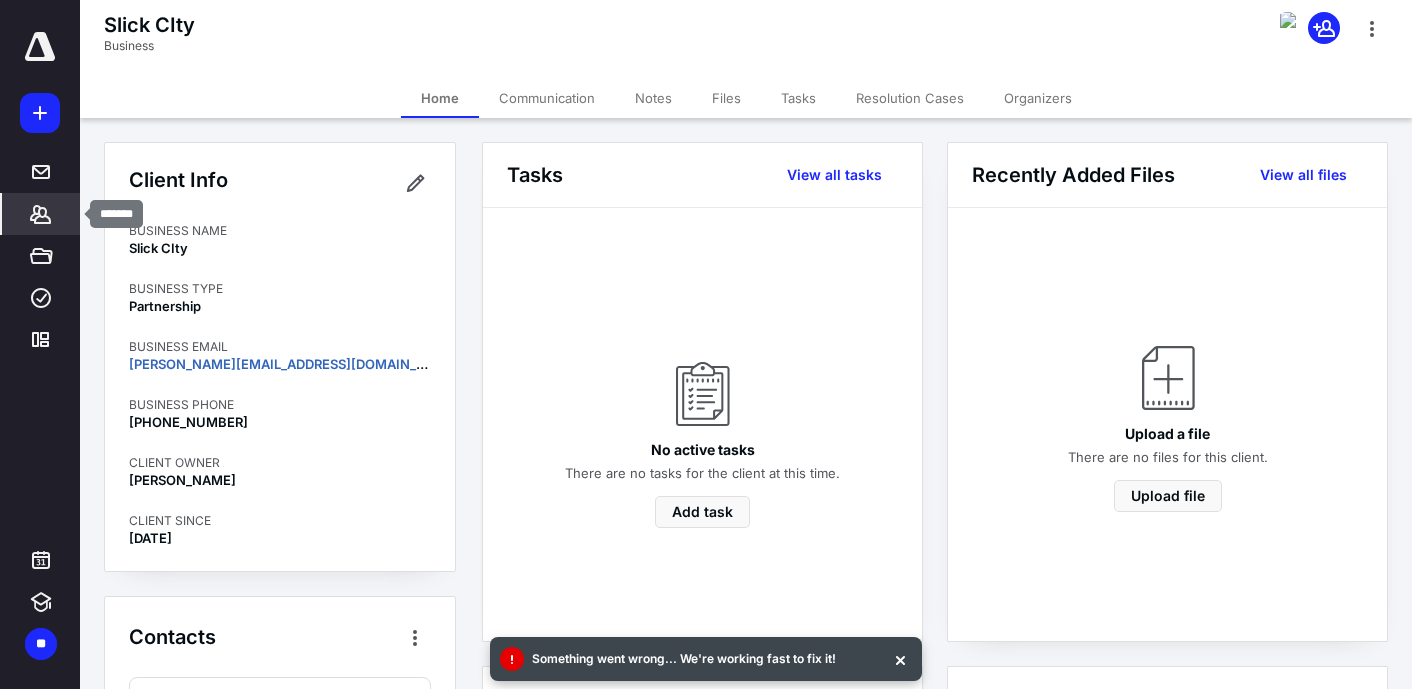 click 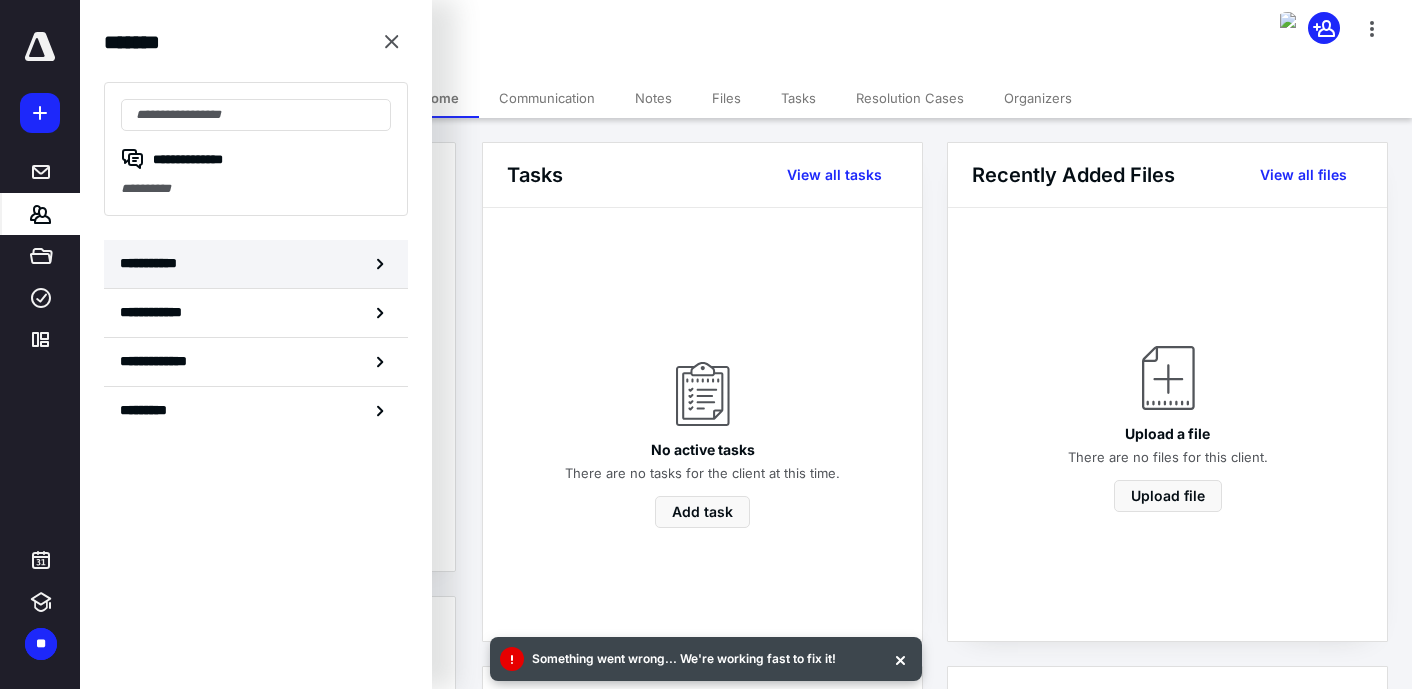 click on "**********" at bounding box center (256, 264) 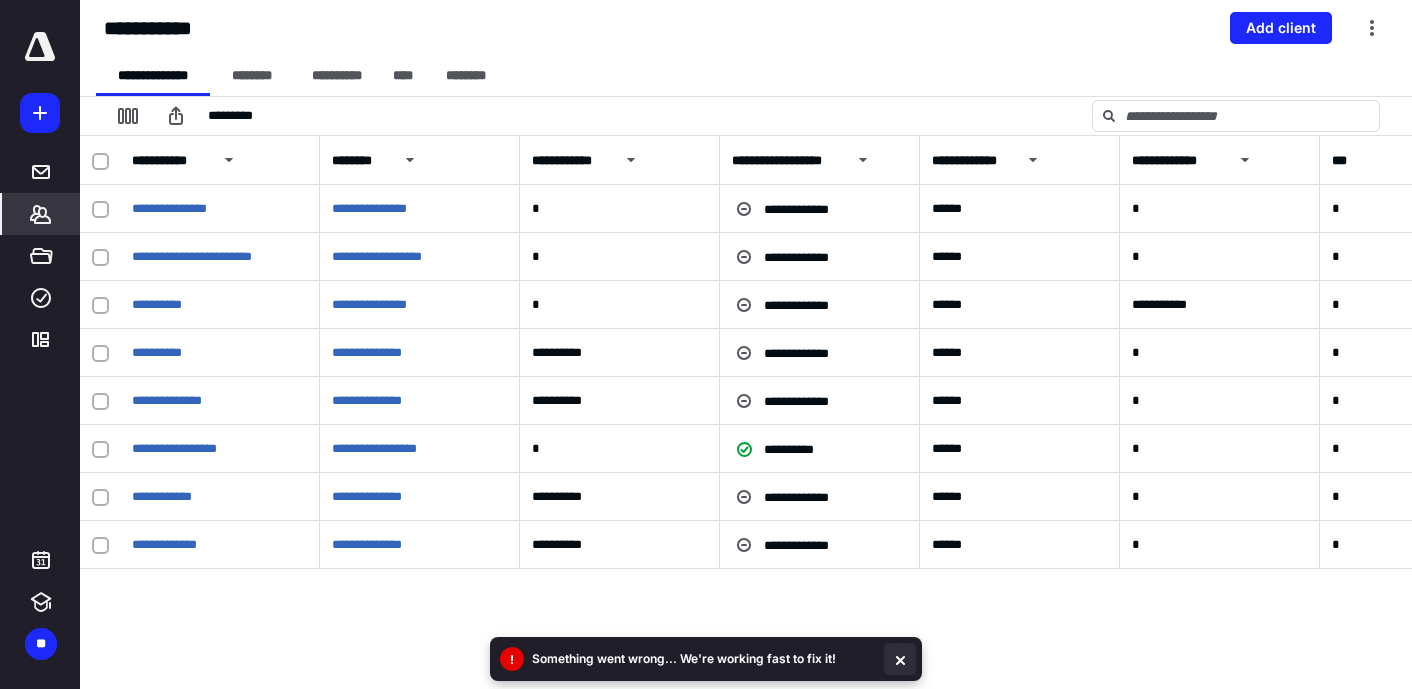click at bounding box center (900, 659) 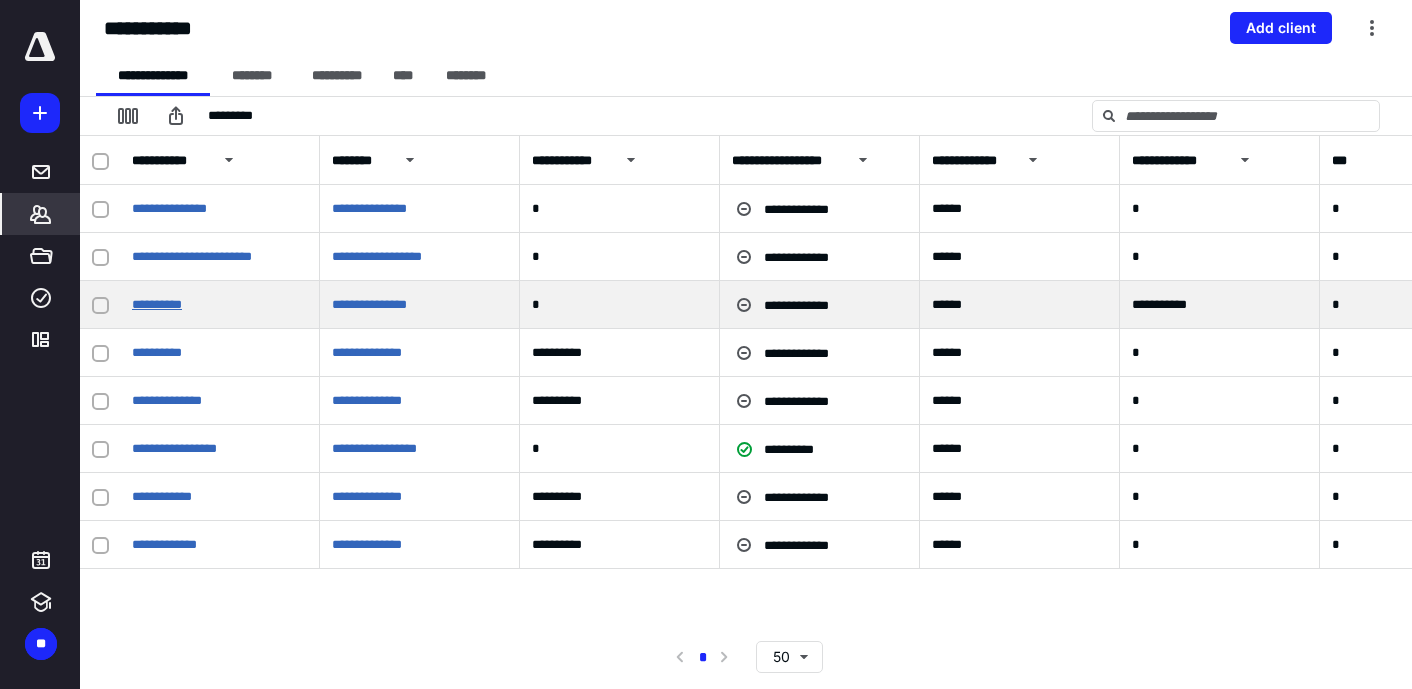 click on "**********" at bounding box center (157, 304) 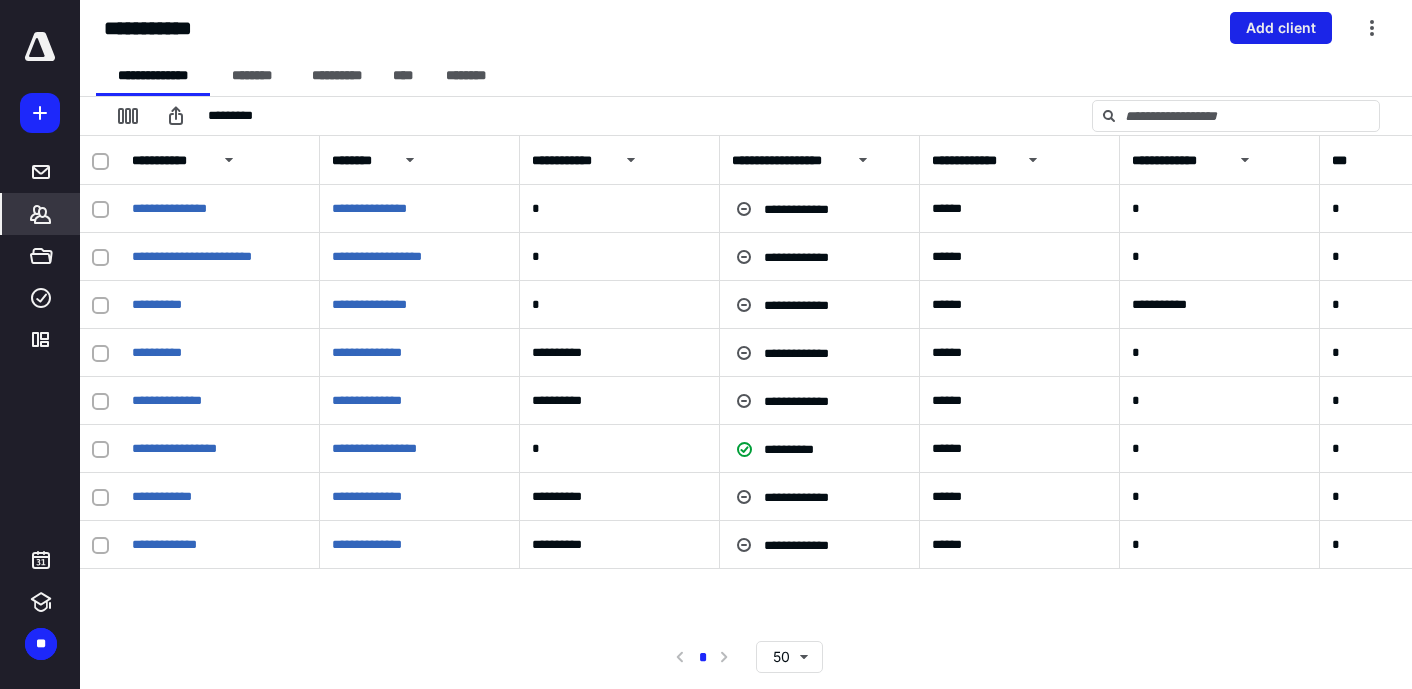 click on "Add client" at bounding box center (1281, 28) 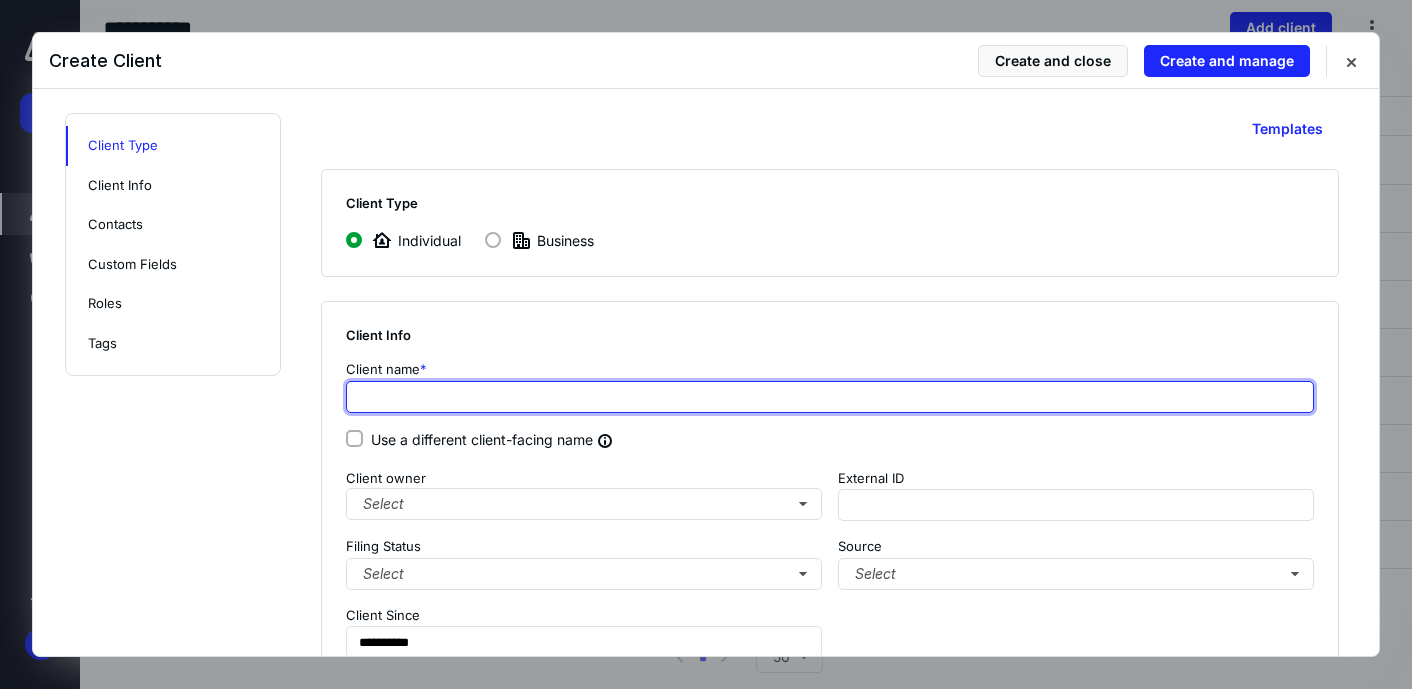 click at bounding box center (830, 397) 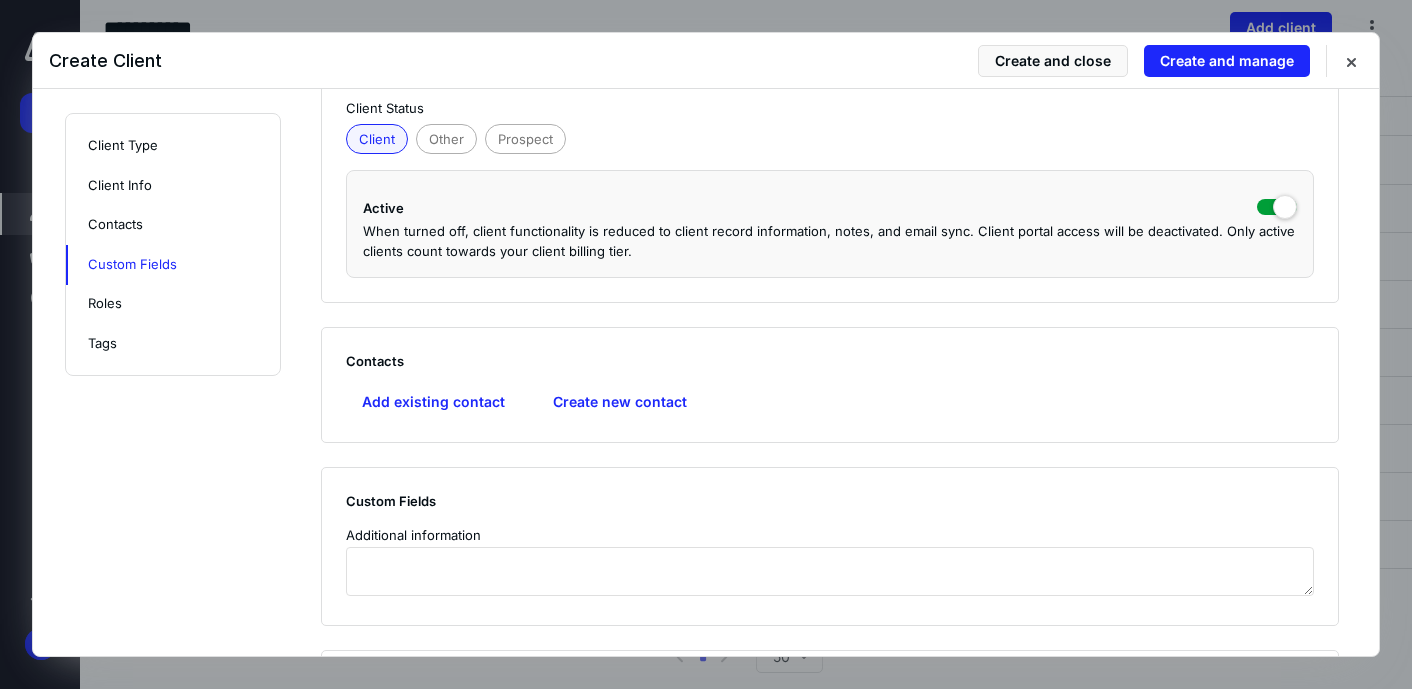 scroll, scrollTop: 586, scrollLeft: 0, axis: vertical 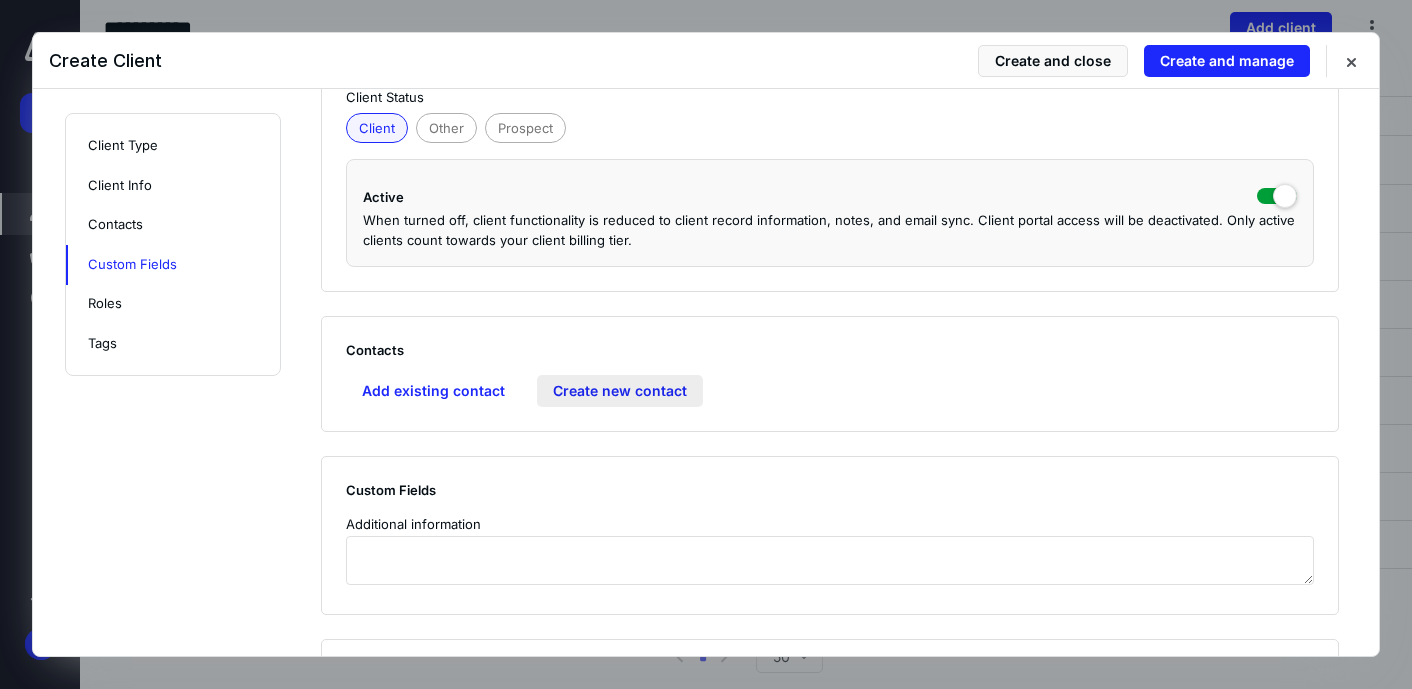 type on "**********" 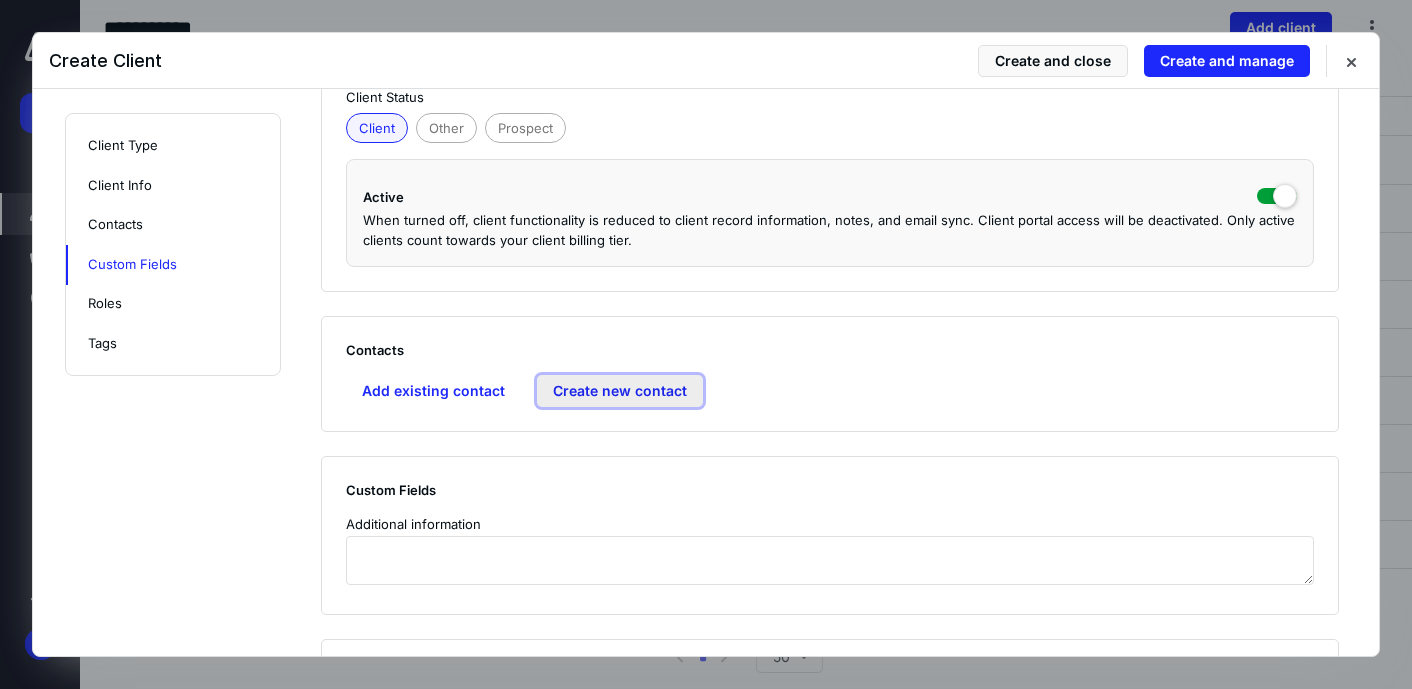 click on "Create new contact" at bounding box center [620, 391] 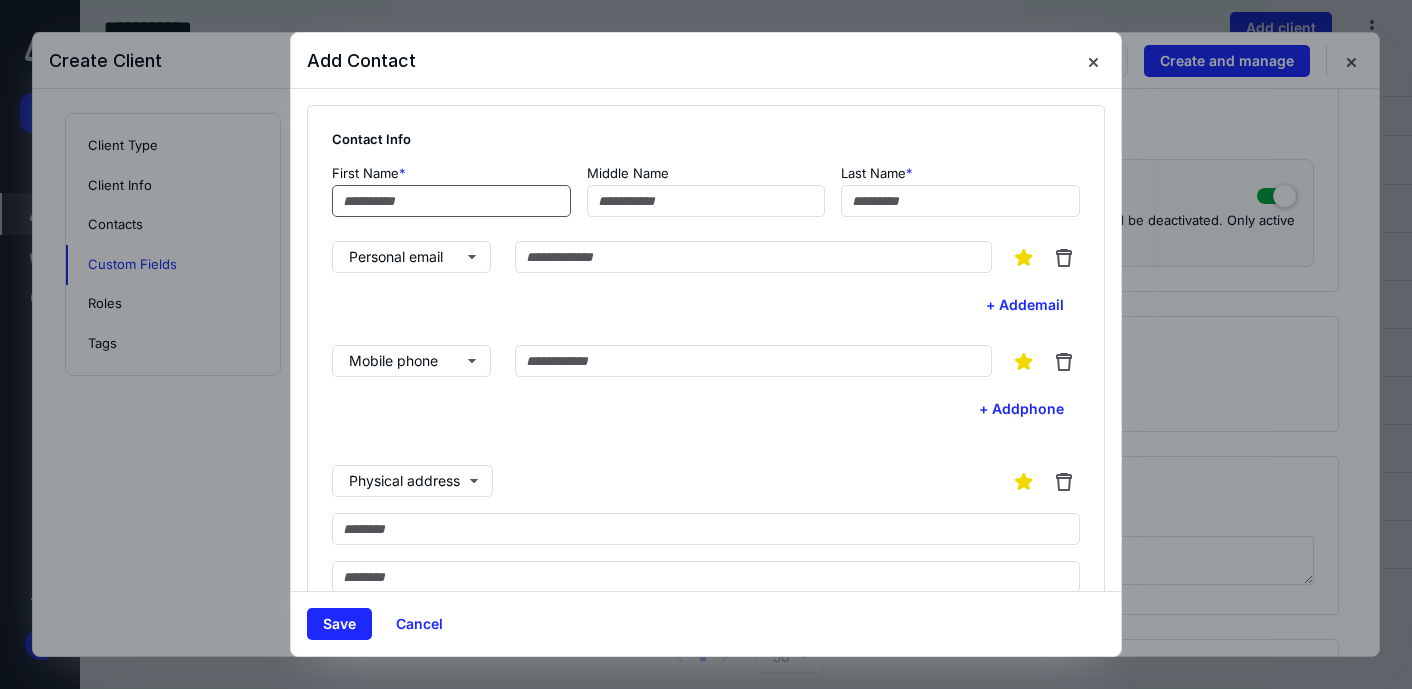 click at bounding box center [451, 201] 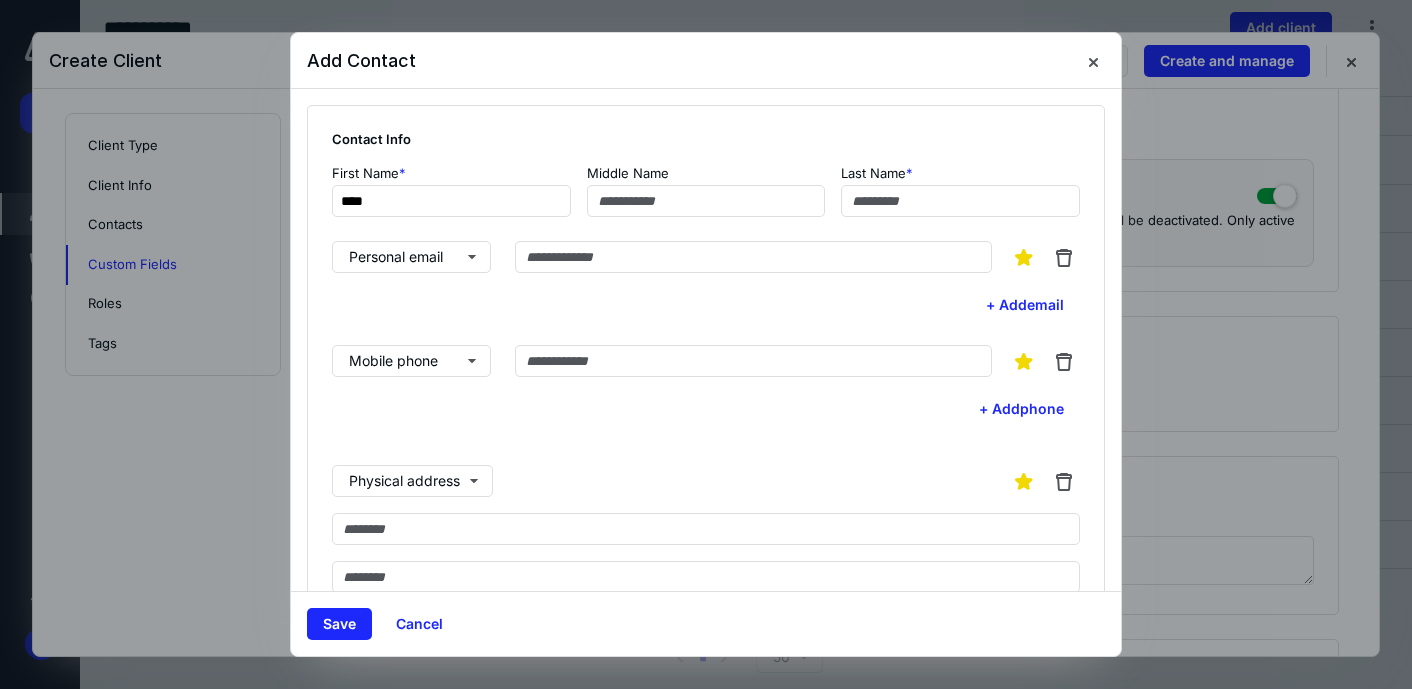 type on "****" 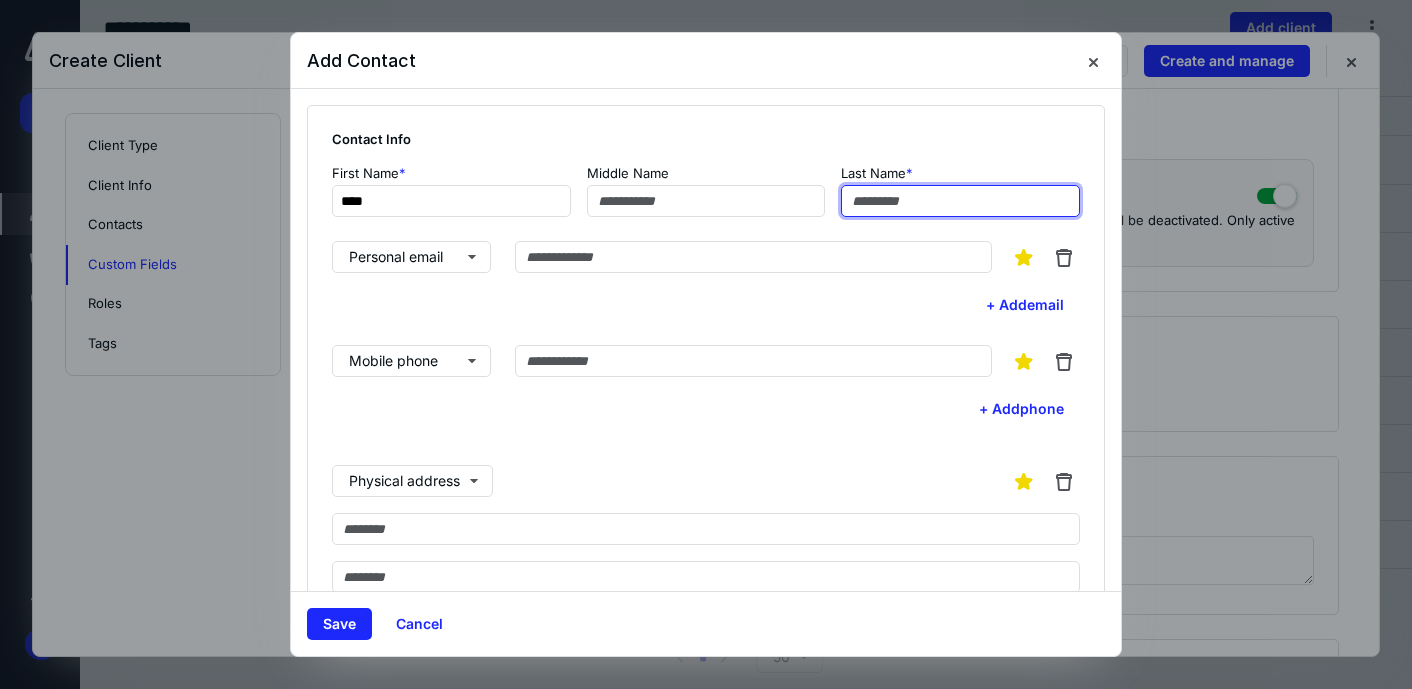 click at bounding box center (960, 201) 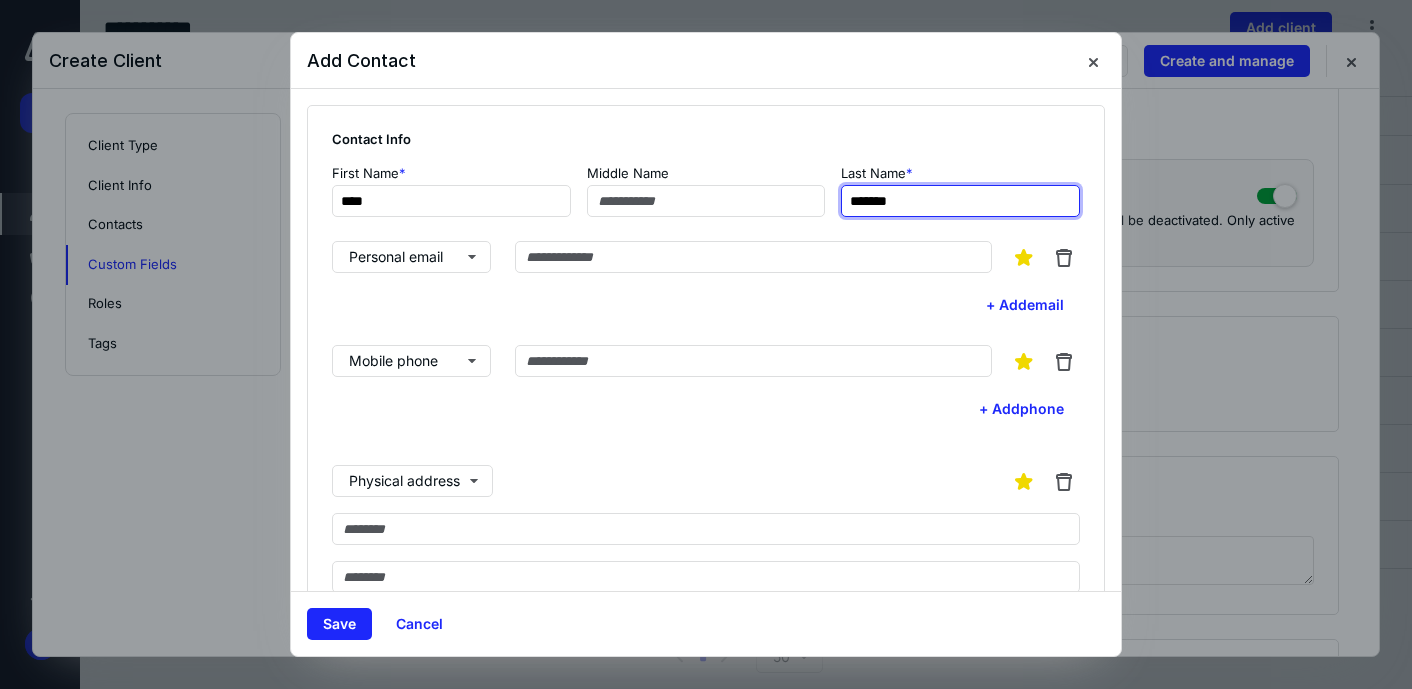 type on "*******" 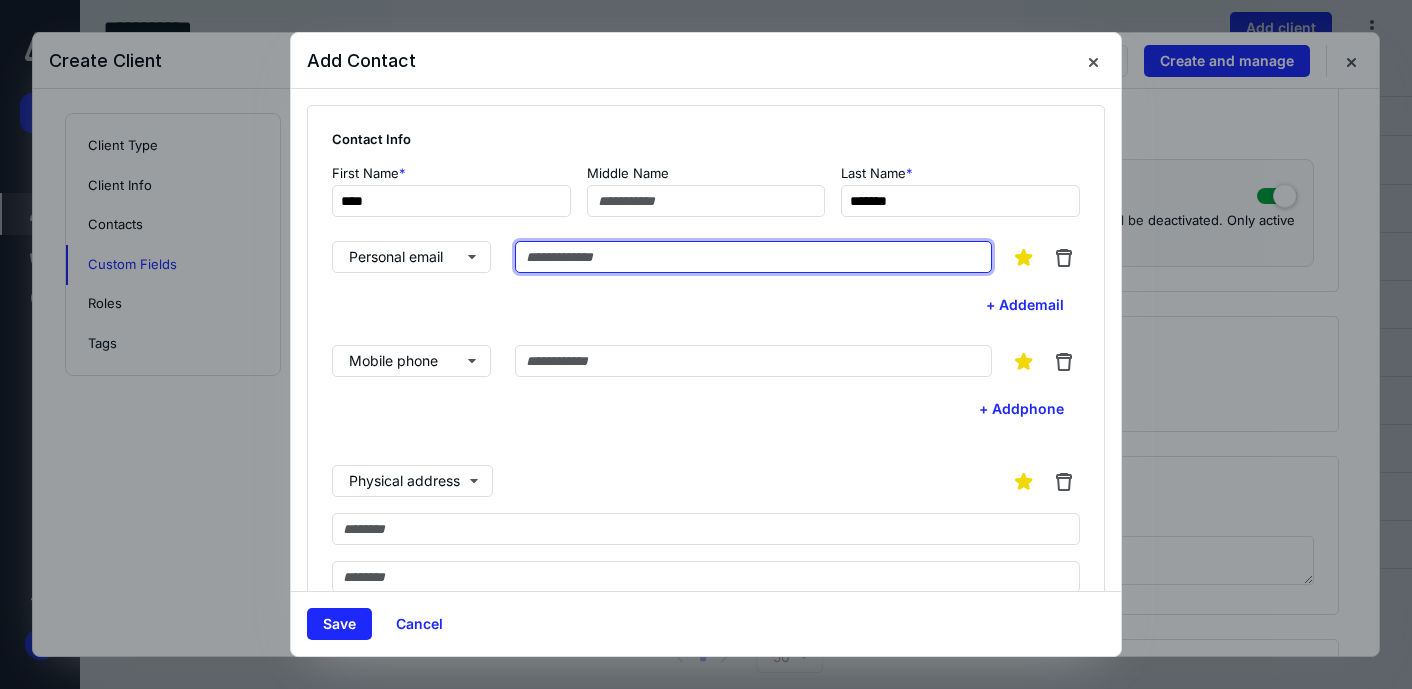 click at bounding box center [753, 257] 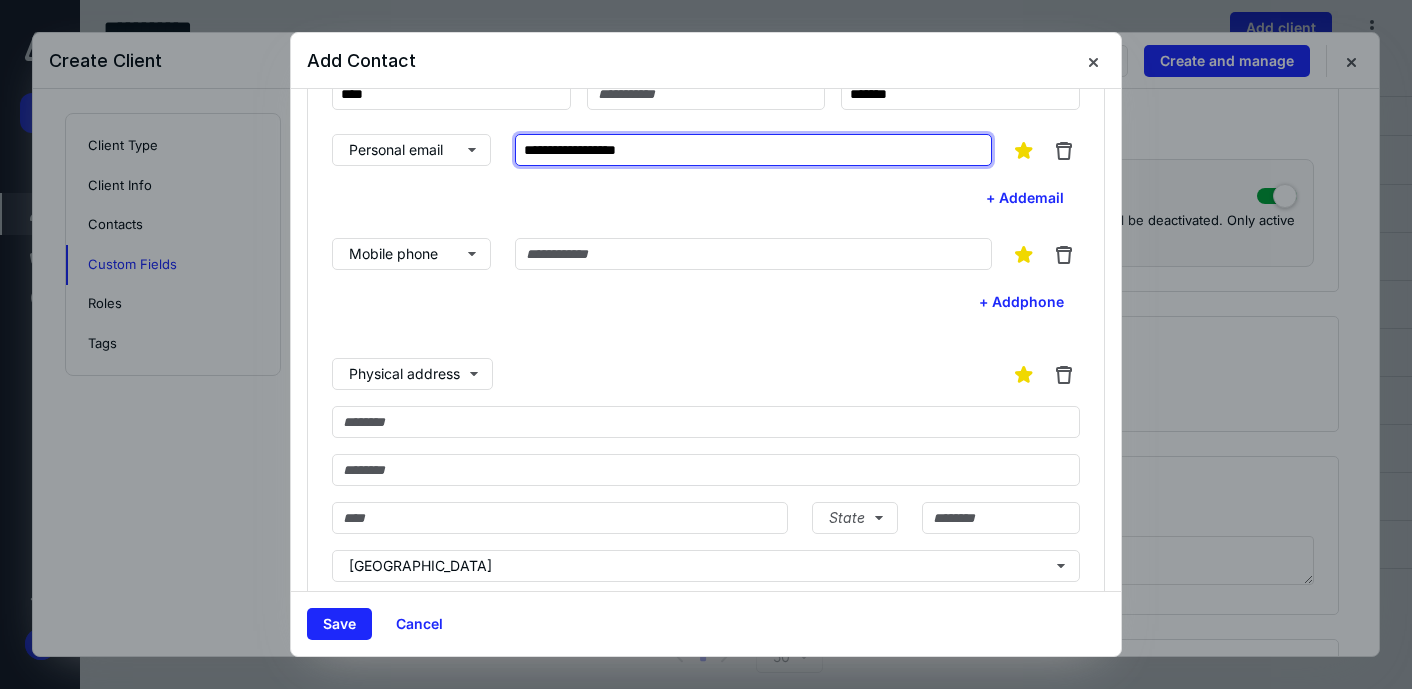 scroll, scrollTop: 115, scrollLeft: 0, axis: vertical 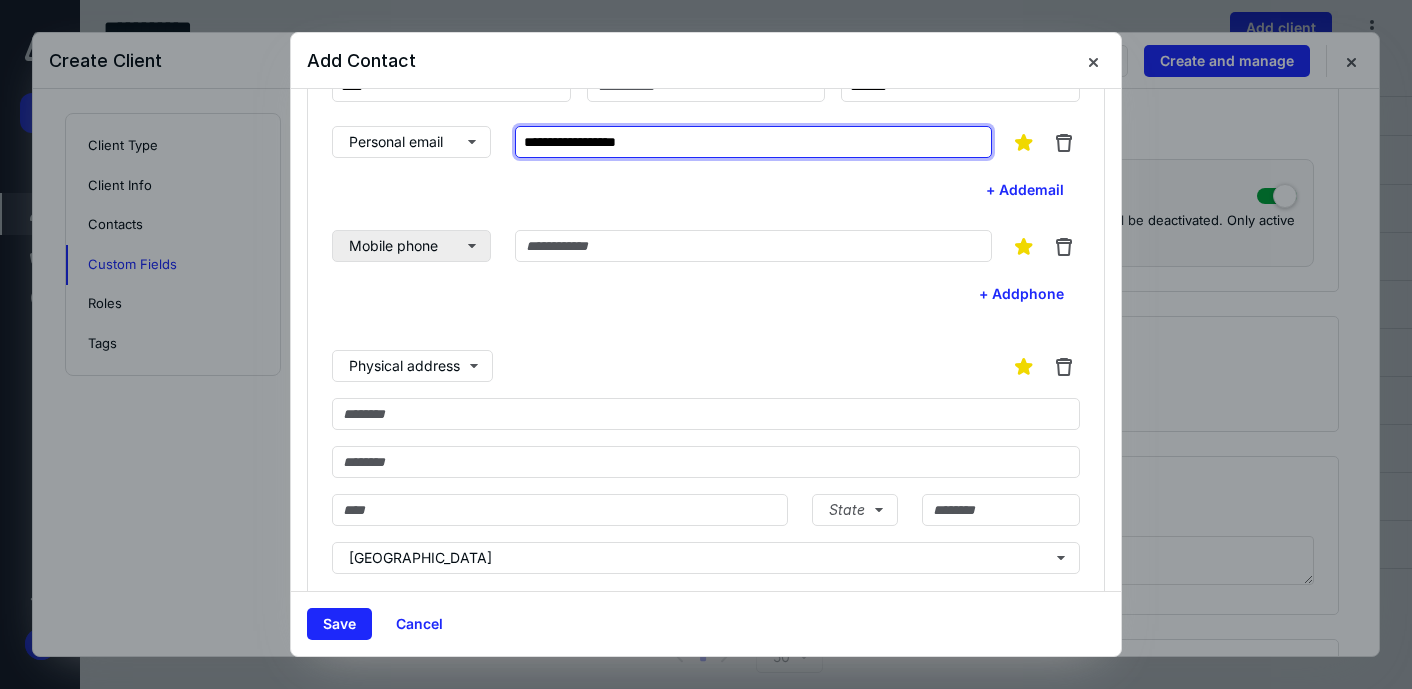 type on "**********" 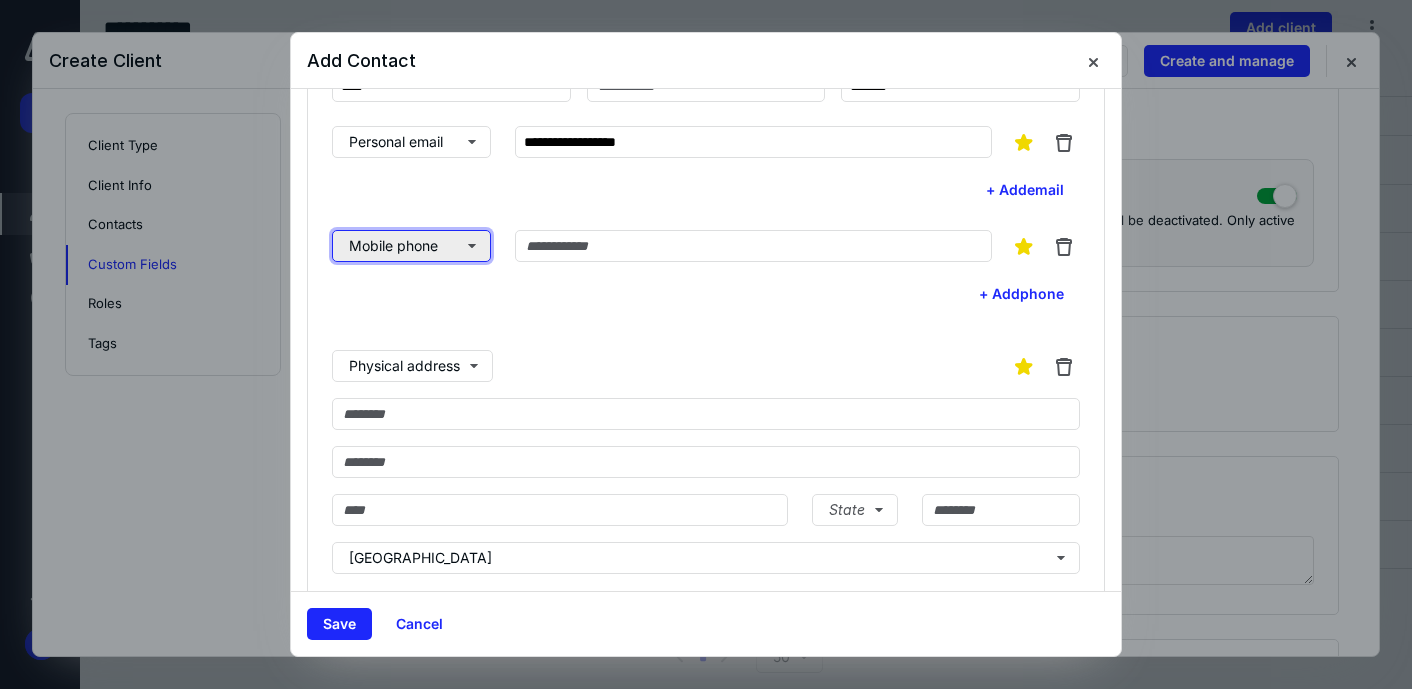 click on "Mobile phone" at bounding box center (411, 246) 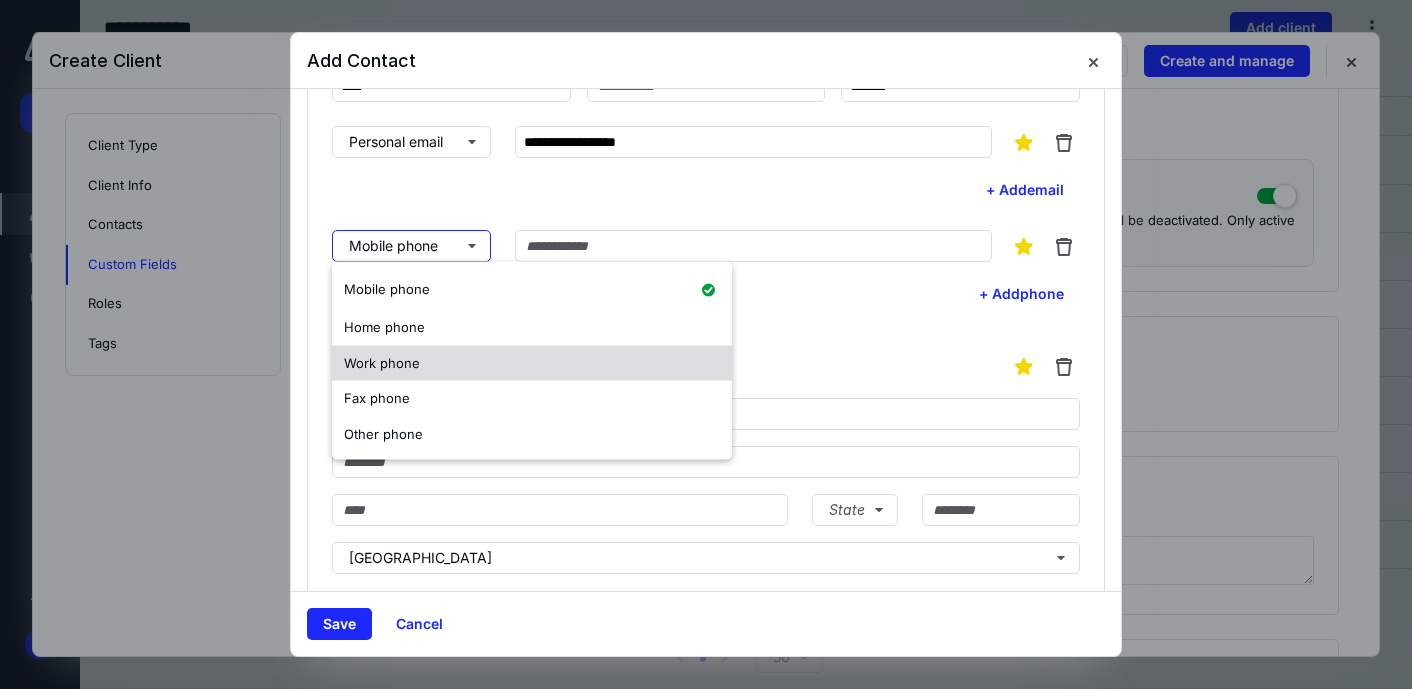 click on "Work phone" at bounding box center (532, 363) 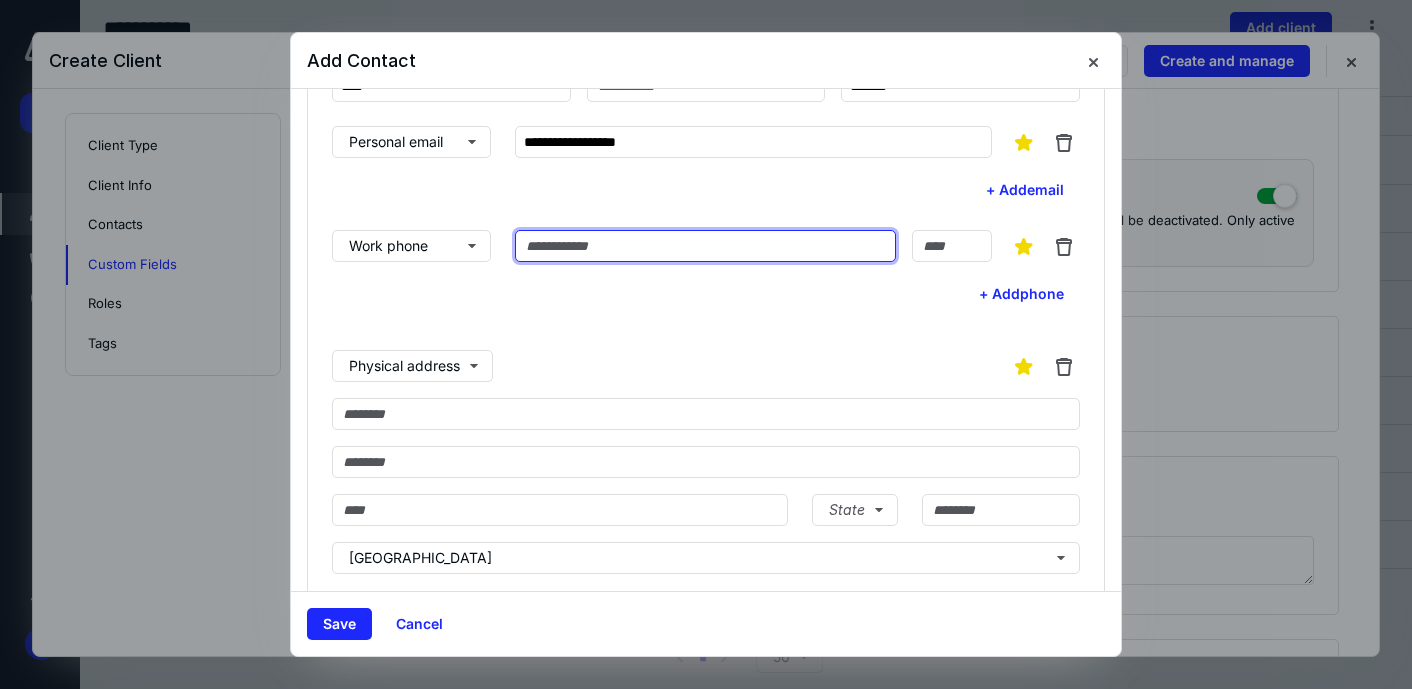 click at bounding box center (705, 246) 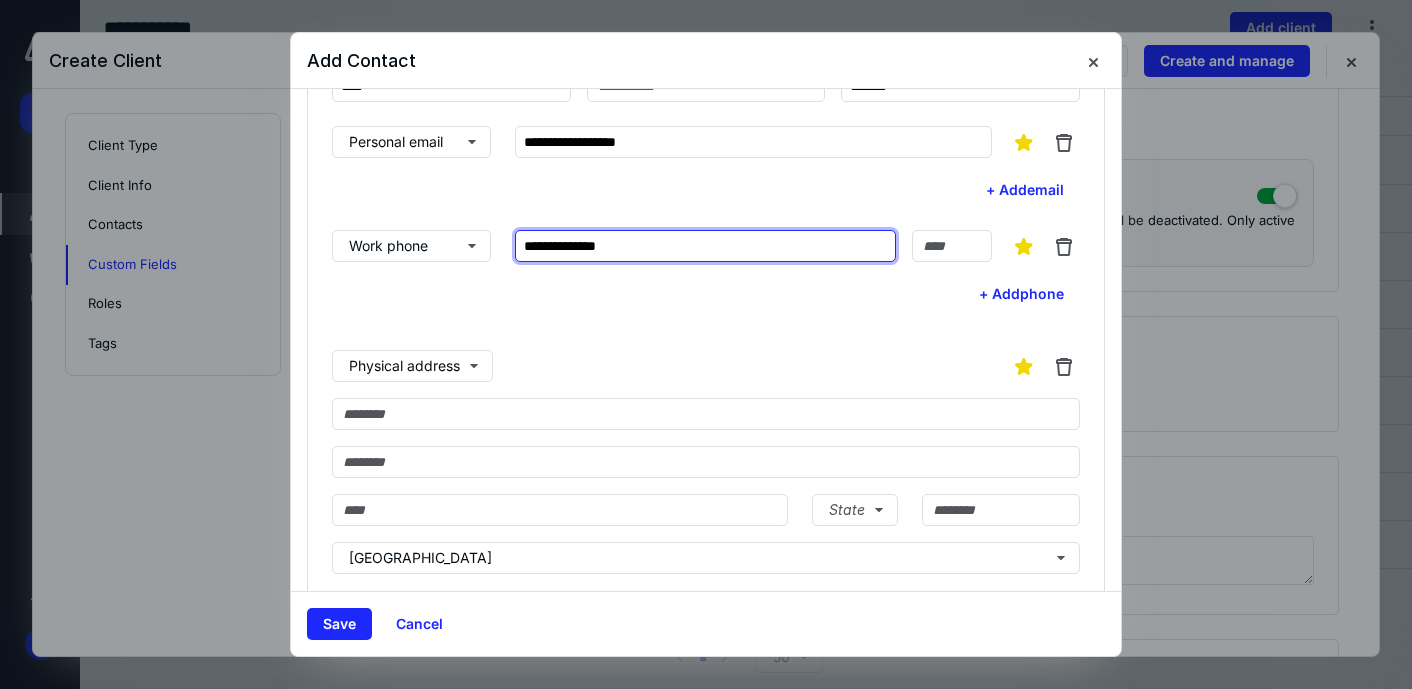 type on "**********" 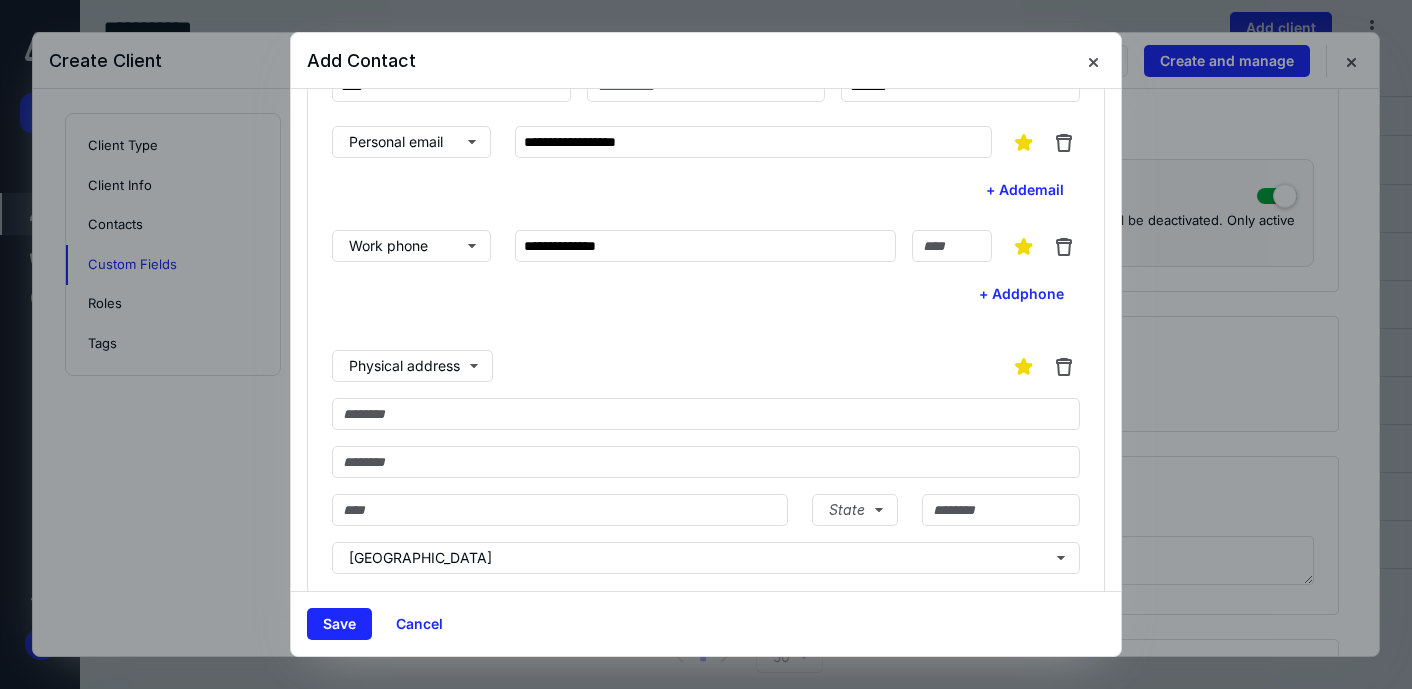 click on "**********" at bounding box center (706, 412) 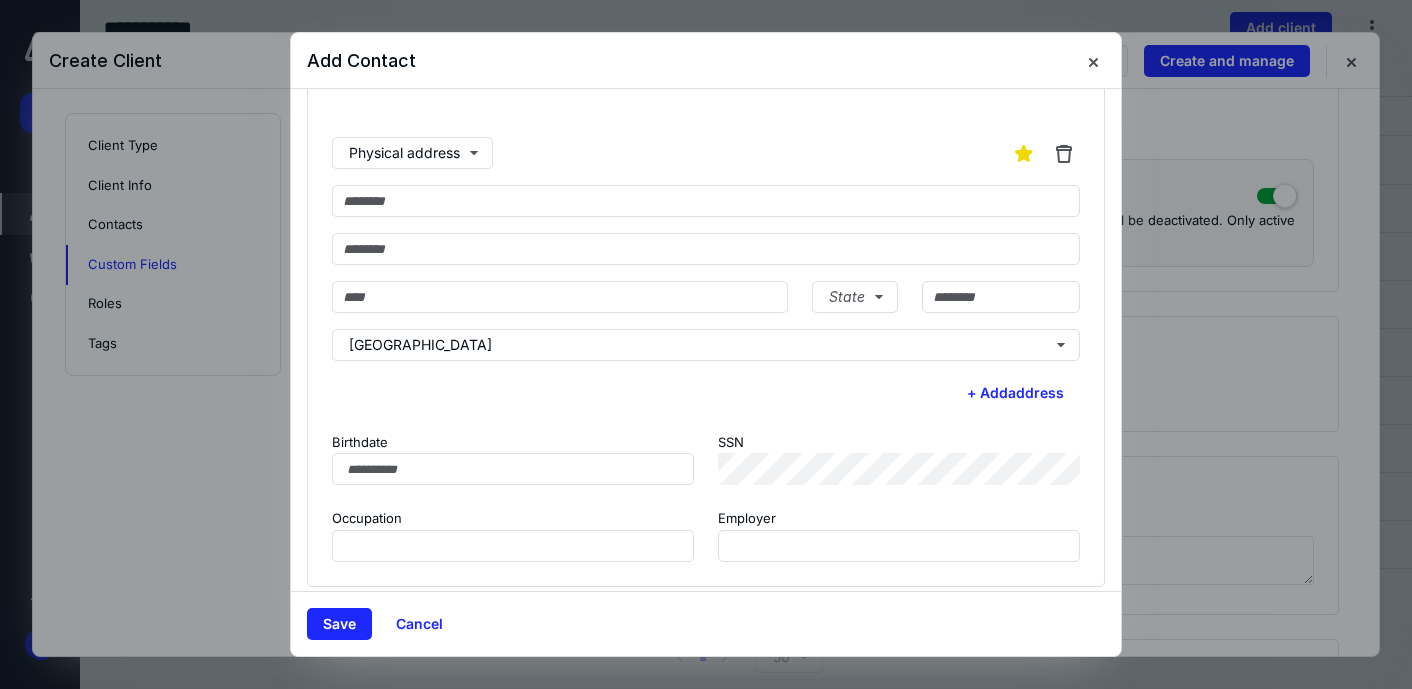 scroll, scrollTop: 329, scrollLeft: 0, axis: vertical 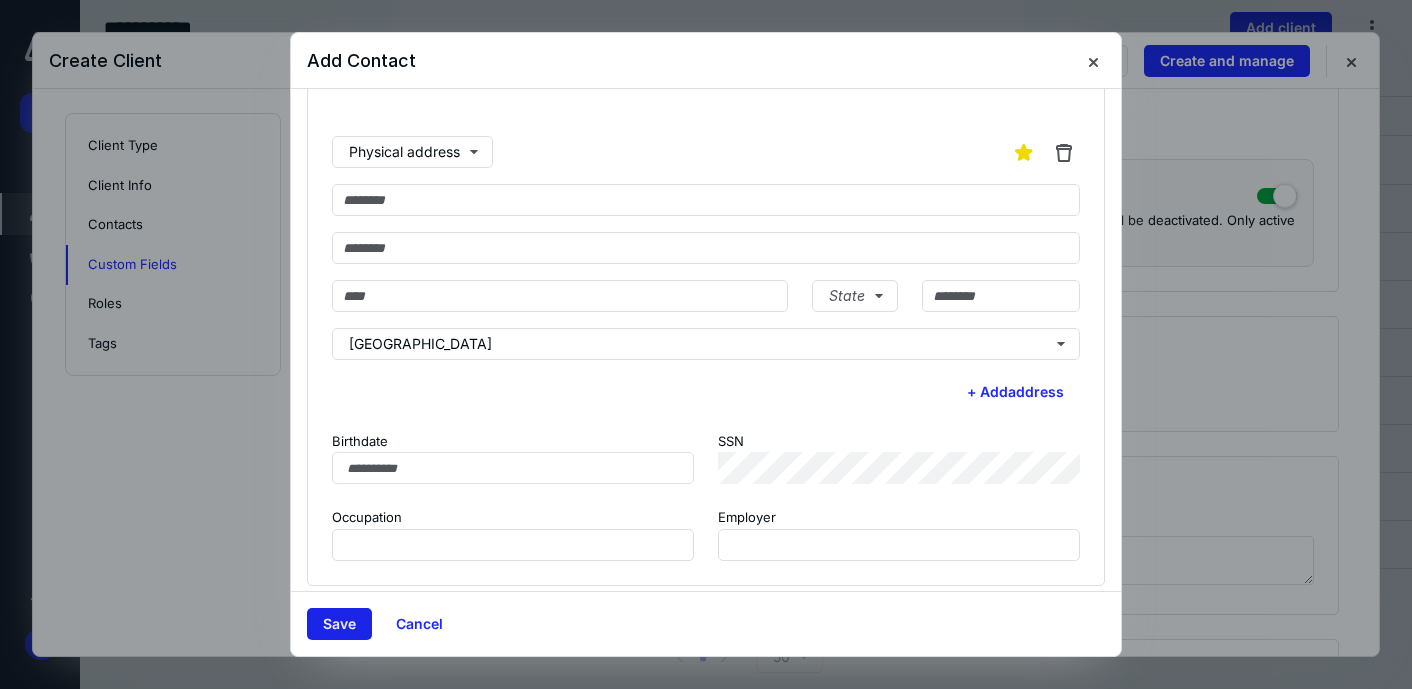 click on "Save" at bounding box center (339, 624) 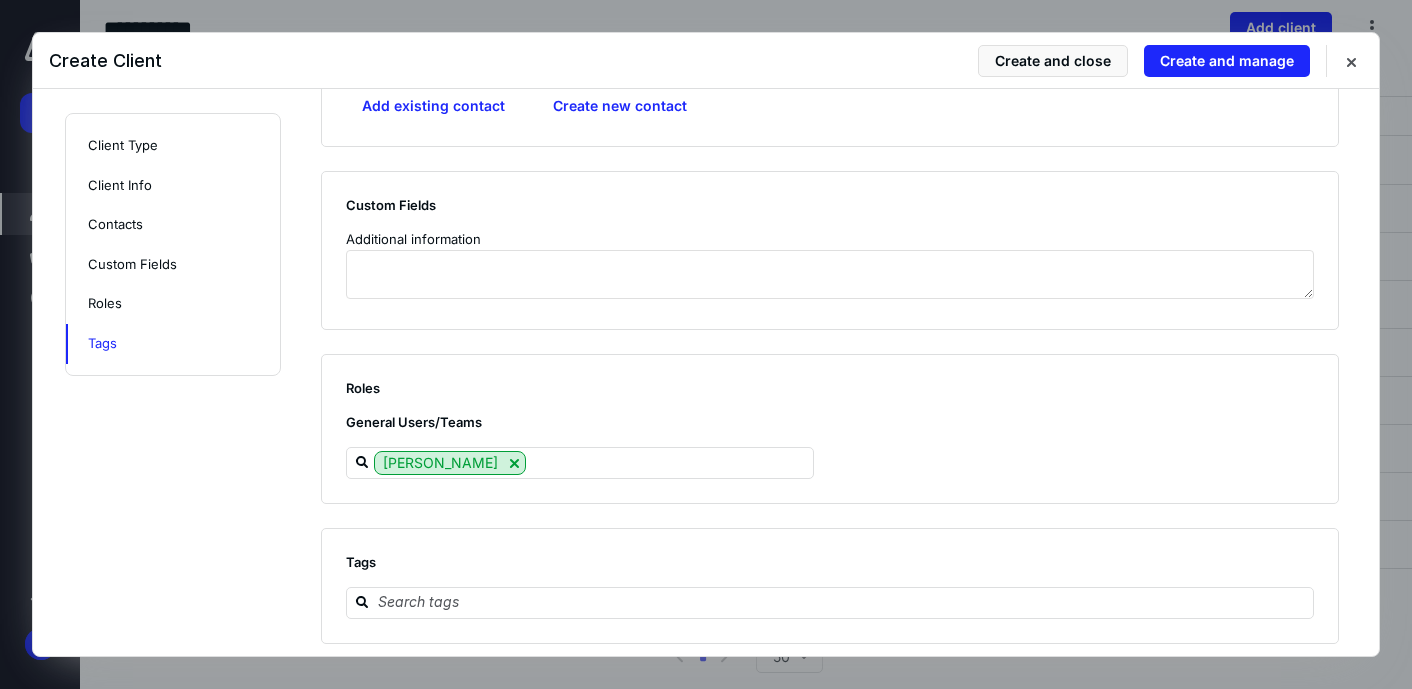 scroll, scrollTop: 1383, scrollLeft: 0, axis: vertical 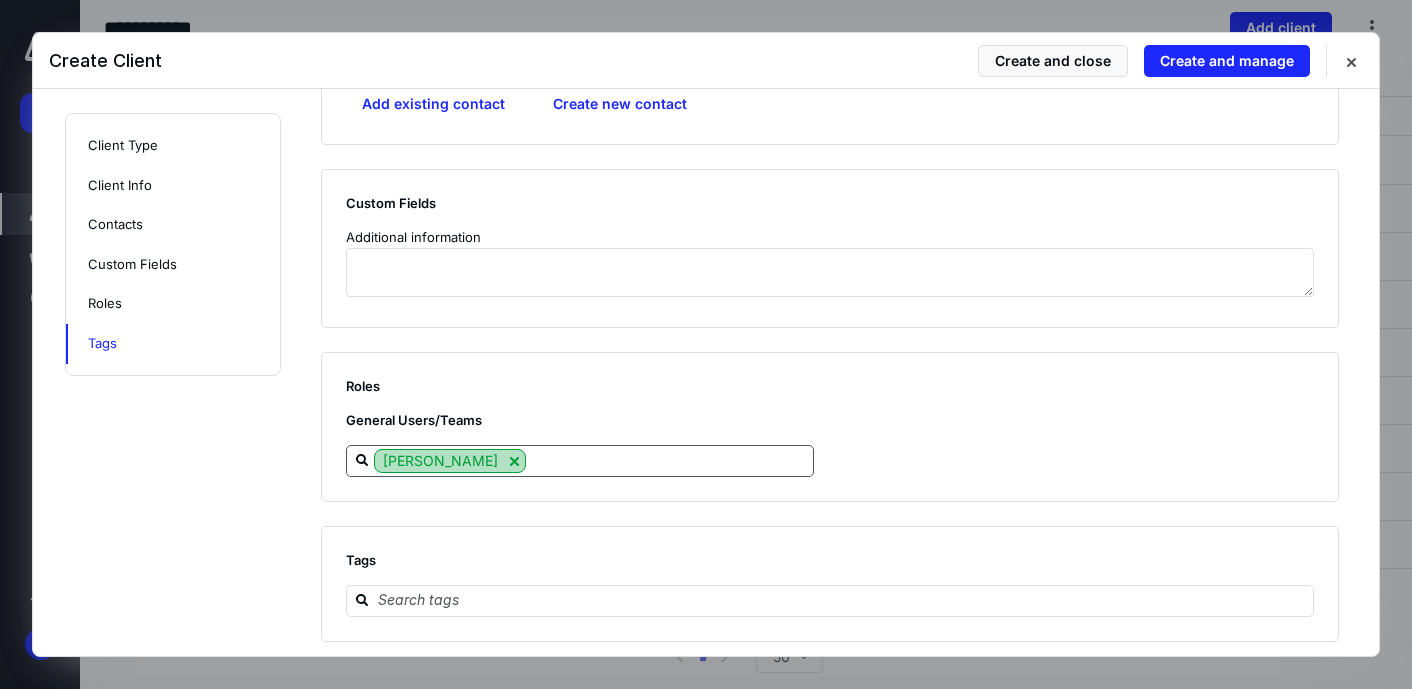 click at bounding box center (514, 461) 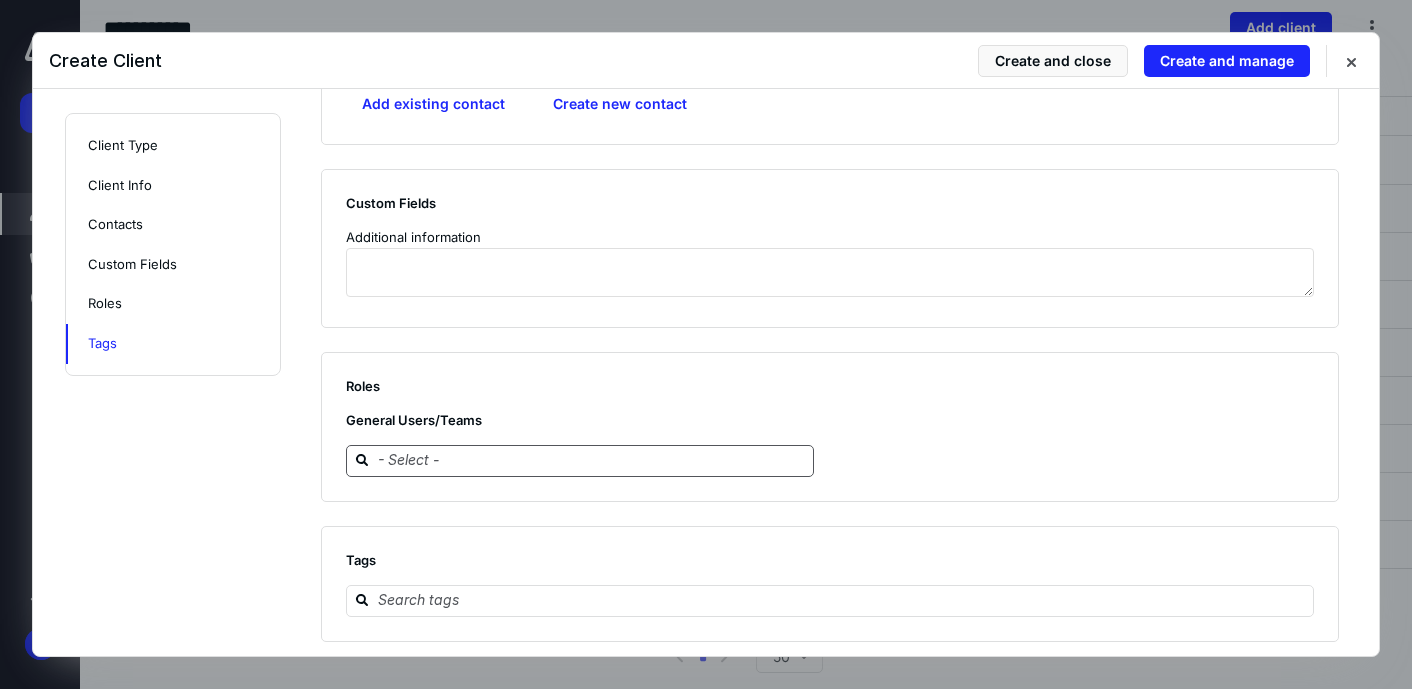 click at bounding box center [592, 460] 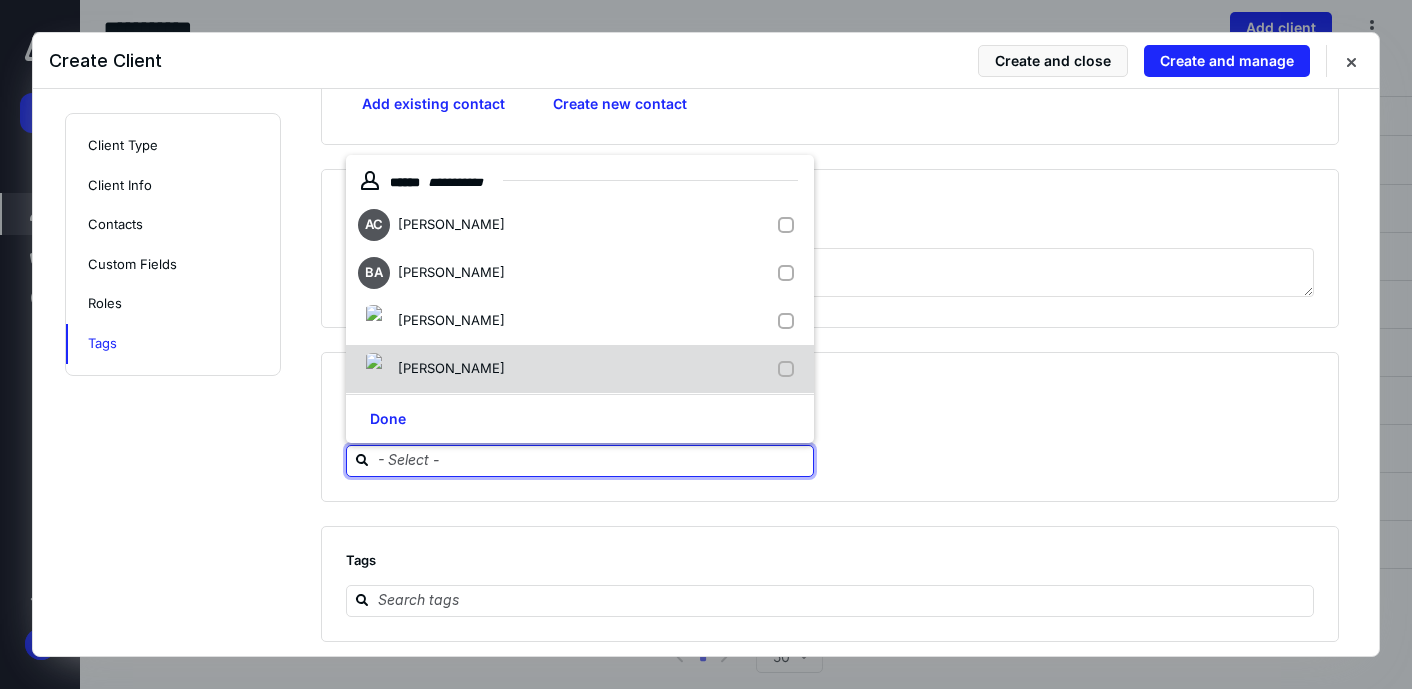 click on "[PERSON_NAME]" at bounding box center [451, 368] 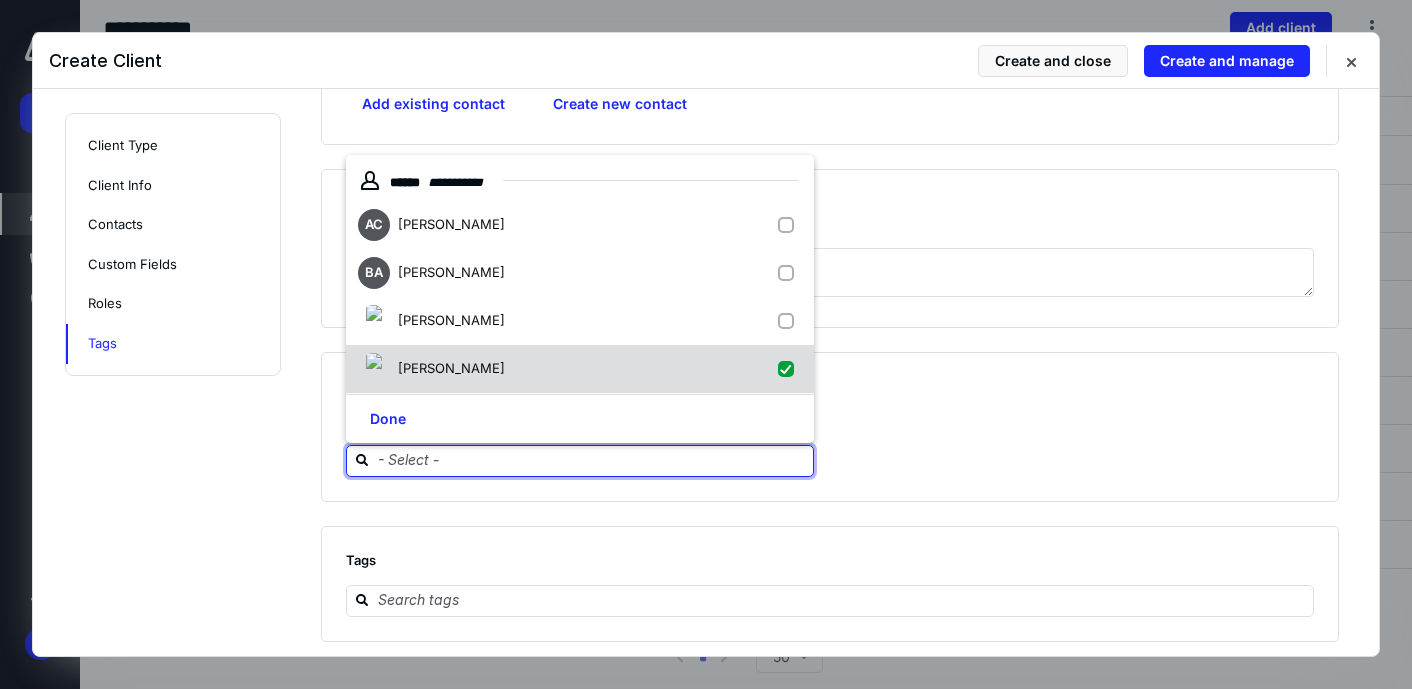 checkbox on "true" 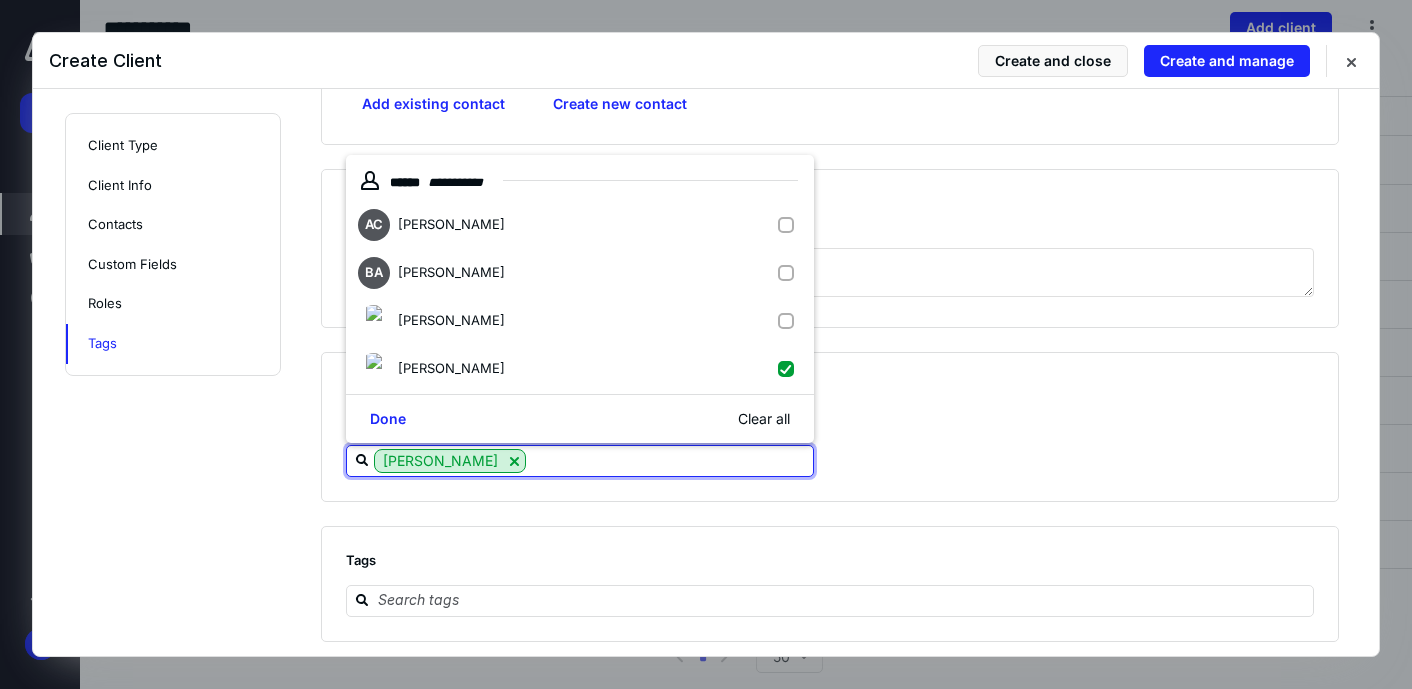 click on "Roles General Users/Teams [PERSON_NAME]" at bounding box center [830, 427] 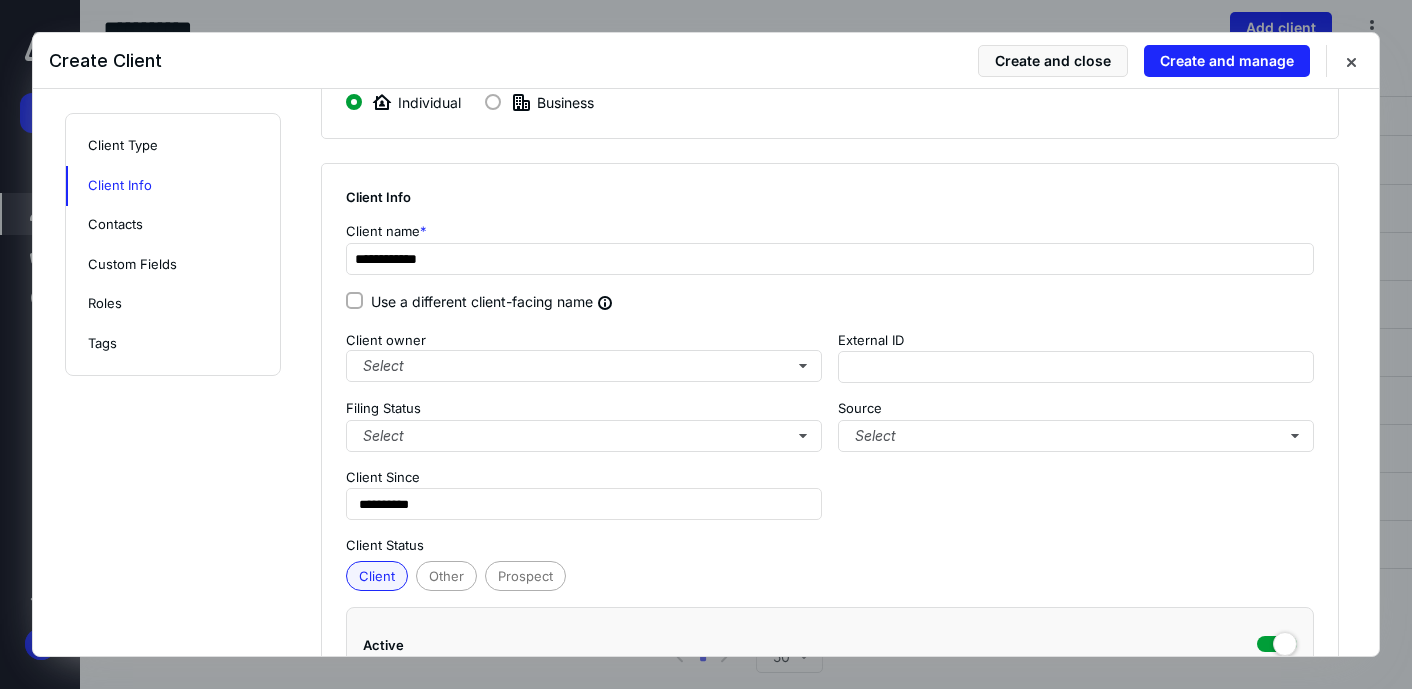 scroll, scrollTop: 135, scrollLeft: 0, axis: vertical 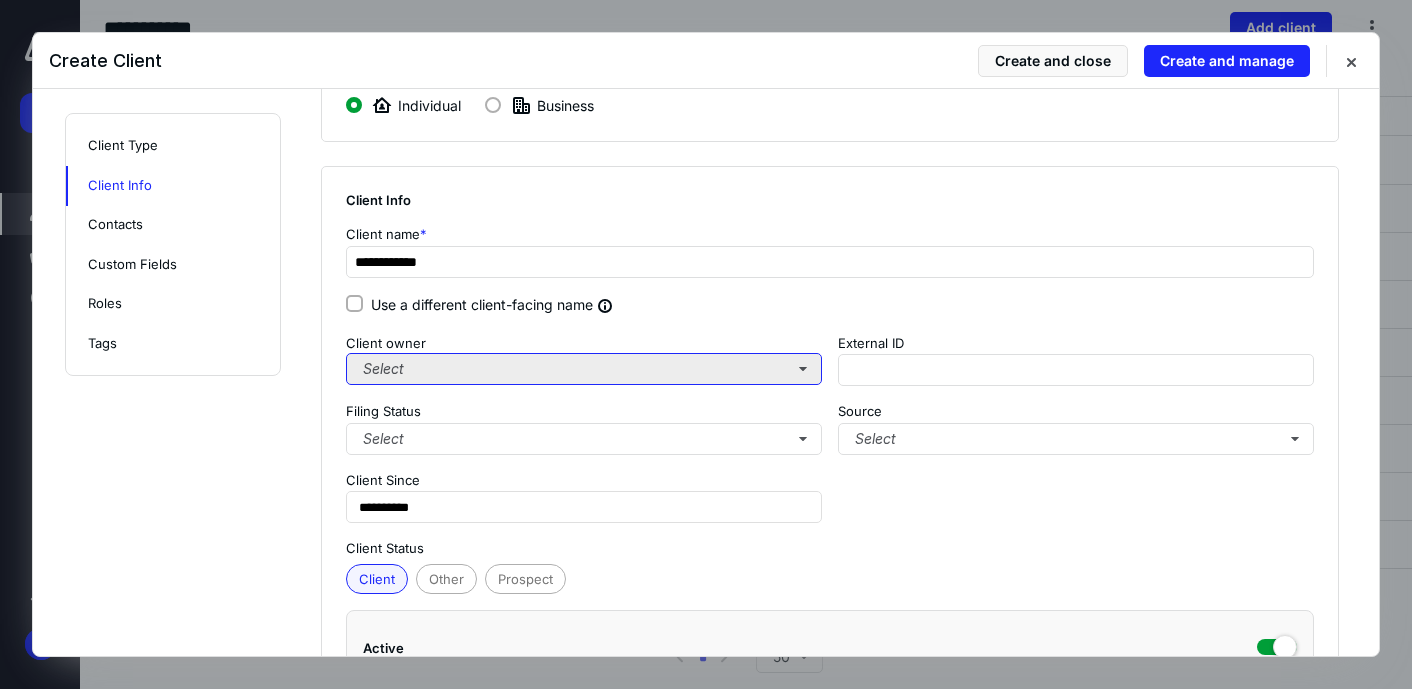 click on "Select" at bounding box center [584, 369] 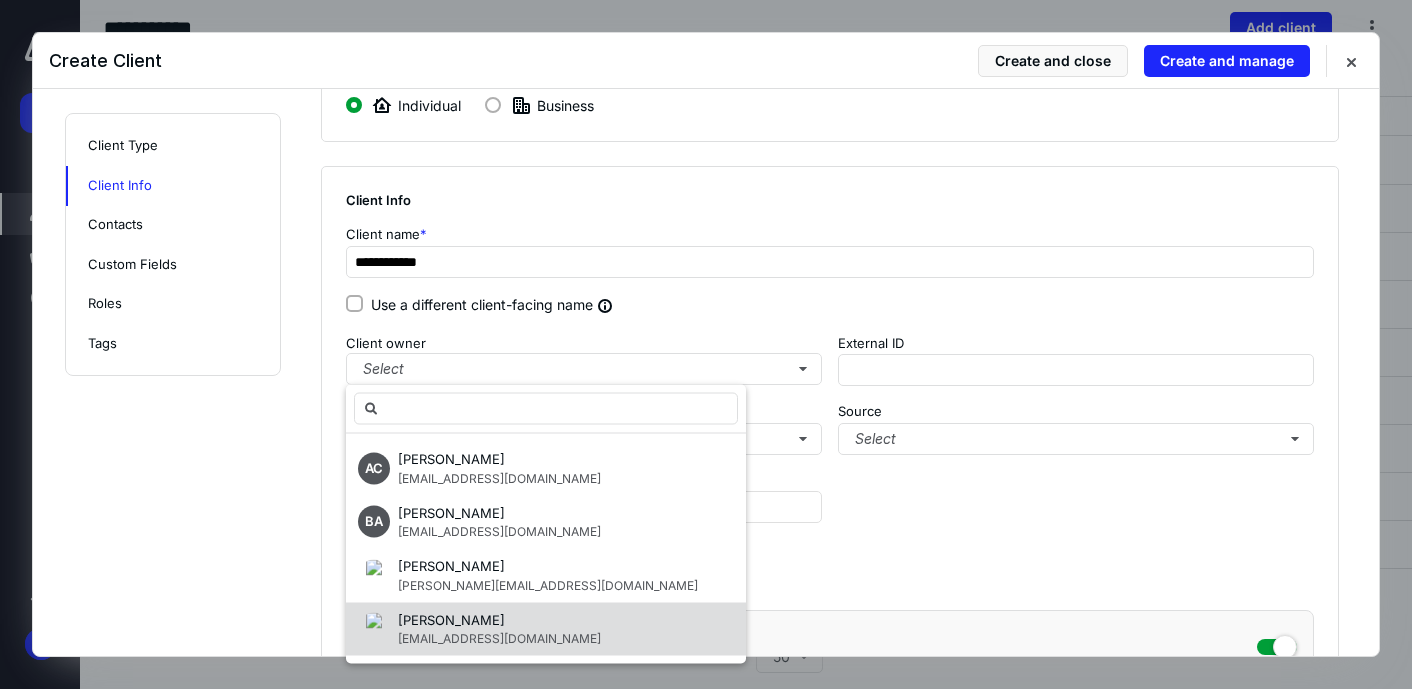click on "[PERSON_NAME] [EMAIL_ADDRESS][DOMAIN_NAME]" at bounding box center (546, 629) 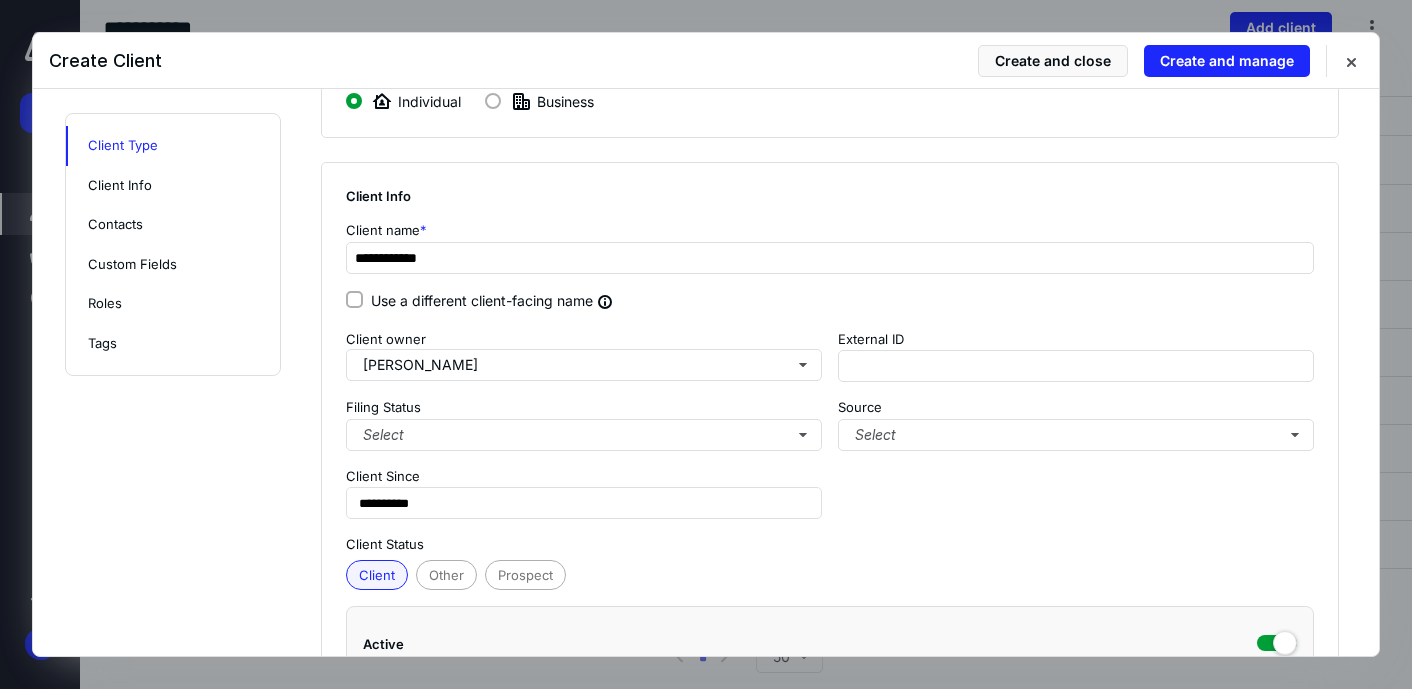 scroll, scrollTop: 0, scrollLeft: 0, axis: both 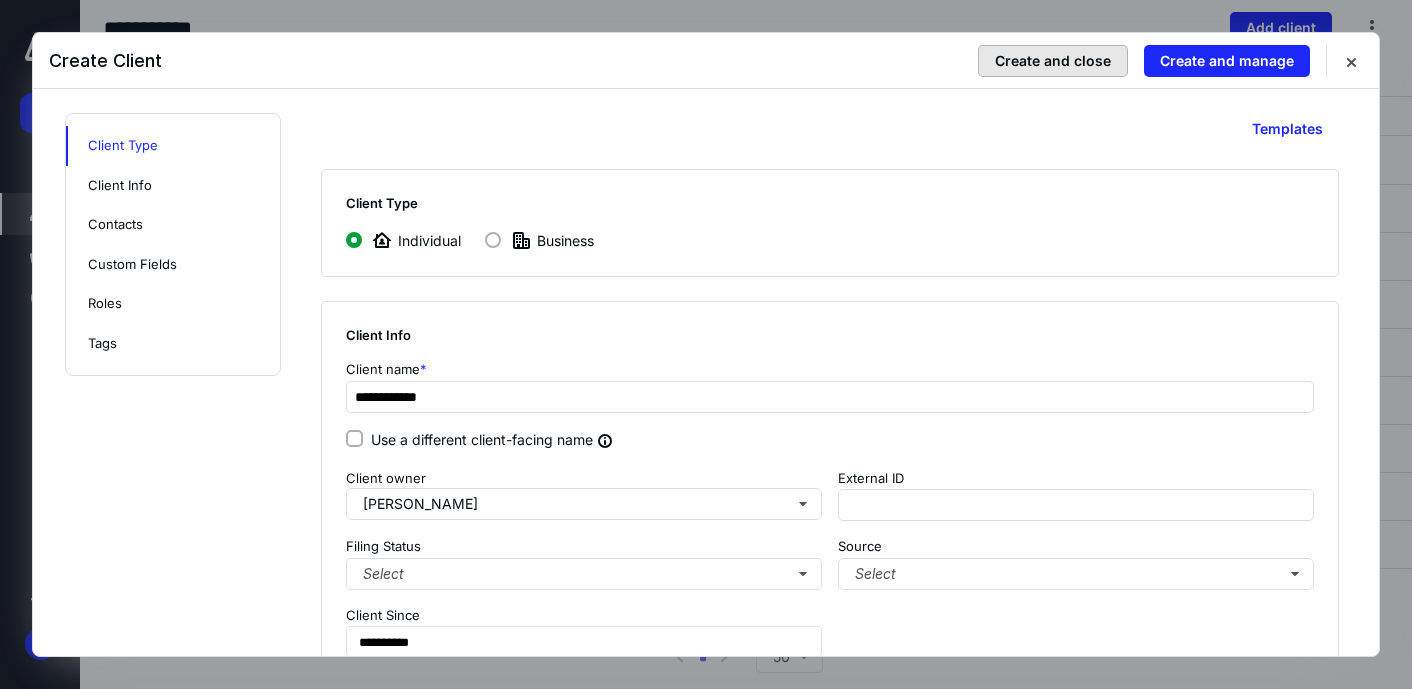 click on "Create and close" at bounding box center [1053, 61] 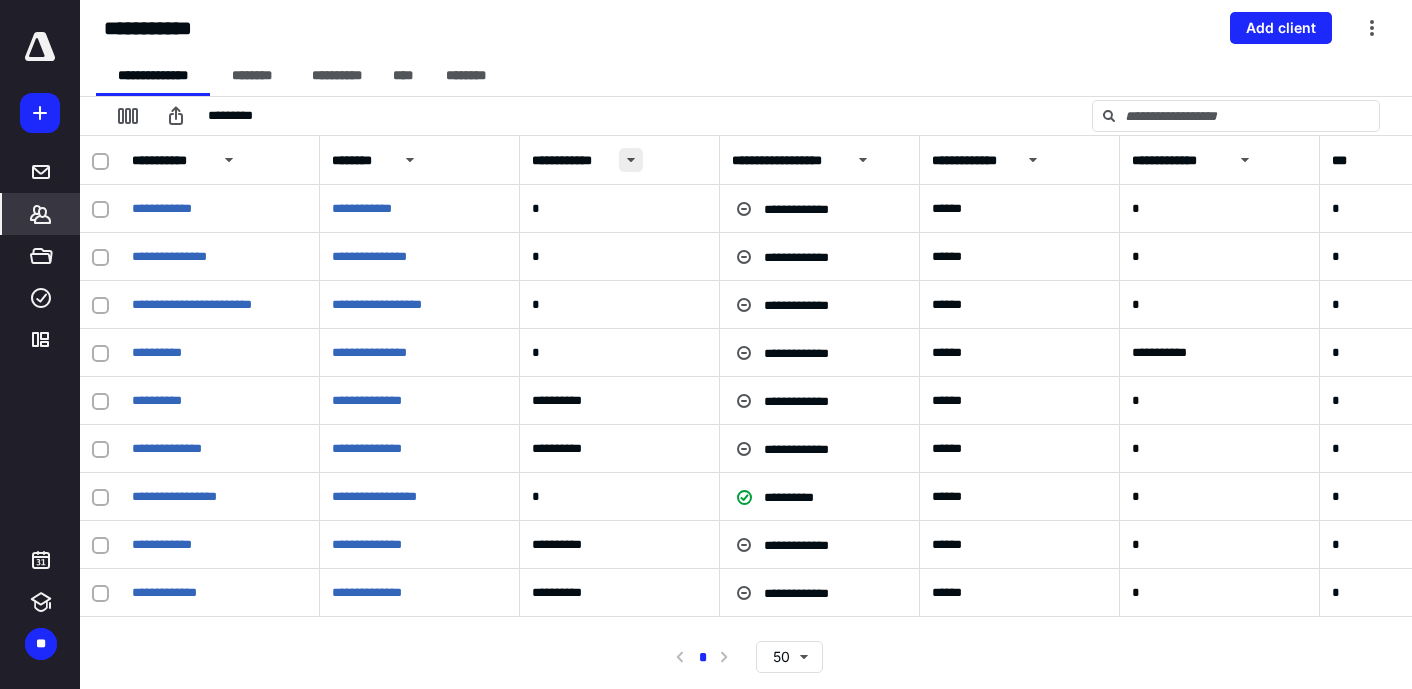 click at bounding box center [631, 160] 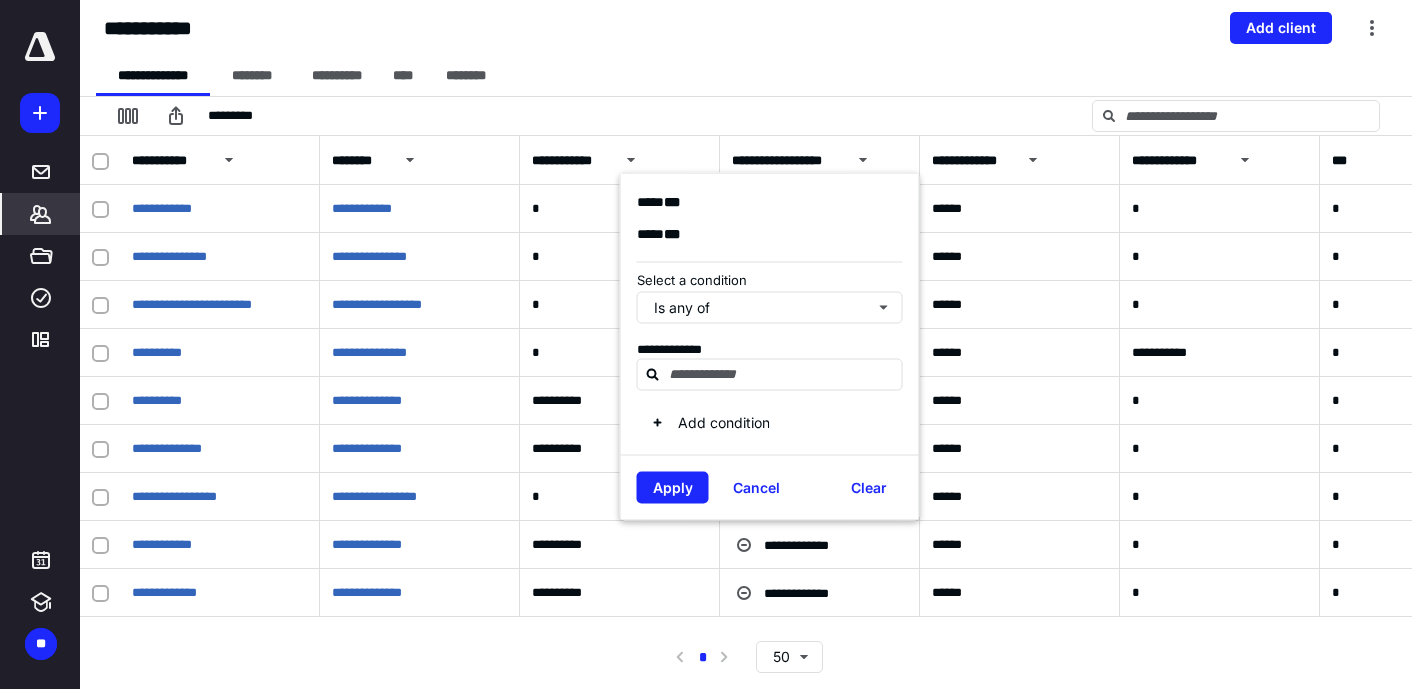 click on "*********" at bounding box center [746, 116] 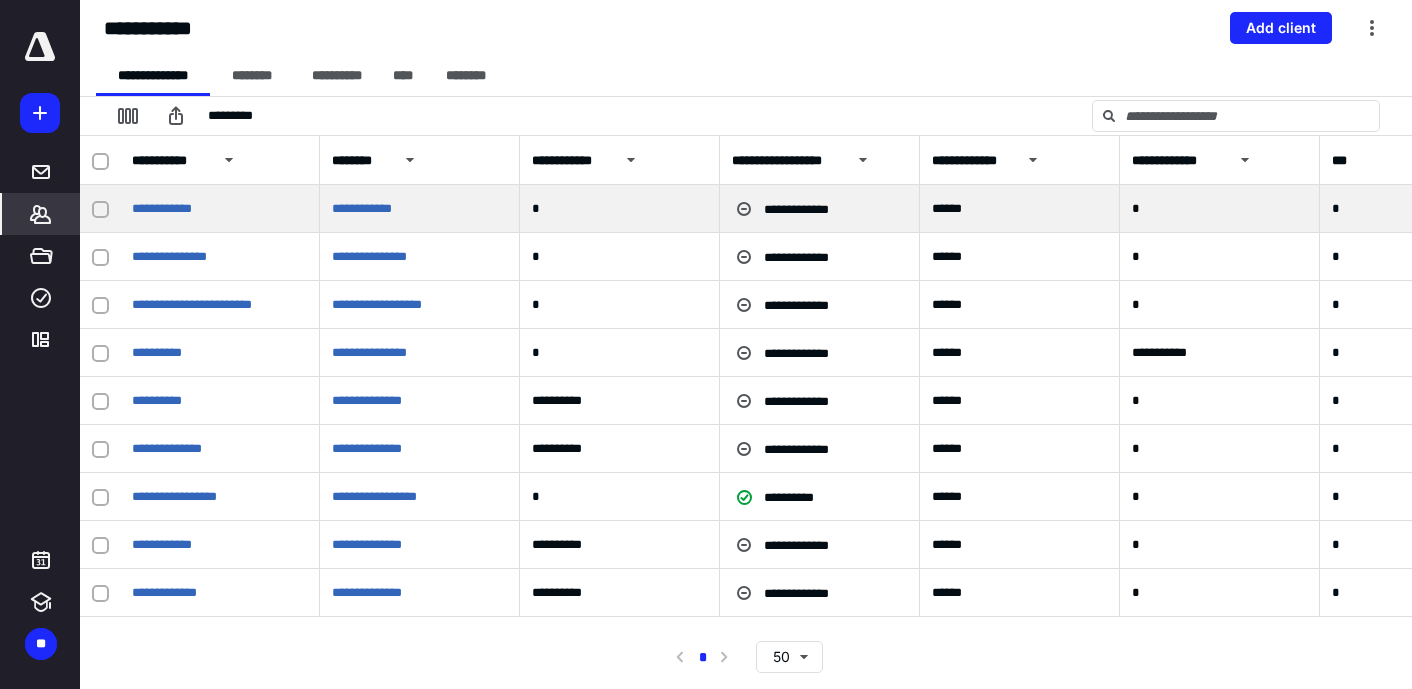 click 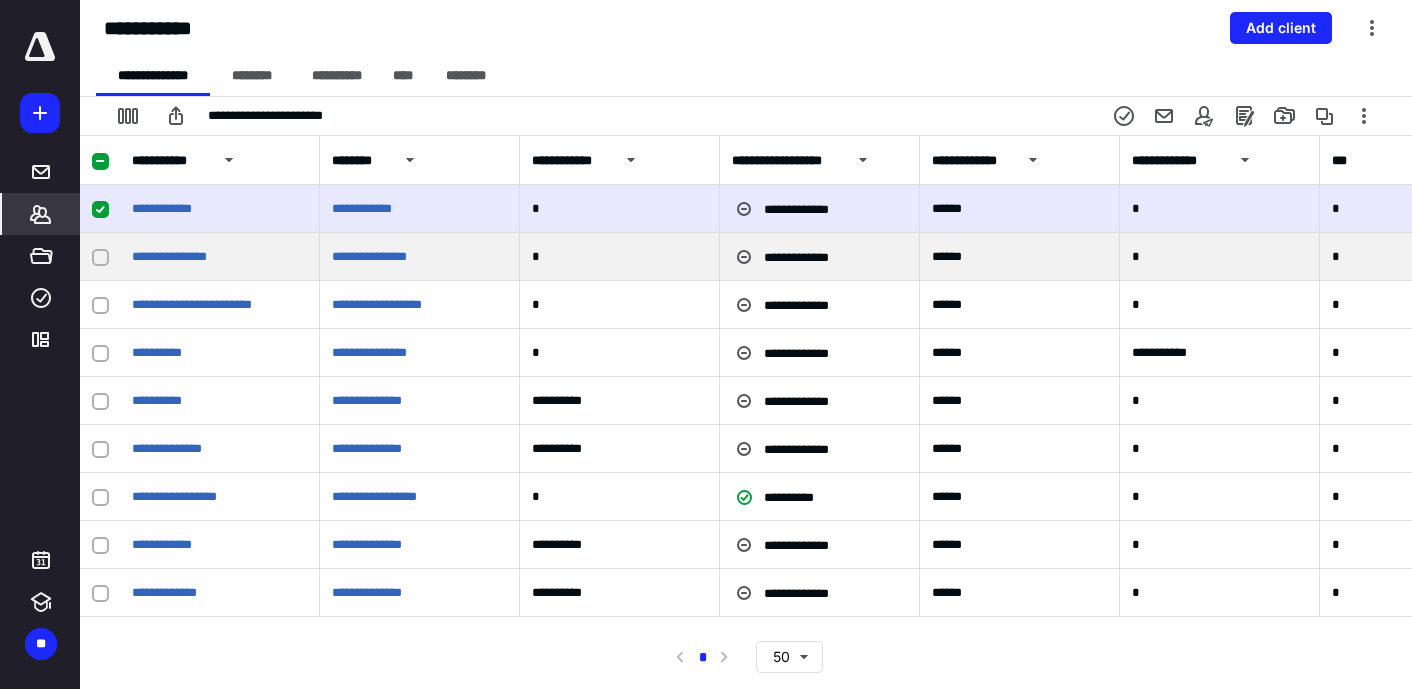 click at bounding box center [100, 258] 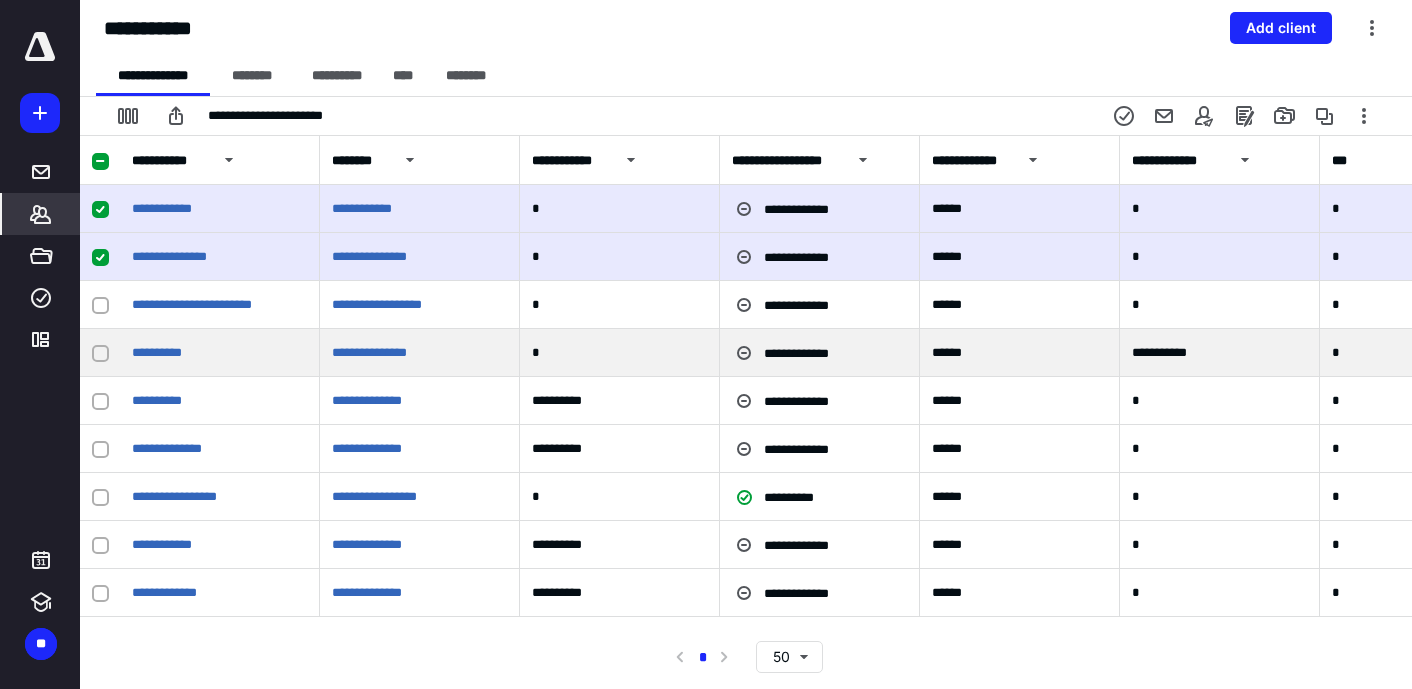 click 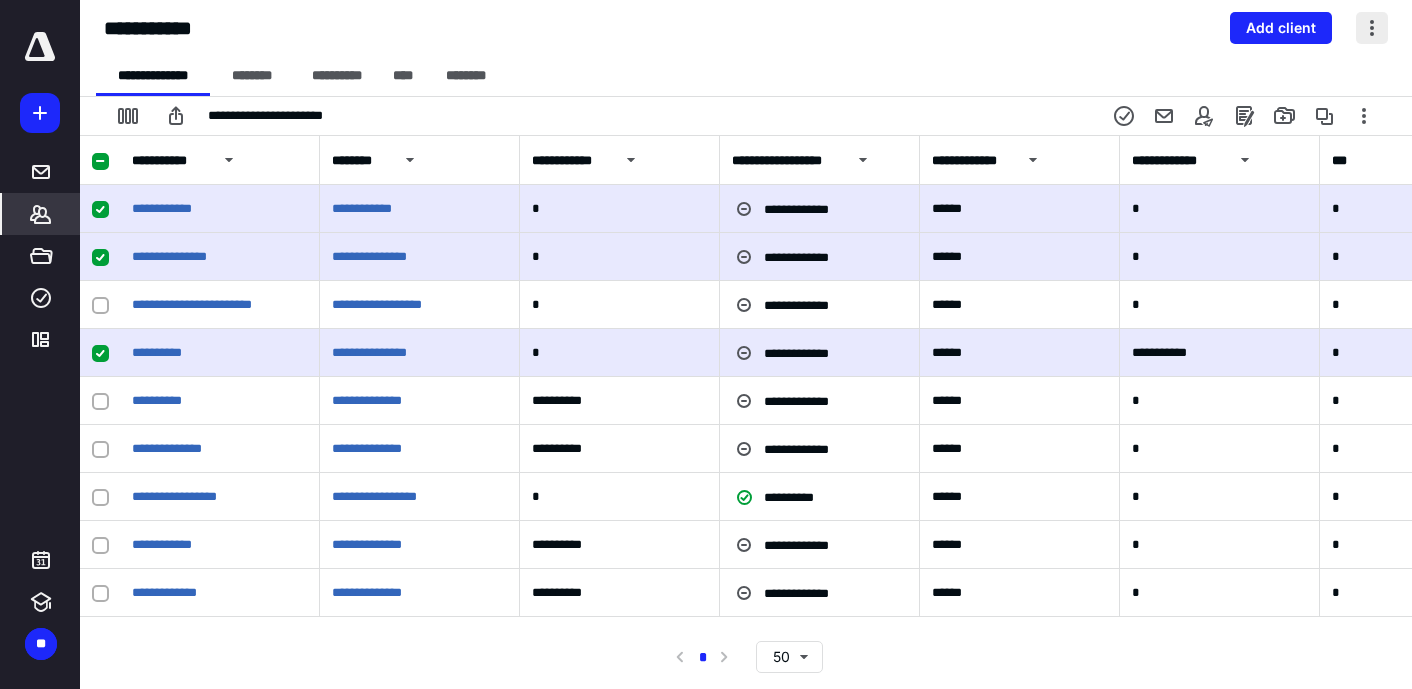 click at bounding box center [1372, 28] 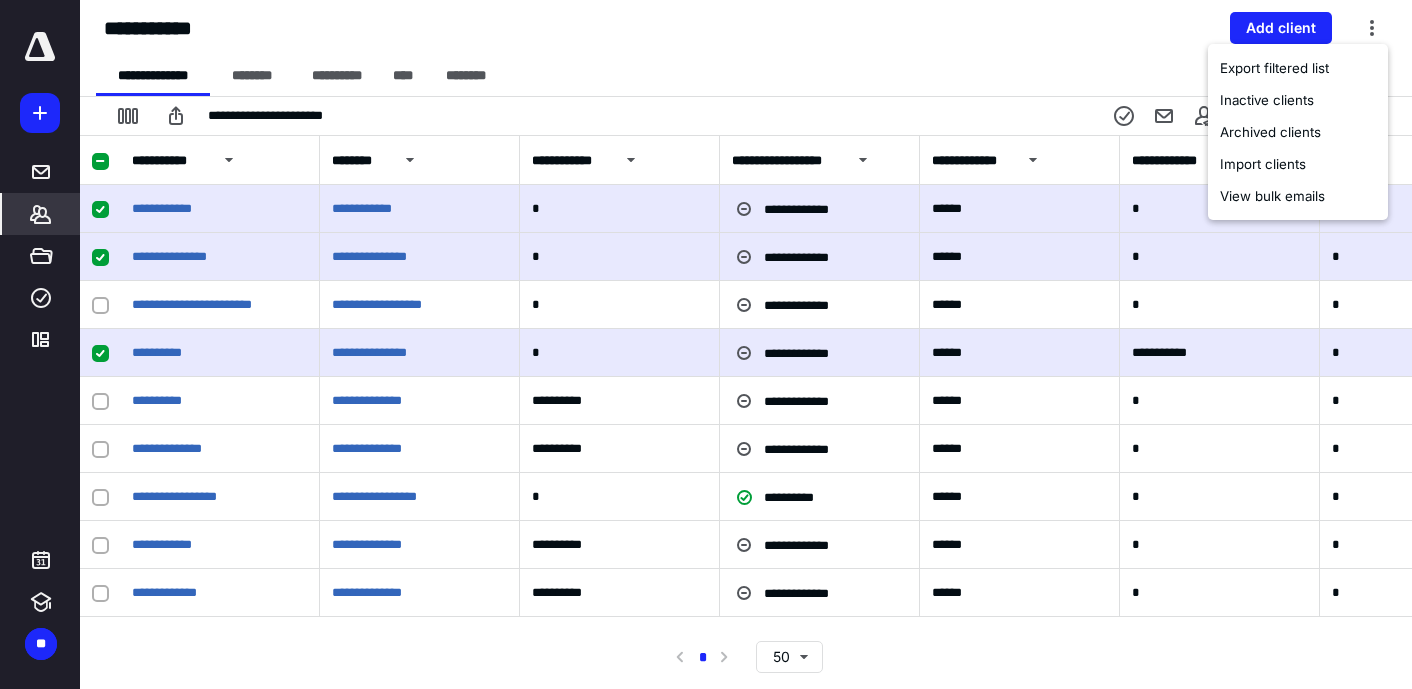 click on "**********" at bounding box center (746, 28) 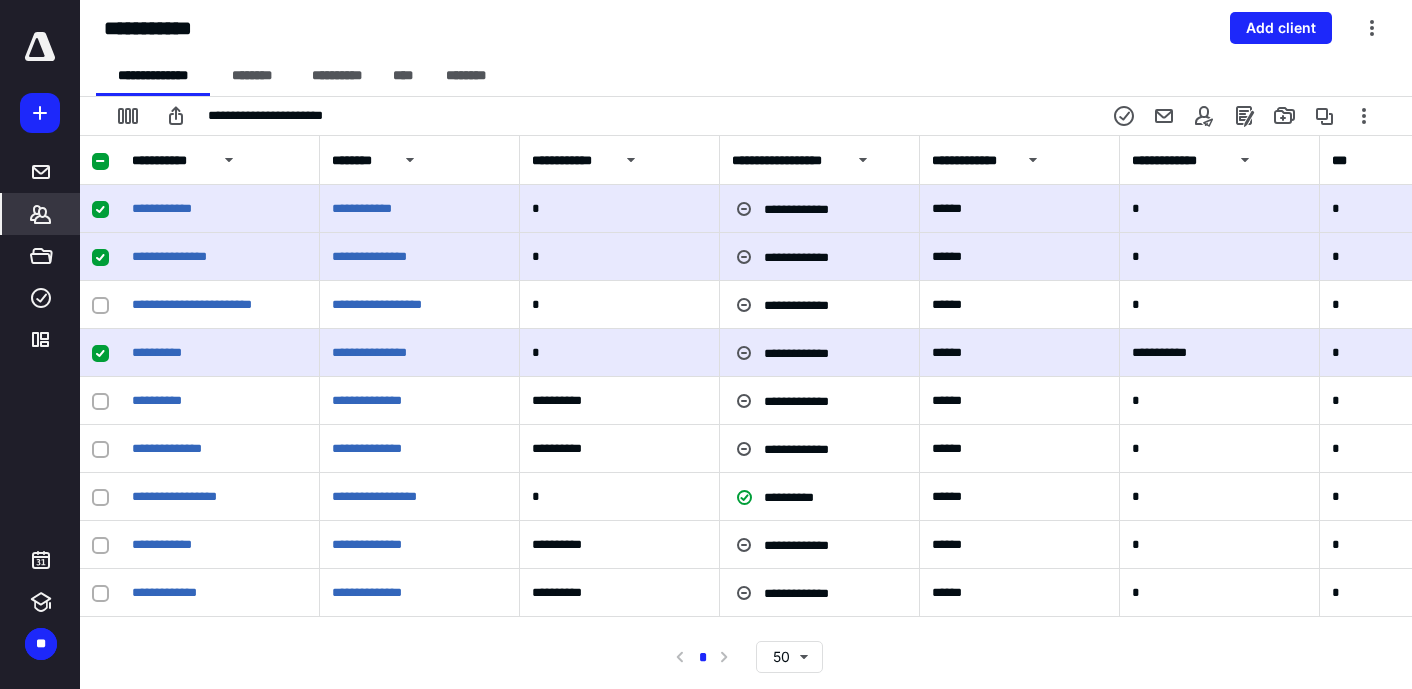 click 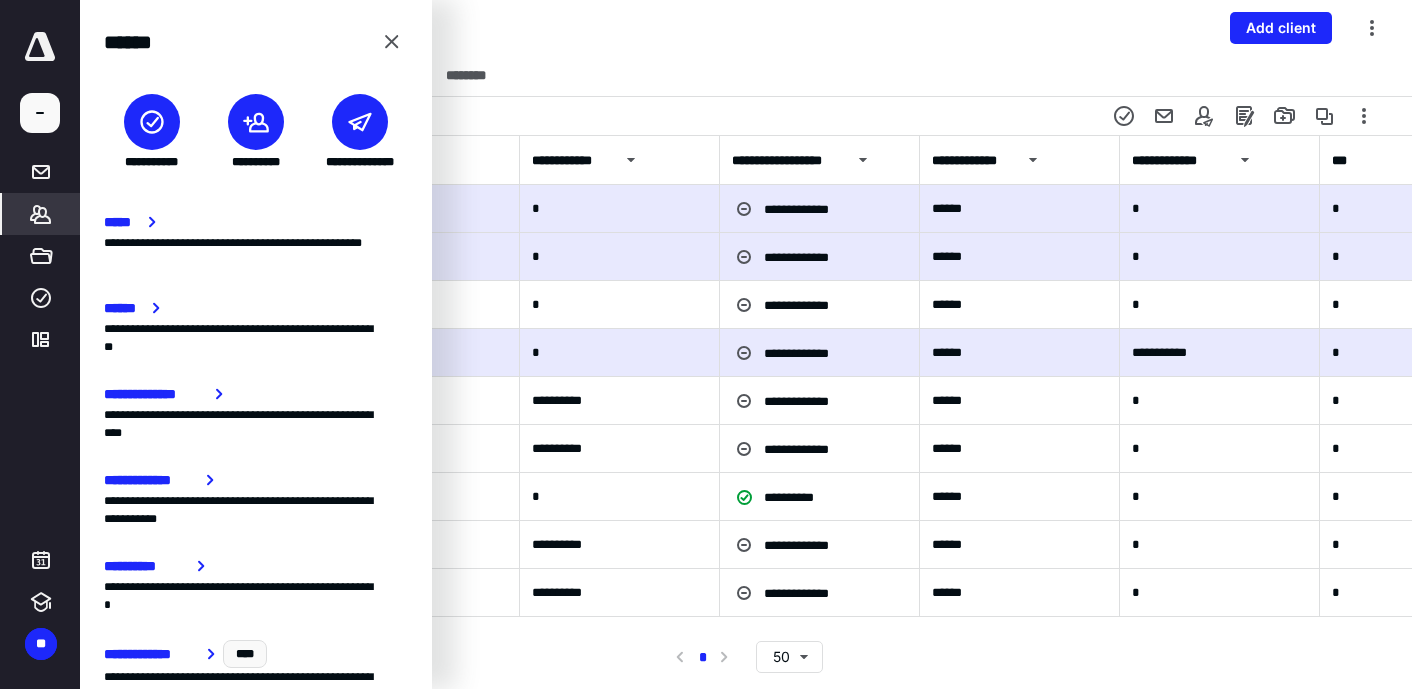 click on "**********" at bounding box center (754, 76) 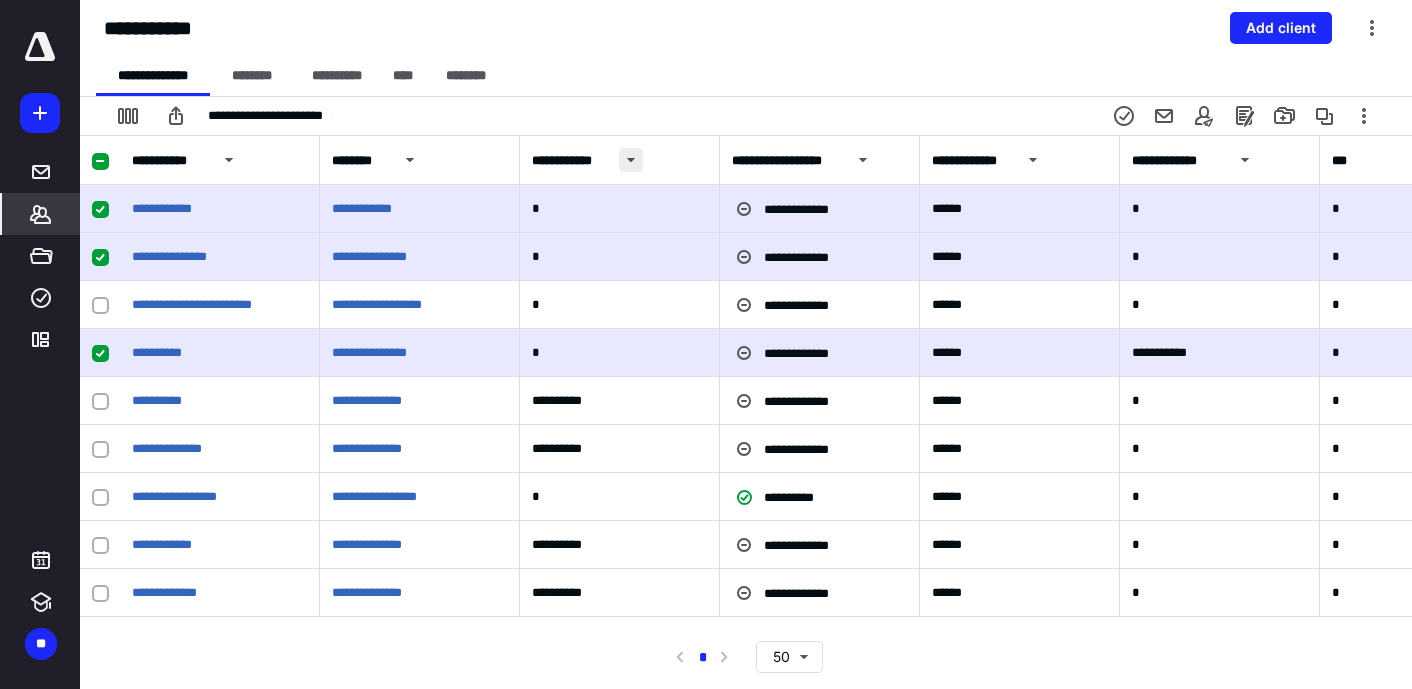 click at bounding box center [631, 160] 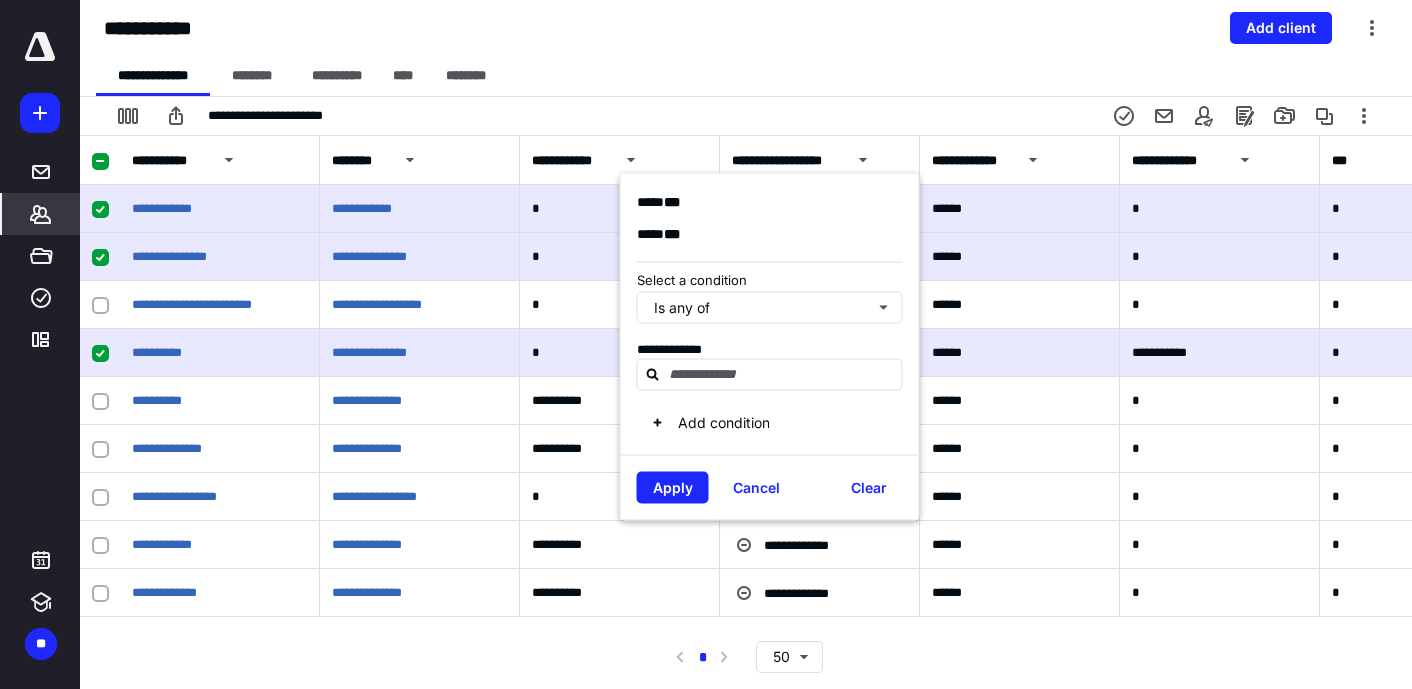click on "**********" at bounding box center (754, 76) 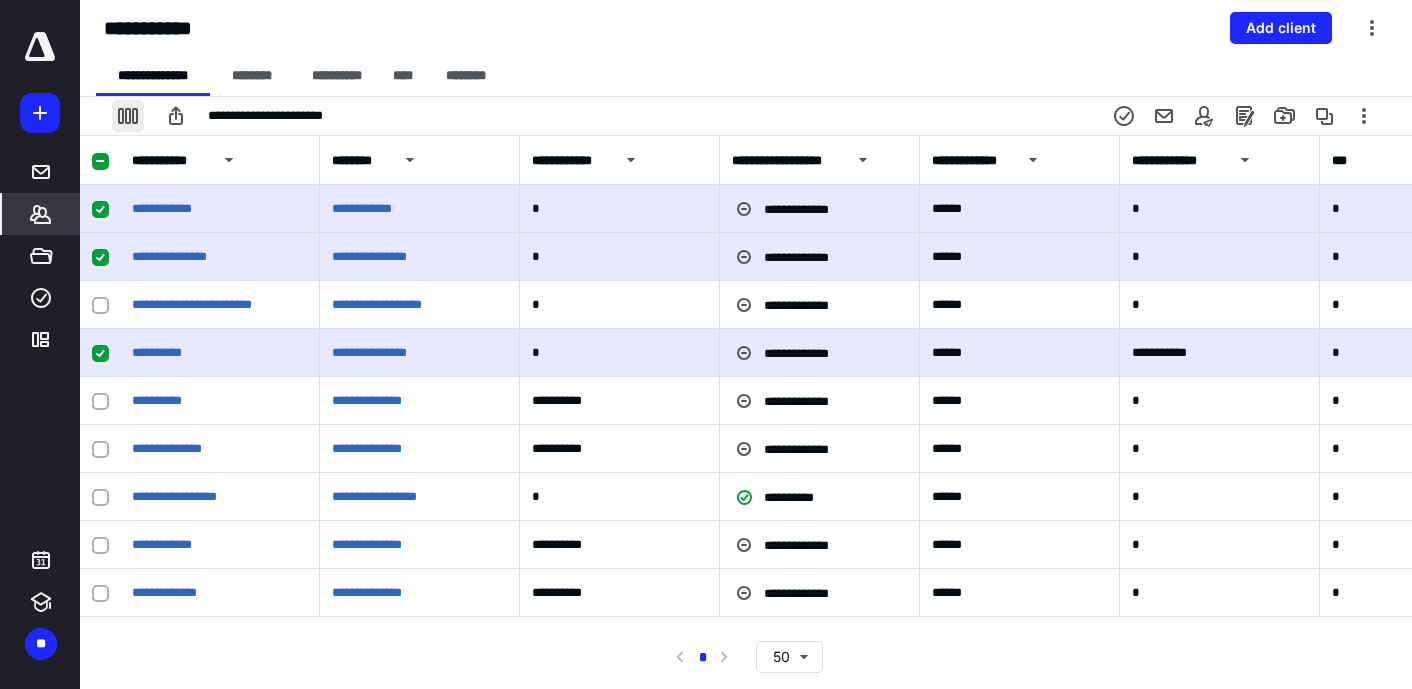 click at bounding box center [128, 116] 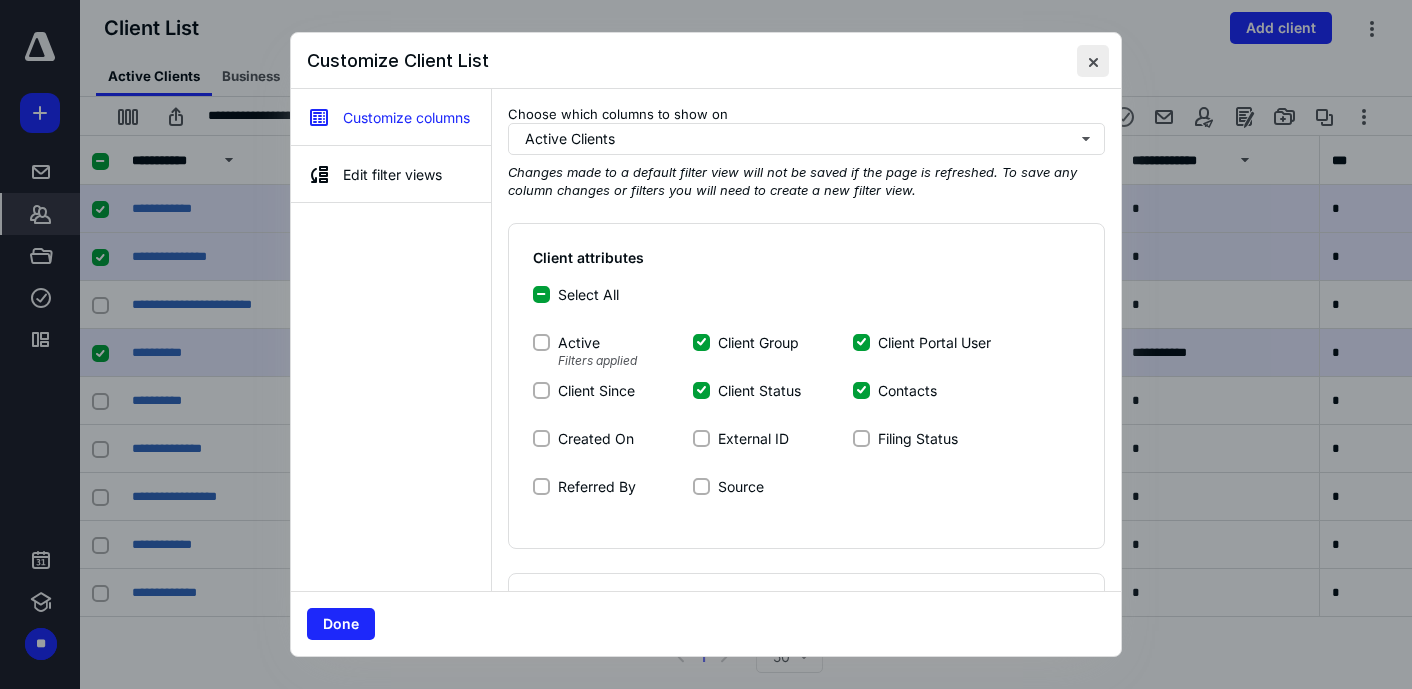 click at bounding box center [1093, 61] 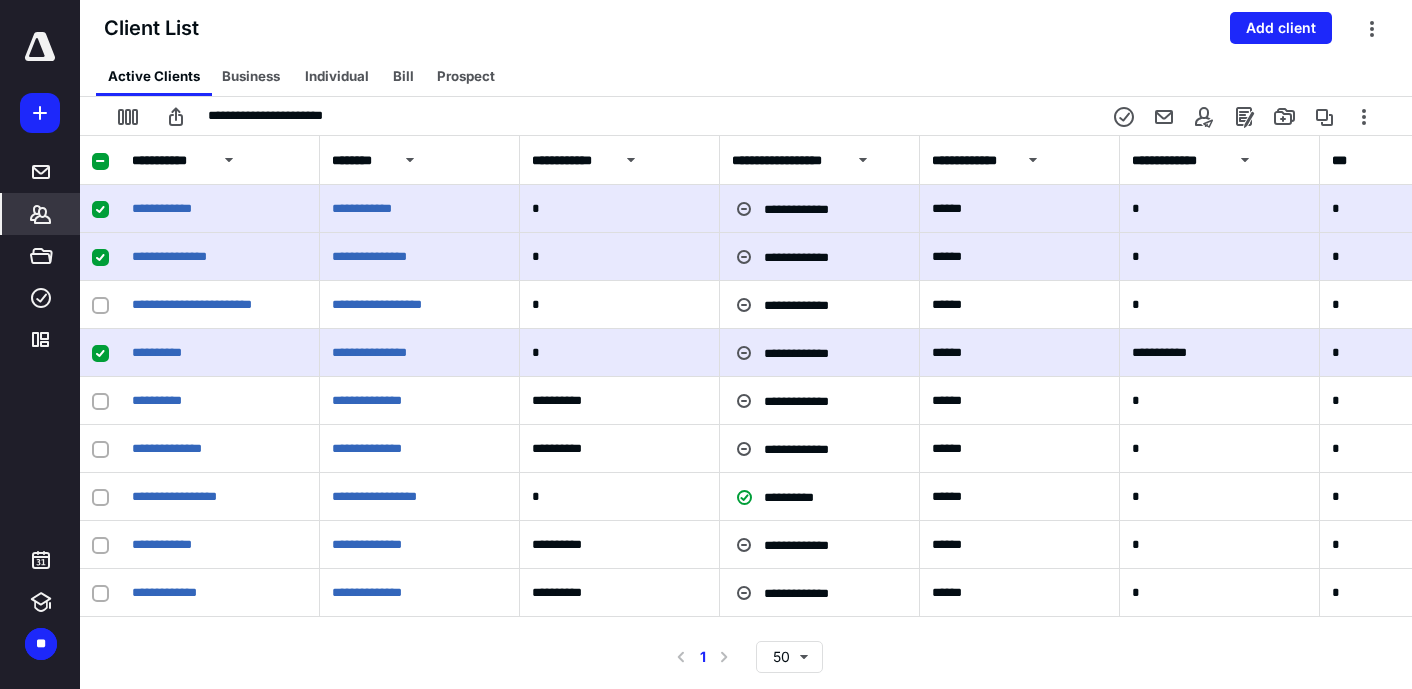 click at bounding box center (100, 161) 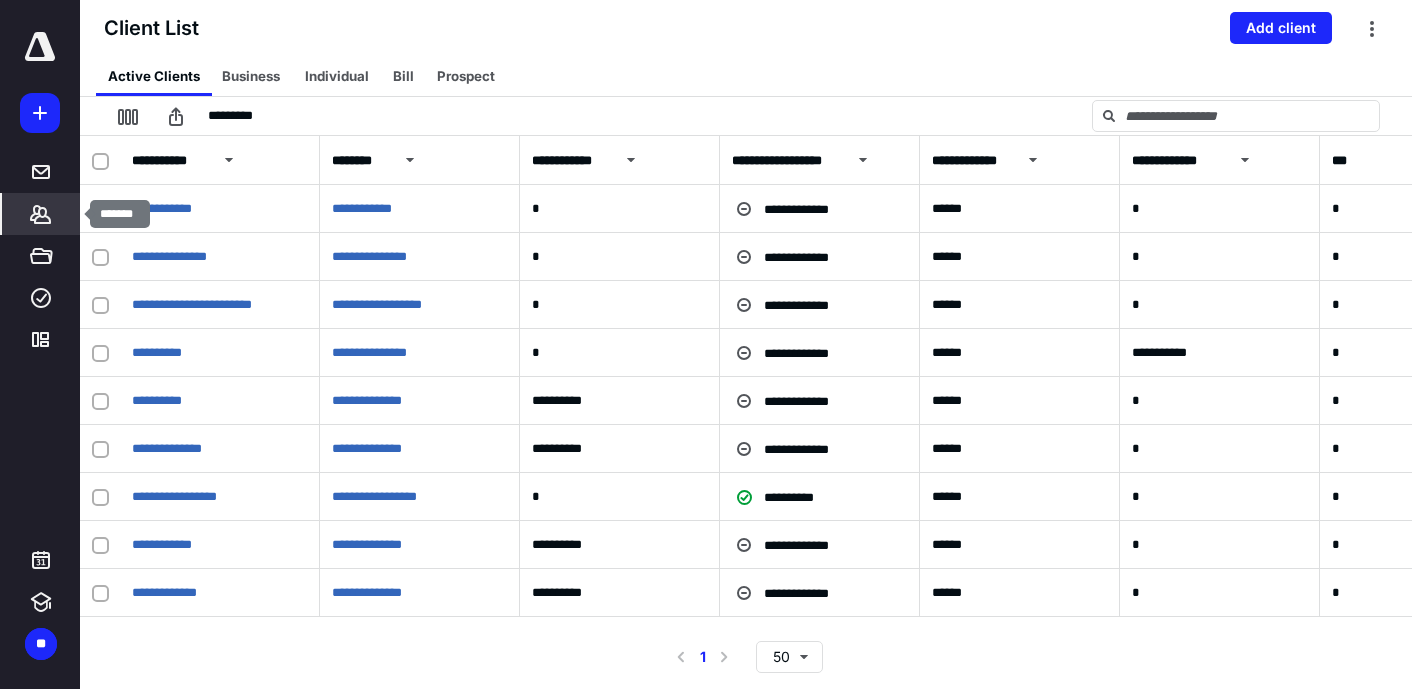click 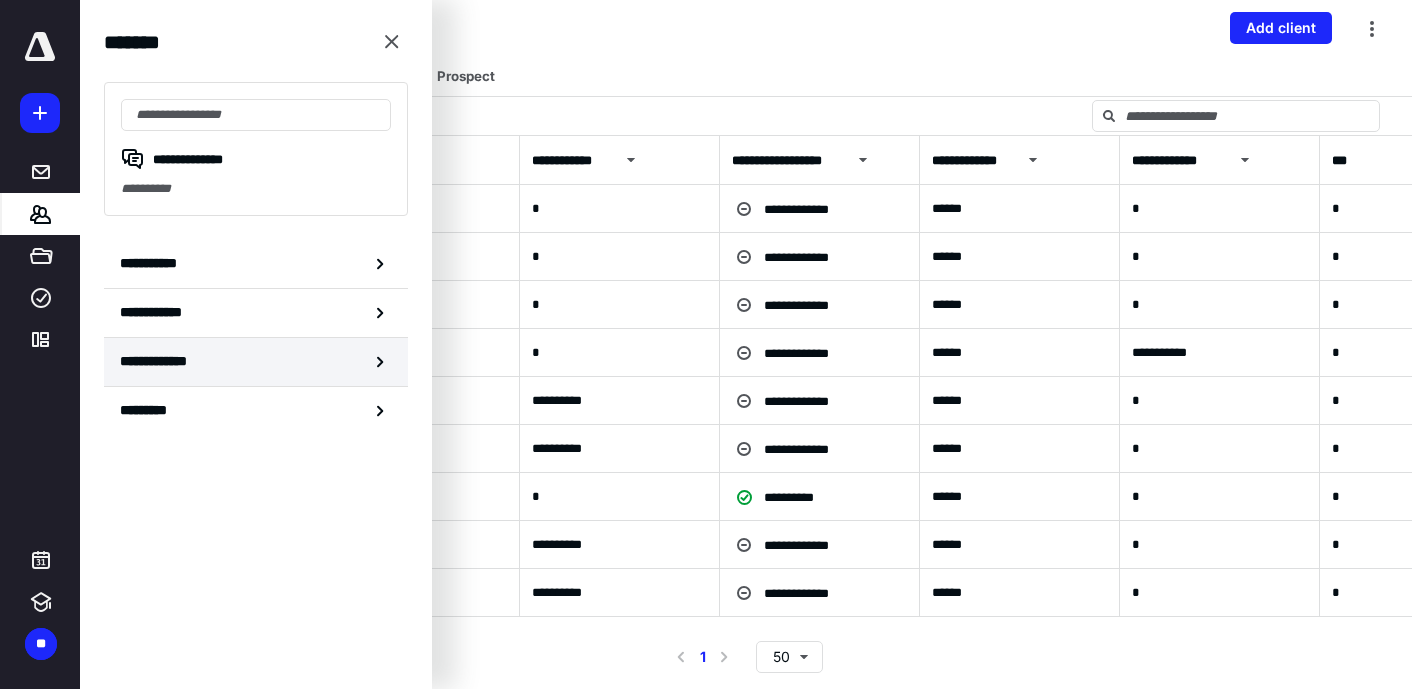 click on "**********" at bounding box center [256, 362] 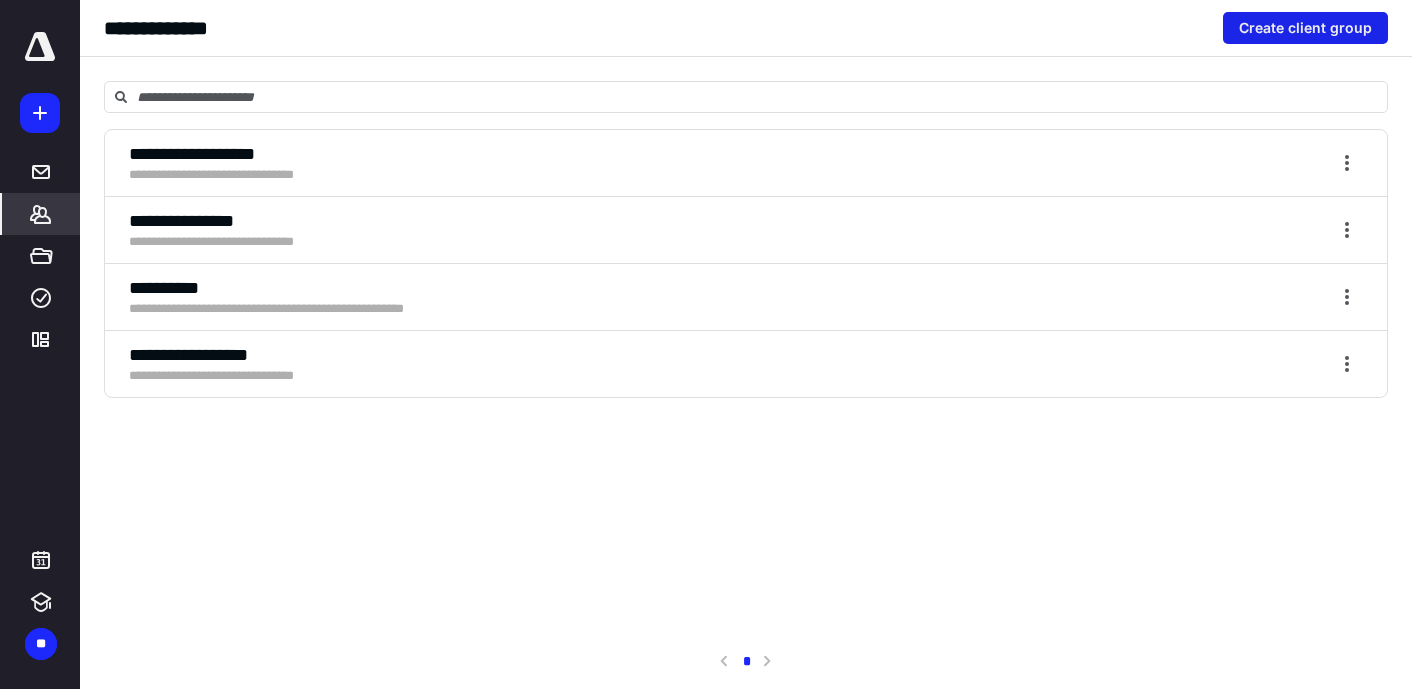 click on "Create client group" at bounding box center (1305, 28) 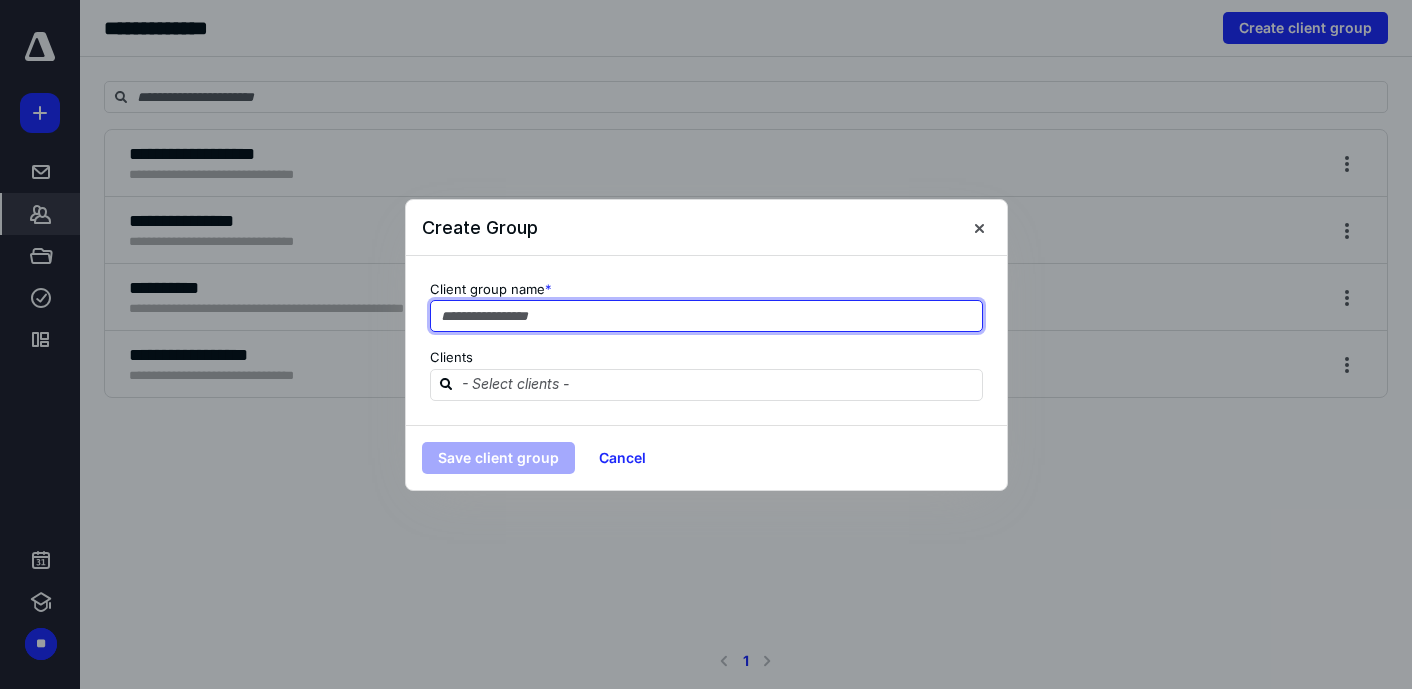 click at bounding box center [706, 316] 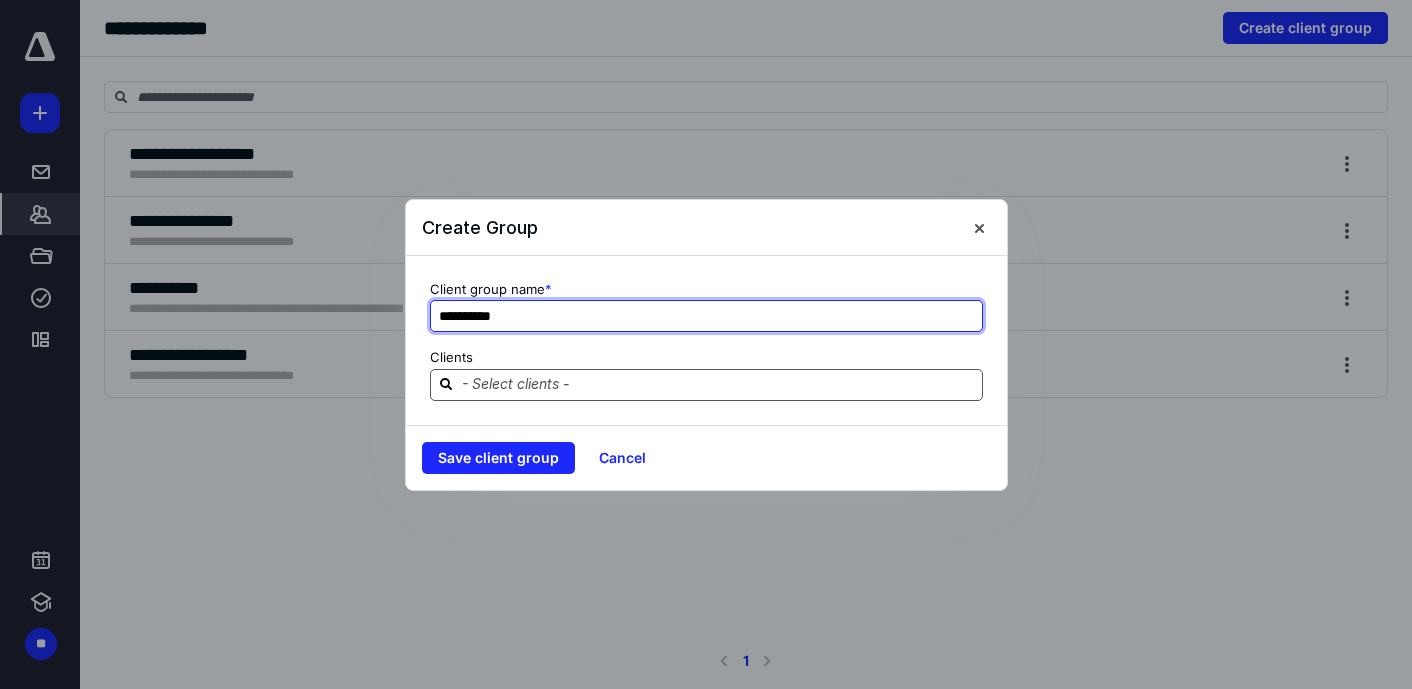 type on "**********" 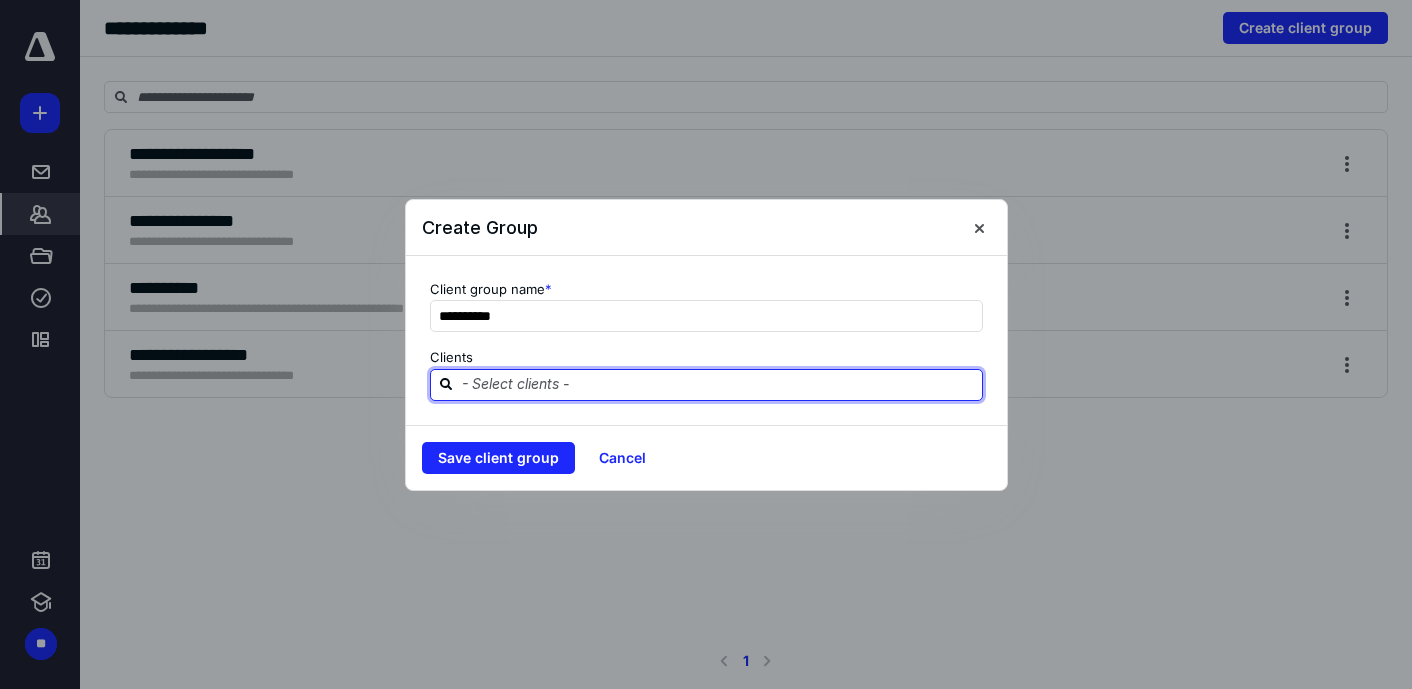 click at bounding box center [718, 384] 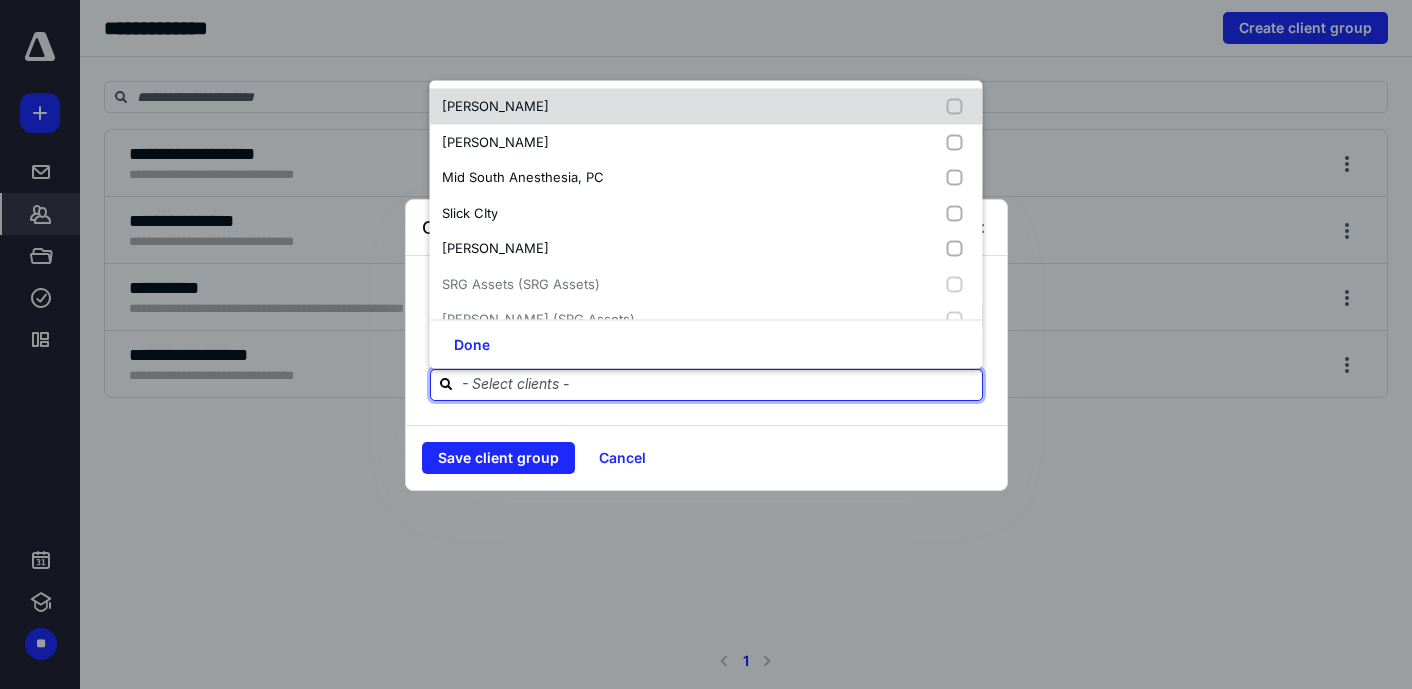click at bounding box center [959, 107] 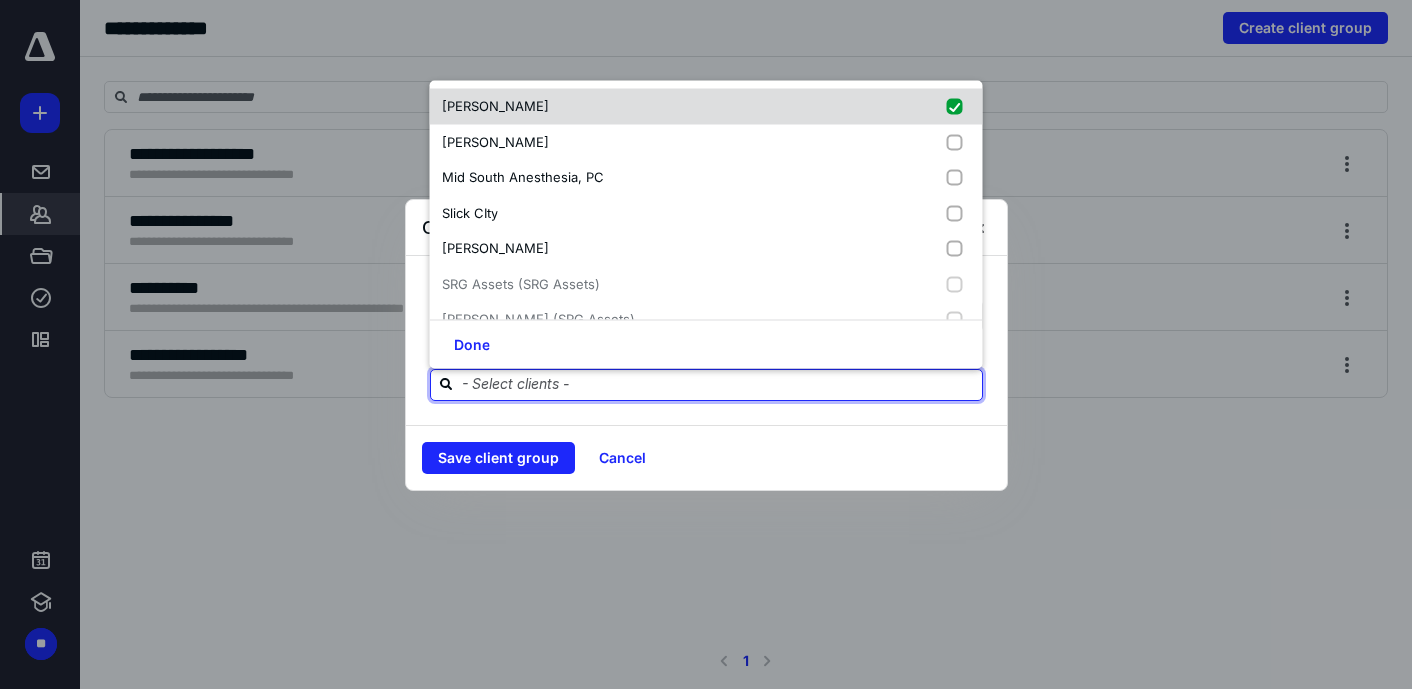 checkbox on "true" 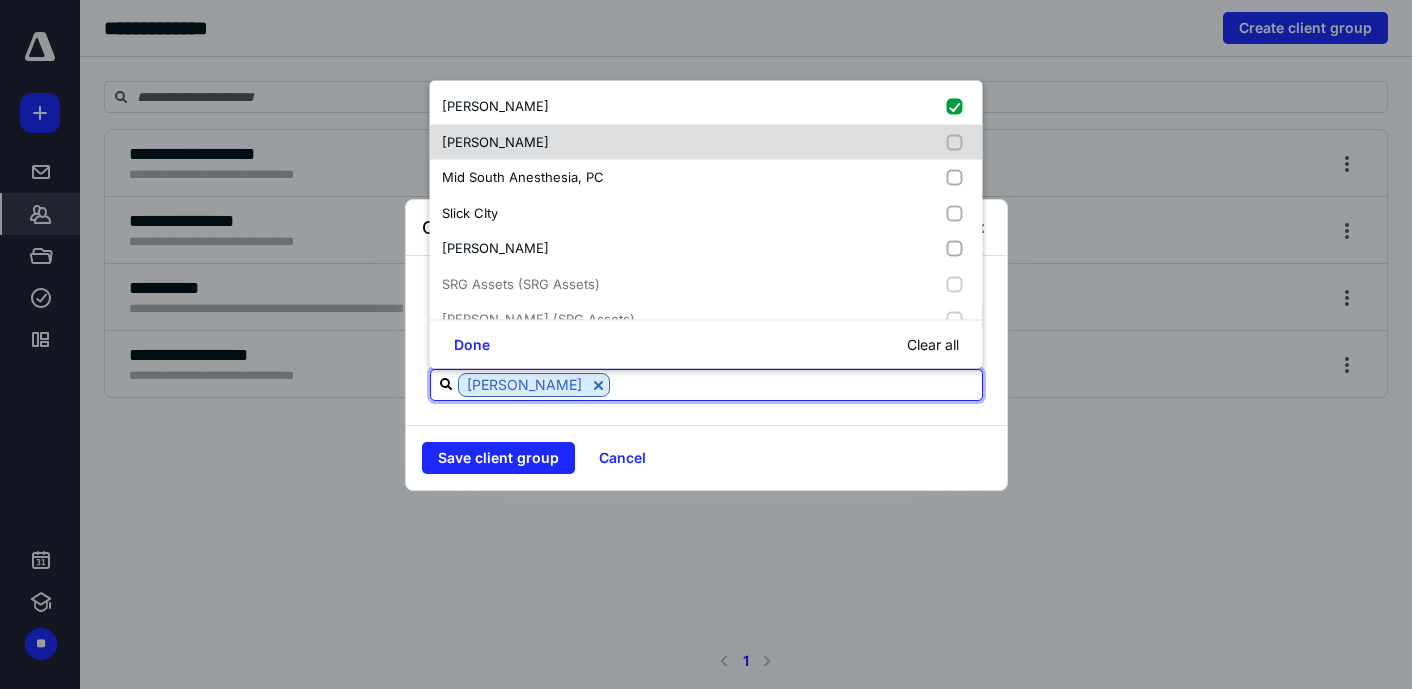 click at bounding box center (959, 142) 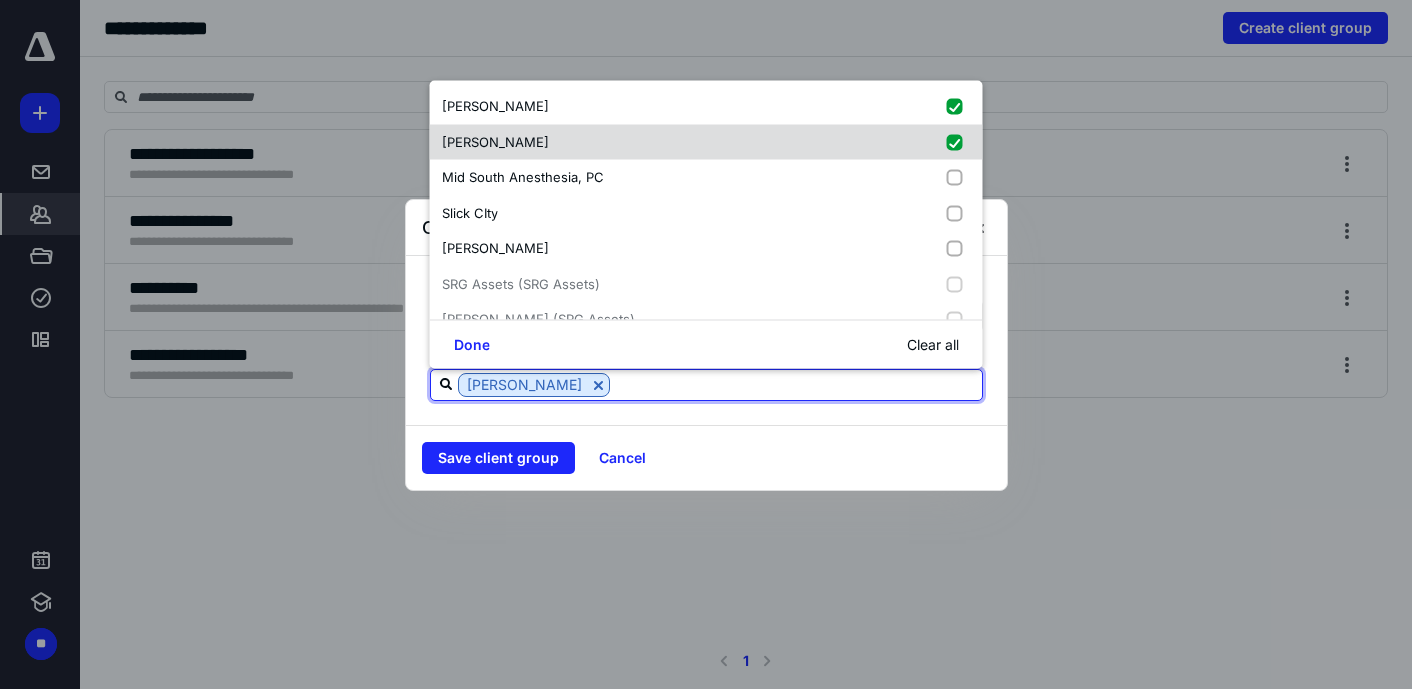checkbox on "true" 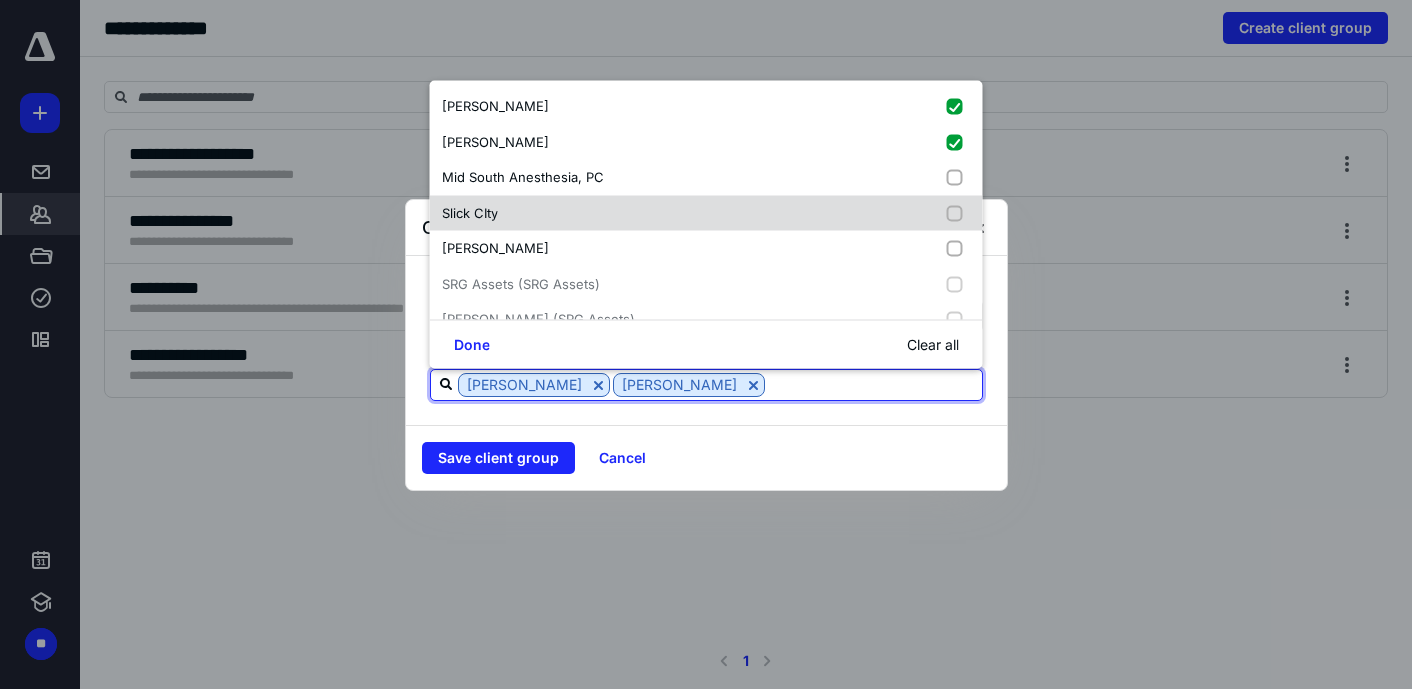 click at bounding box center [959, 213] 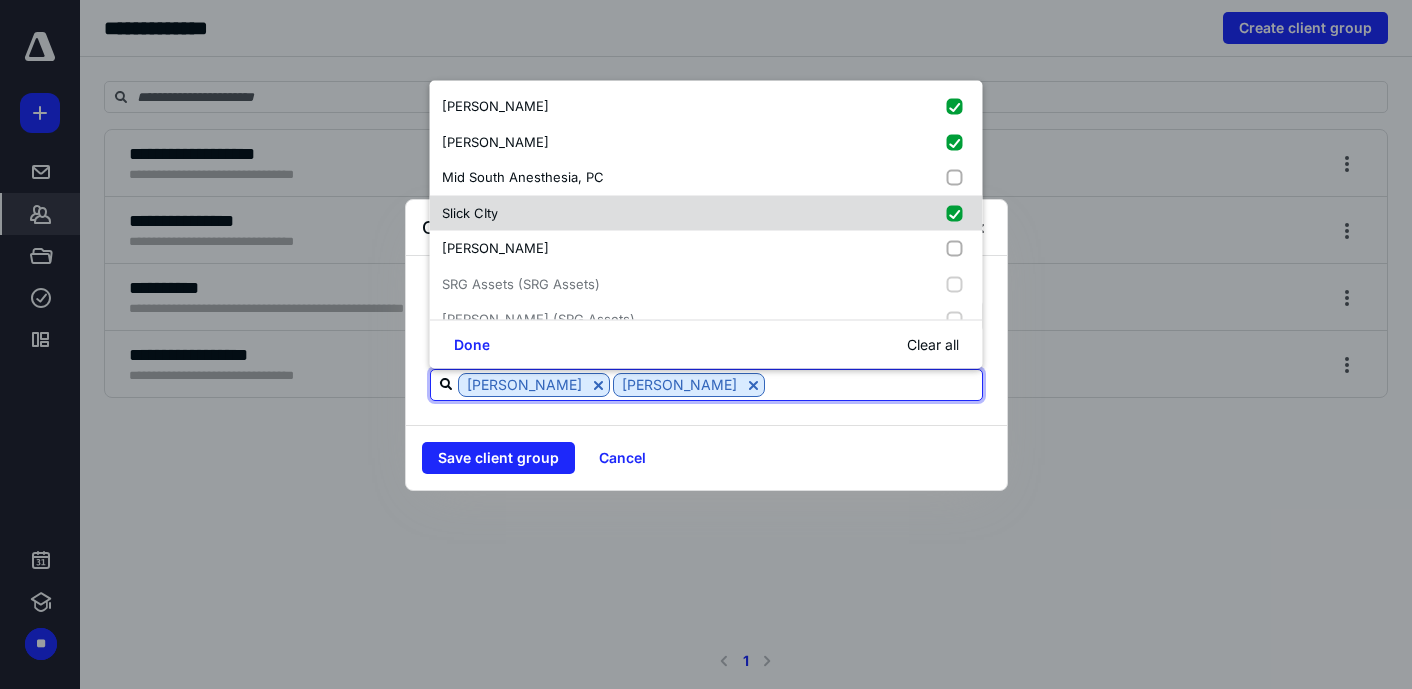 checkbox on "true" 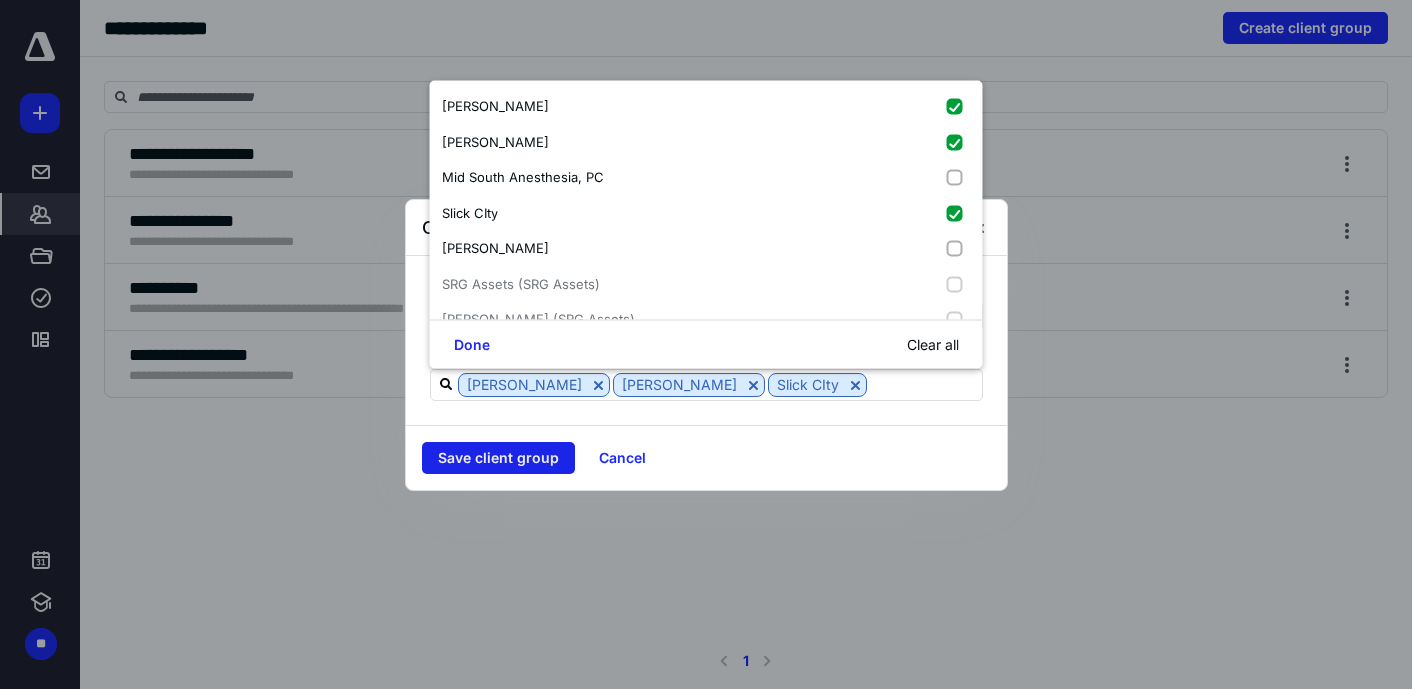 click on "Save client group" at bounding box center (498, 458) 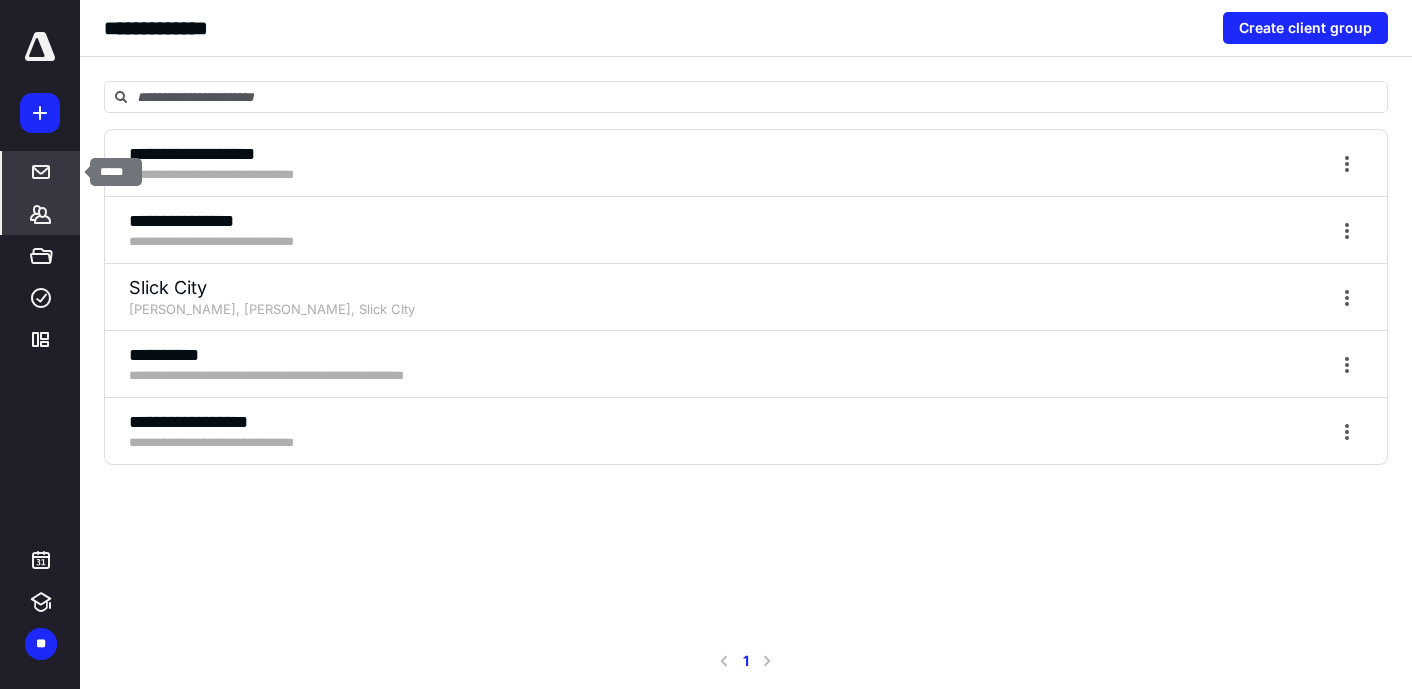 click 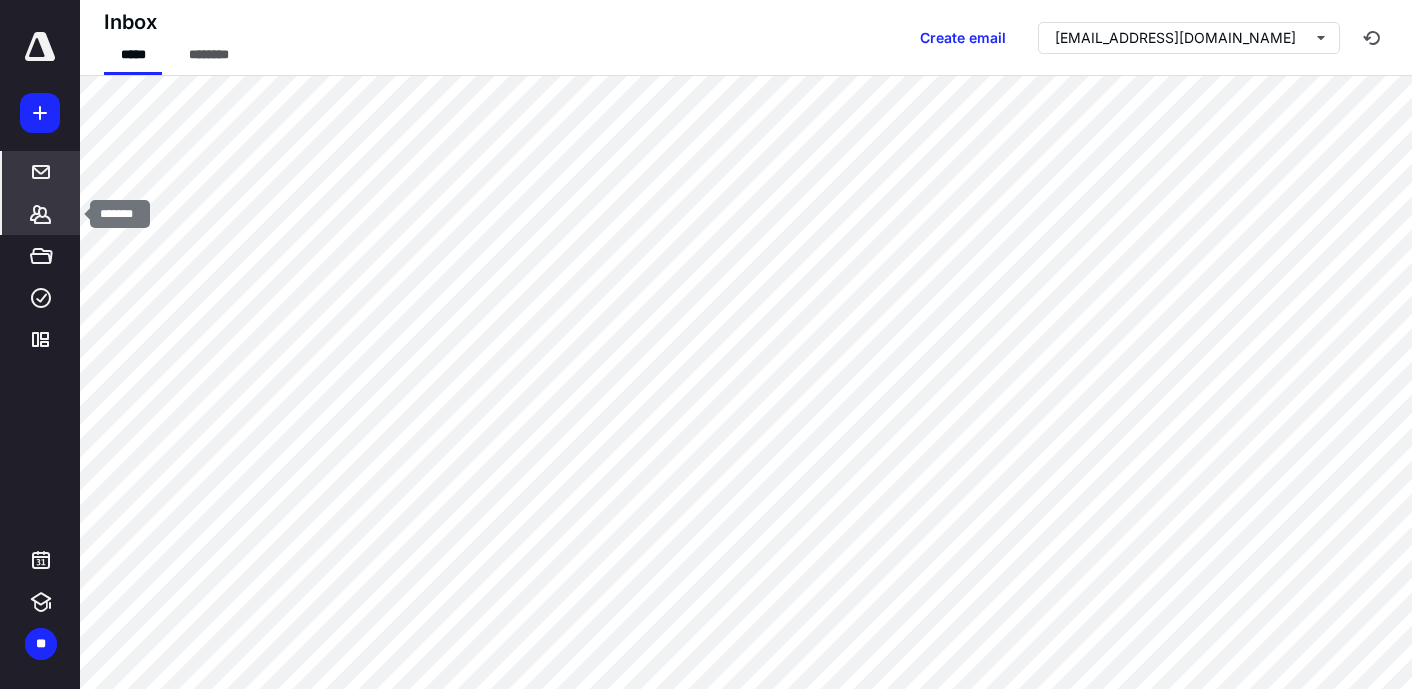 click 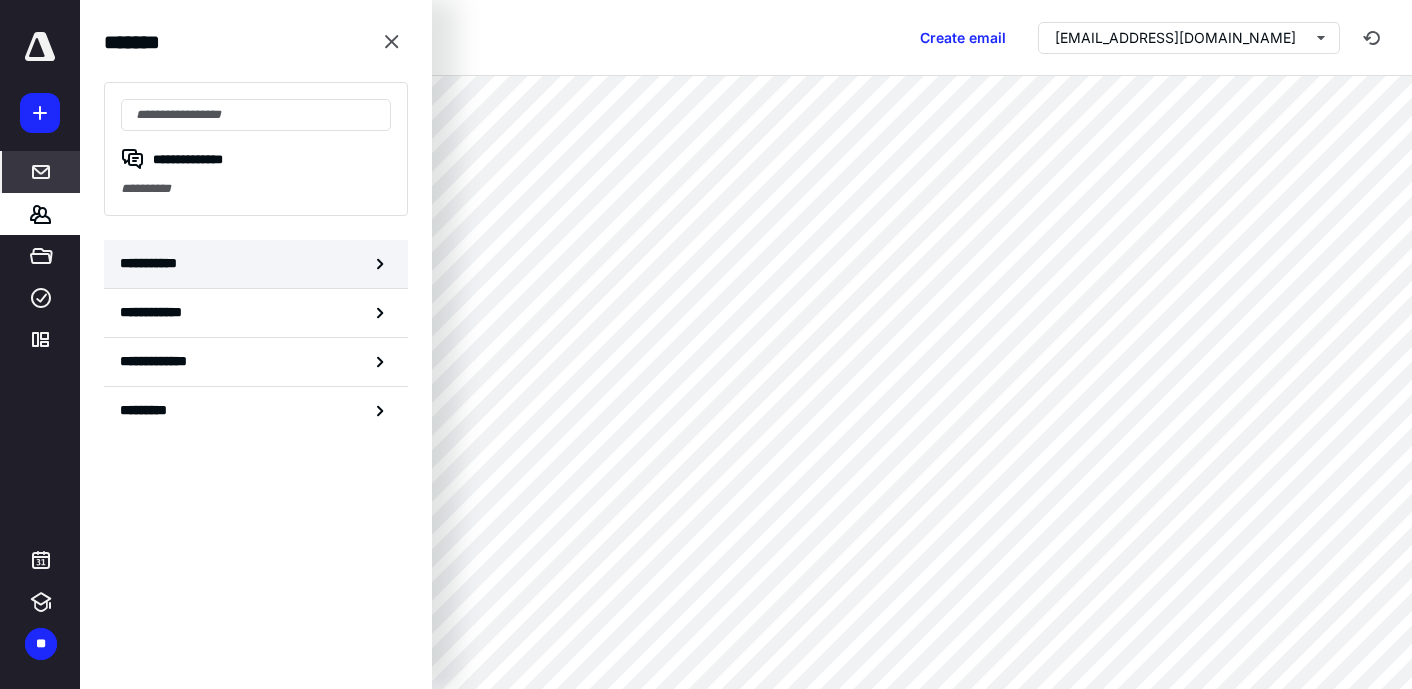 click on "**********" at bounding box center [153, 263] 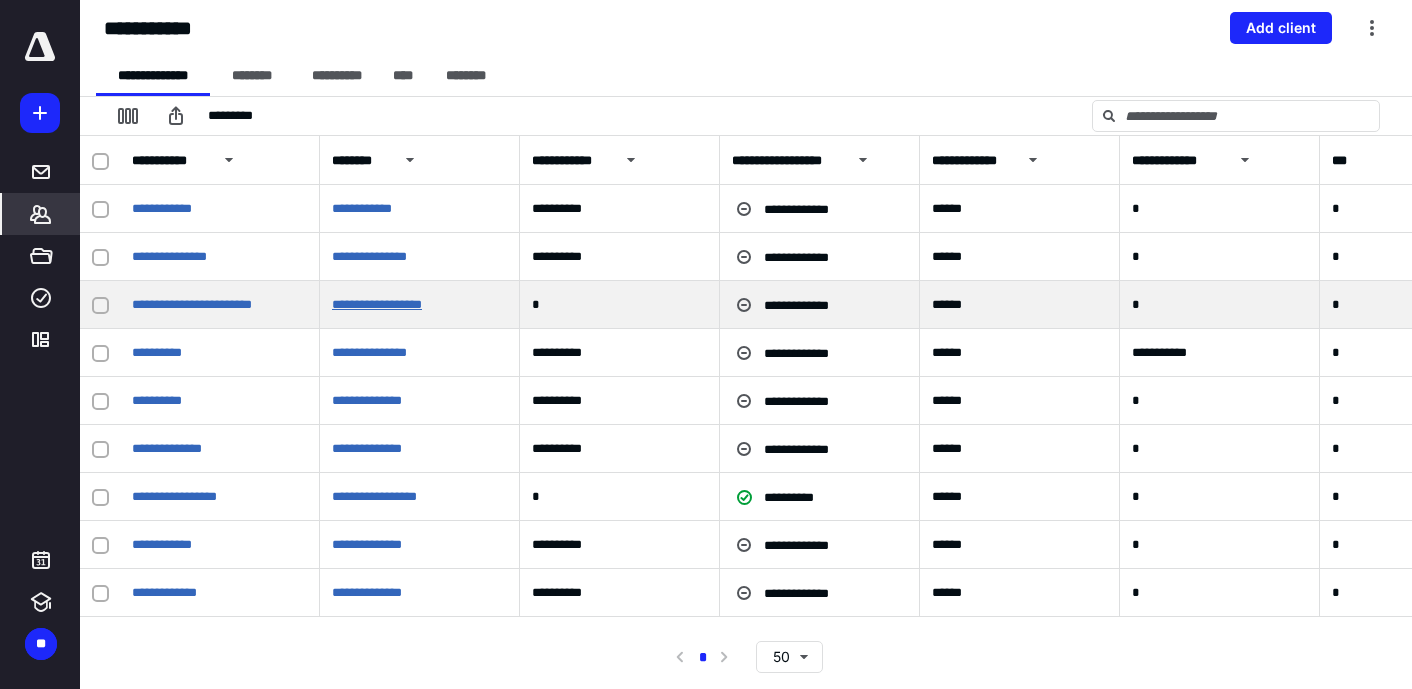 click on "**********" at bounding box center (377, 304) 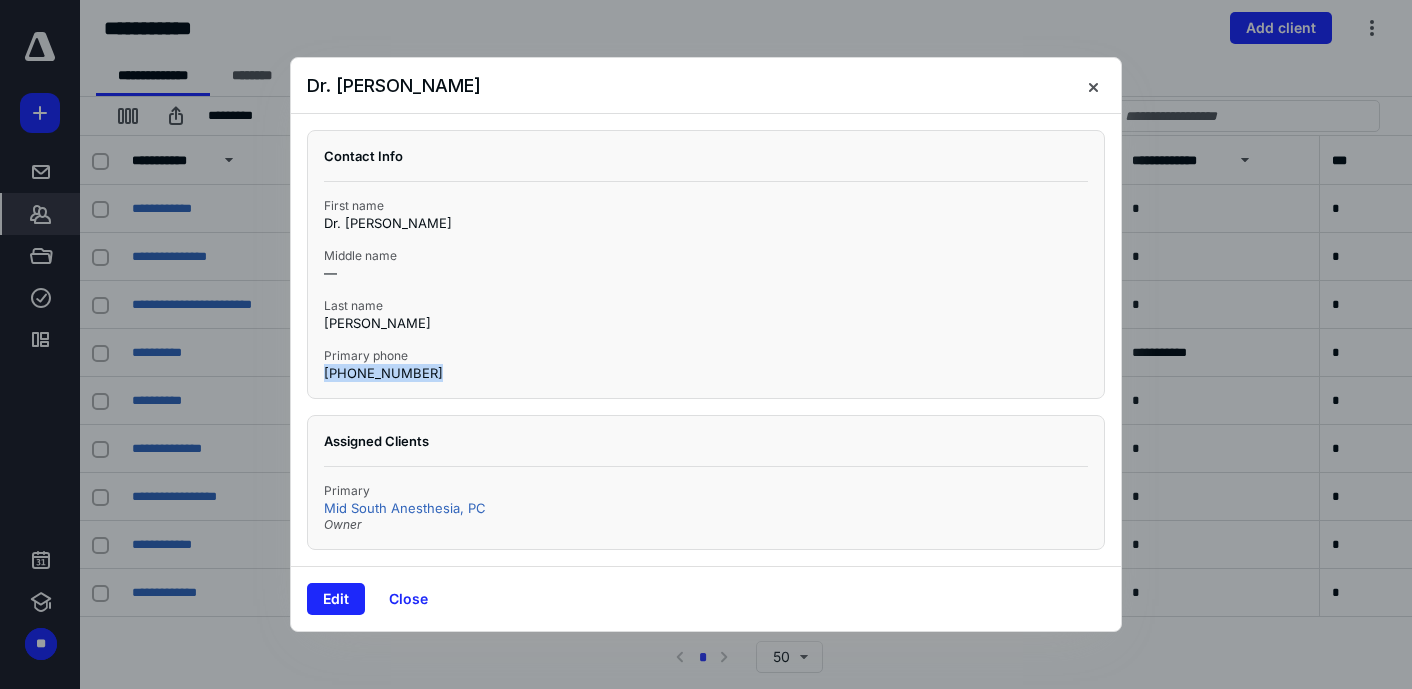 drag, startPoint x: 429, startPoint y: 373, endPoint x: 320, endPoint y: 380, distance: 109.22454 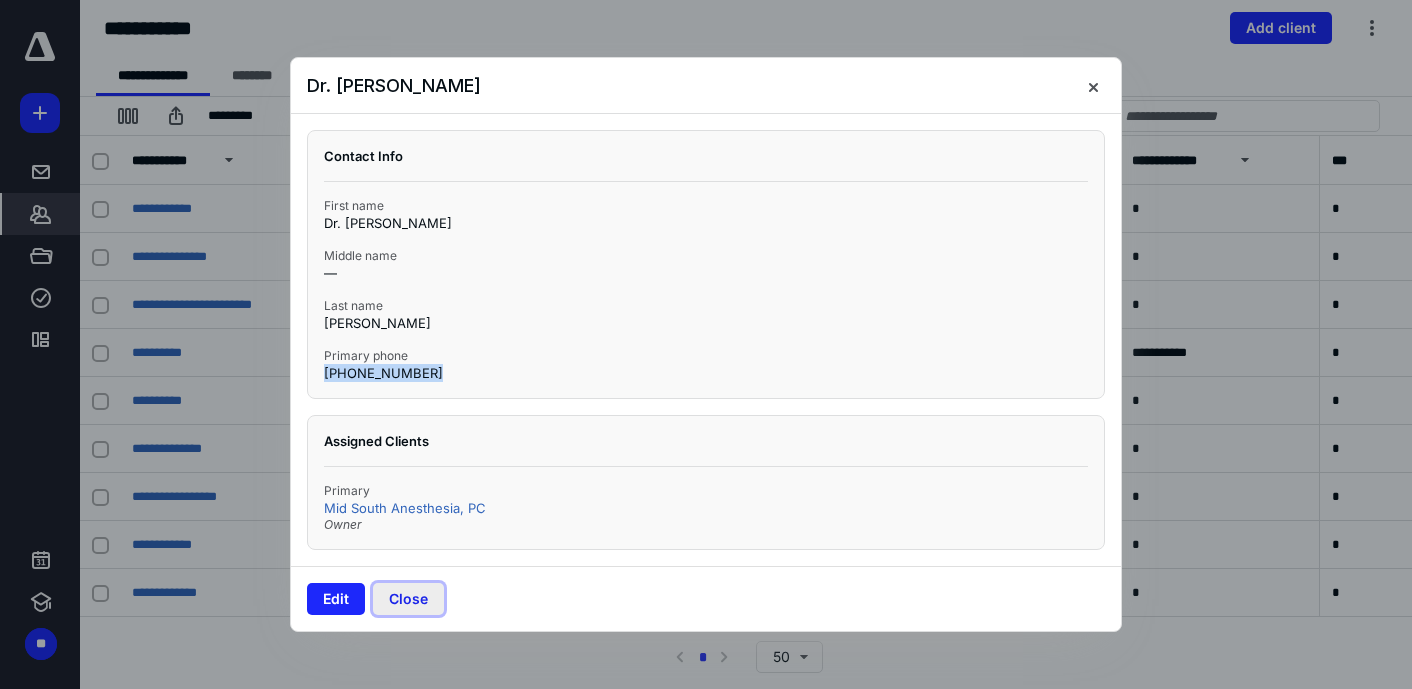 click on "Close" at bounding box center (408, 599) 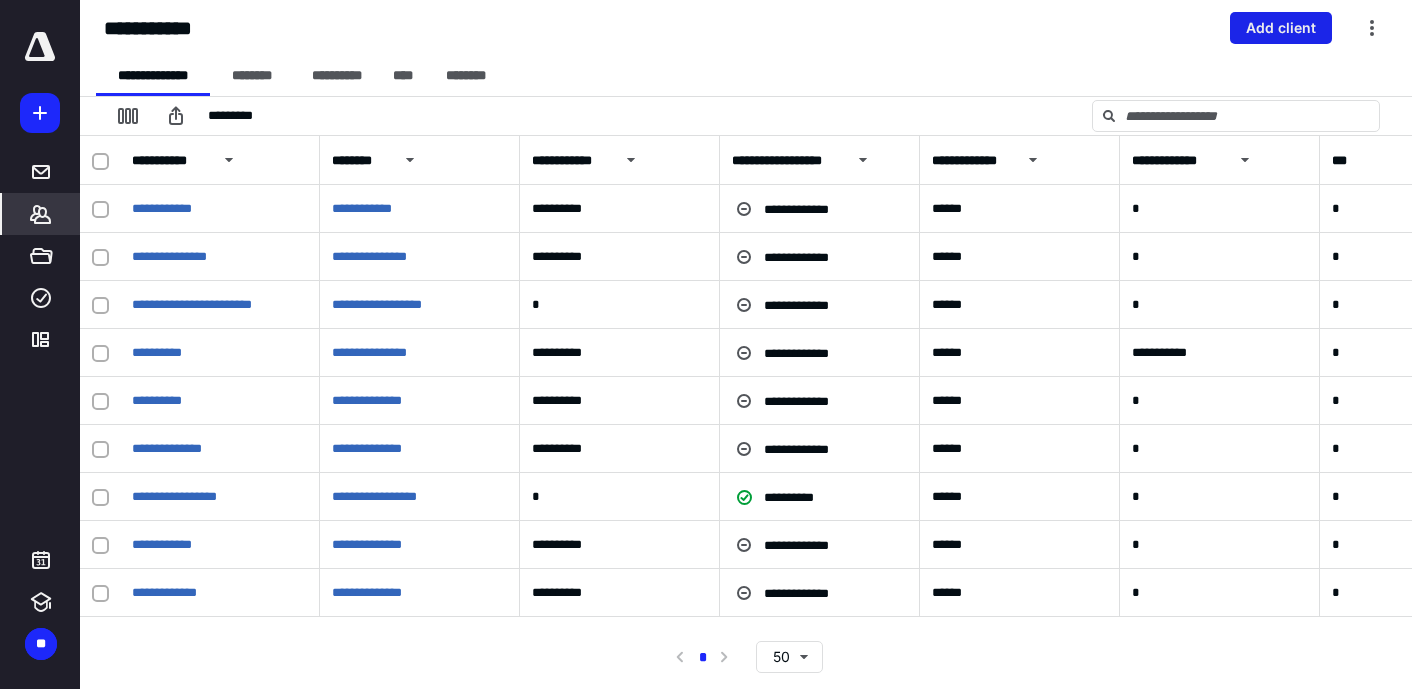 click on "Add client" at bounding box center [1281, 28] 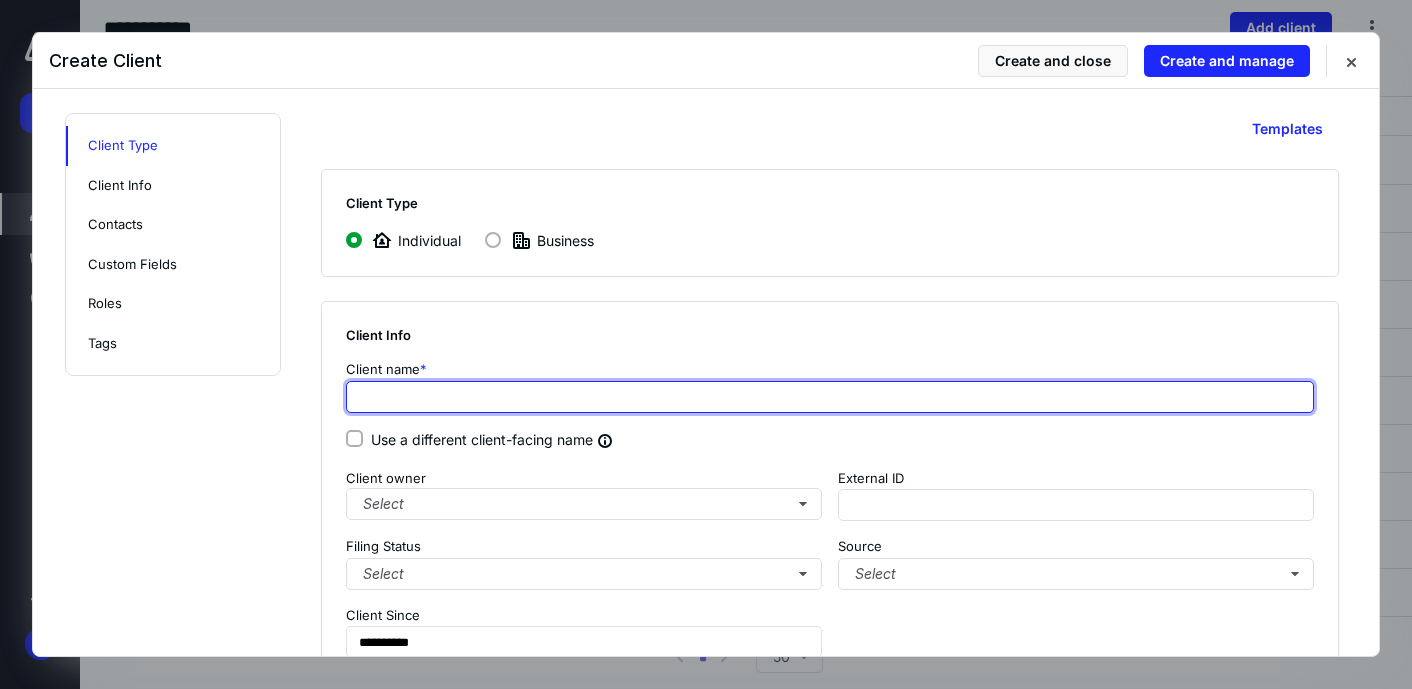click at bounding box center [830, 397] 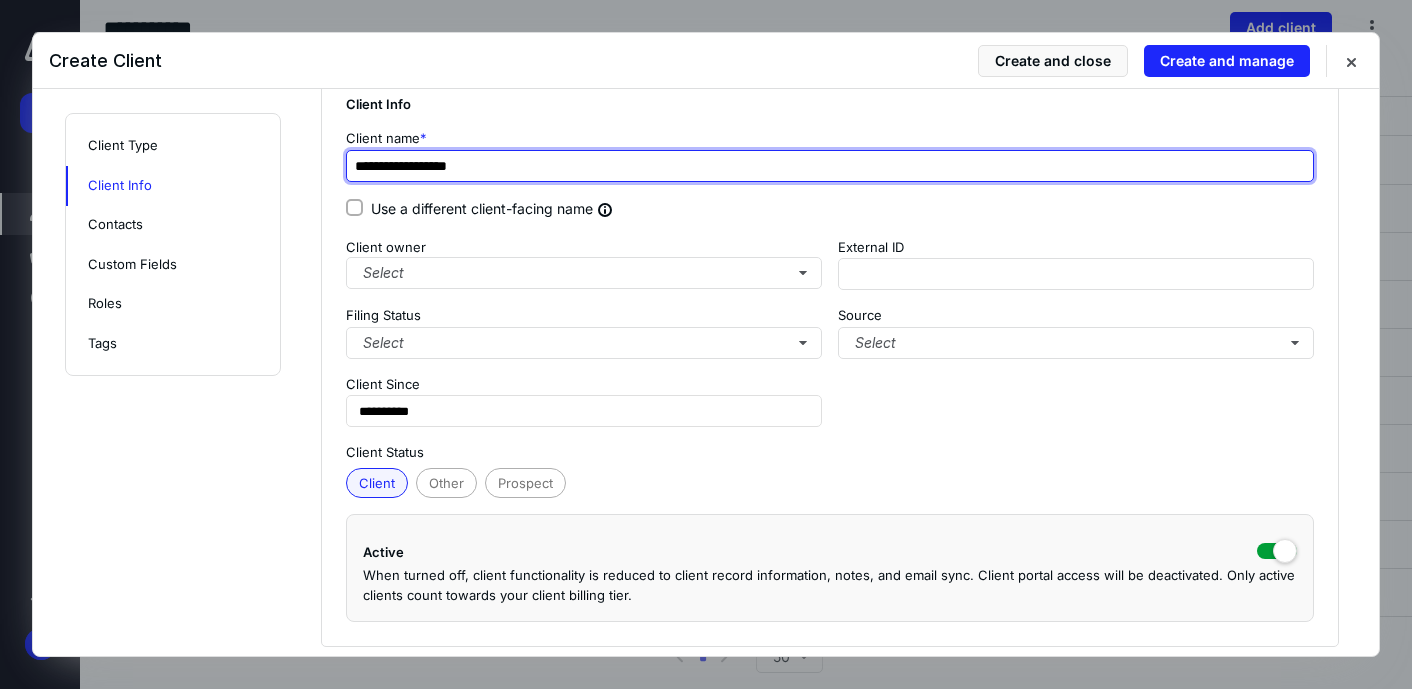 scroll, scrollTop: 254, scrollLeft: 0, axis: vertical 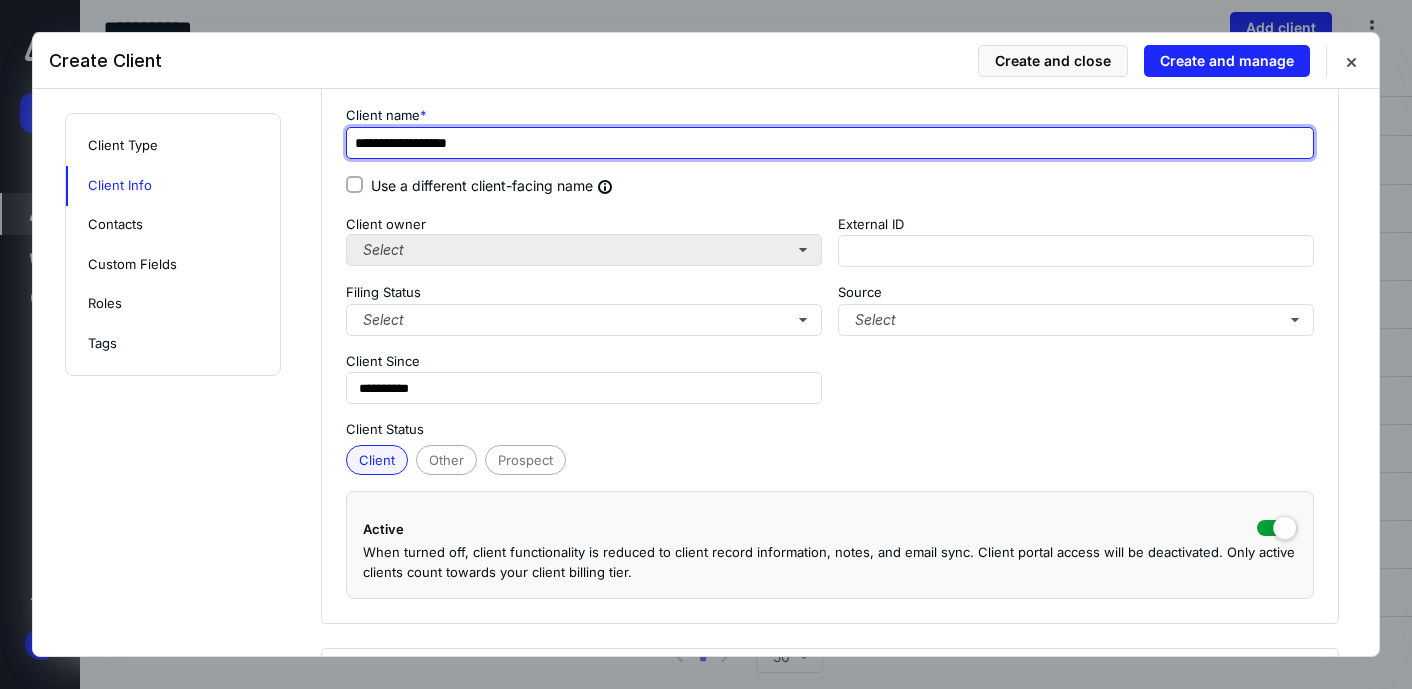 type on "**********" 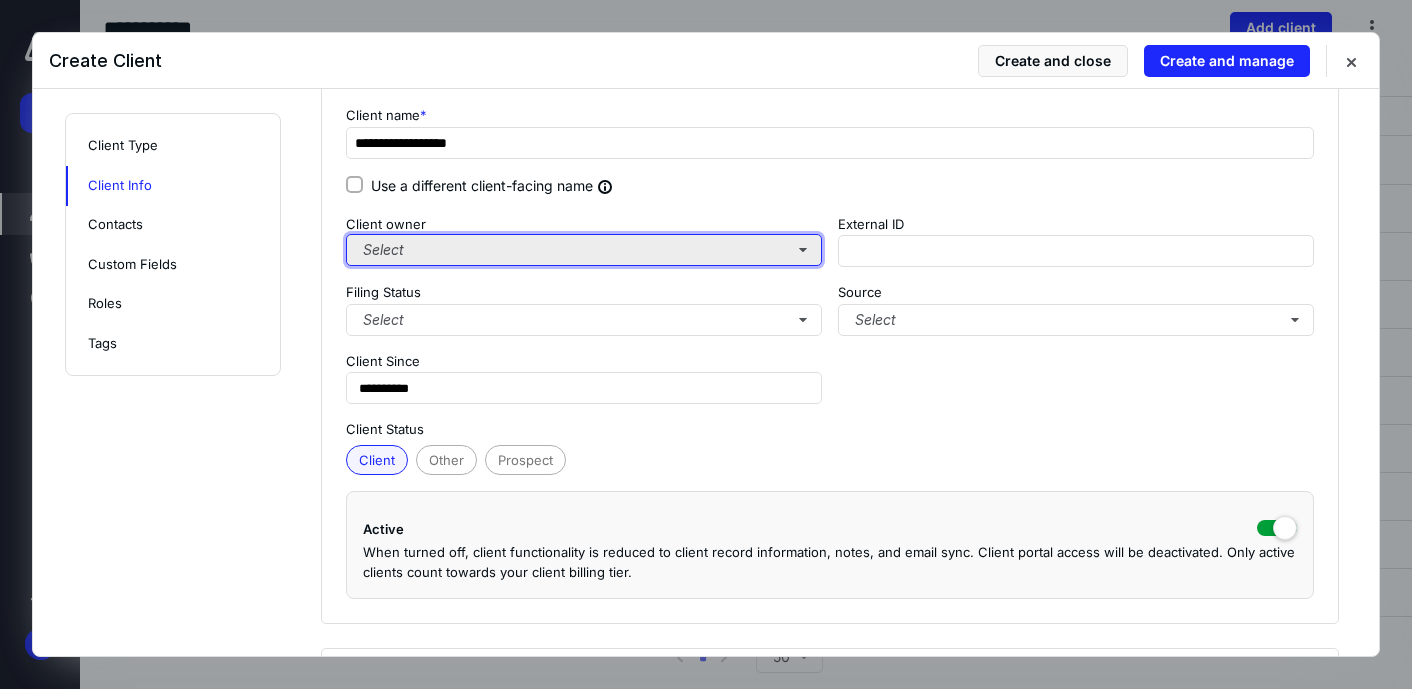click on "Select" at bounding box center [584, 250] 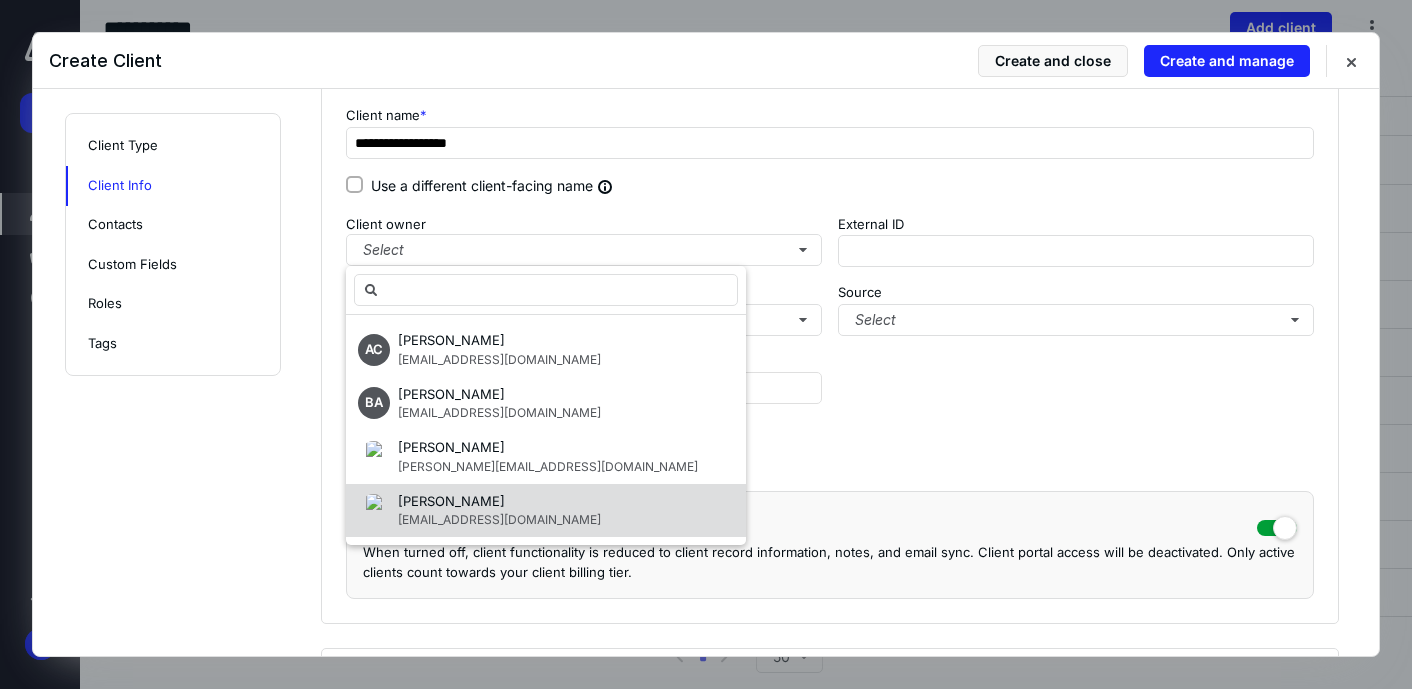 click on "[PERSON_NAME]" at bounding box center [499, 502] 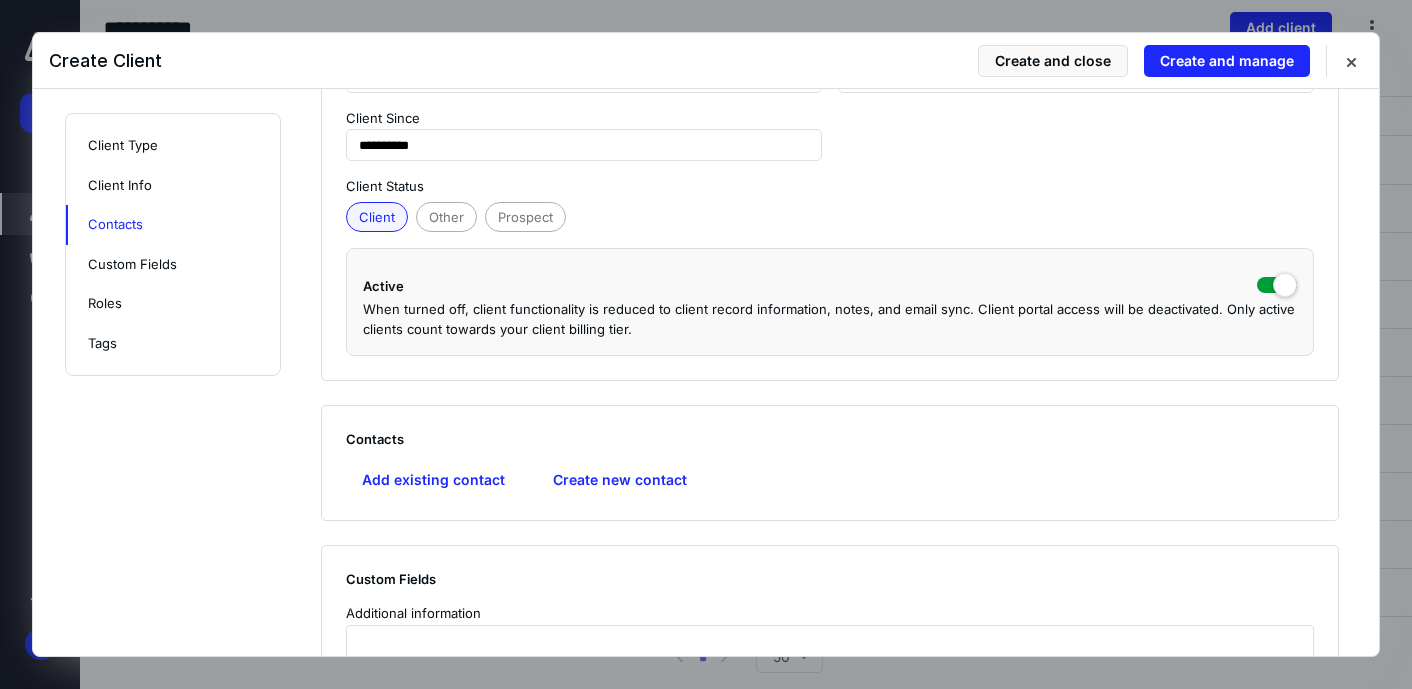 scroll, scrollTop: 516, scrollLeft: 0, axis: vertical 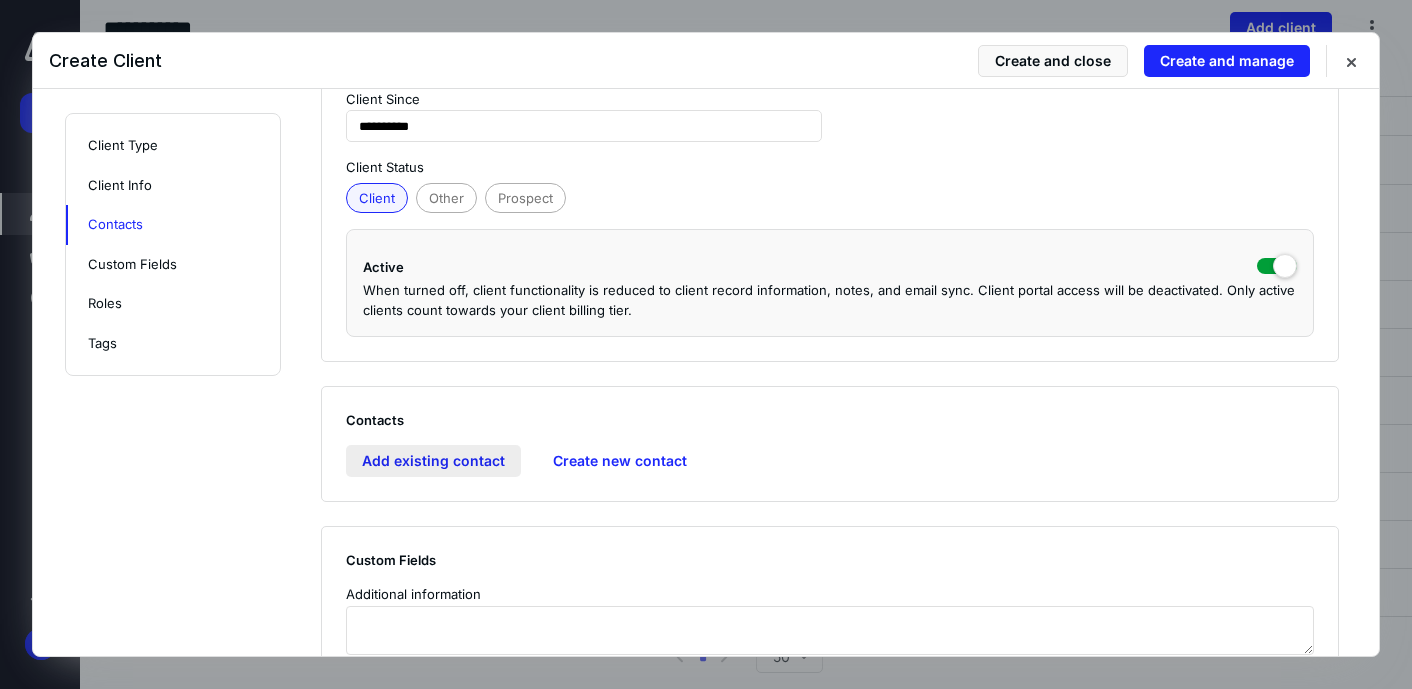click on "Add existing contact" at bounding box center (433, 461) 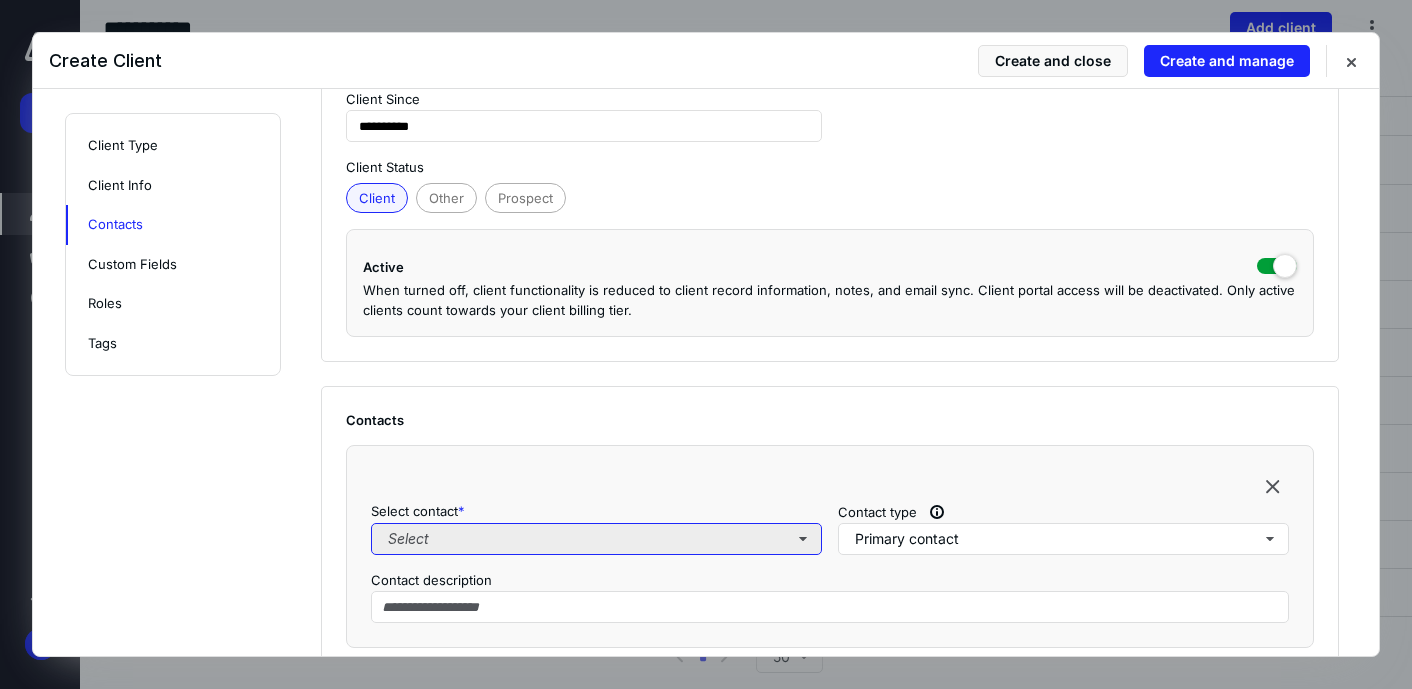 click on "Select" at bounding box center [596, 539] 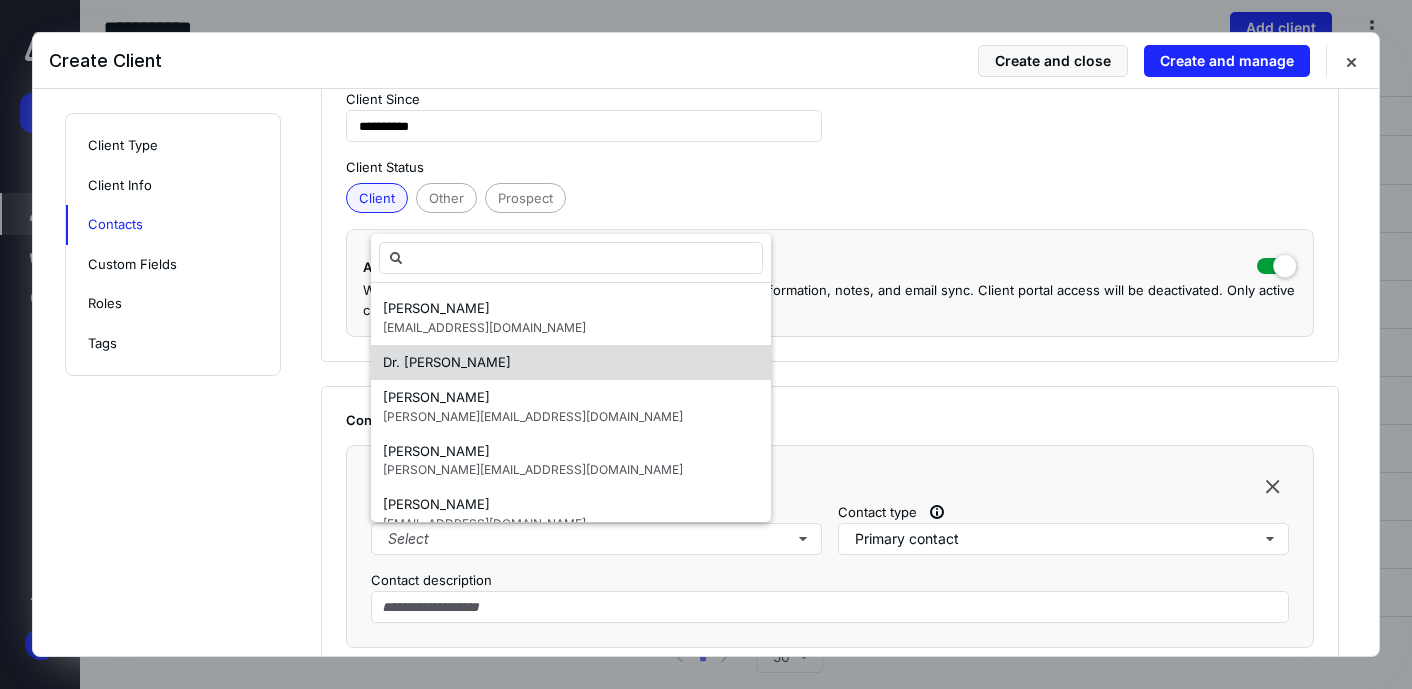 click on "Dr. [PERSON_NAME]" at bounding box center [571, 363] 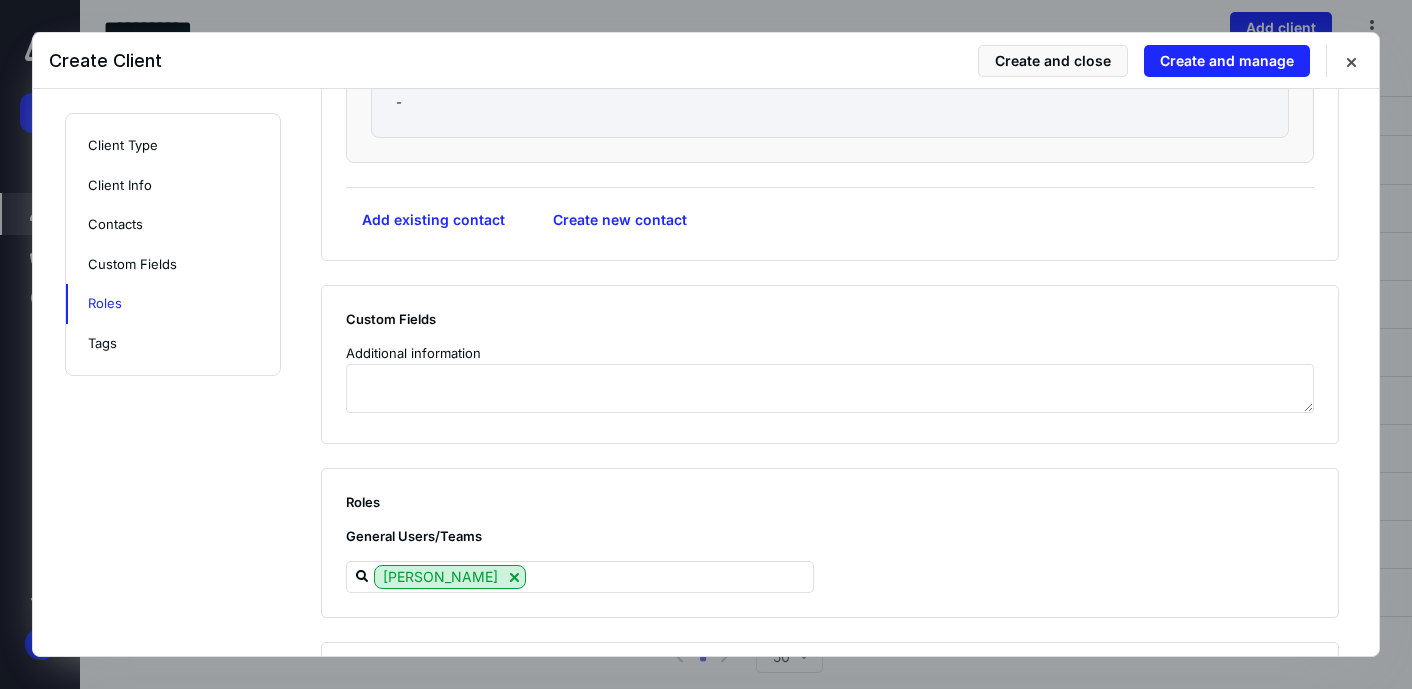 scroll, scrollTop: 1364, scrollLeft: 0, axis: vertical 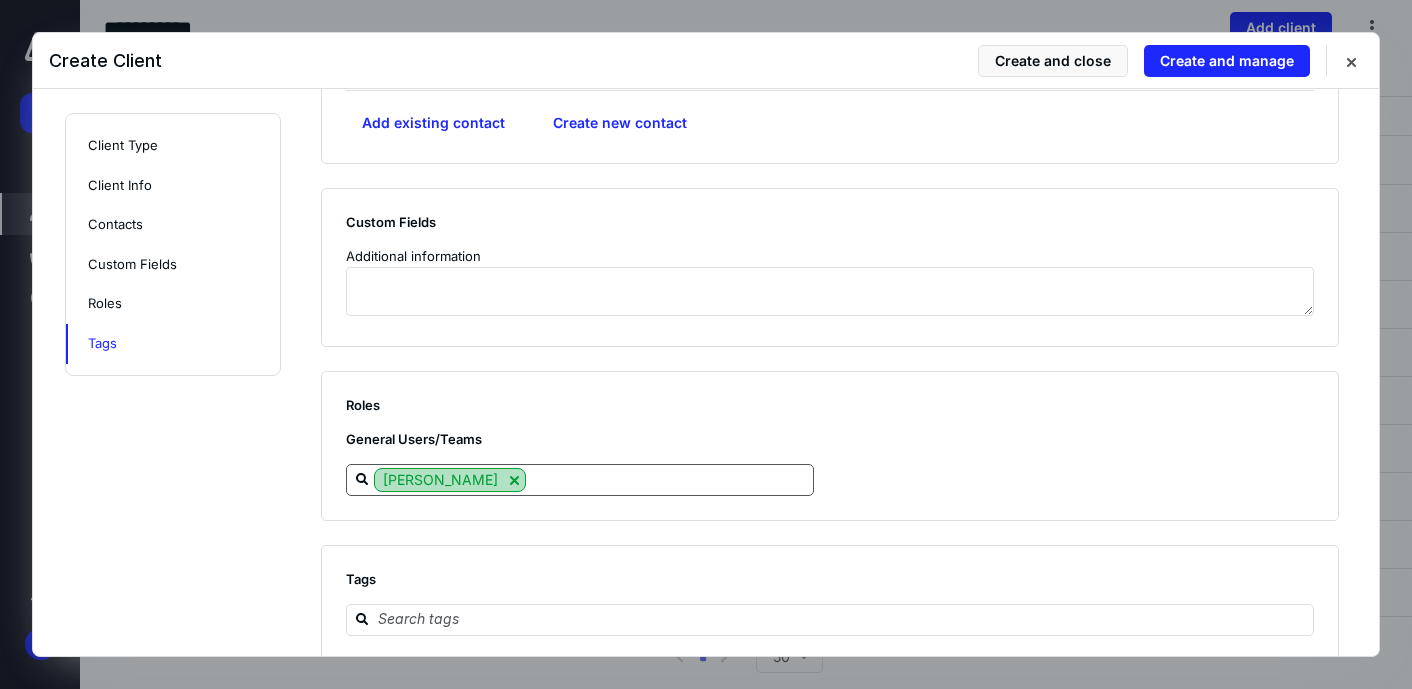 click at bounding box center (514, 480) 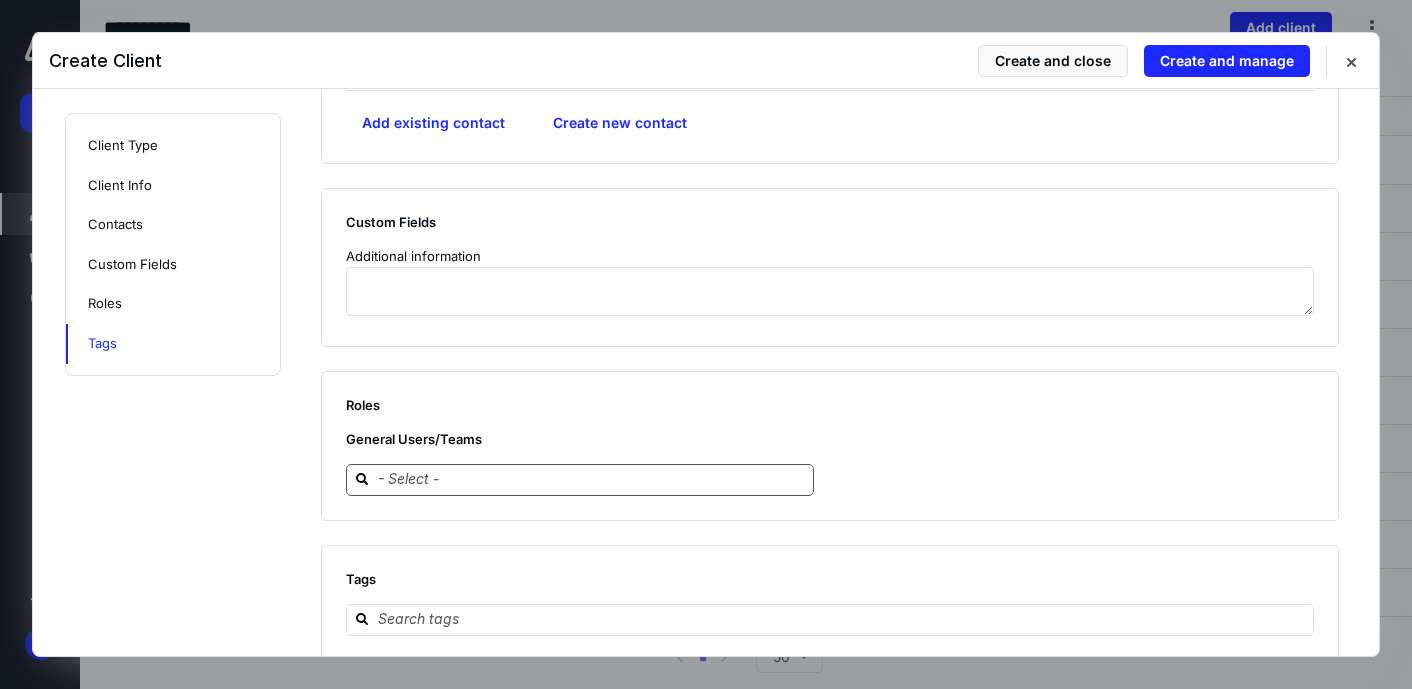 click at bounding box center [592, 479] 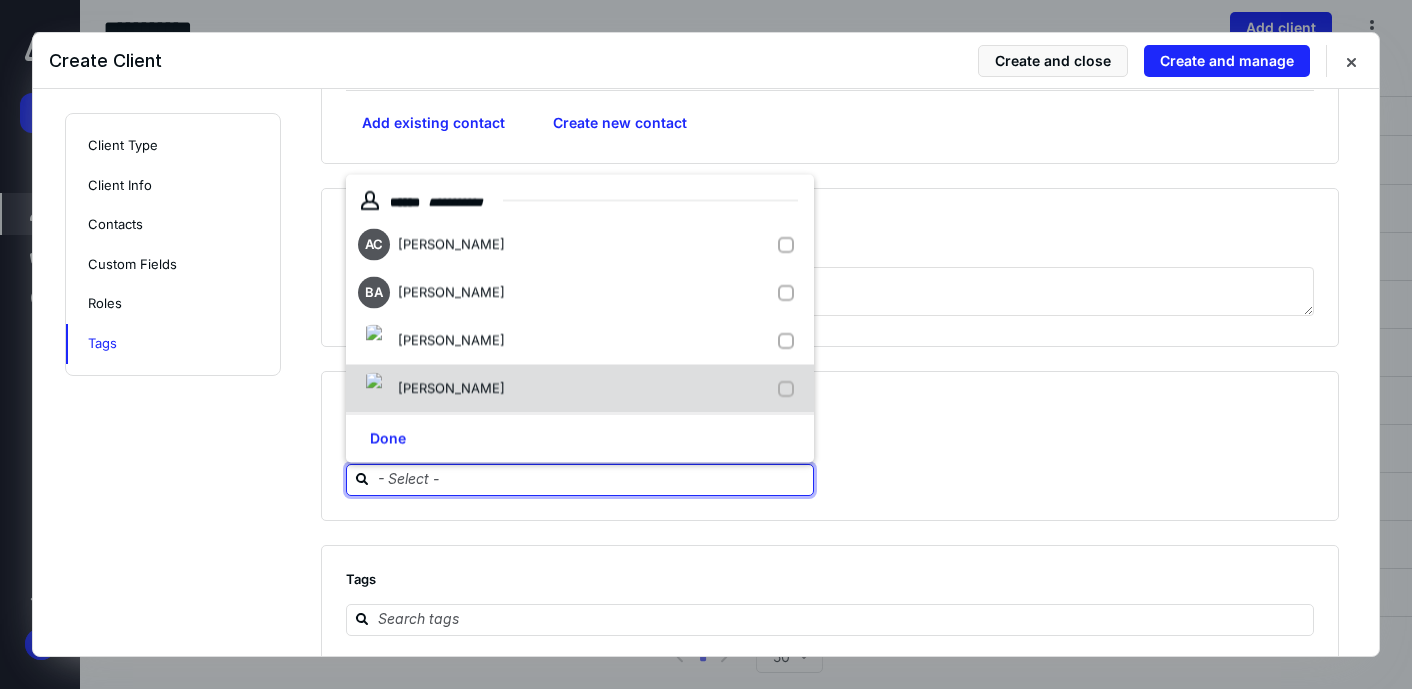 click on "[PERSON_NAME]" at bounding box center [451, 388] 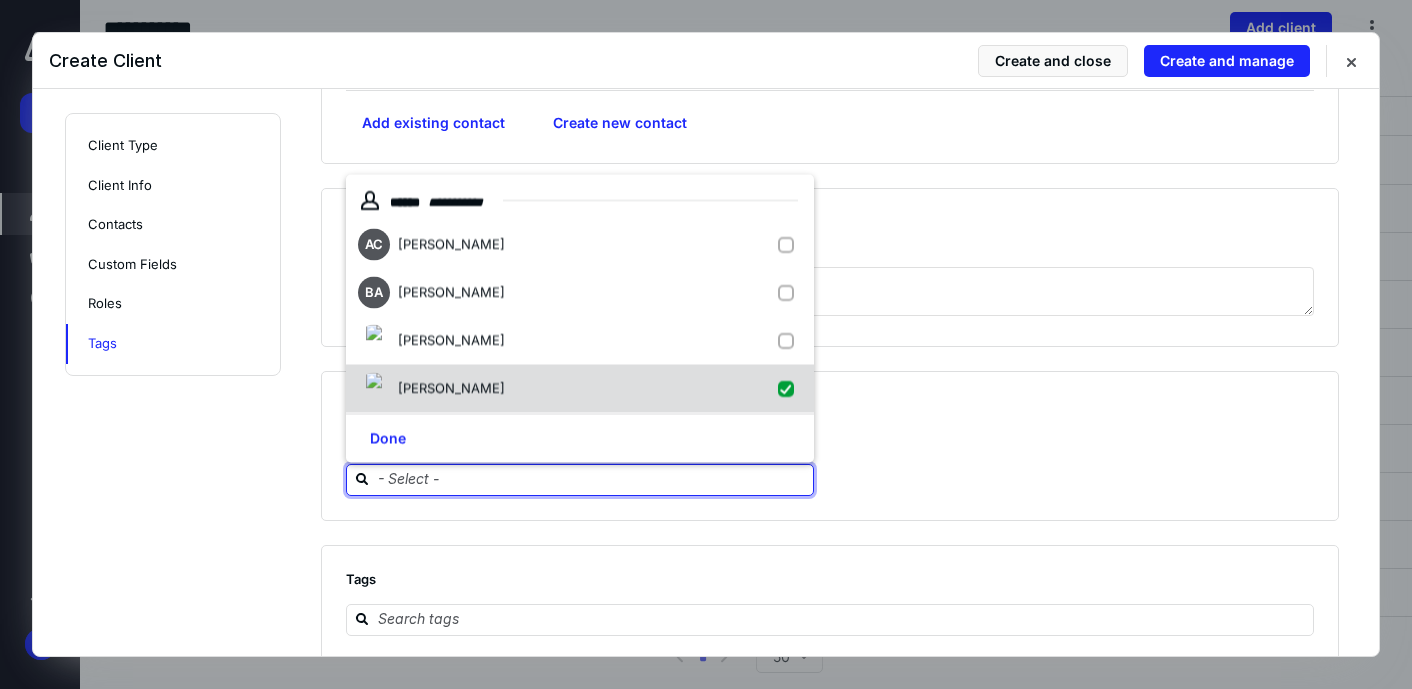 checkbox on "true" 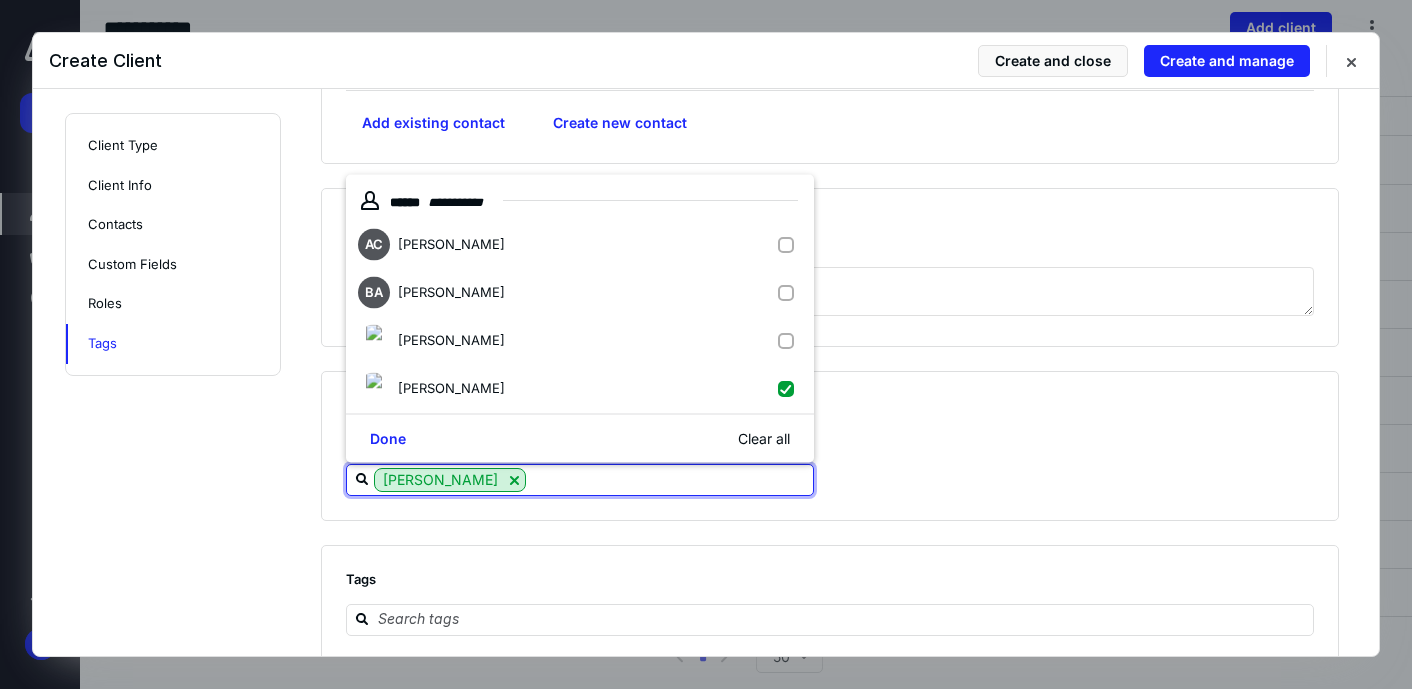 click on "Roles" at bounding box center [830, 405] 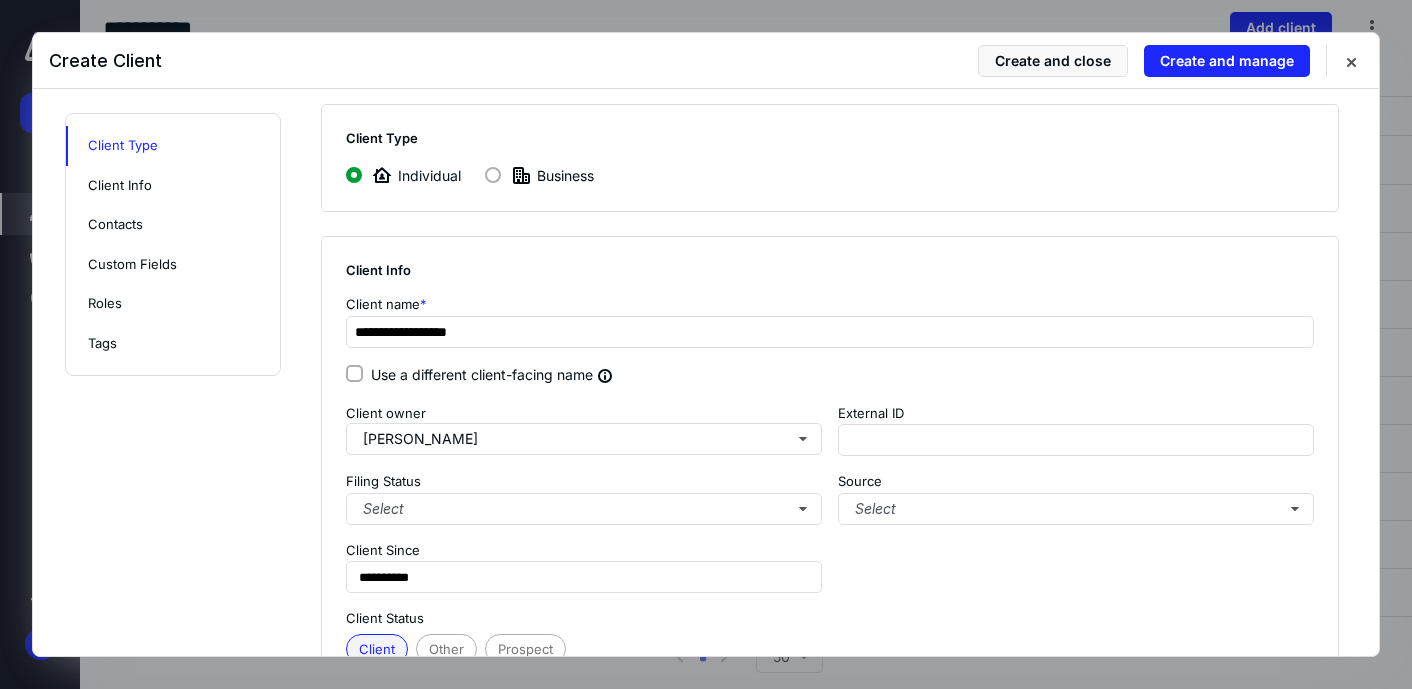 scroll, scrollTop: 0, scrollLeft: 0, axis: both 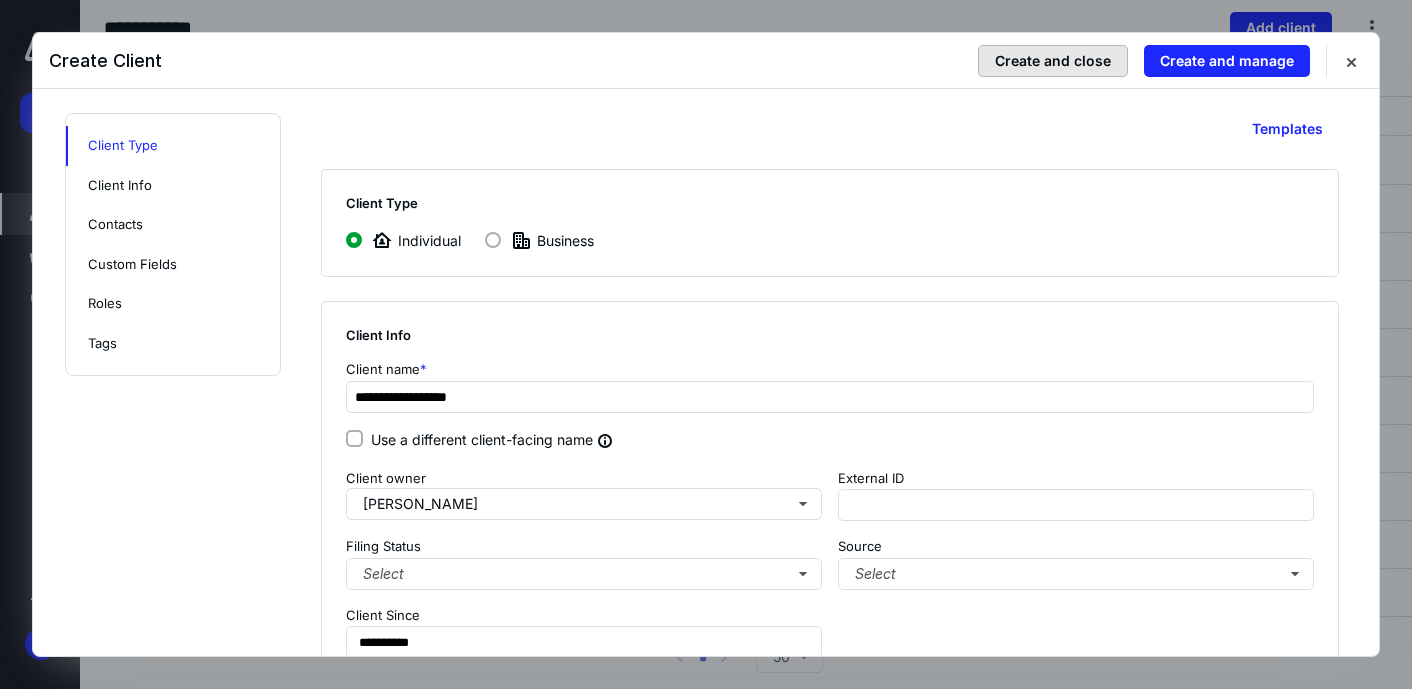click on "Create and close" at bounding box center (1053, 61) 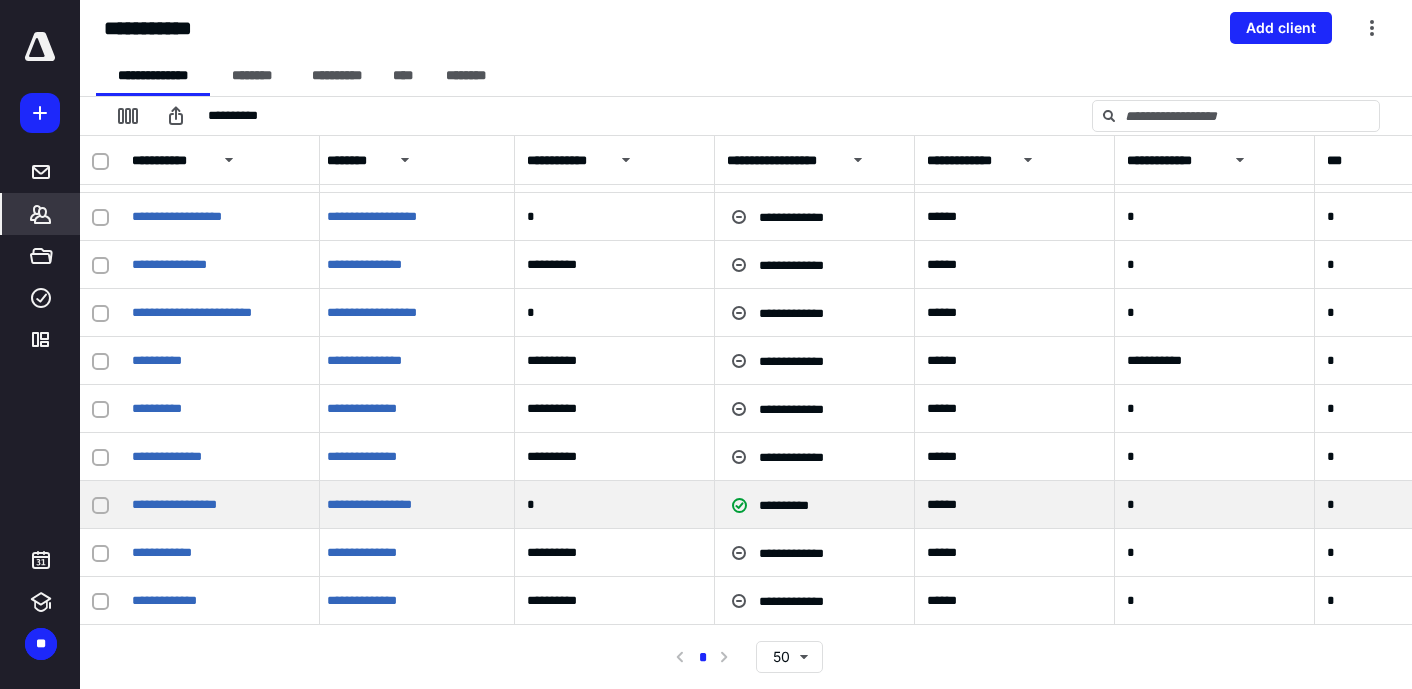 scroll, scrollTop: 0, scrollLeft: 5, axis: horizontal 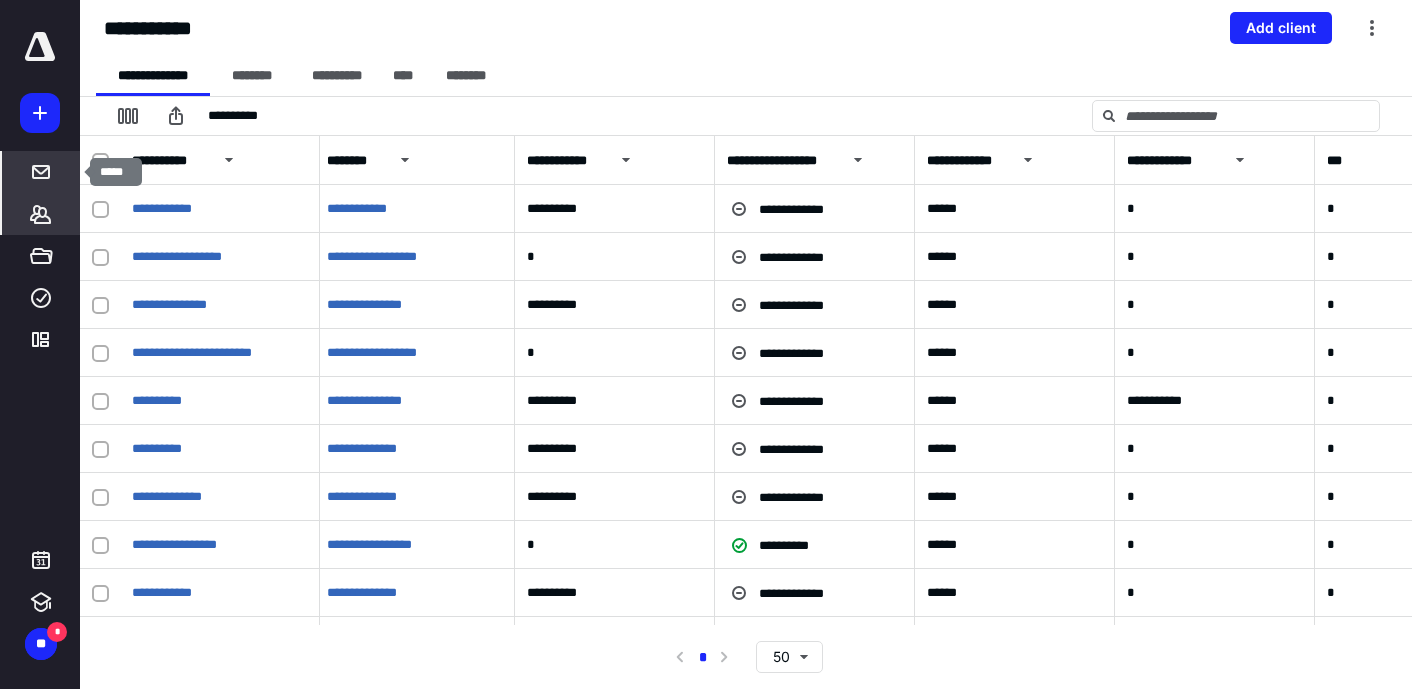 click 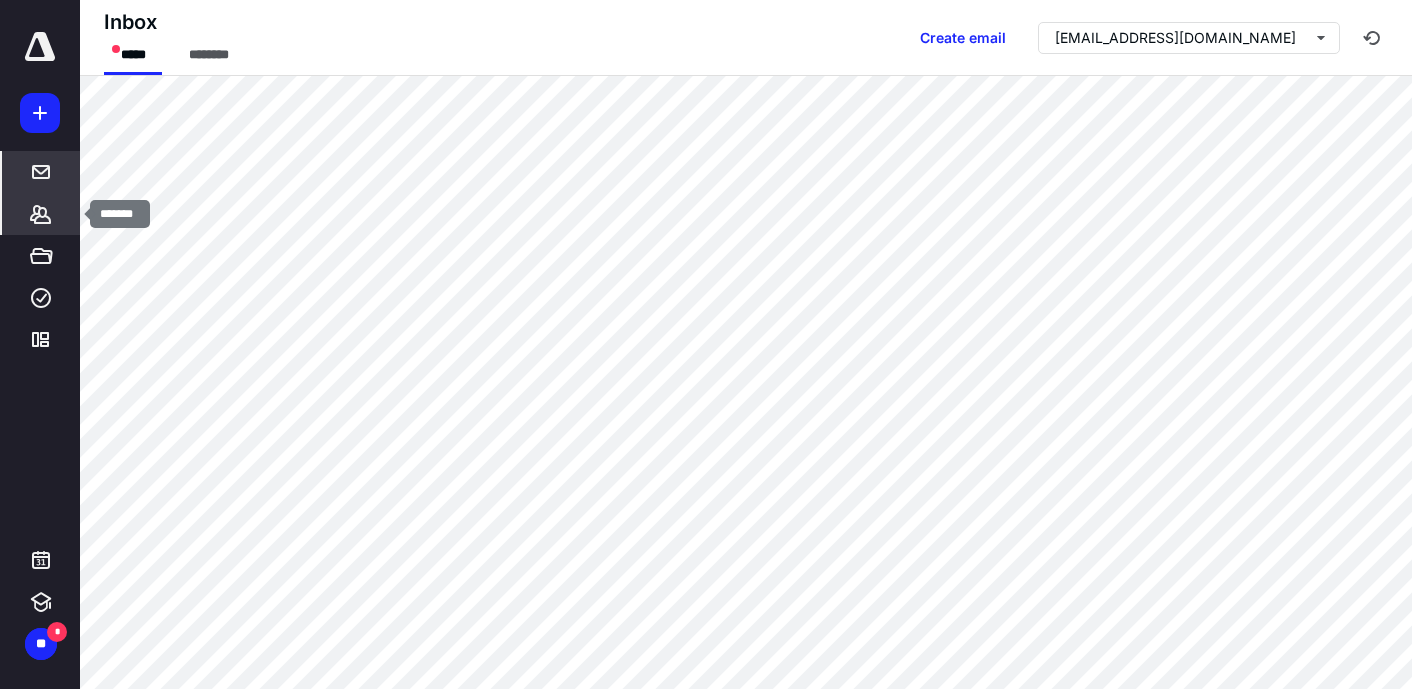 click 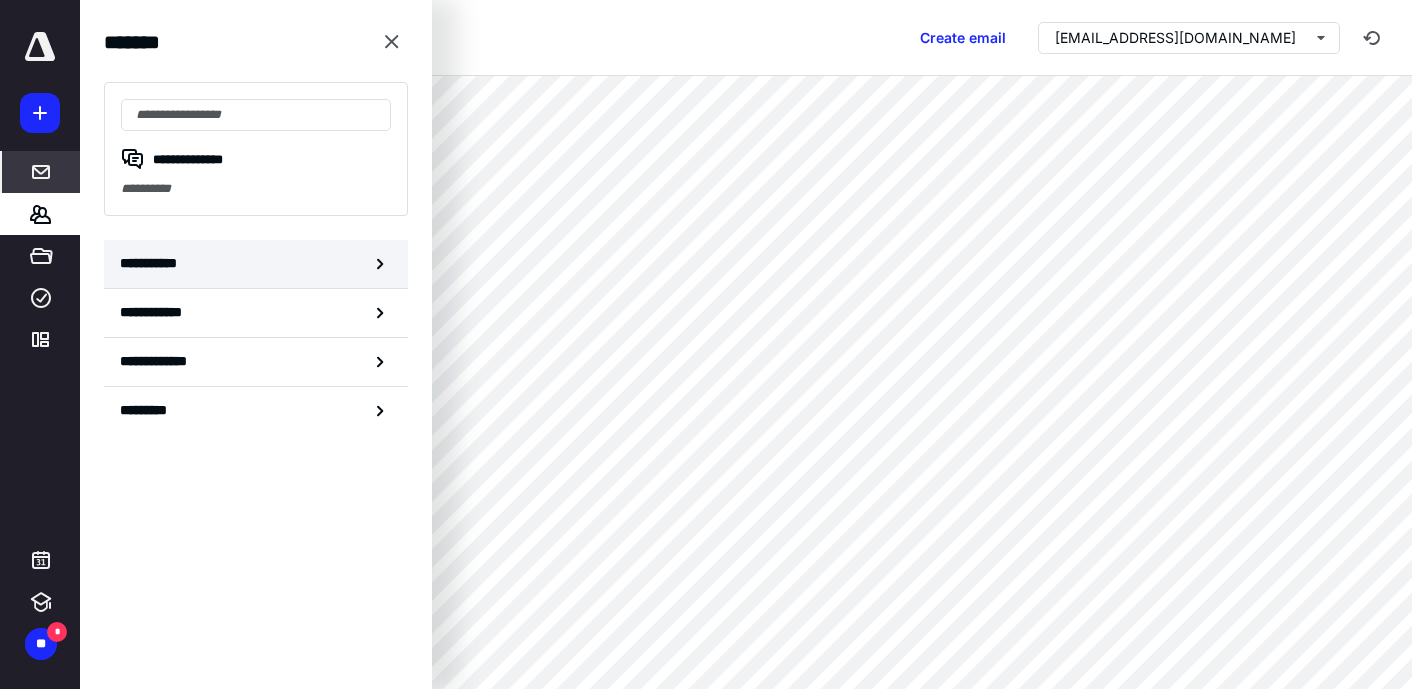 click on "**********" at bounding box center [153, 263] 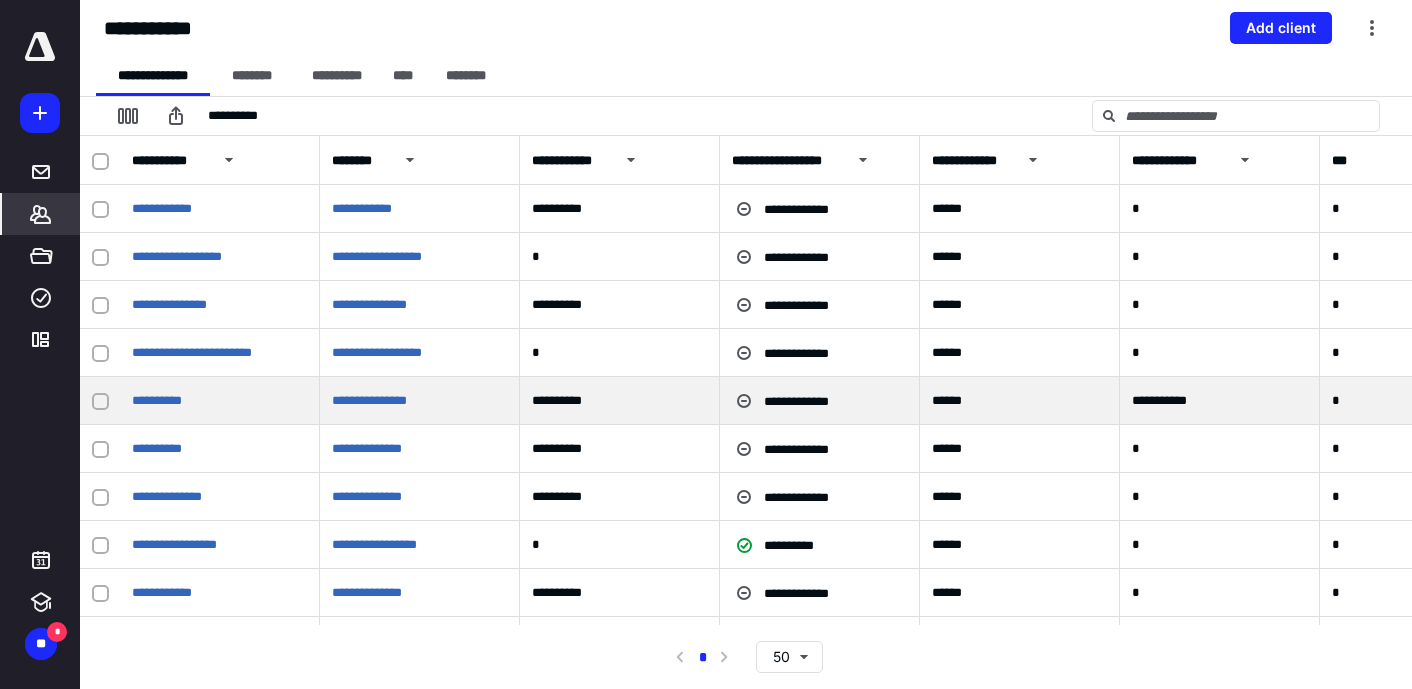 scroll, scrollTop: 40, scrollLeft: 0, axis: vertical 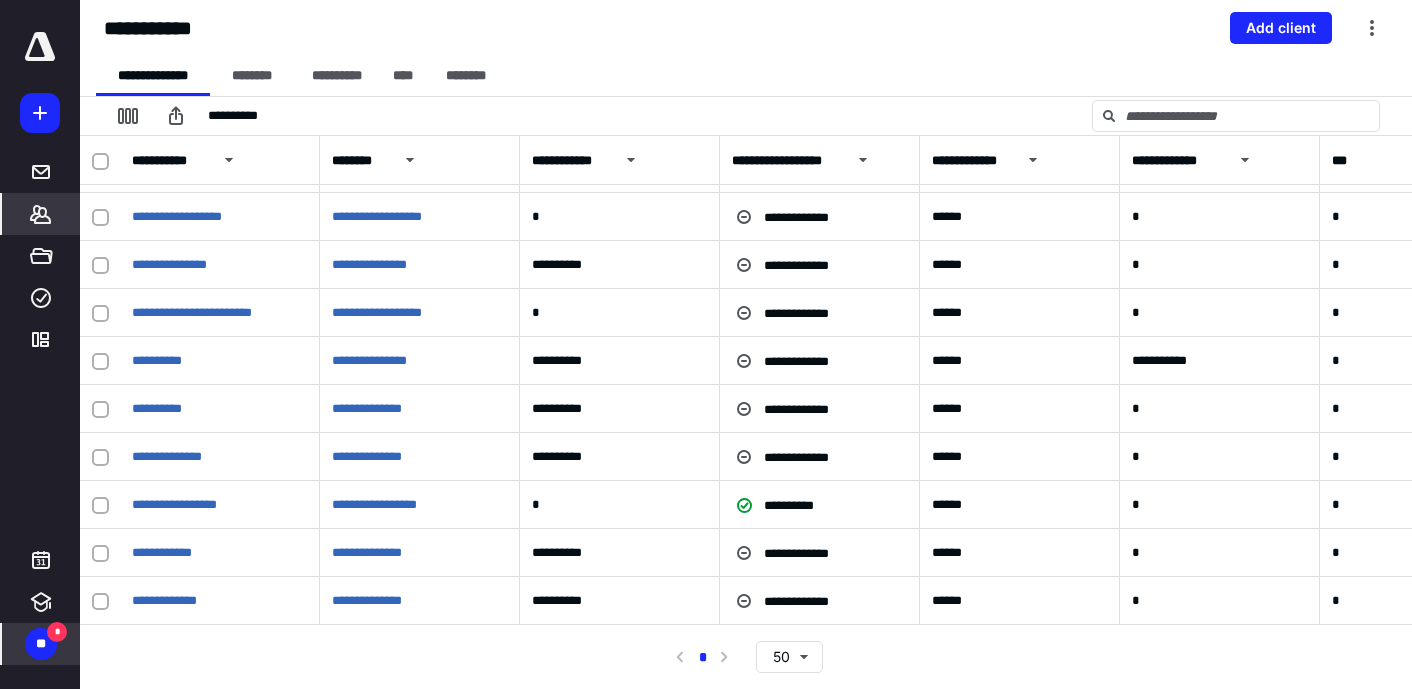 click on "*" at bounding box center (57, 632) 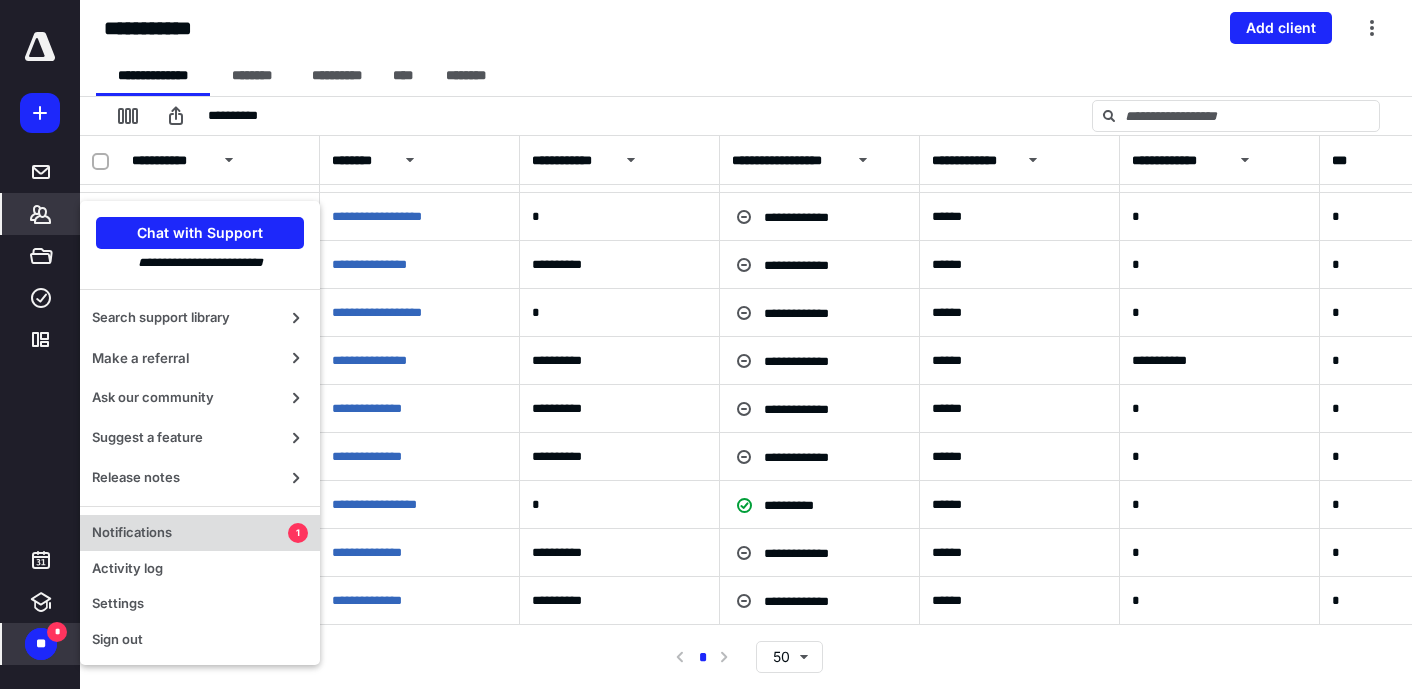click on "Notifications" at bounding box center (190, 533) 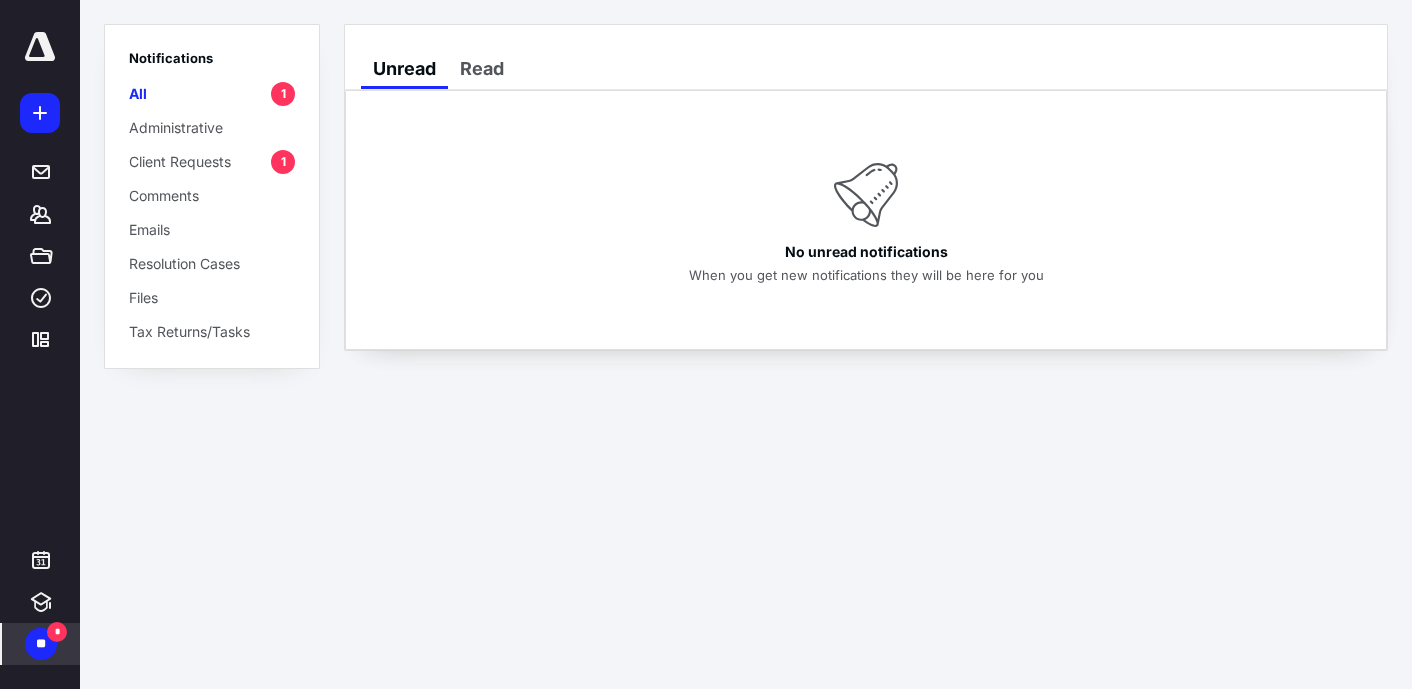 click on "Client Requests" at bounding box center [180, 161] 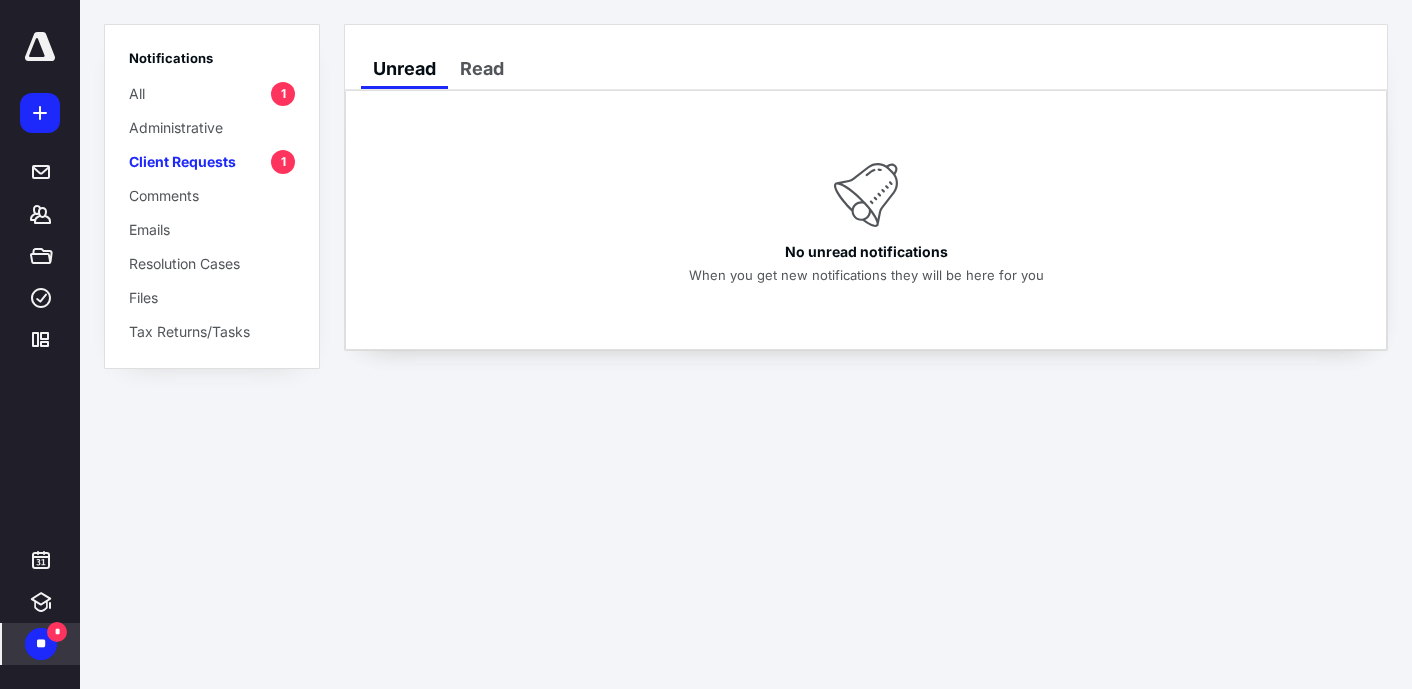 click on "All 1" at bounding box center (212, 93) 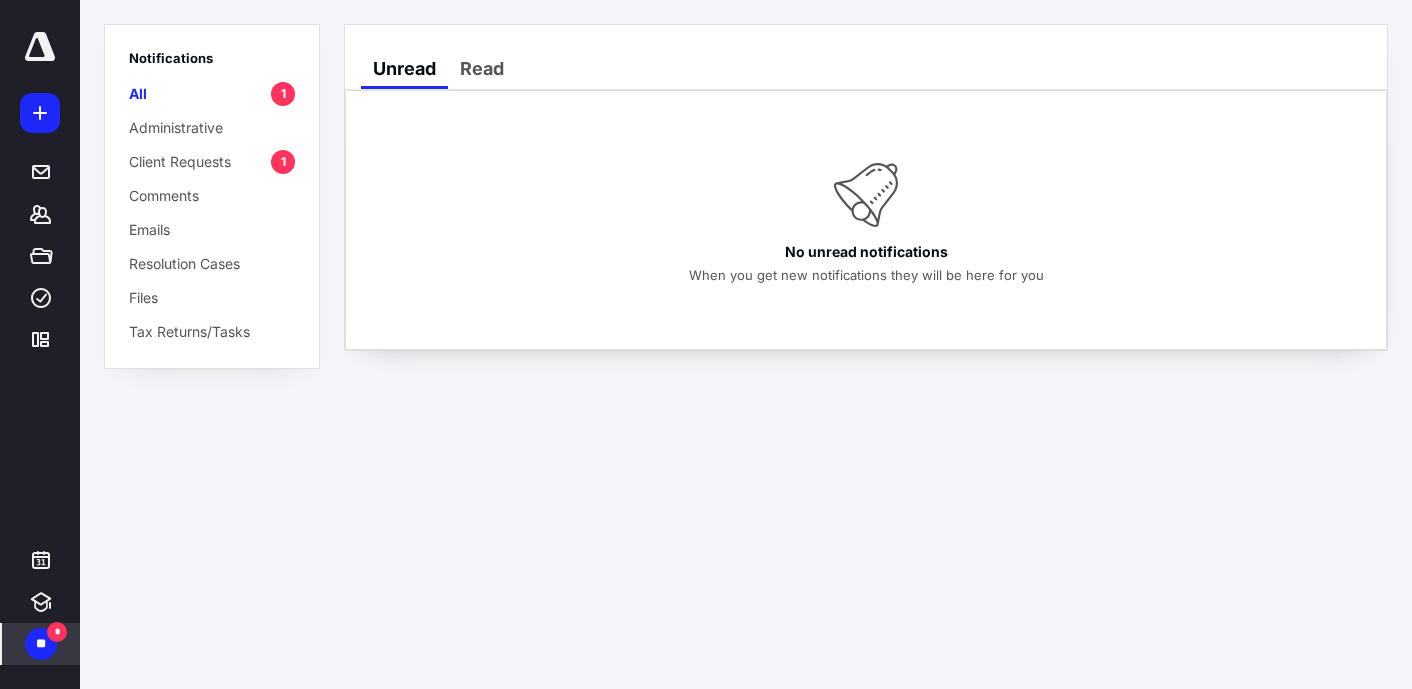 click on "Client Requests" at bounding box center [180, 161] 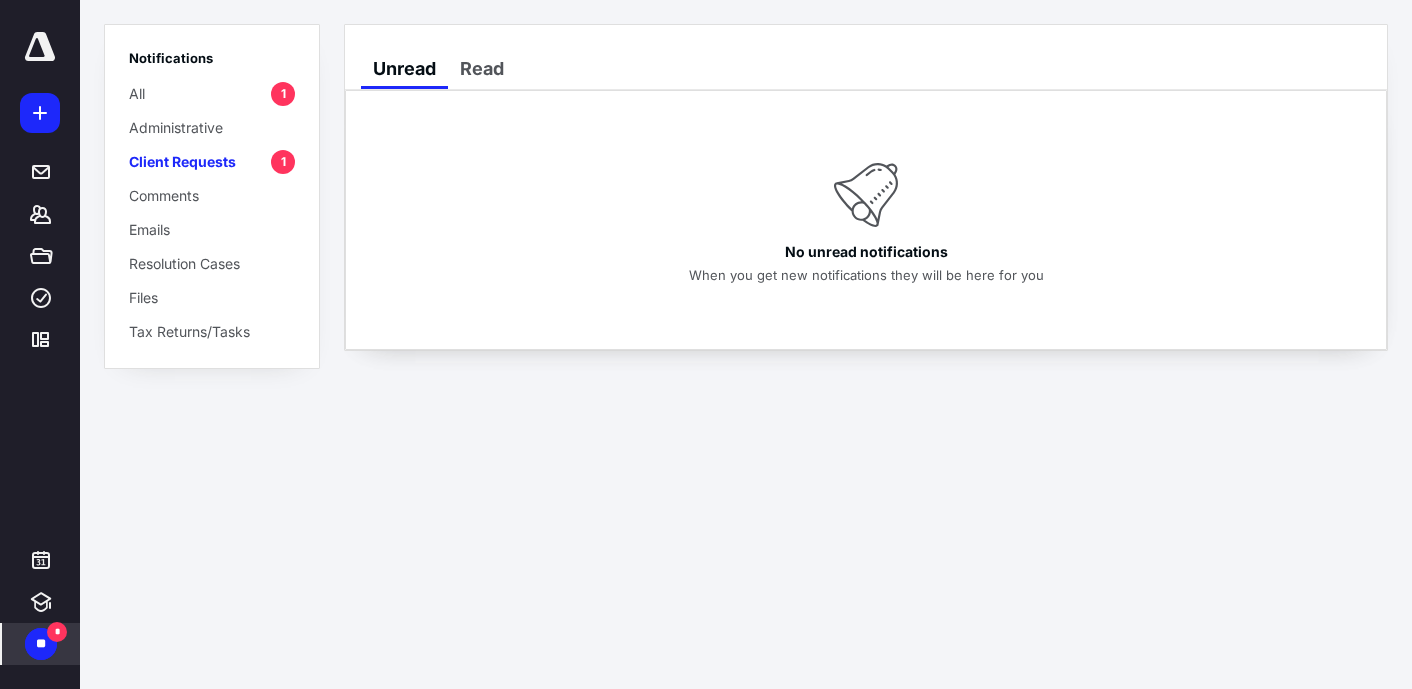 click on "**" at bounding box center [41, 644] 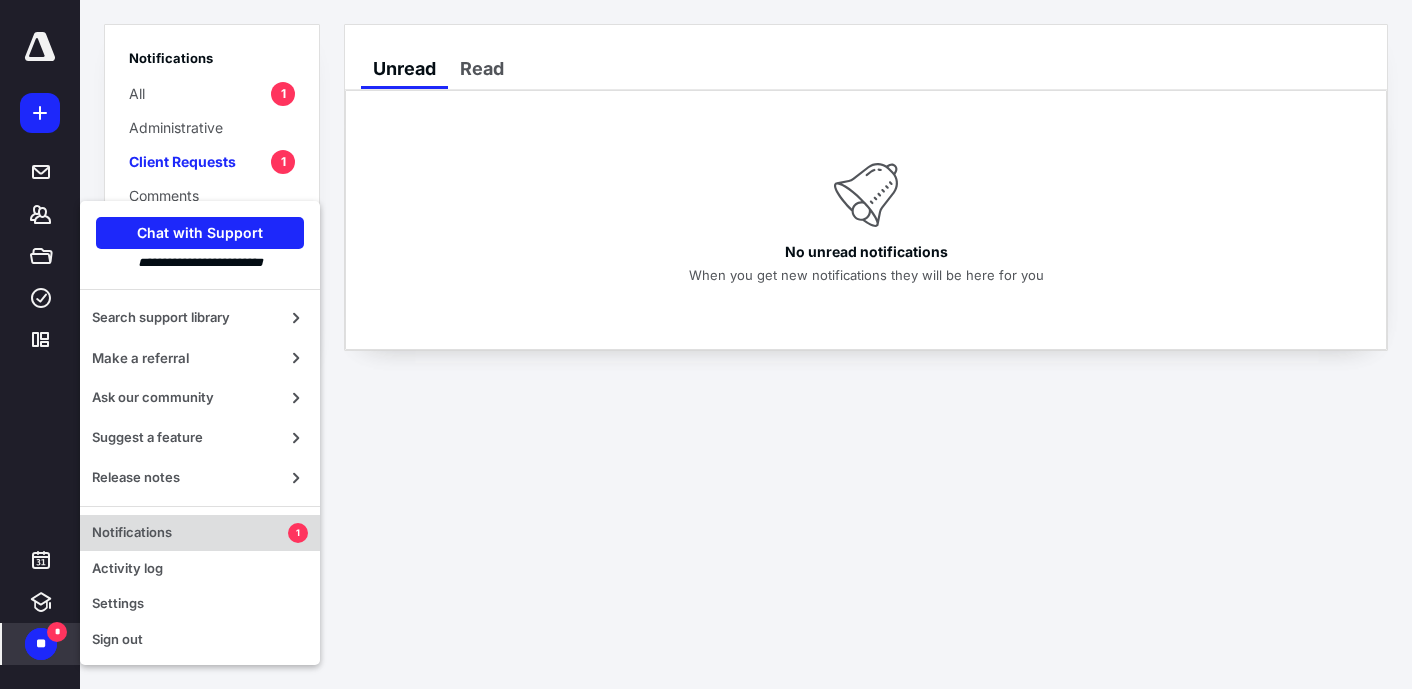 click on "Notifications" at bounding box center [190, 533] 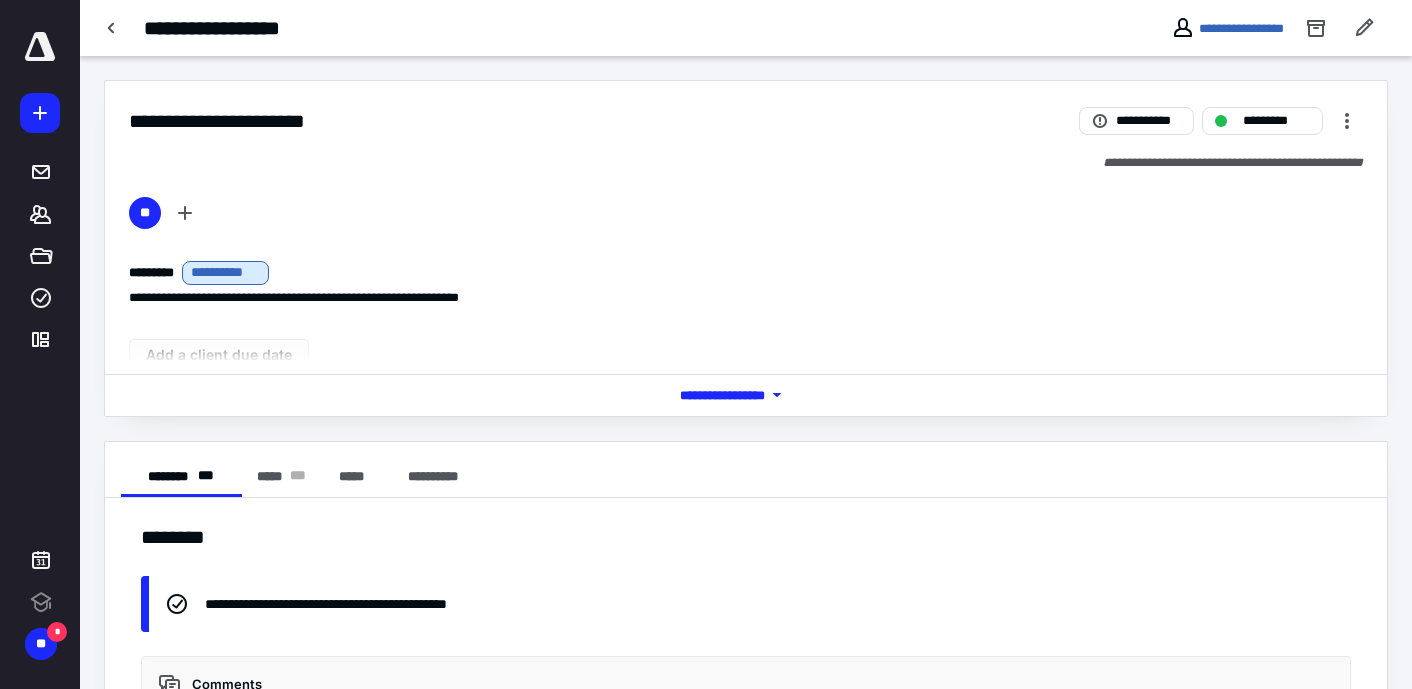 scroll, scrollTop: 0, scrollLeft: 0, axis: both 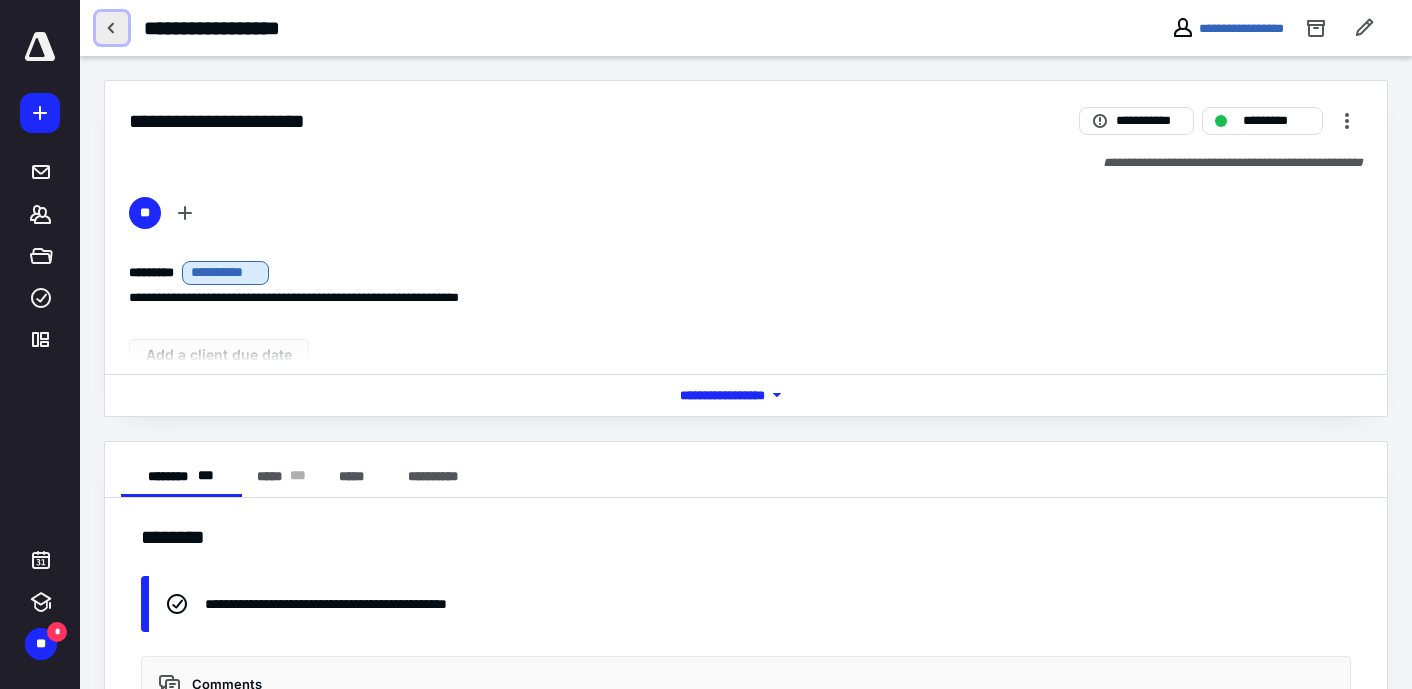 click at bounding box center (112, 28) 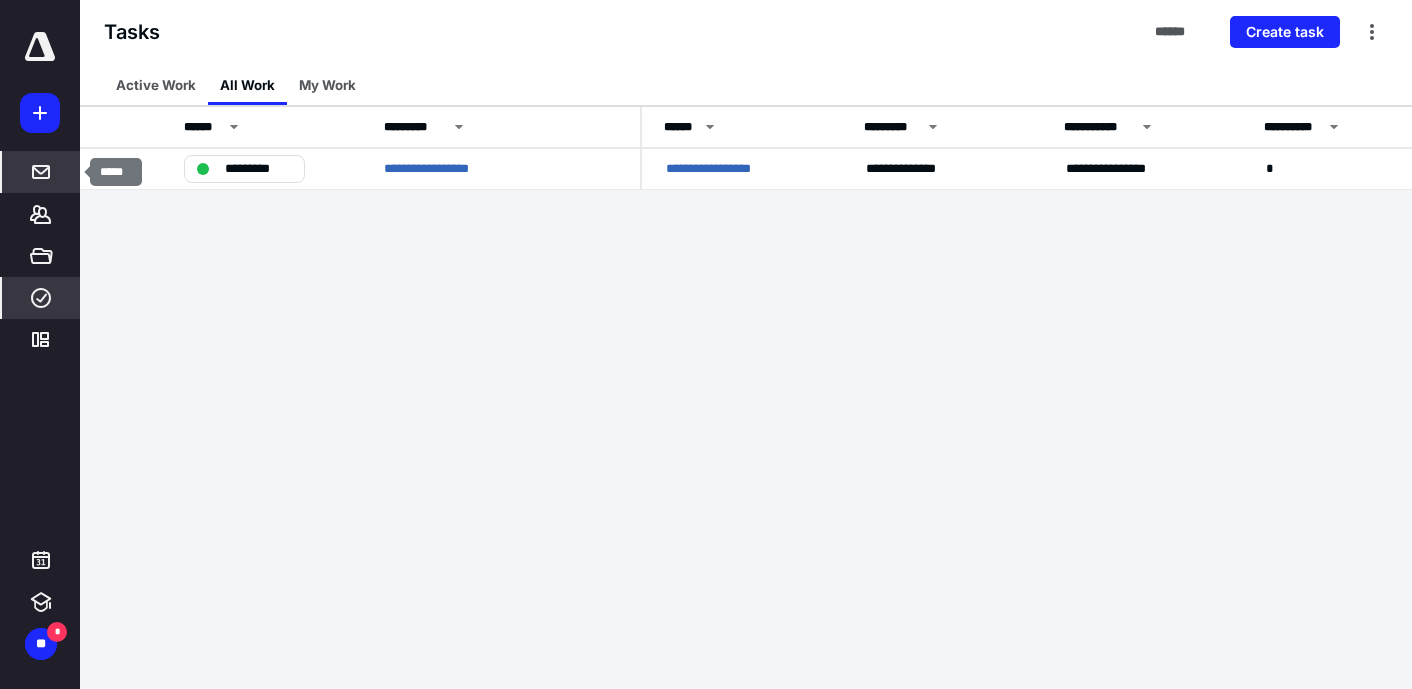click 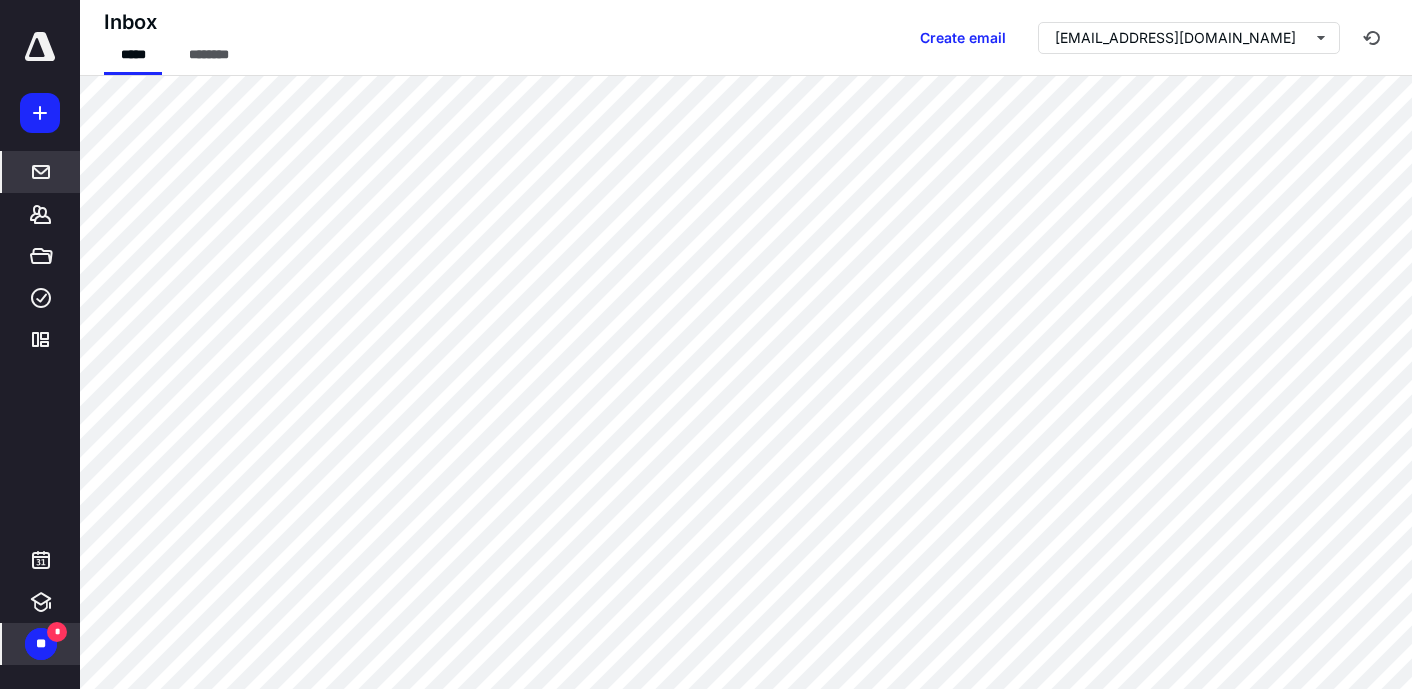 click on "**" at bounding box center [41, 644] 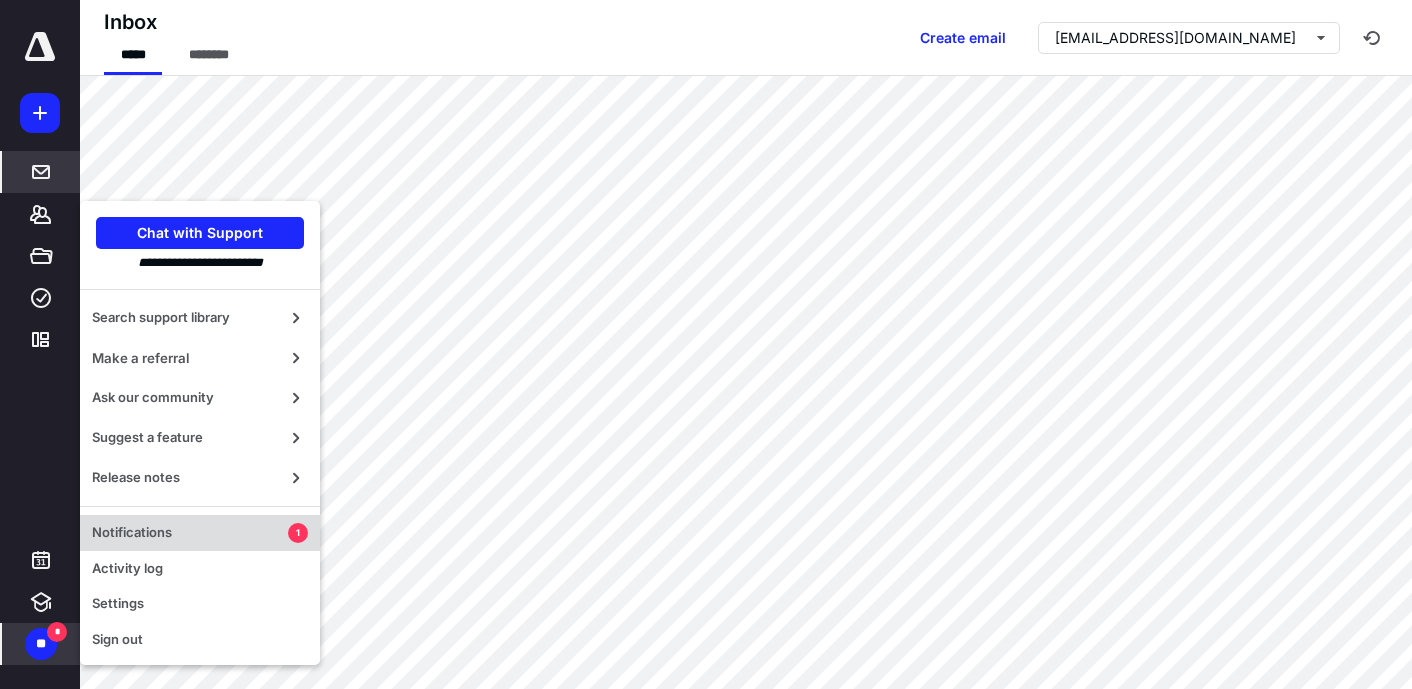 click on "Notifications" at bounding box center (190, 533) 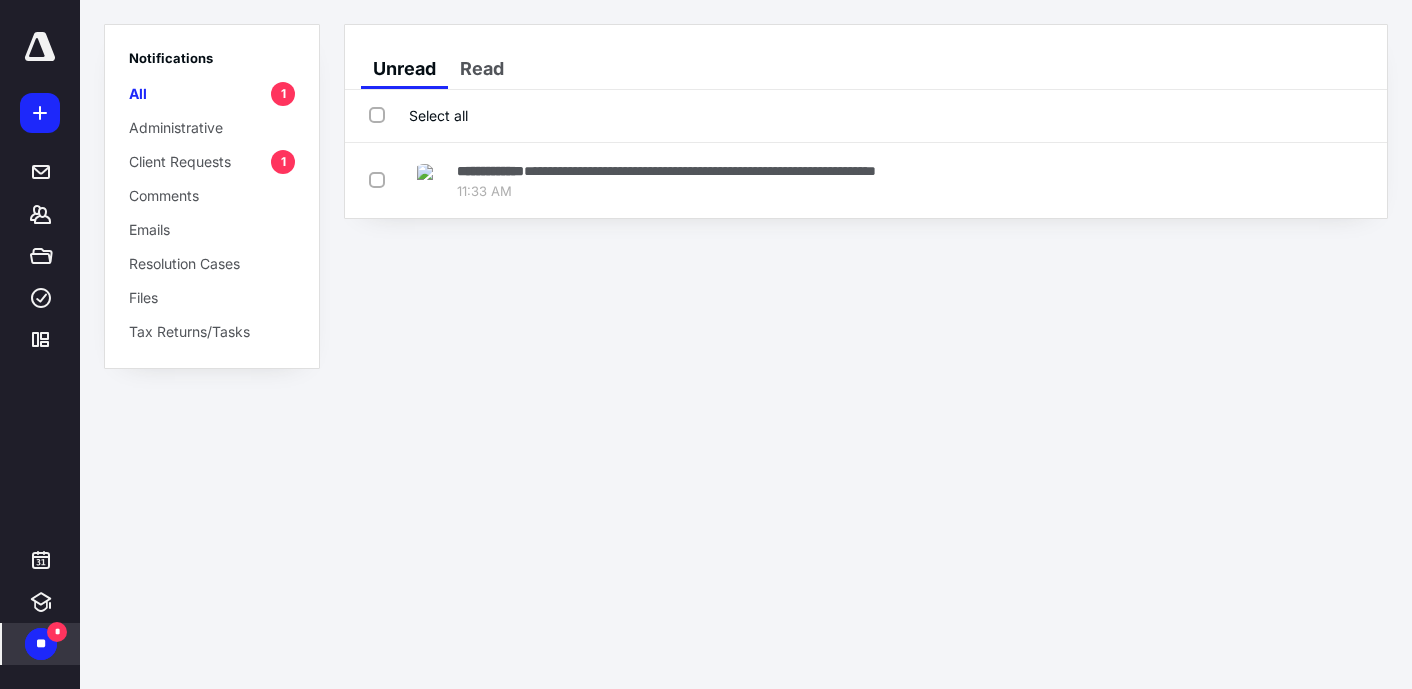click on "Client Requests" at bounding box center (180, 161) 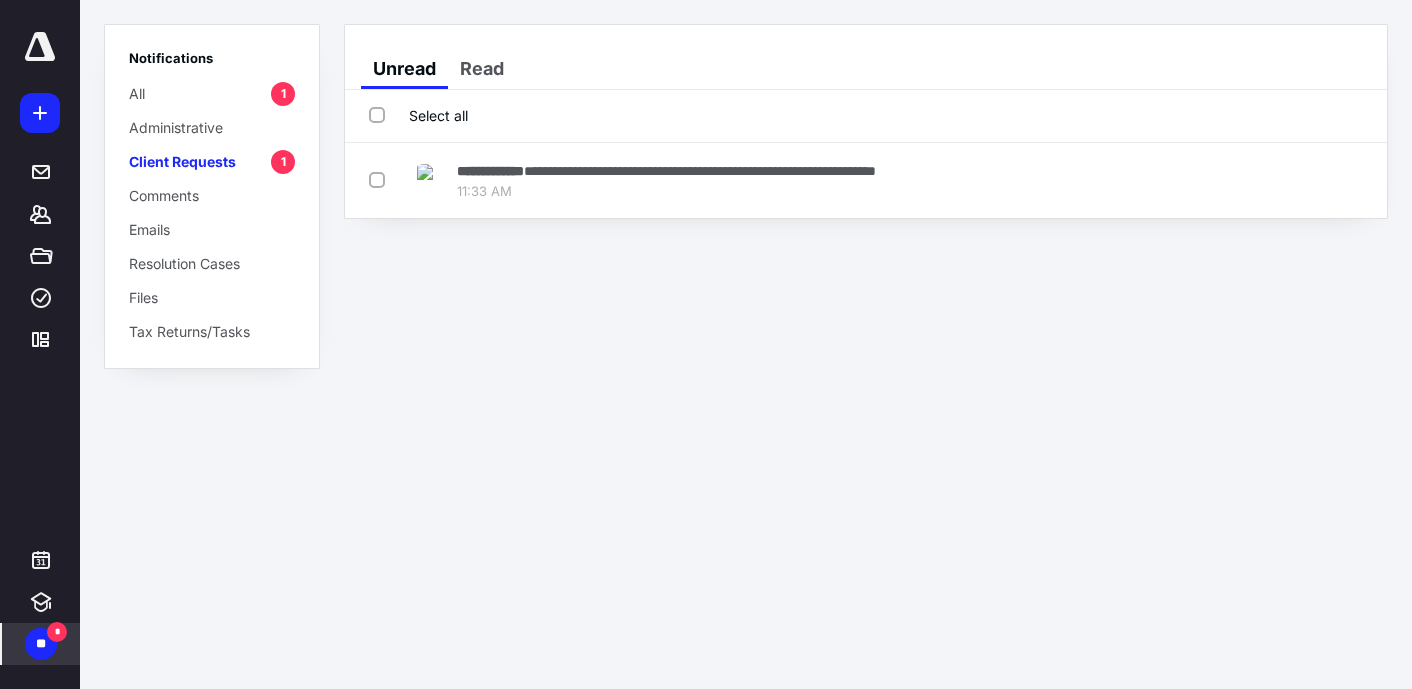 click on "All 1" at bounding box center (212, 93) 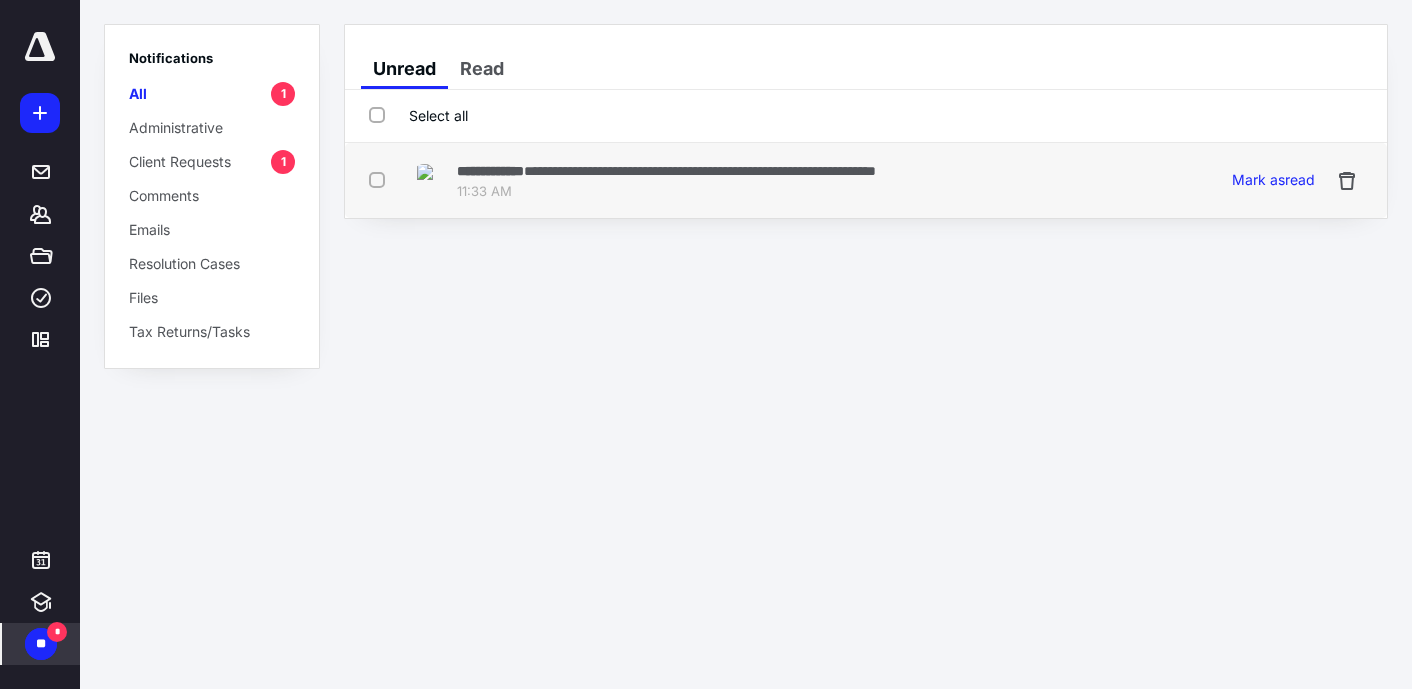 click at bounding box center (381, 179) 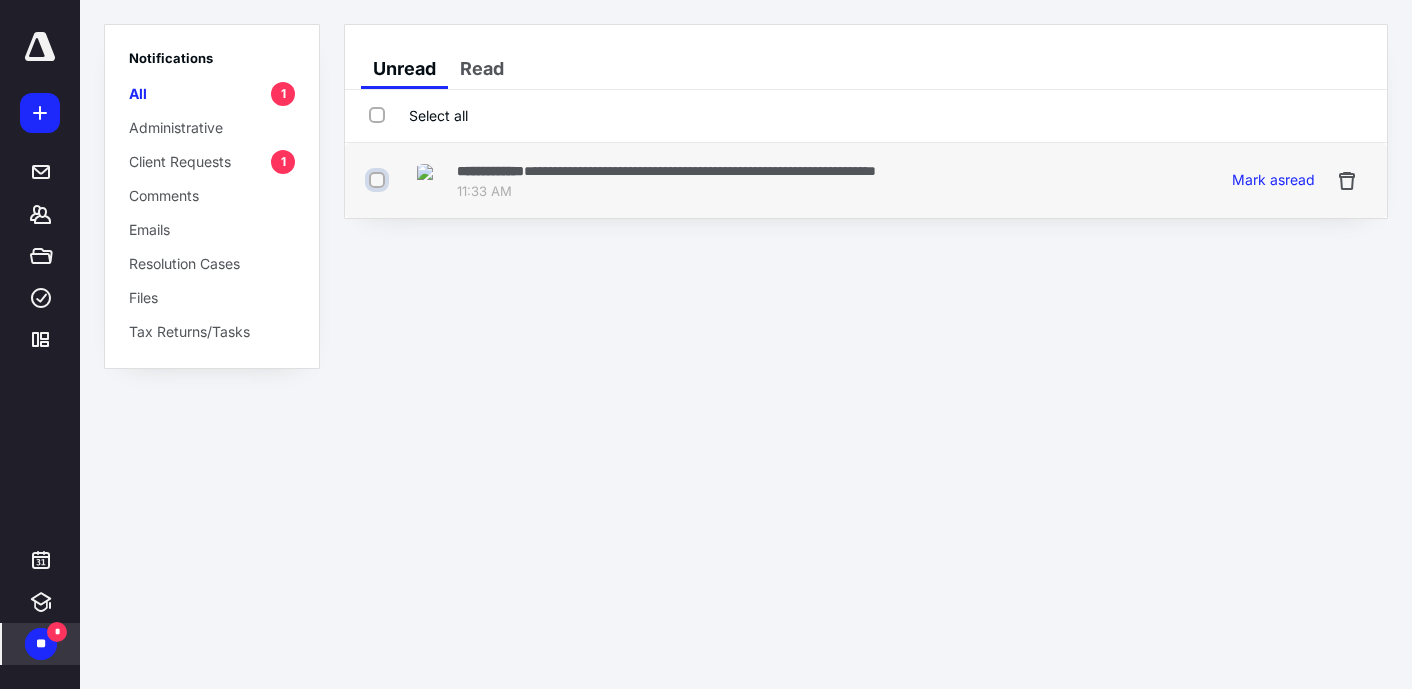 click at bounding box center (379, 180) 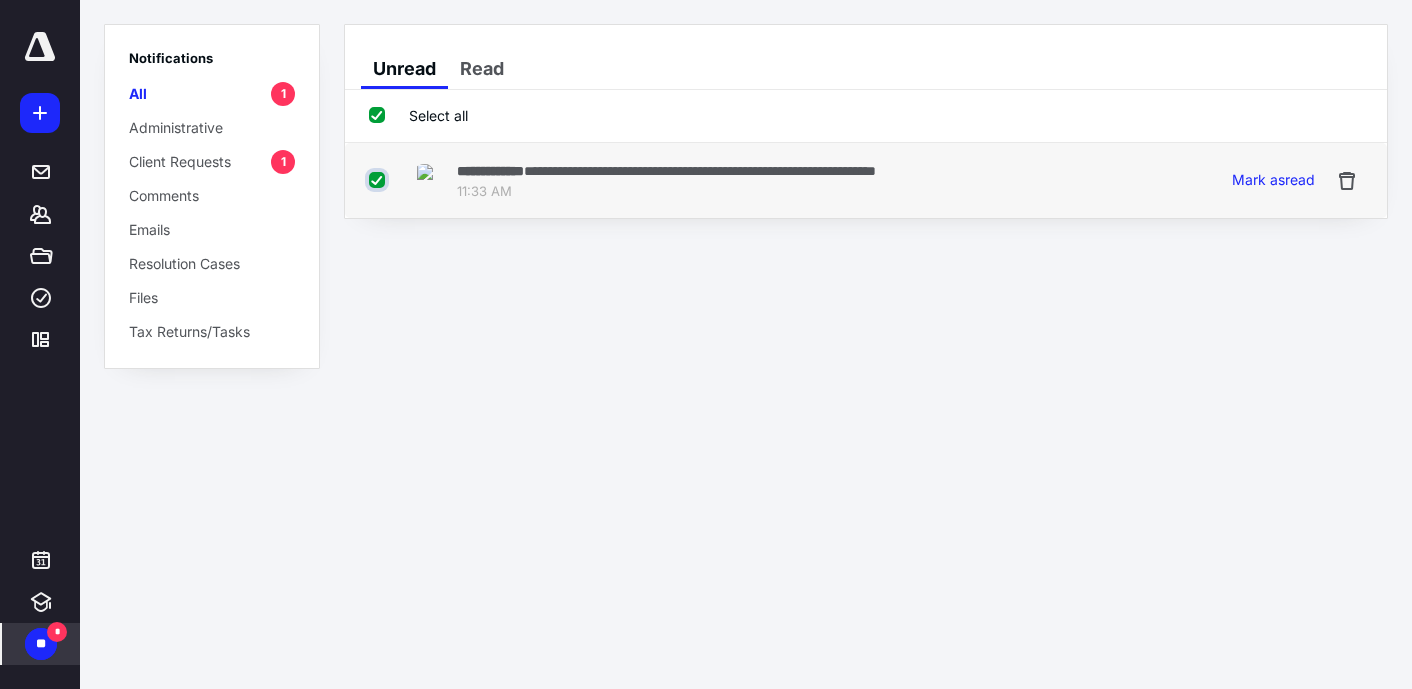 checkbox on "true" 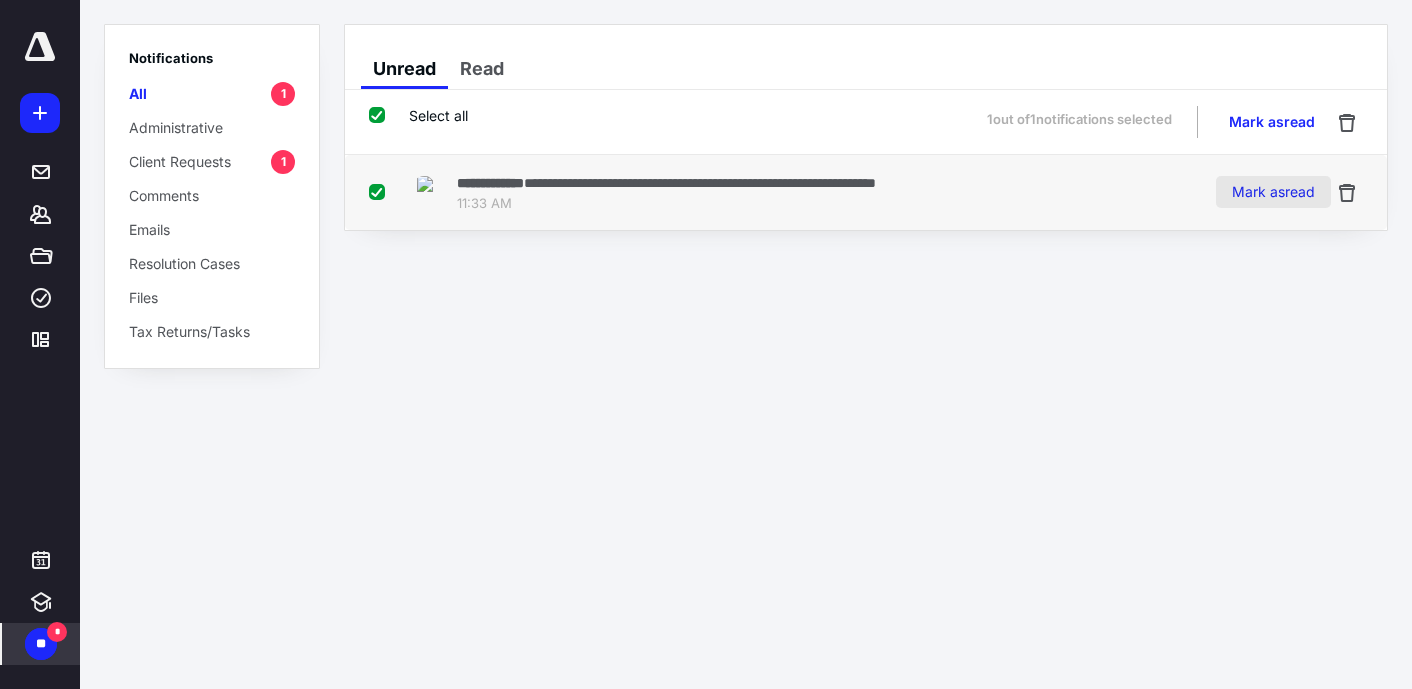 click on "Mark as  read" at bounding box center [1273, 192] 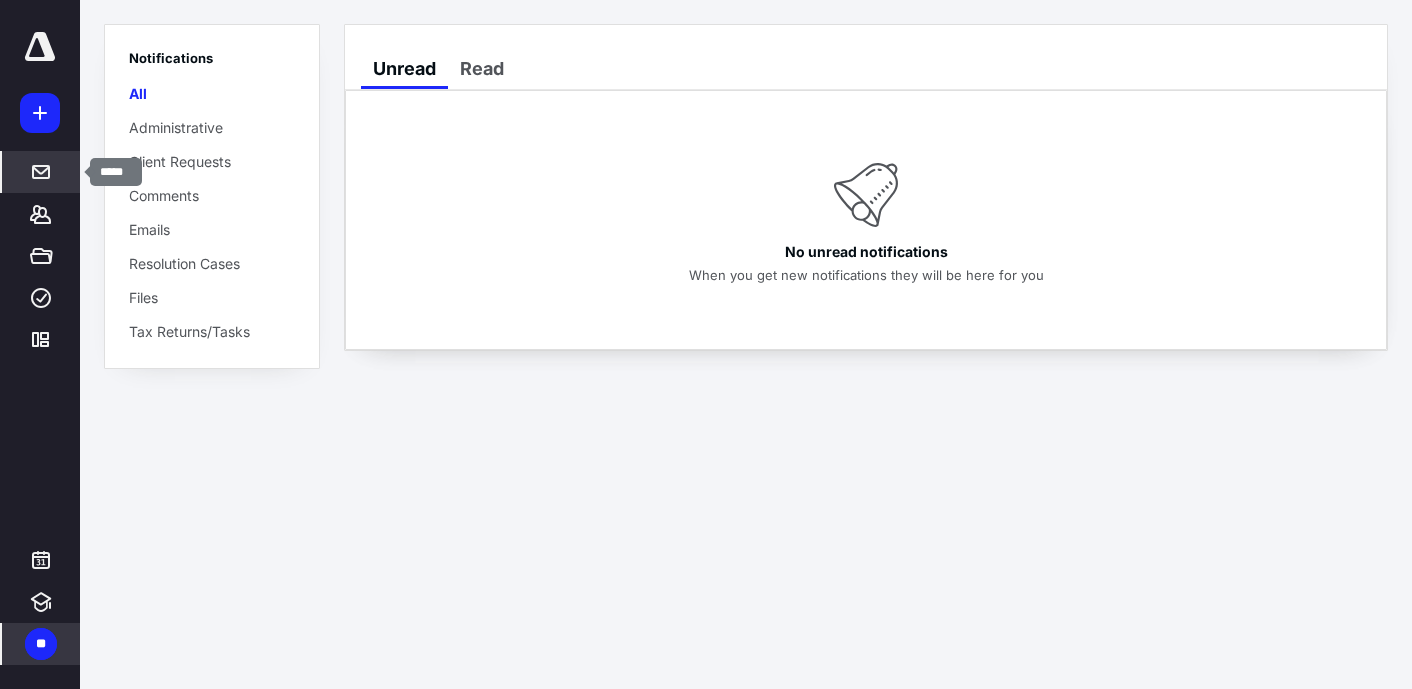click 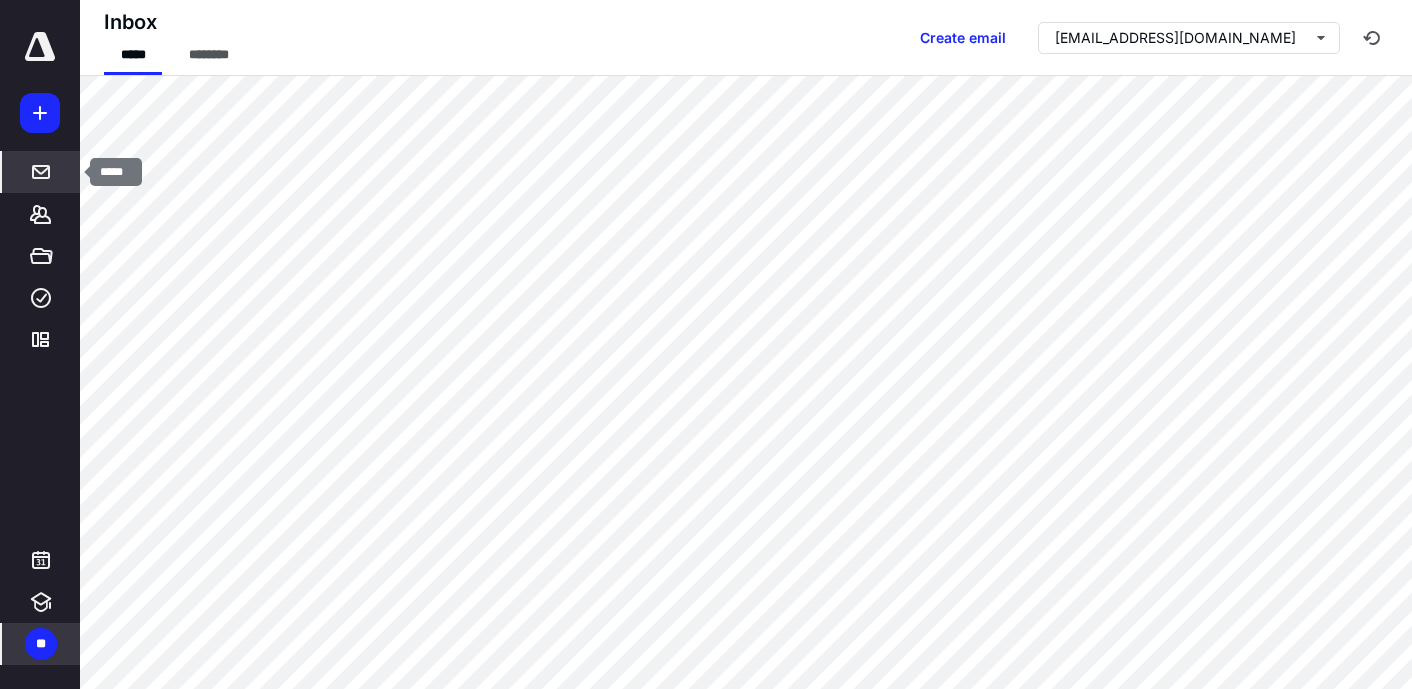 click 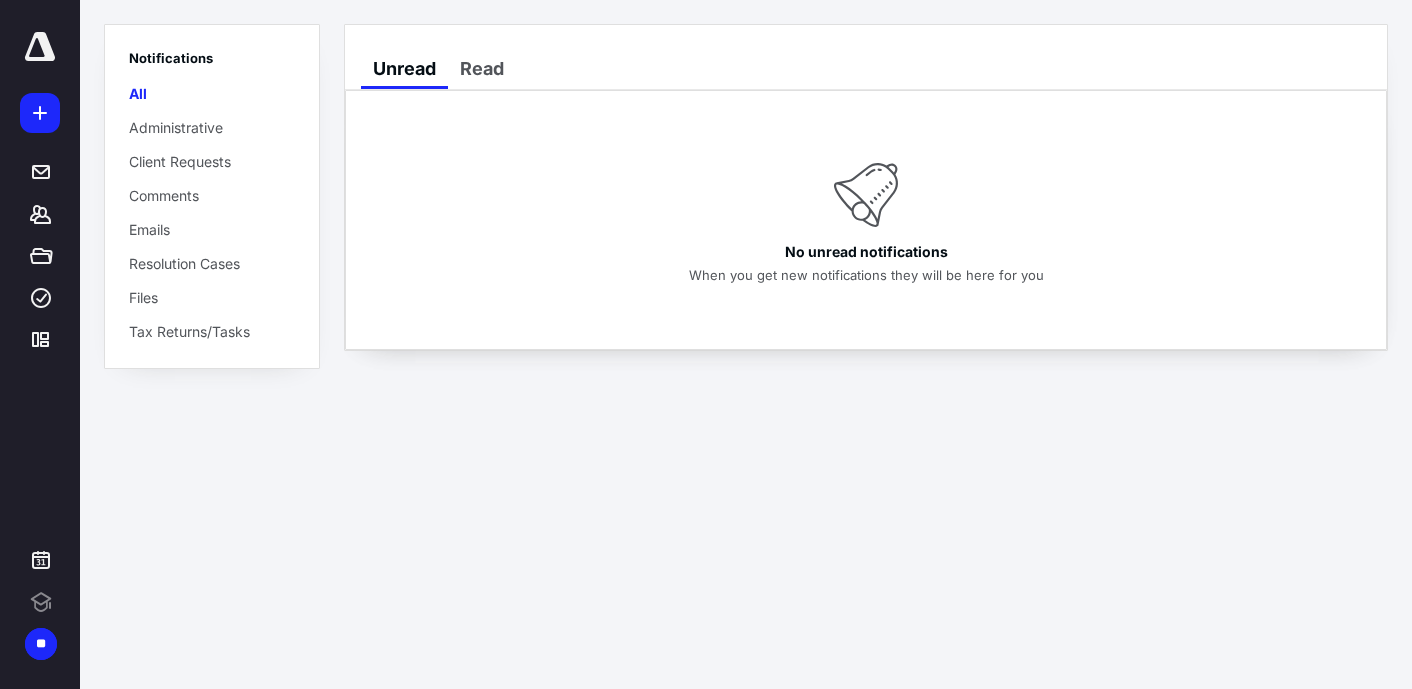 scroll, scrollTop: 0, scrollLeft: 0, axis: both 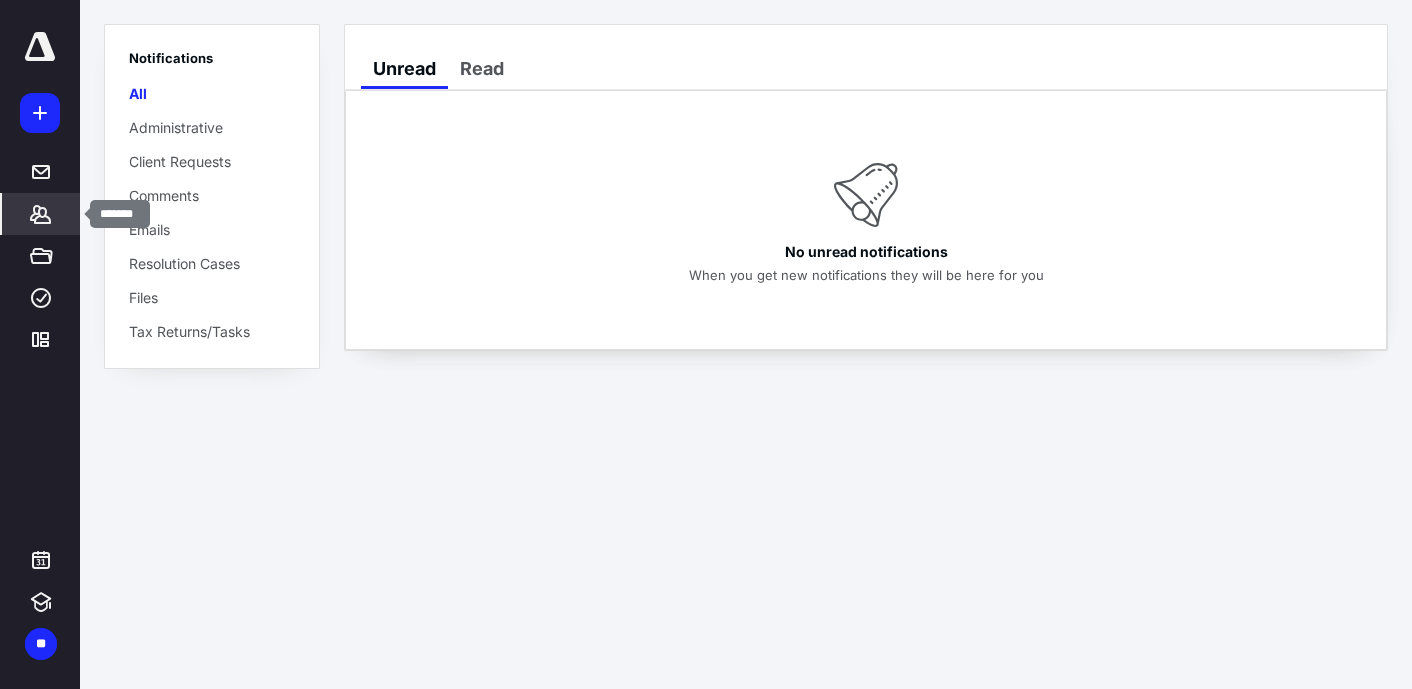 click 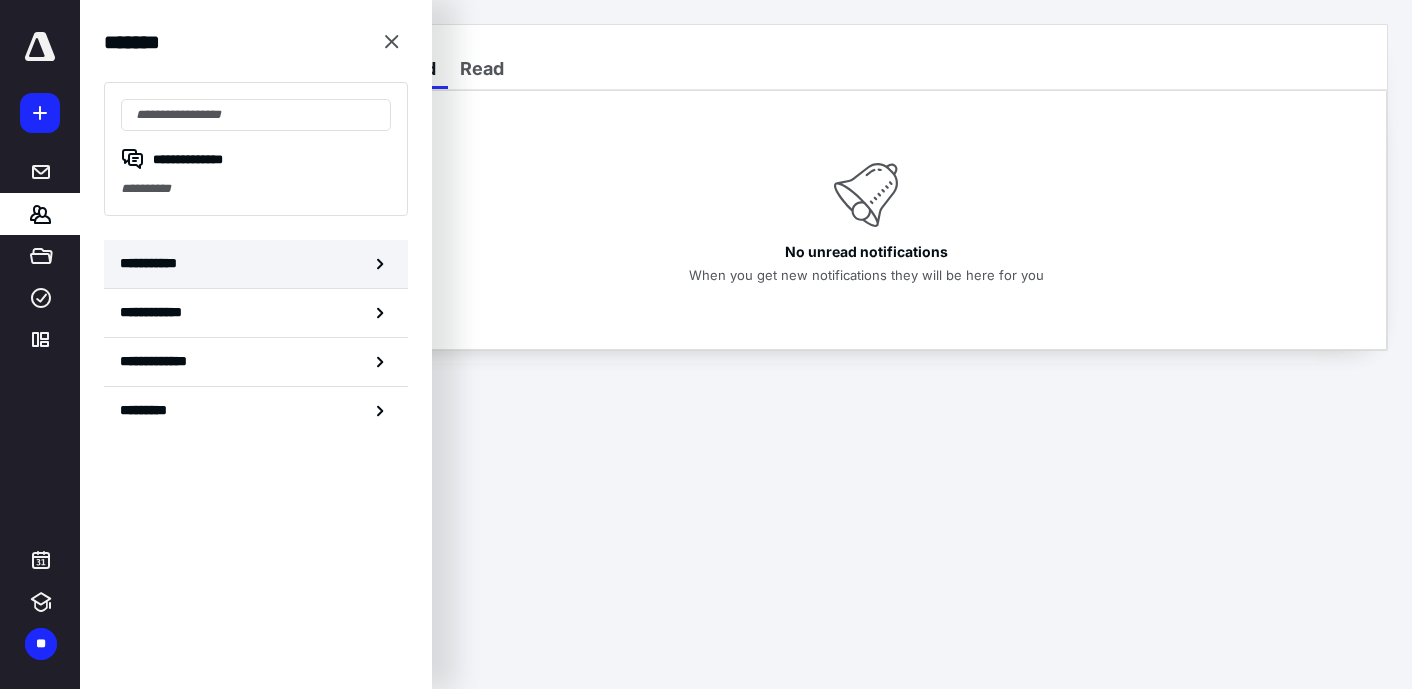 click on "**********" at bounding box center (153, 263) 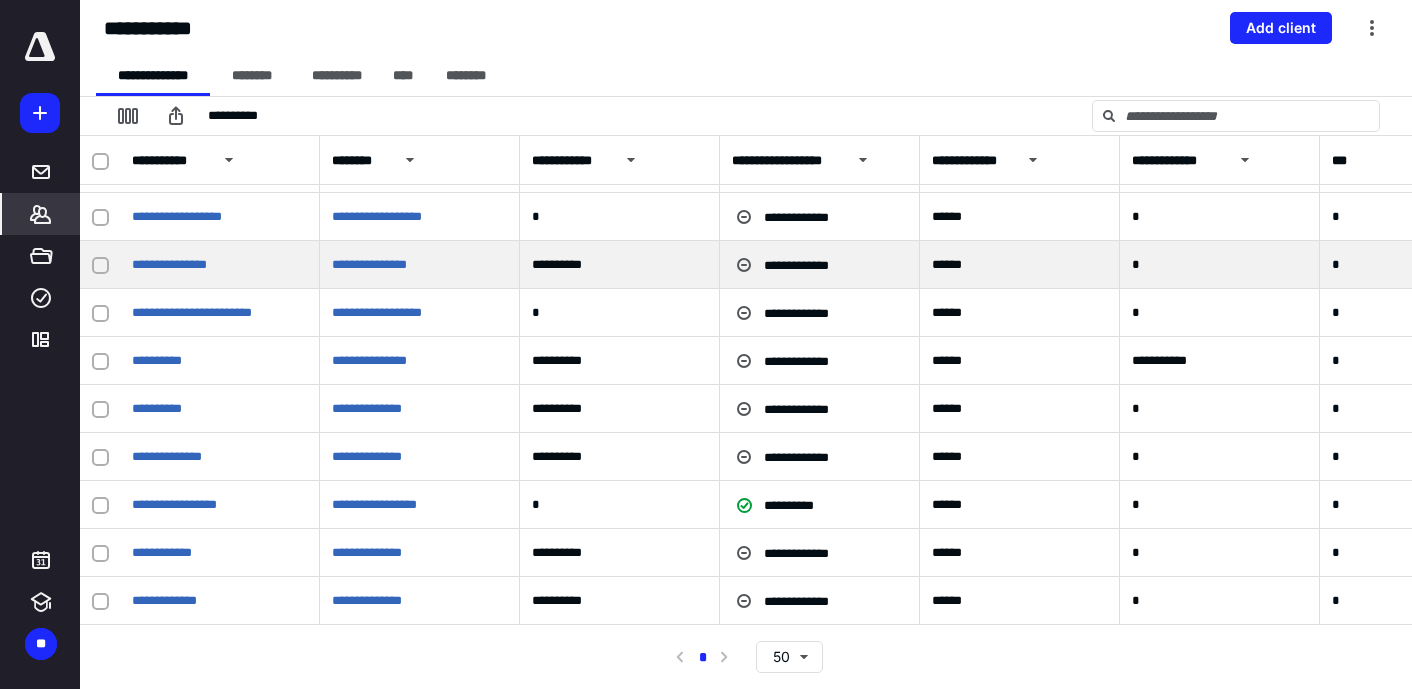 scroll, scrollTop: 0, scrollLeft: 0, axis: both 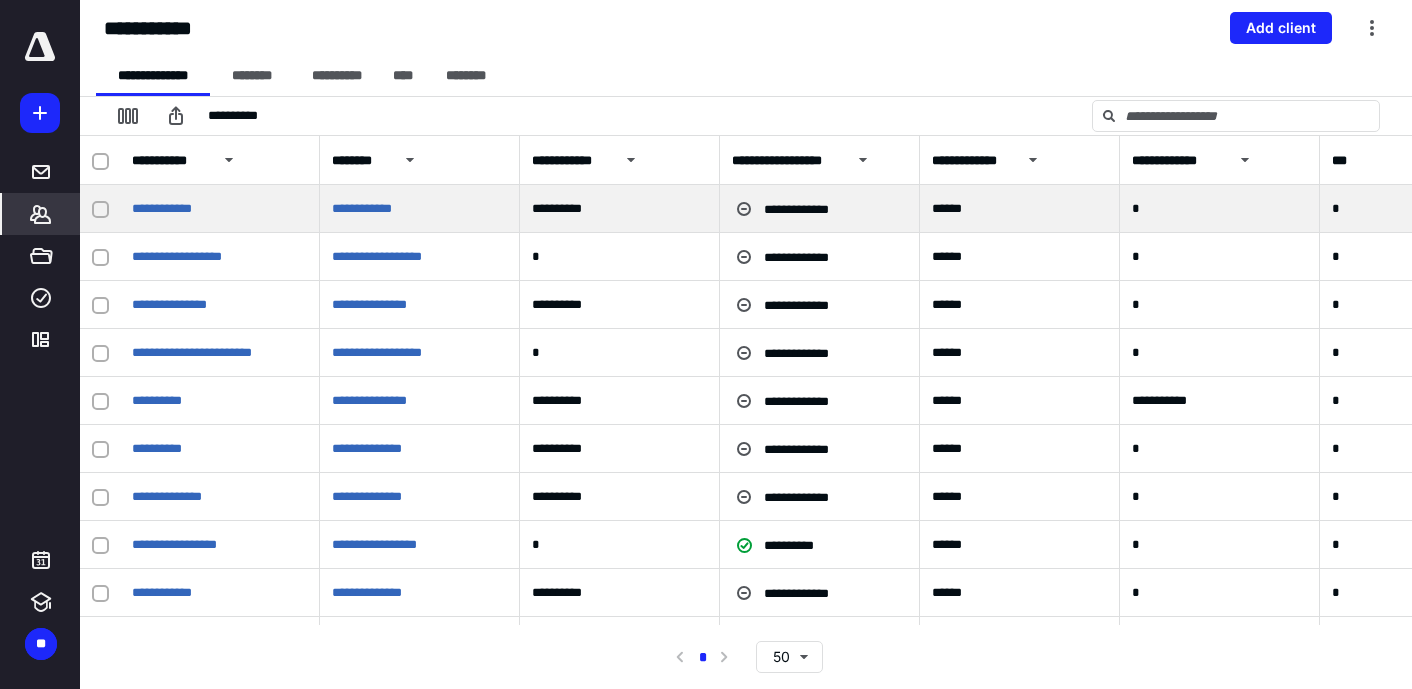 click on "*" at bounding box center [1136, 208] 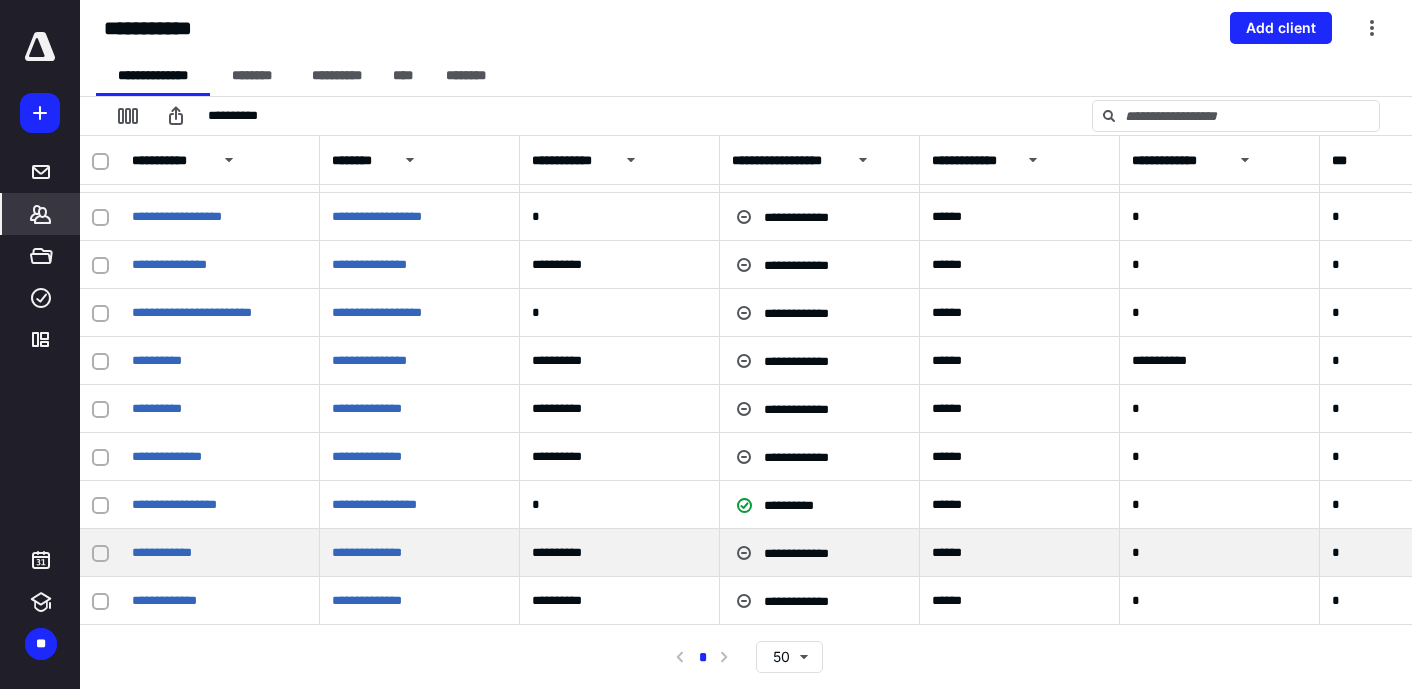scroll, scrollTop: 0, scrollLeft: 0, axis: both 